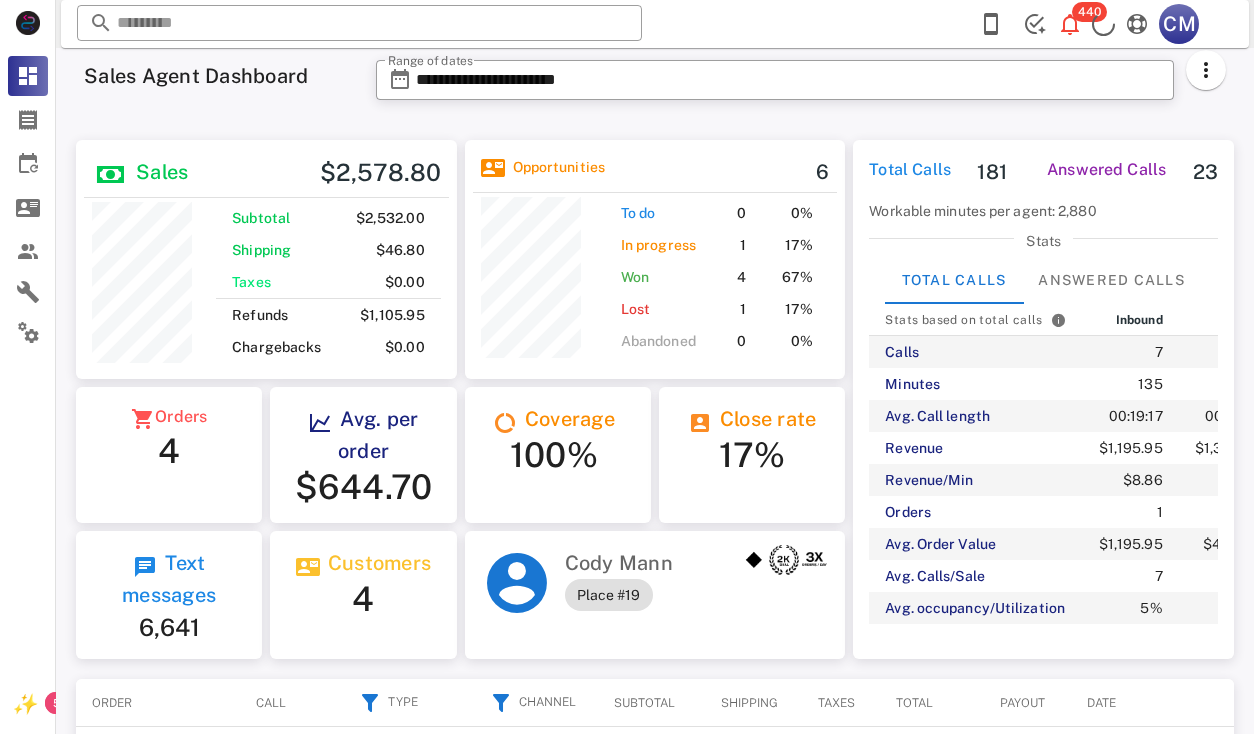 scroll, scrollTop: 0, scrollLeft: 0, axis: both 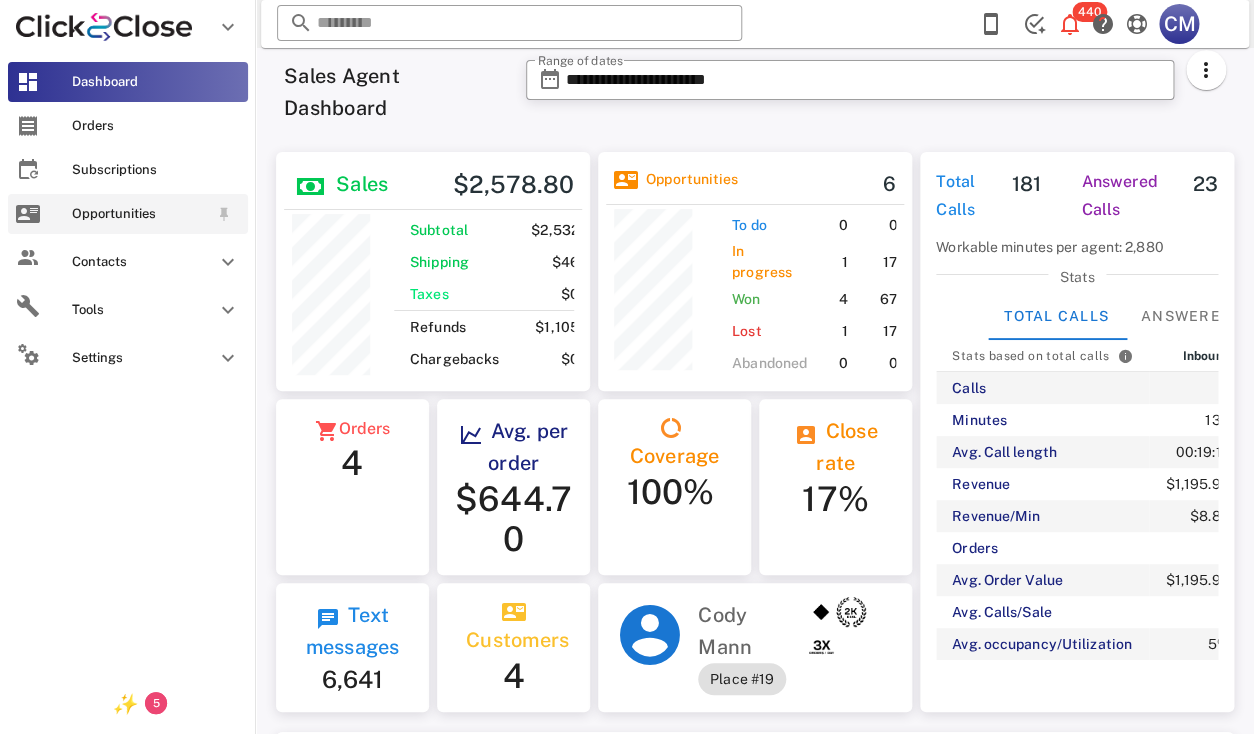 click on "Opportunities" at bounding box center [140, 214] 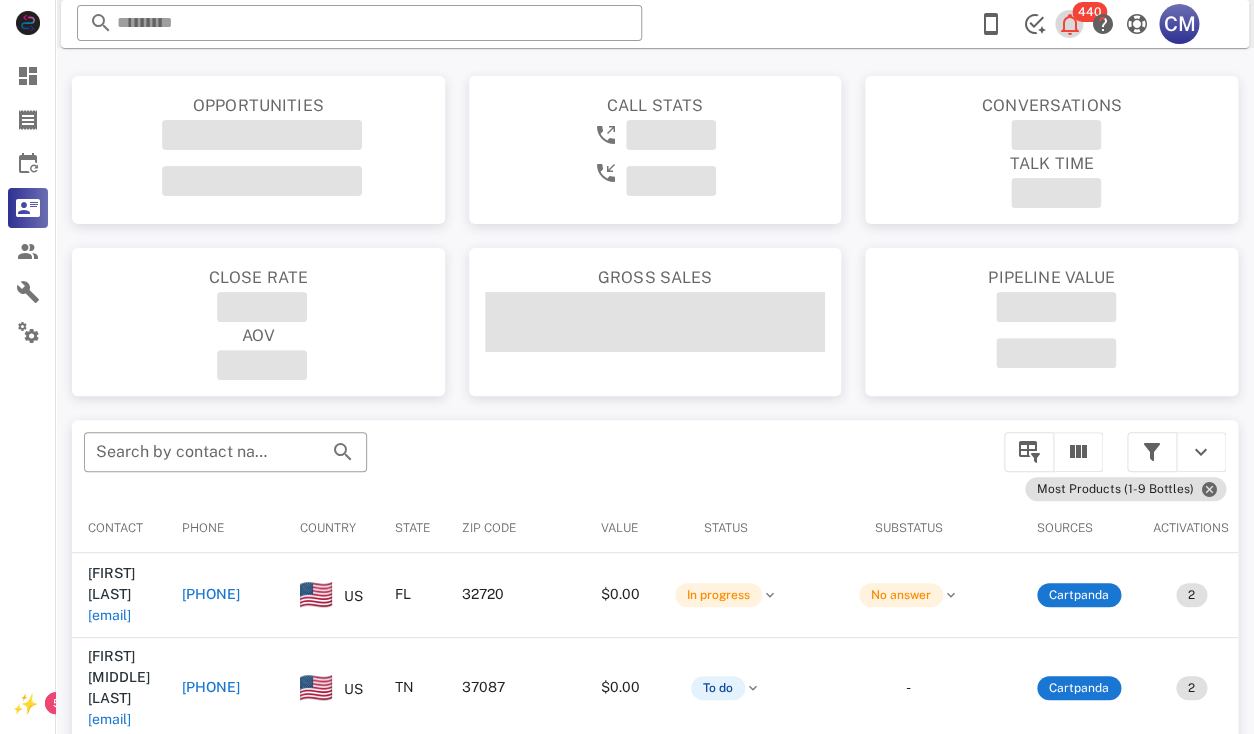 click at bounding box center [1070, 24] 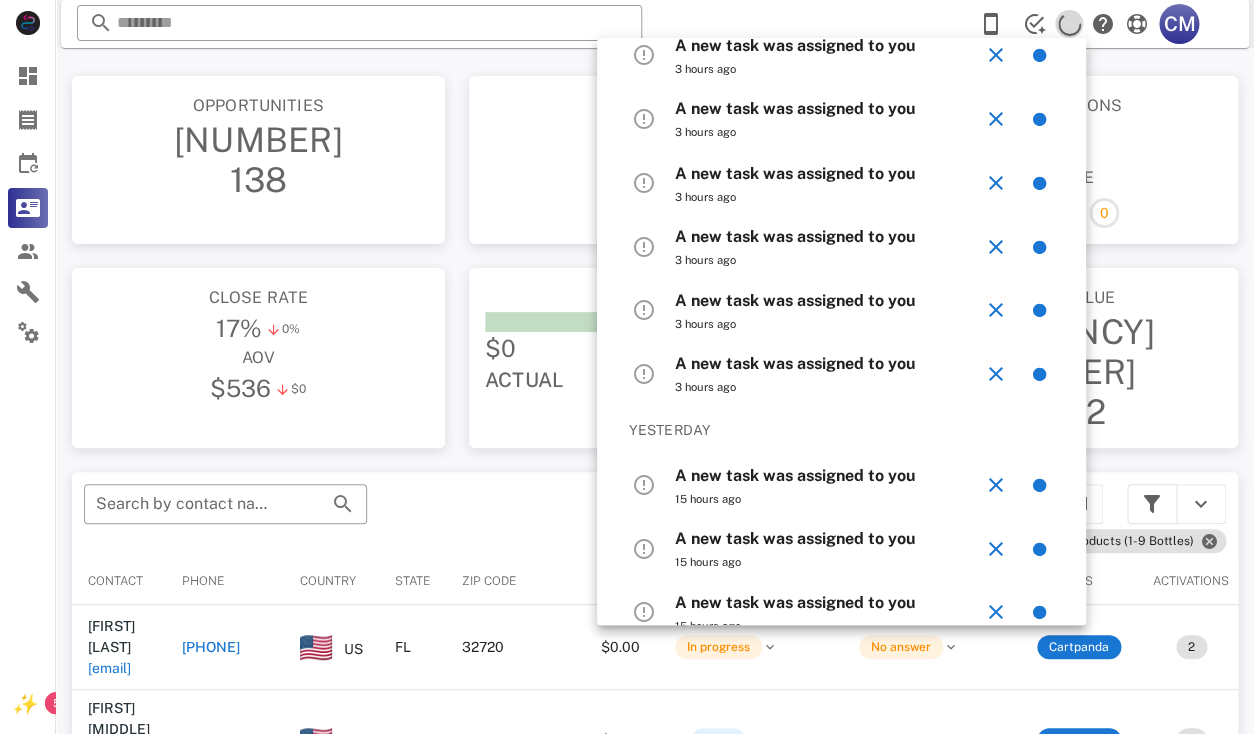 scroll, scrollTop: 1141, scrollLeft: 0, axis: vertical 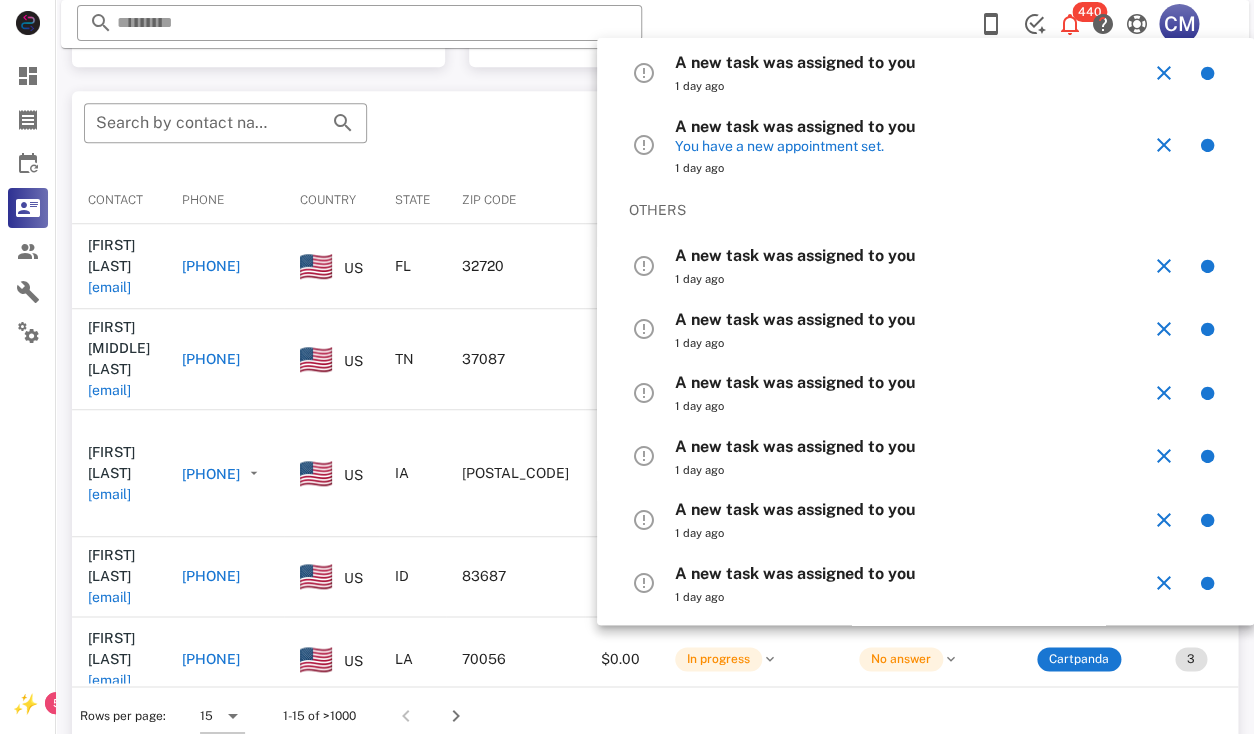 click on "You have a new appointment set." at bounding box center [912, 146] 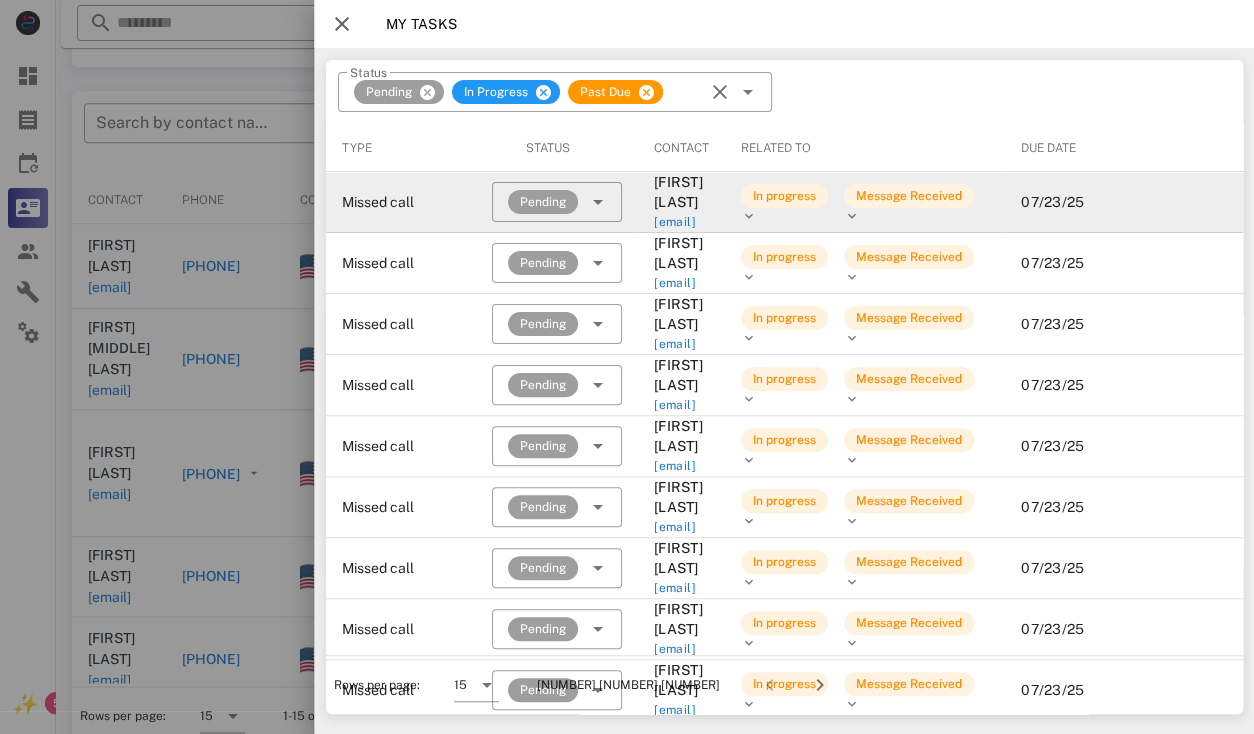click on "Jill Jakulevicius" at bounding box center [681, 192] 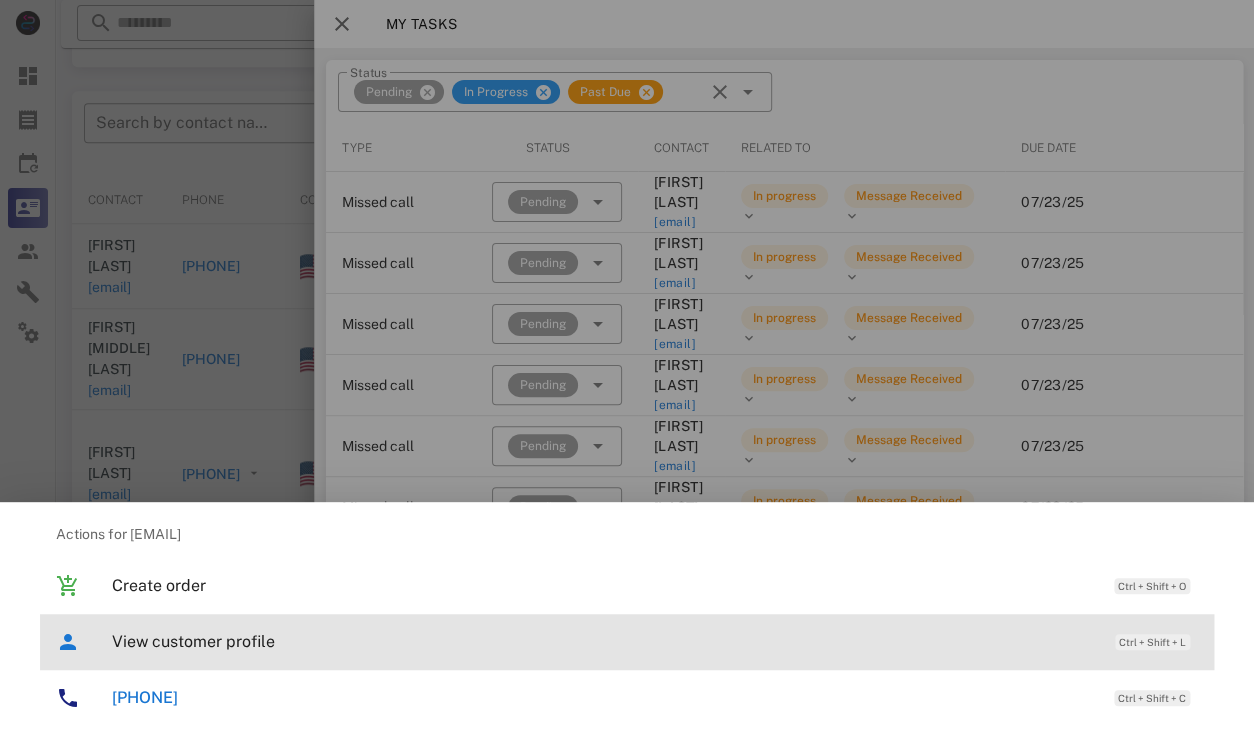 click on "View customer profile Ctrl + Shift + L" at bounding box center [655, 641] 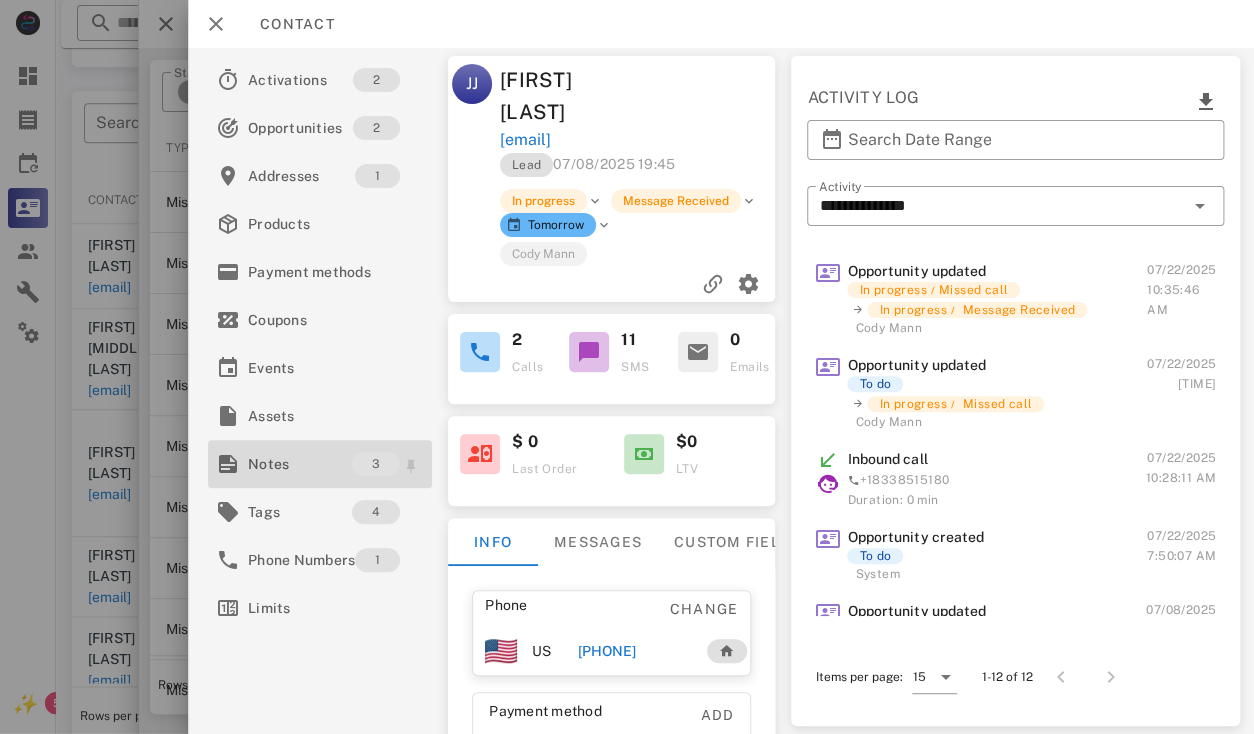 click on "Notes" at bounding box center (300, 464) 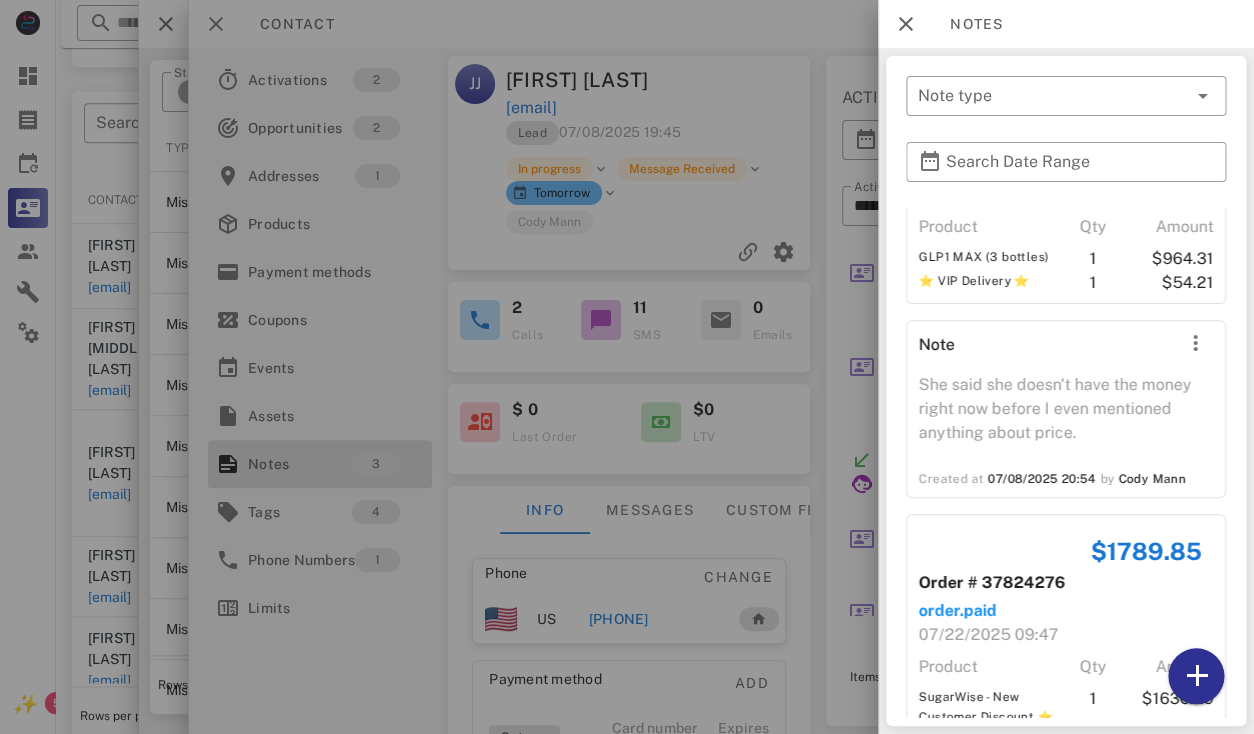 scroll, scrollTop: 206, scrollLeft: 0, axis: vertical 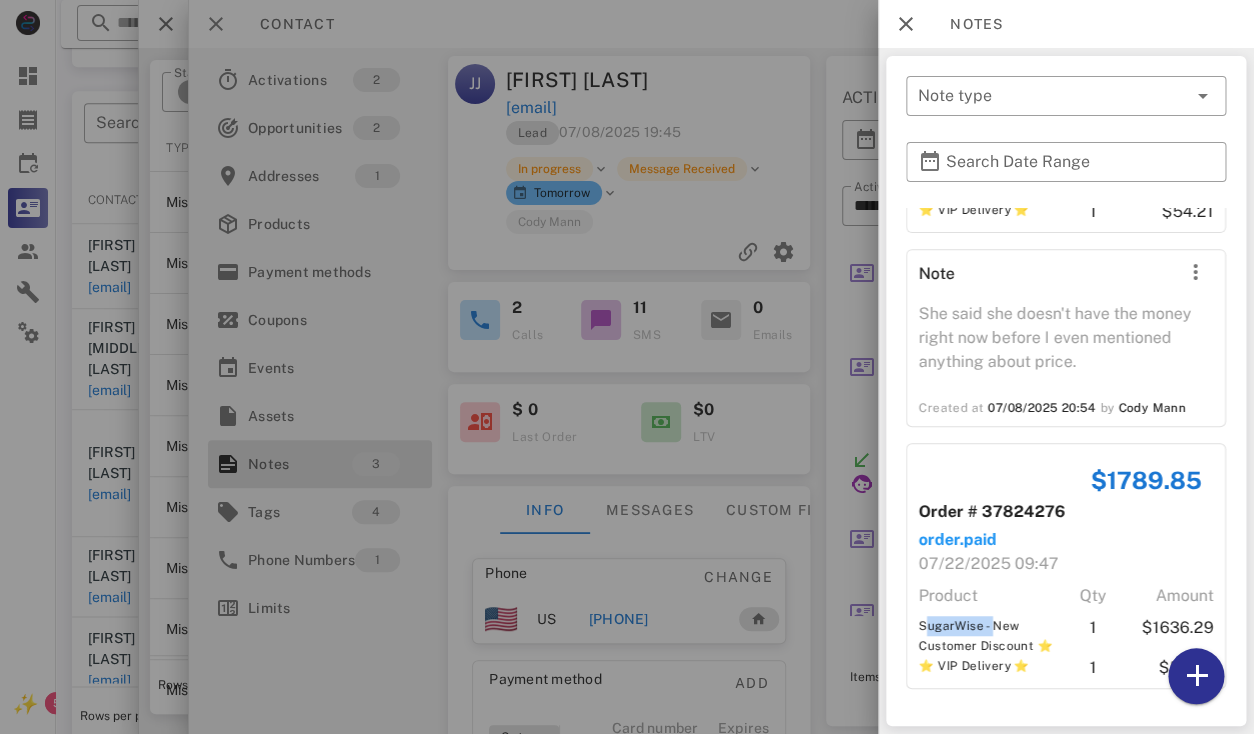 copy on "SugarWise -" 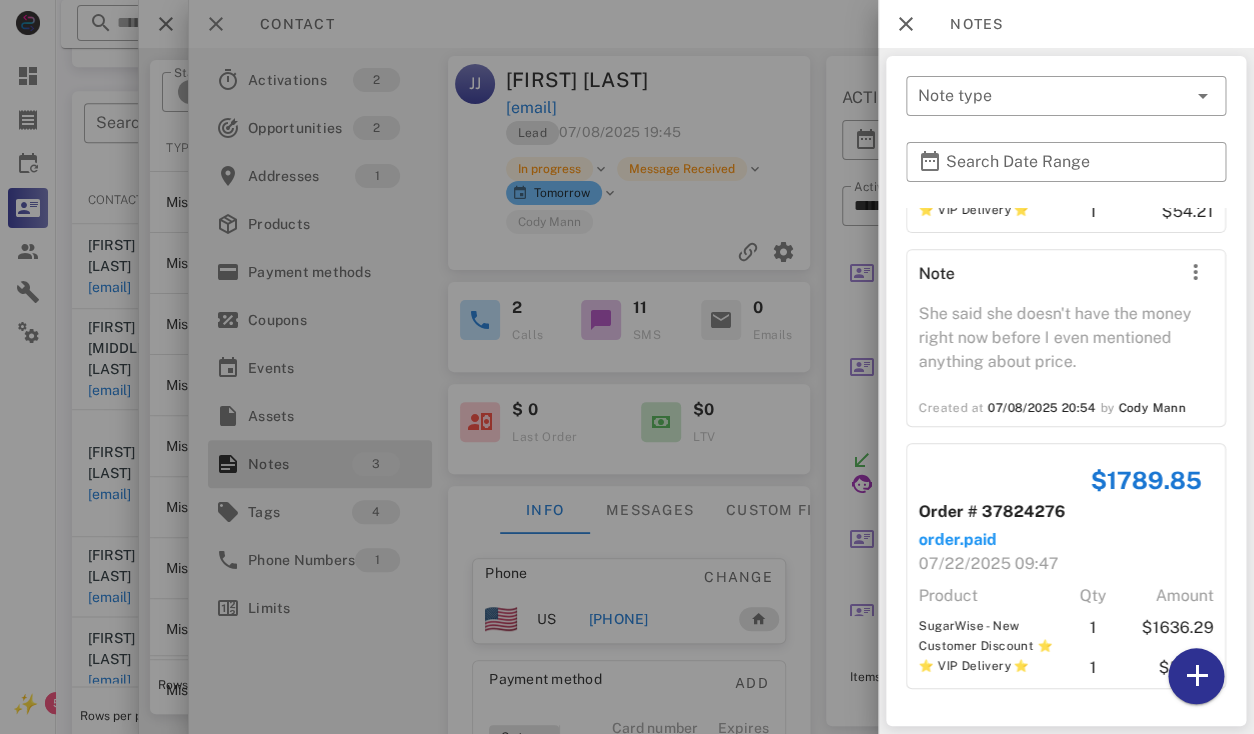 click at bounding box center (627, 367) 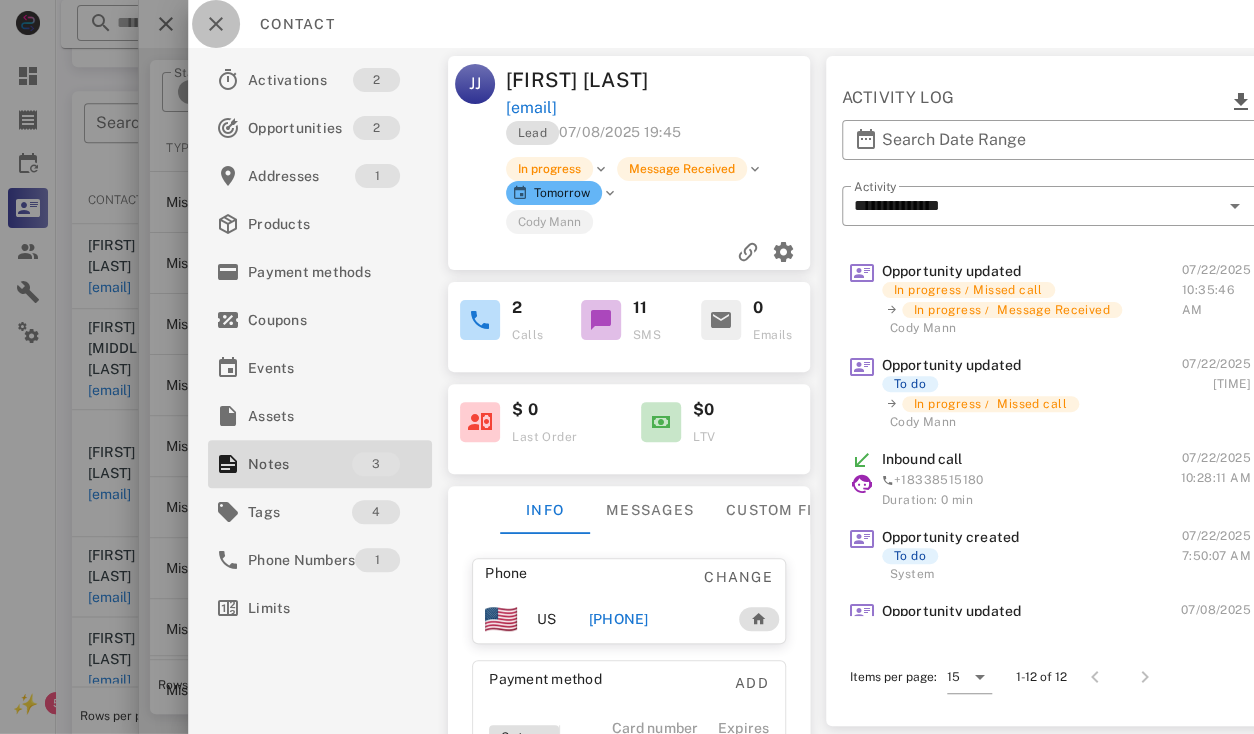 click at bounding box center [216, 24] 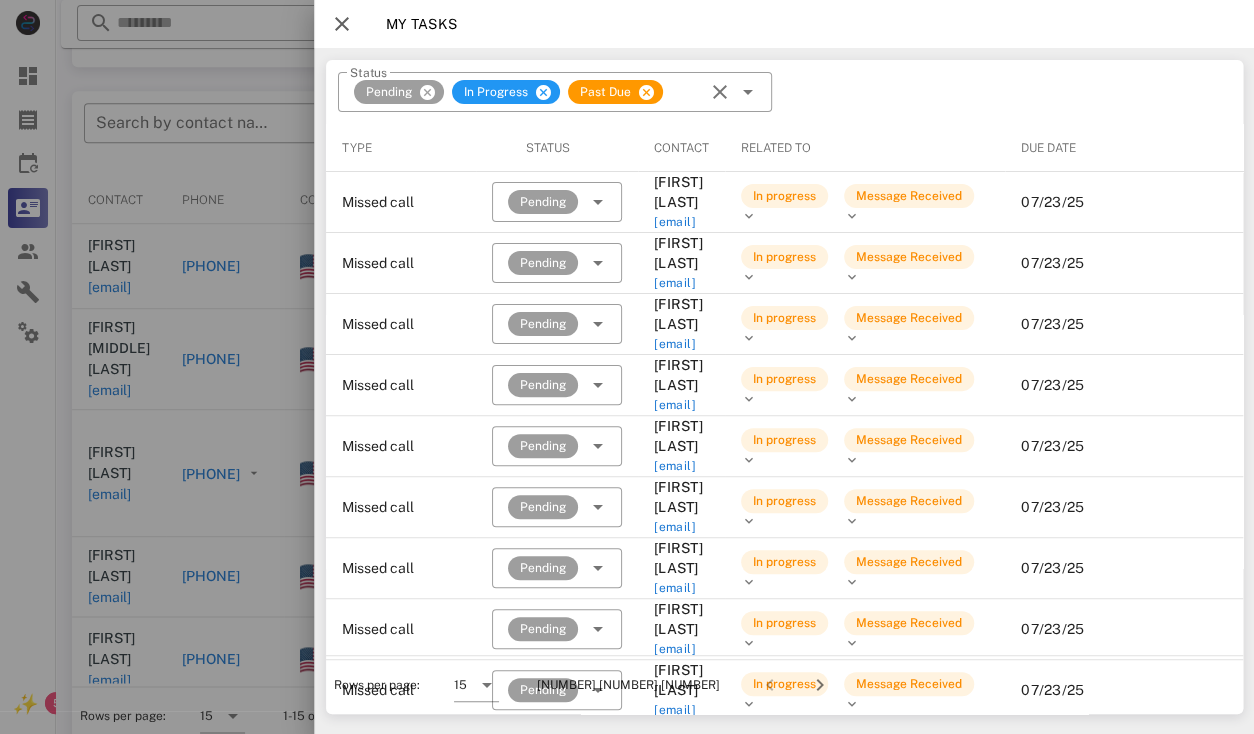click at bounding box center (342, 24) 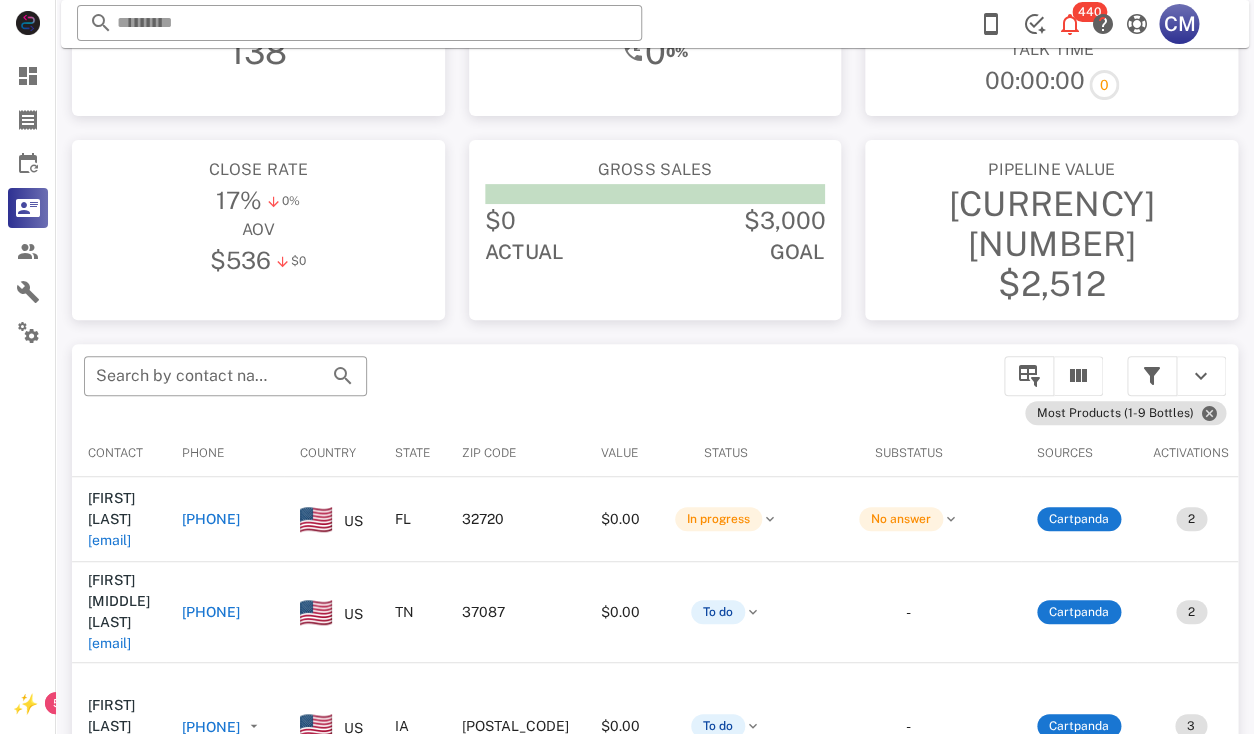 scroll, scrollTop: 111, scrollLeft: 0, axis: vertical 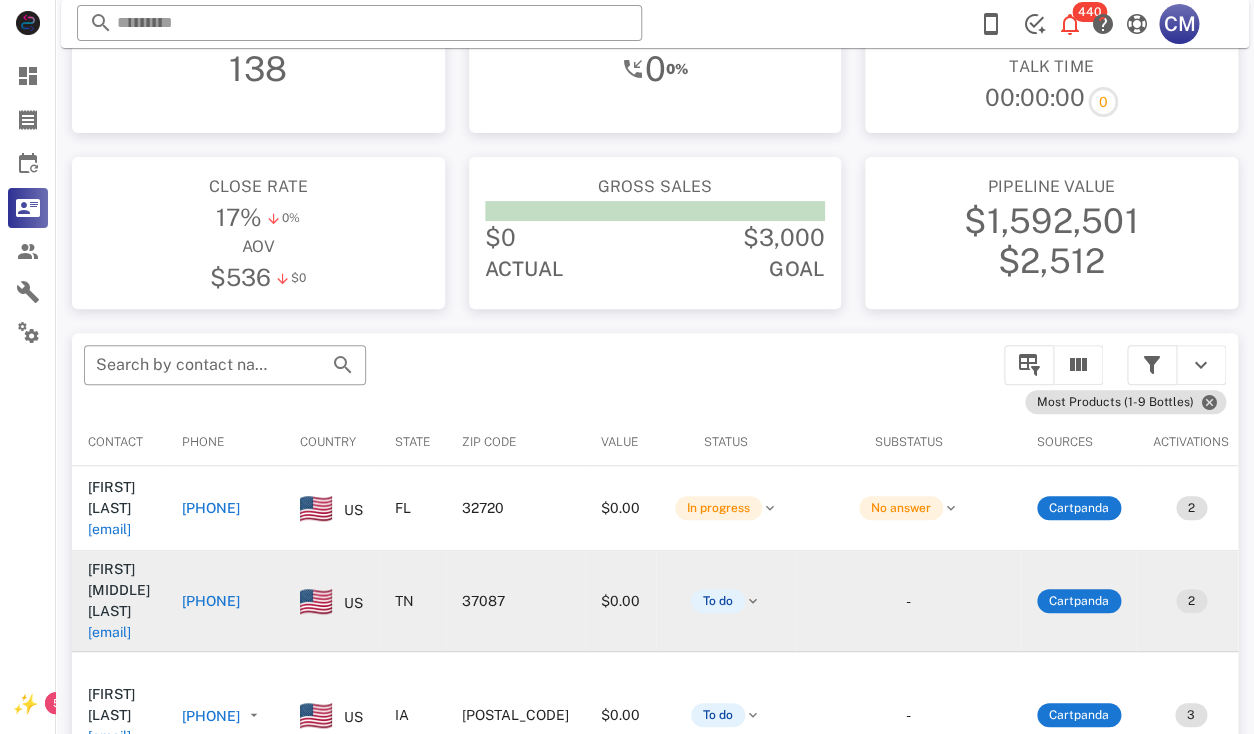 click on "[EMAIL]" at bounding box center [109, 632] 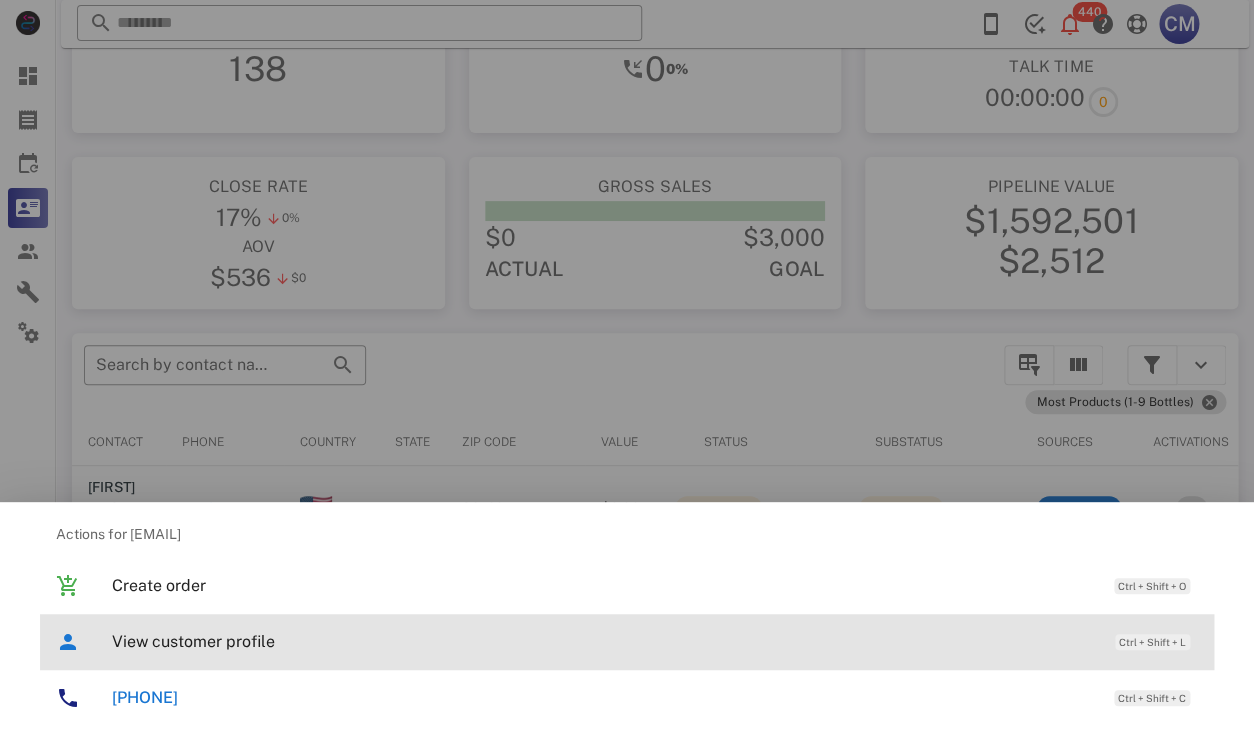 click on "View customer profile" at bounding box center [603, 641] 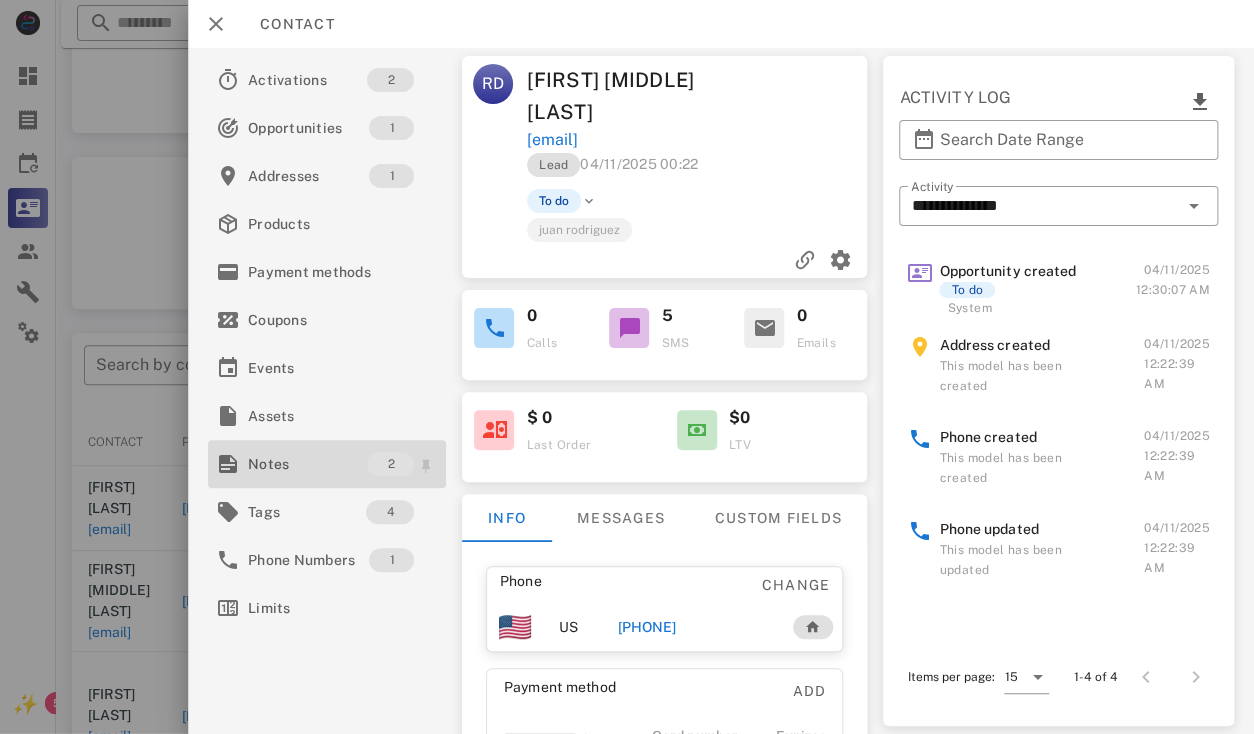 click on "Notes" at bounding box center (307, 464) 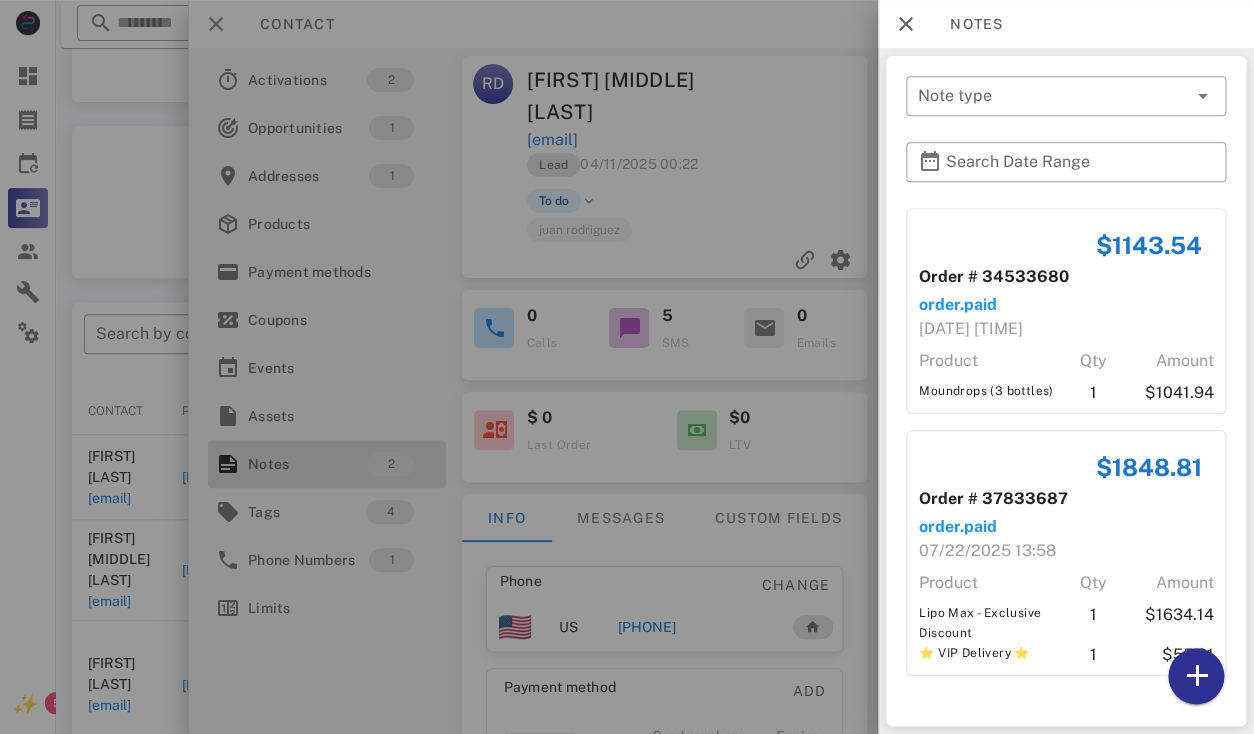 scroll, scrollTop: 0, scrollLeft: 0, axis: both 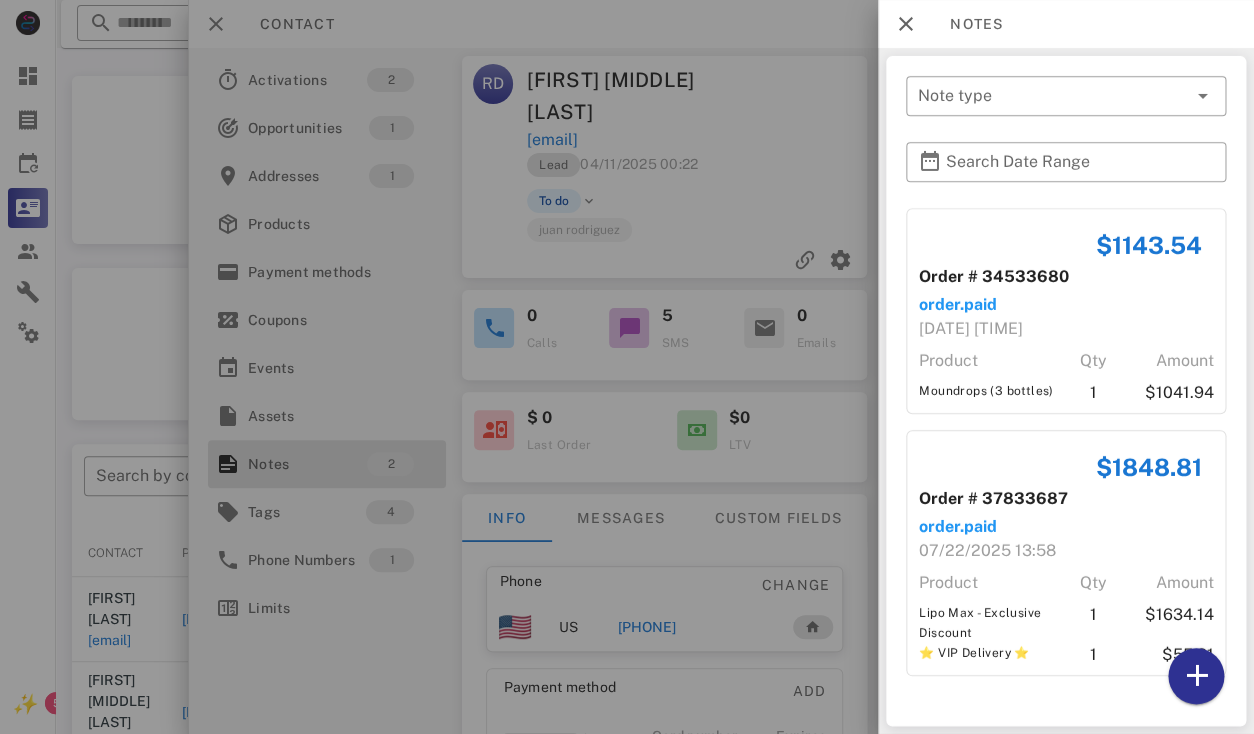 click at bounding box center [627, 367] 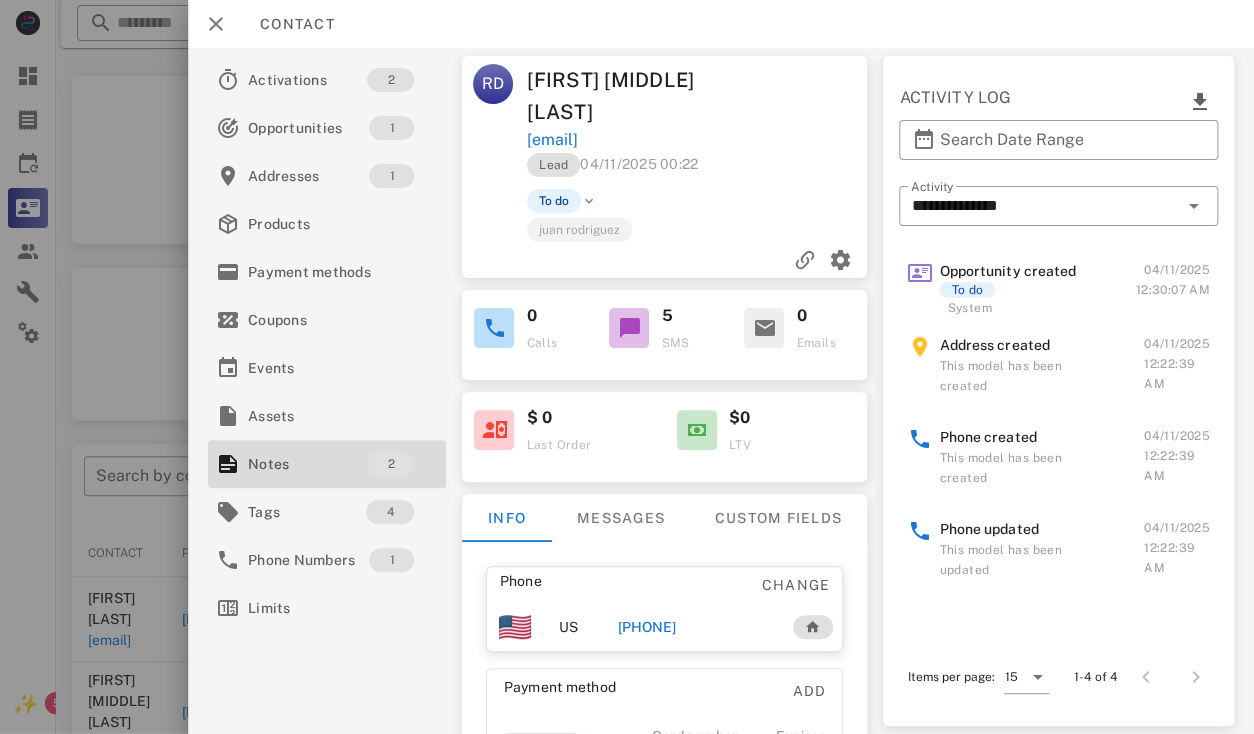 click on "[FIRST] [MIDDLE] [LAST]" at bounding box center [613, 96] 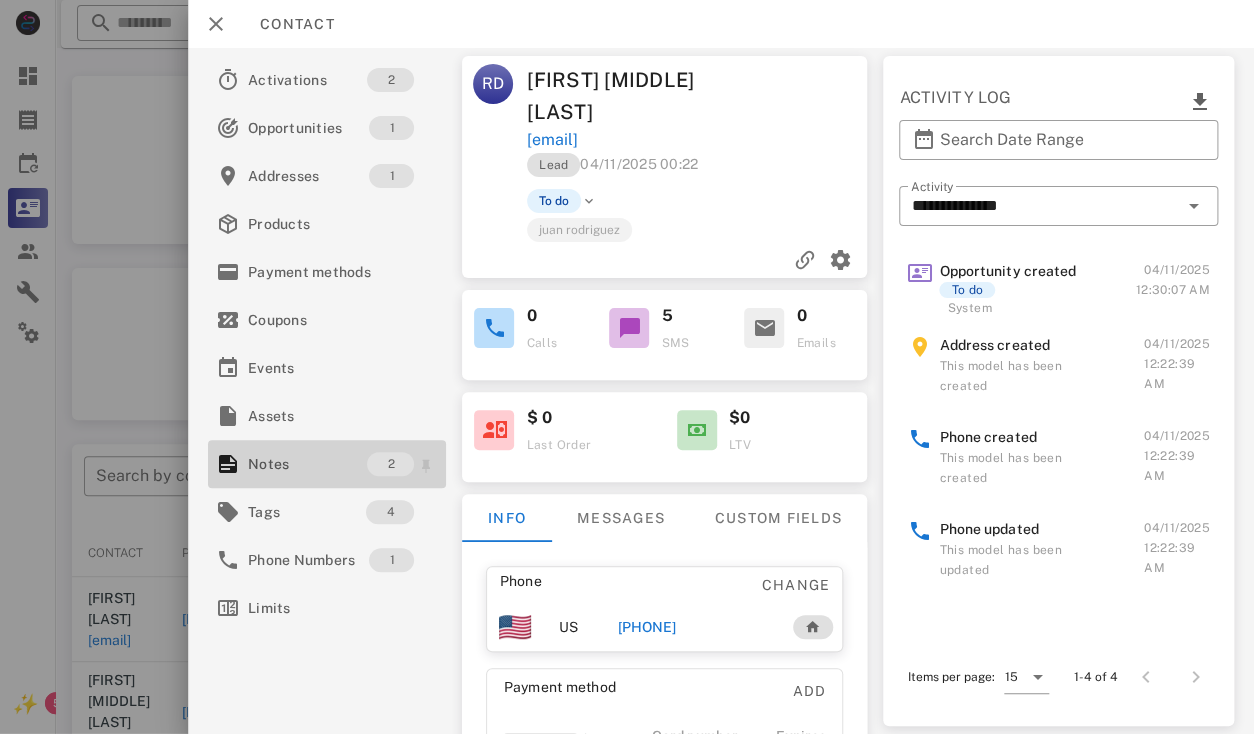 click on "Notes" at bounding box center [307, 464] 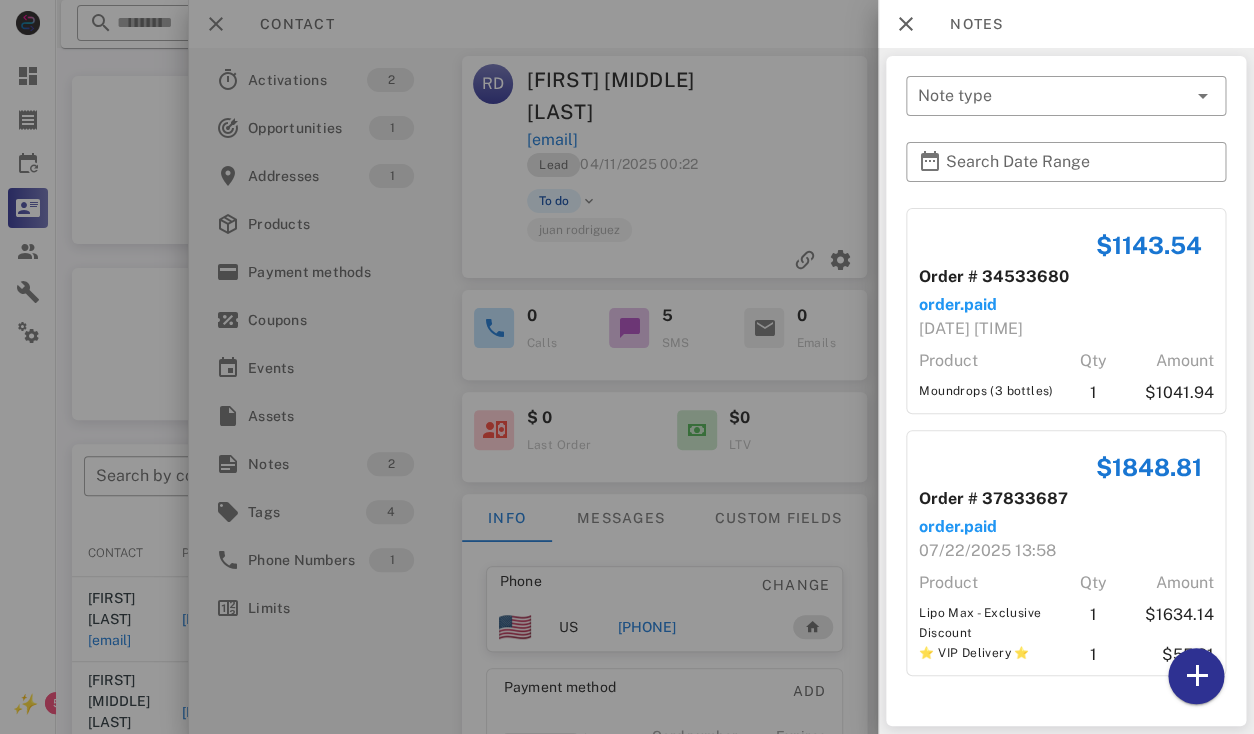 click at bounding box center [627, 367] 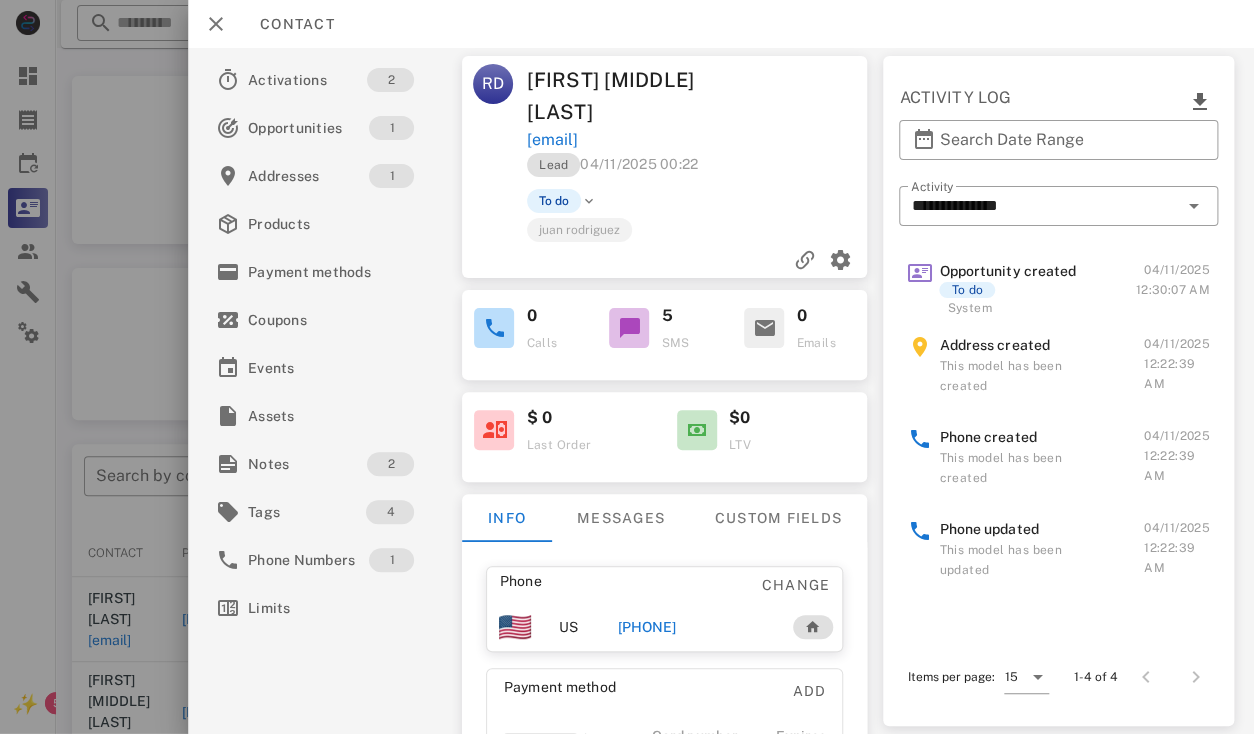 click on "[PHONE]" at bounding box center (647, 627) 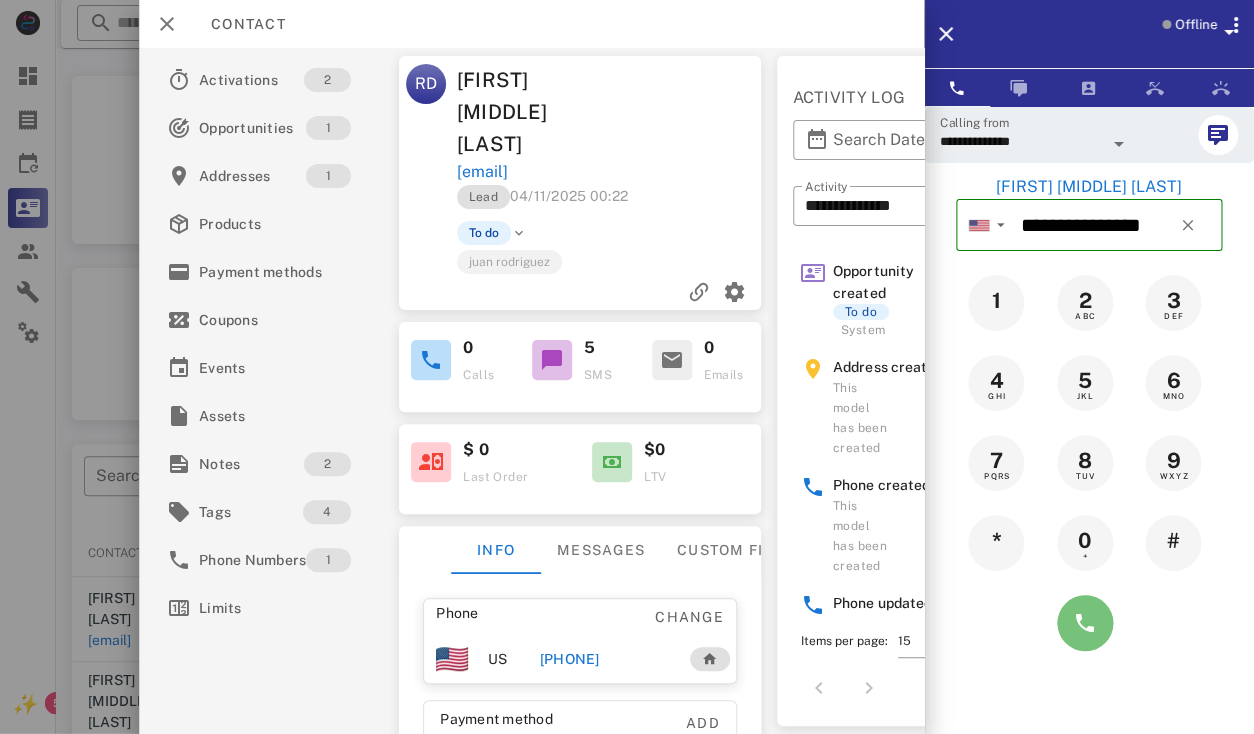 click at bounding box center (1085, 623) 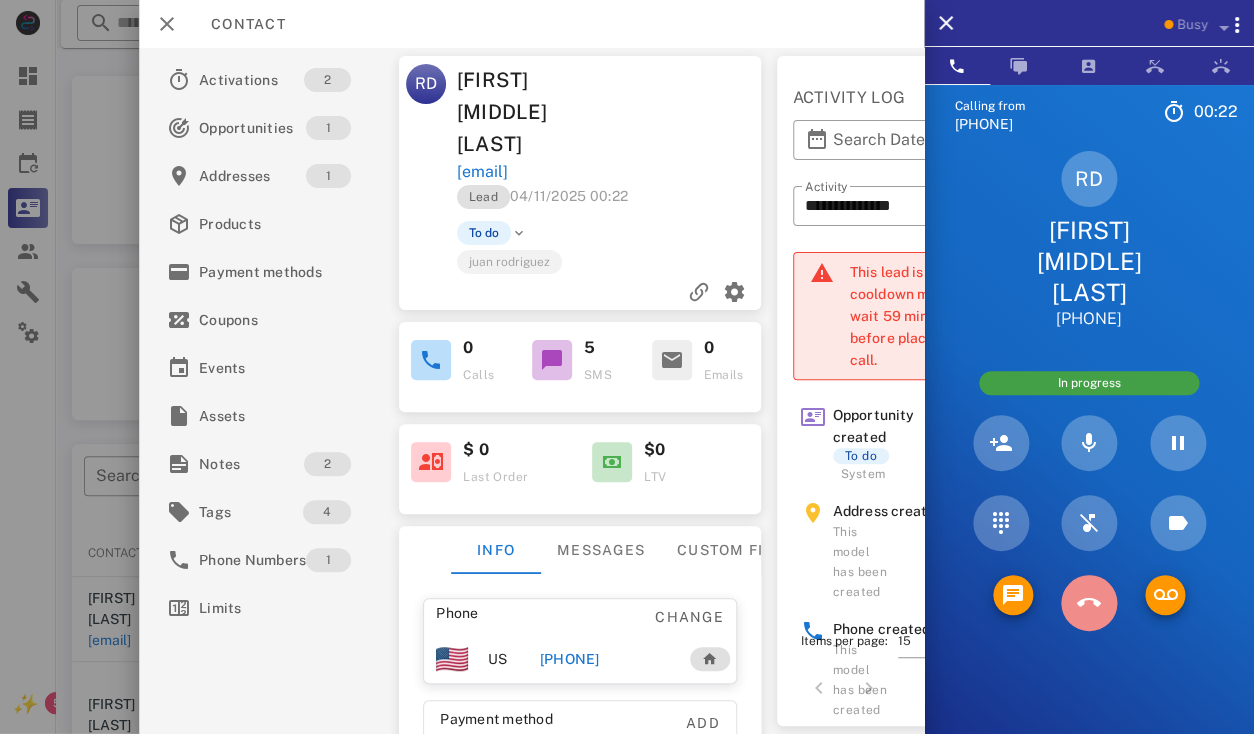 click at bounding box center [1089, 603] 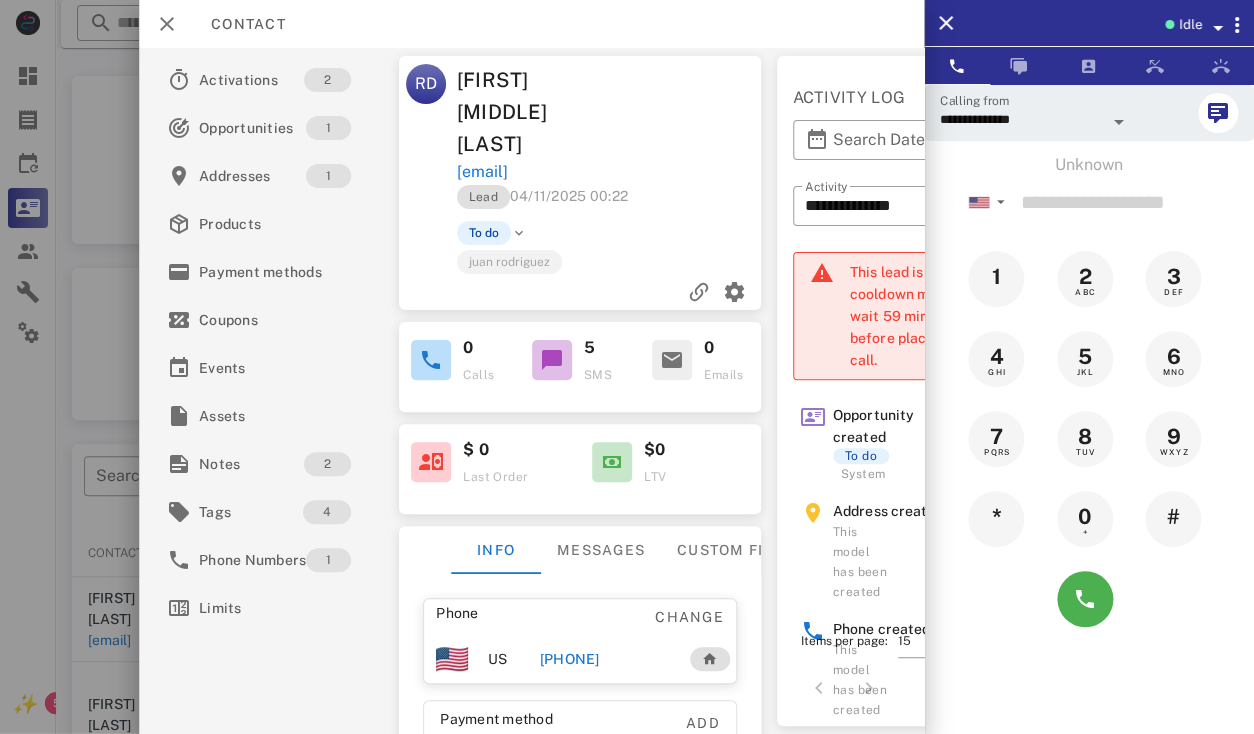 click on "[PHONE]" at bounding box center (569, 659) 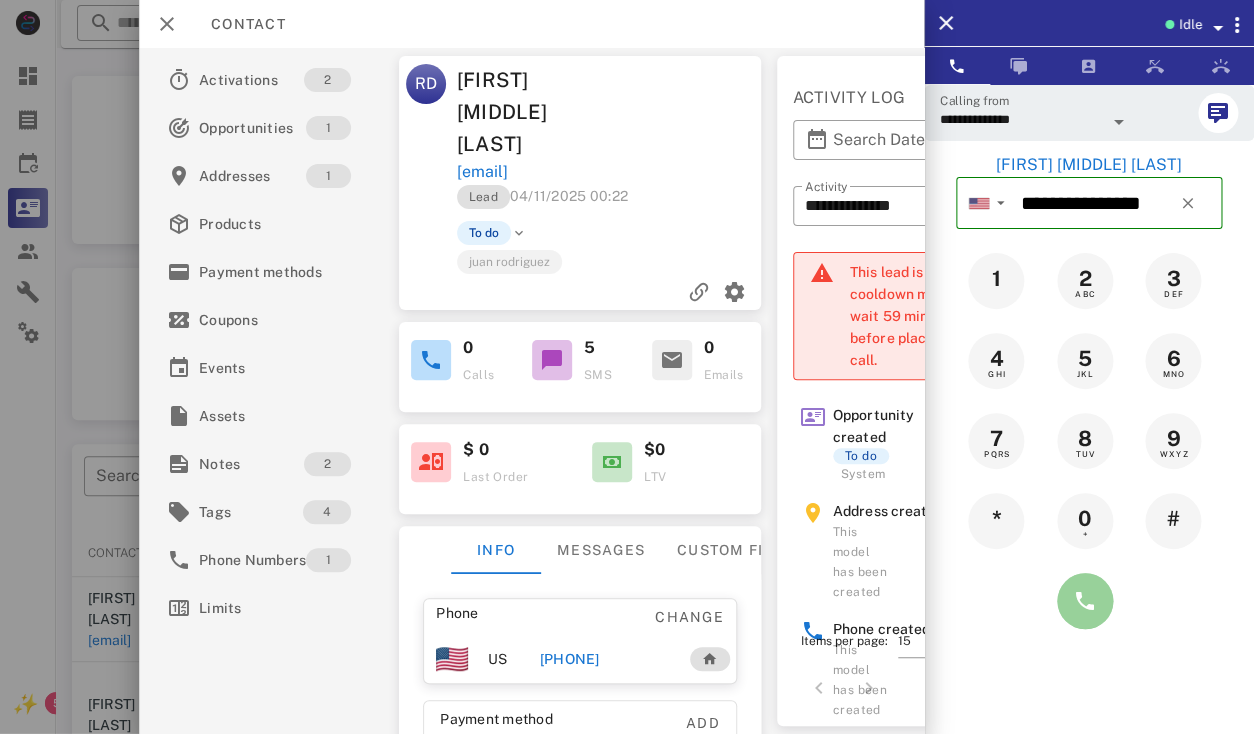 click at bounding box center [1085, 601] 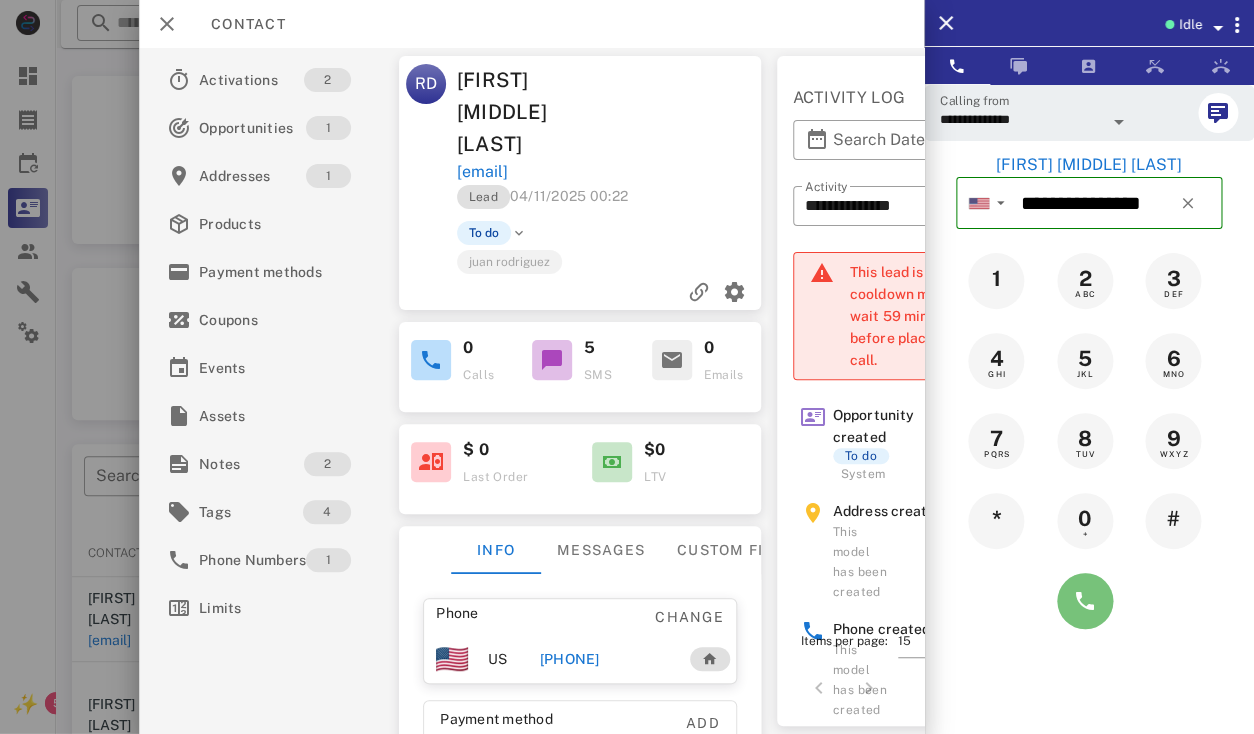 type 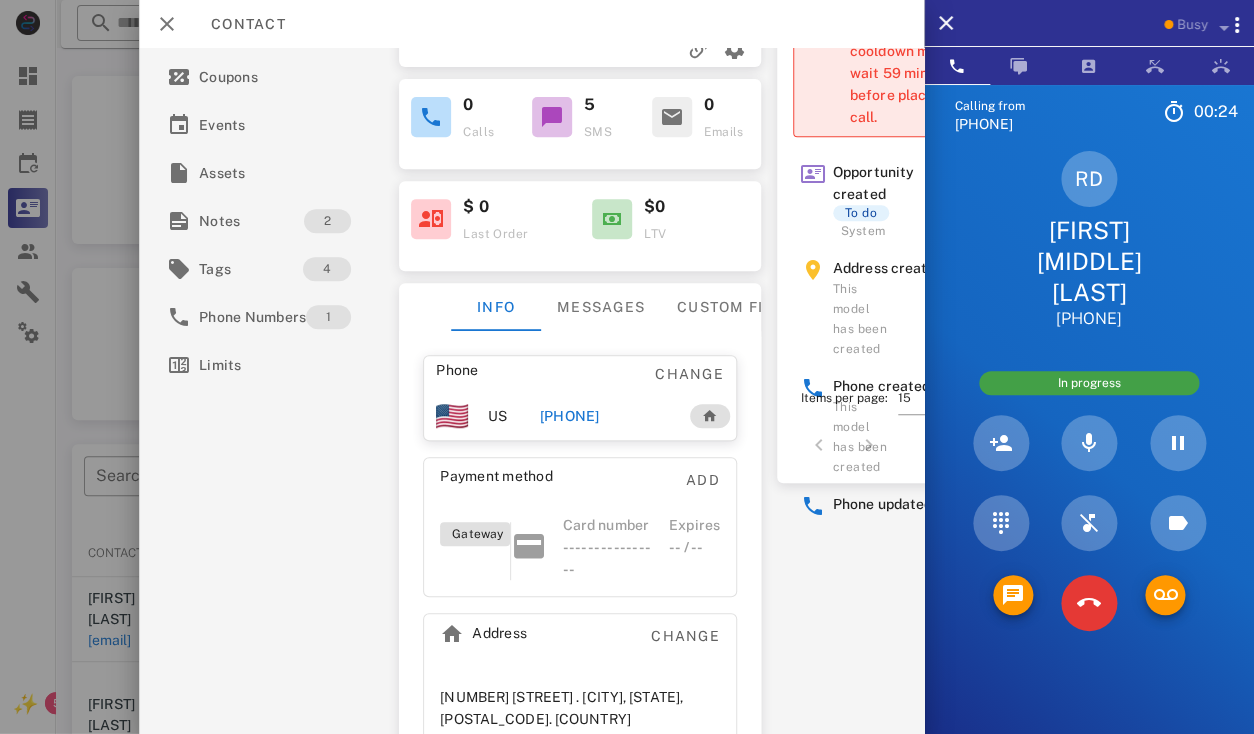 scroll, scrollTop: 245, scrollLeft: 0, axis: vertical 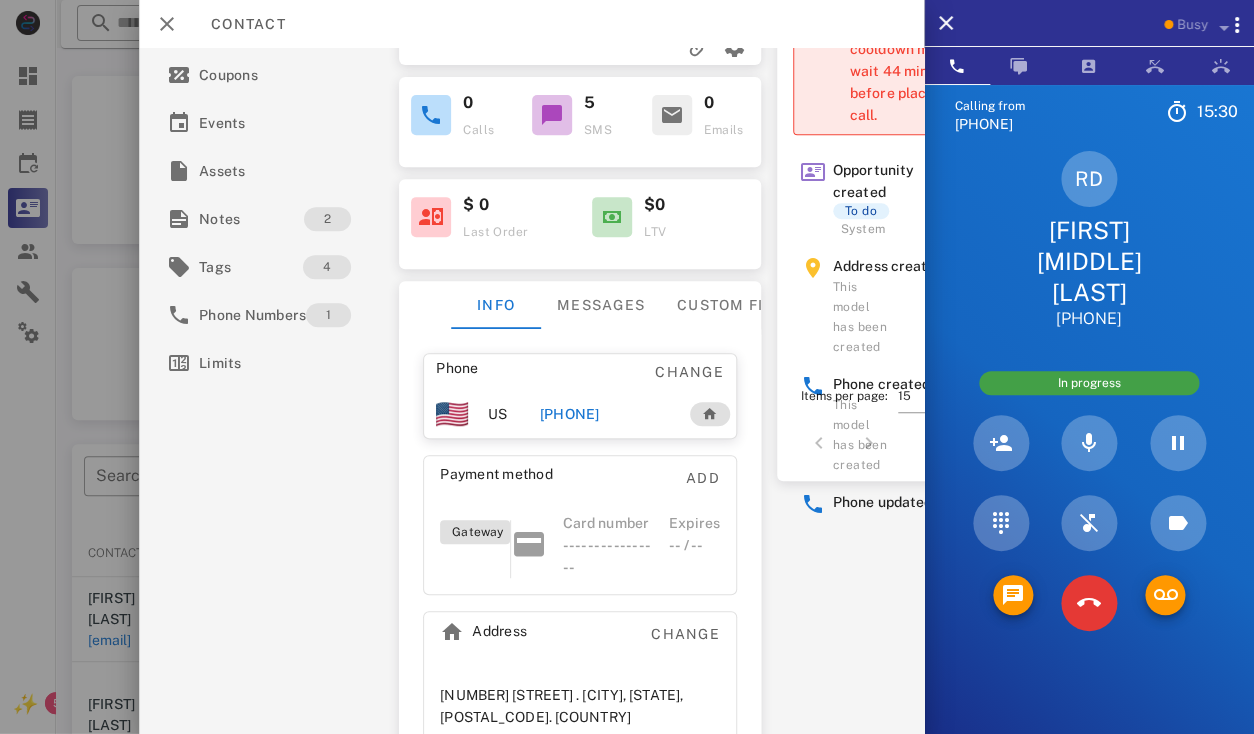 click on "[NUMBER] [STREET] .
[CITY], [STATE], [POSTAL_CODE].
[COUNTRY]" at bounding box center (580, 706) 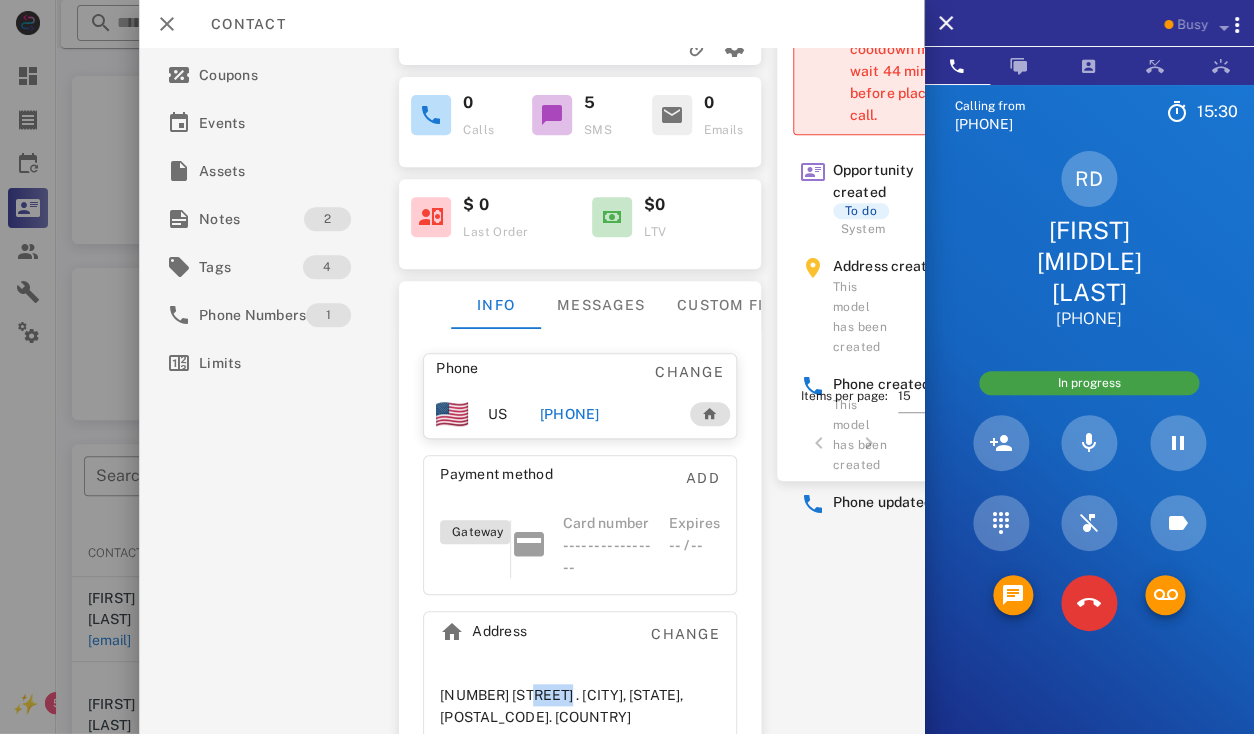click on "[NUMBER] [STREET] .
[CITY], [STATE], [POSTAL_CODE].
[COUNTRY]" at bounding box center (580, 706) 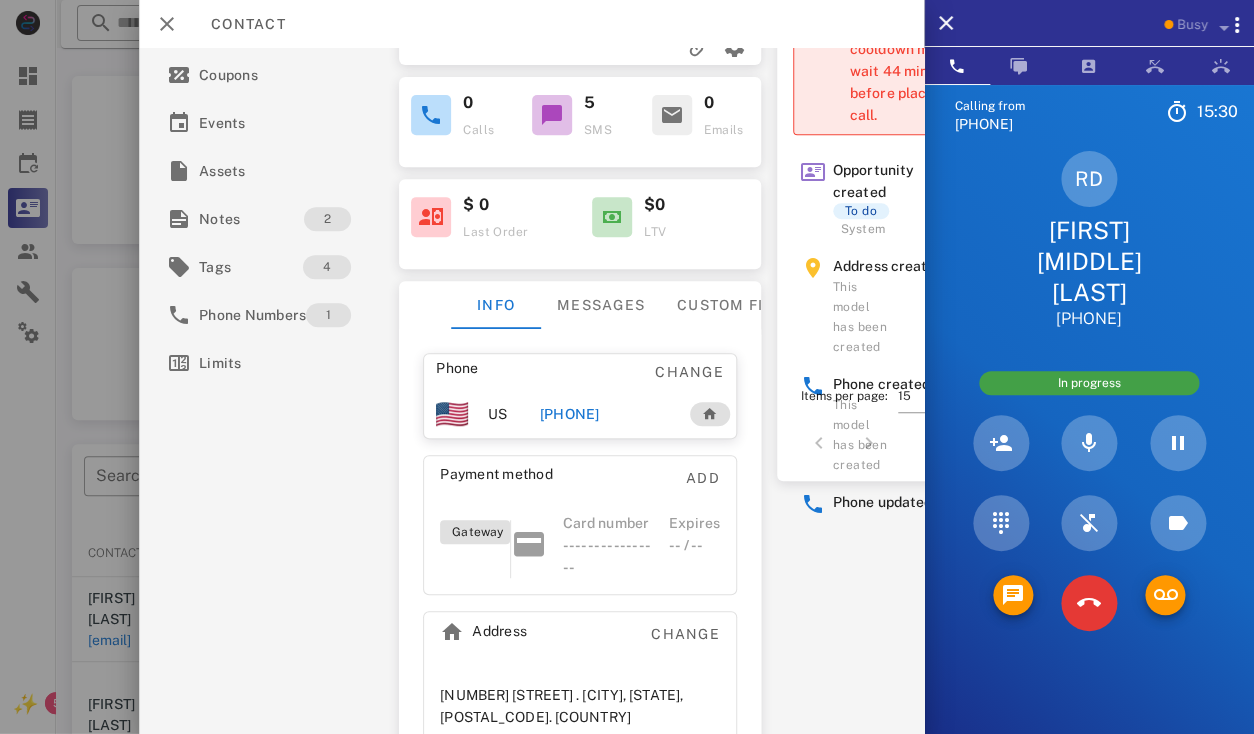 click on "[NUMBER] [STREET] .
[CITY], [STATE], [POSTAL_CODE].
[COUNTRY]" at bounding box center [580, 706] 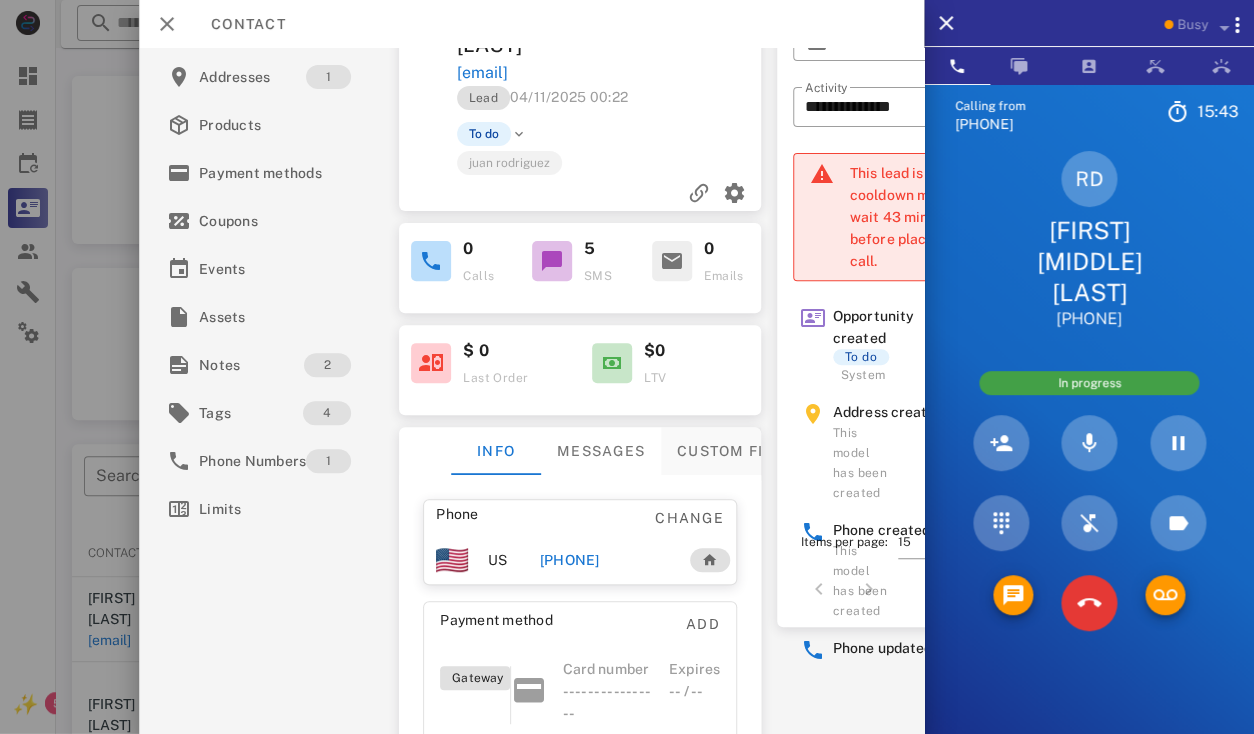 scroll, scrollTop: 0, scrollLeft: 0, axis: both 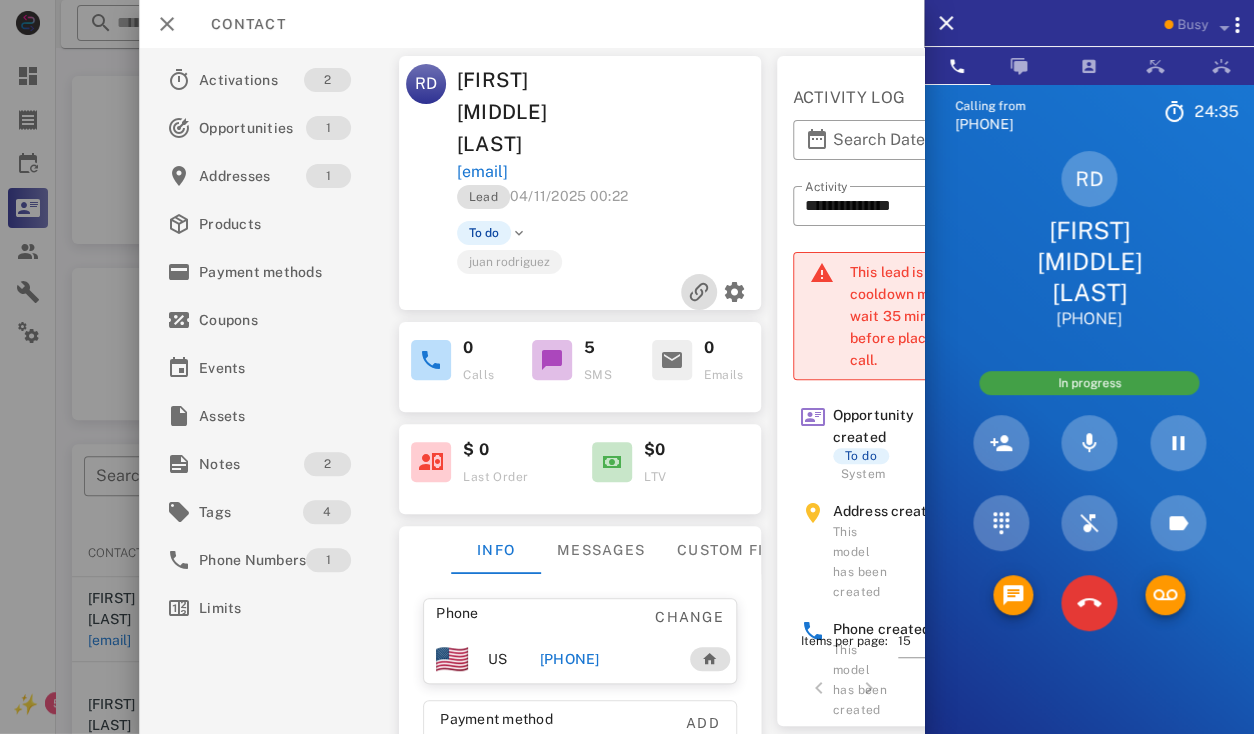 click at bounding box center [698, 292] 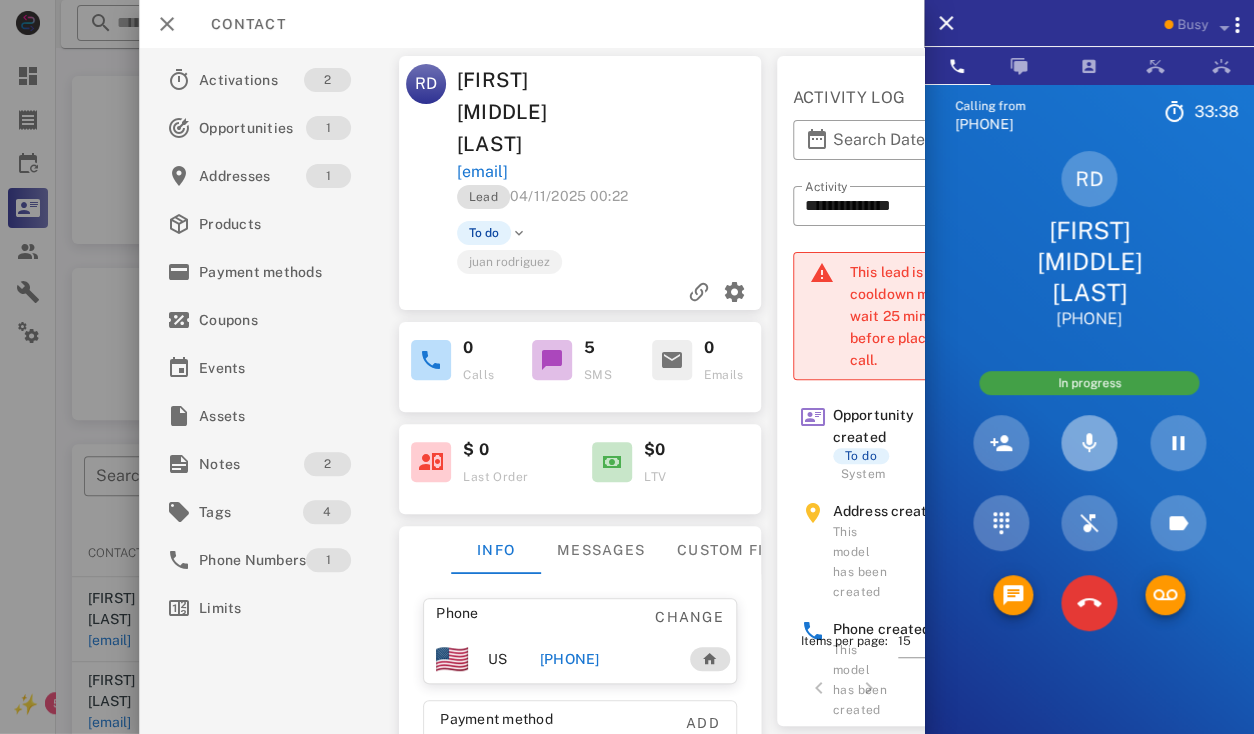 click at bounding box center (1089, 443) 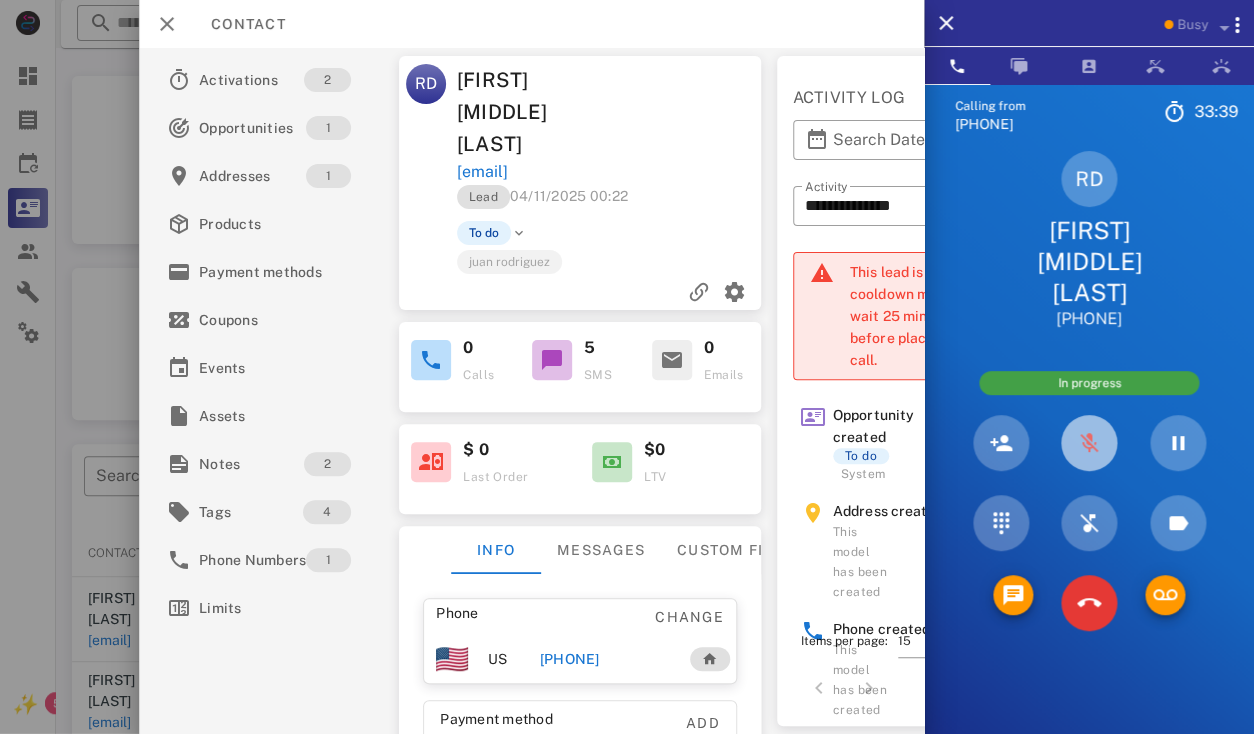 click at bounding box center (1089, 443) 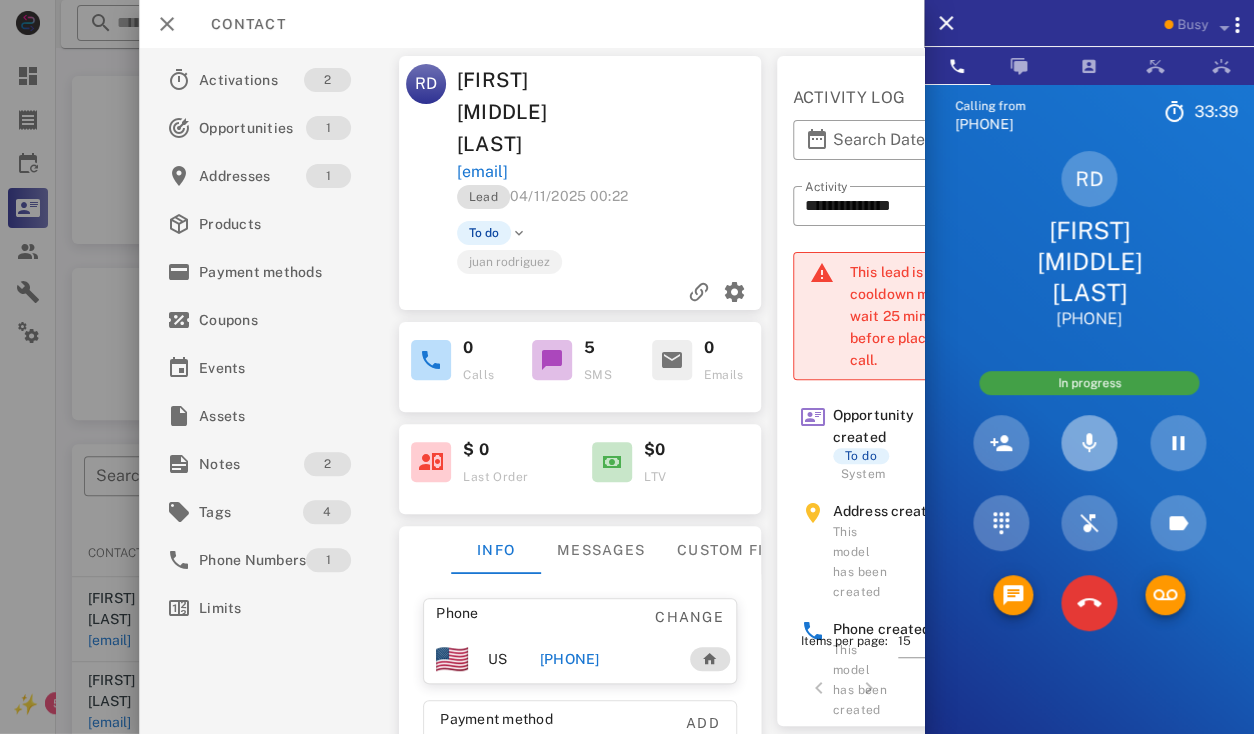 type 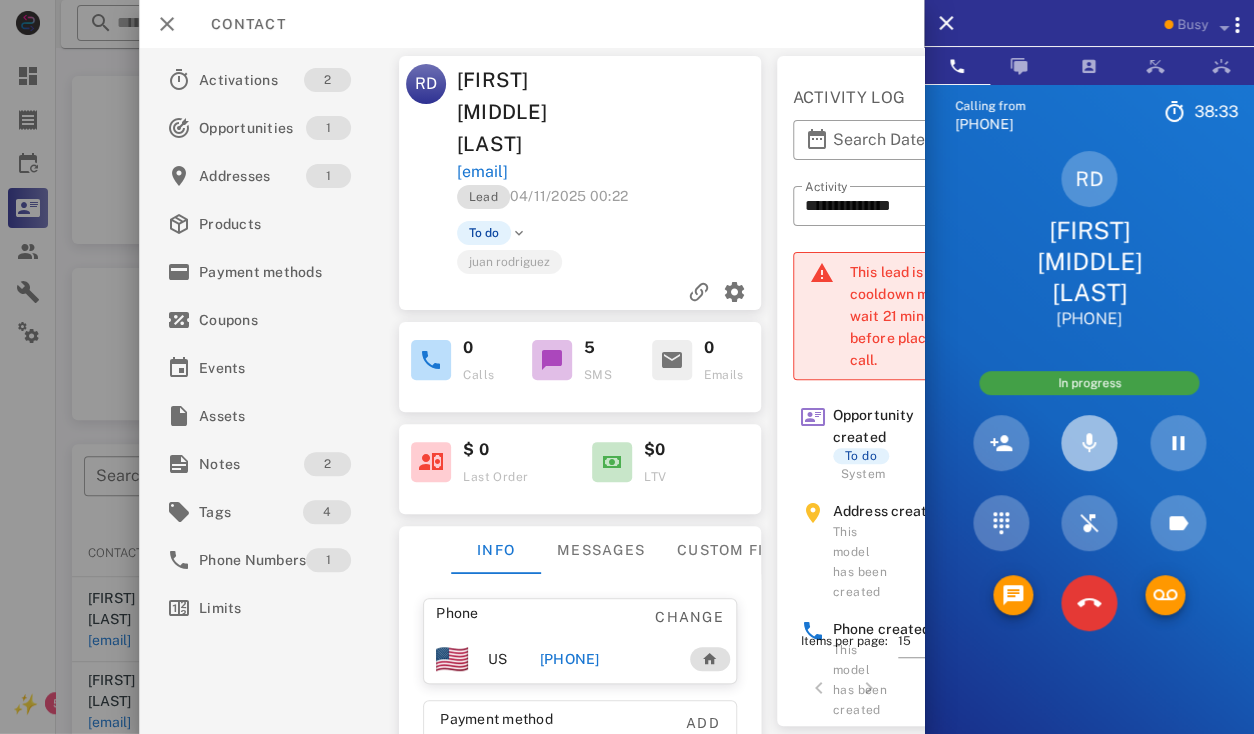 click at bounding box center [1089, 443] 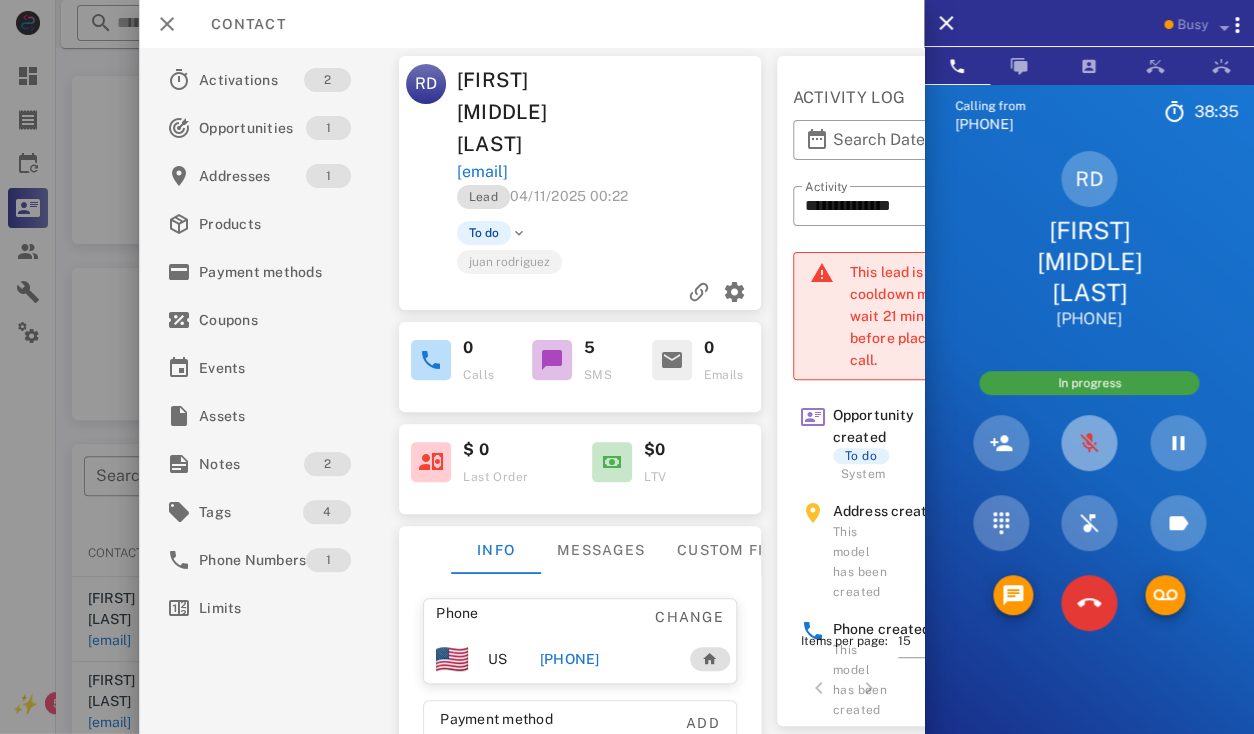click at bounding box center (1089, 443) 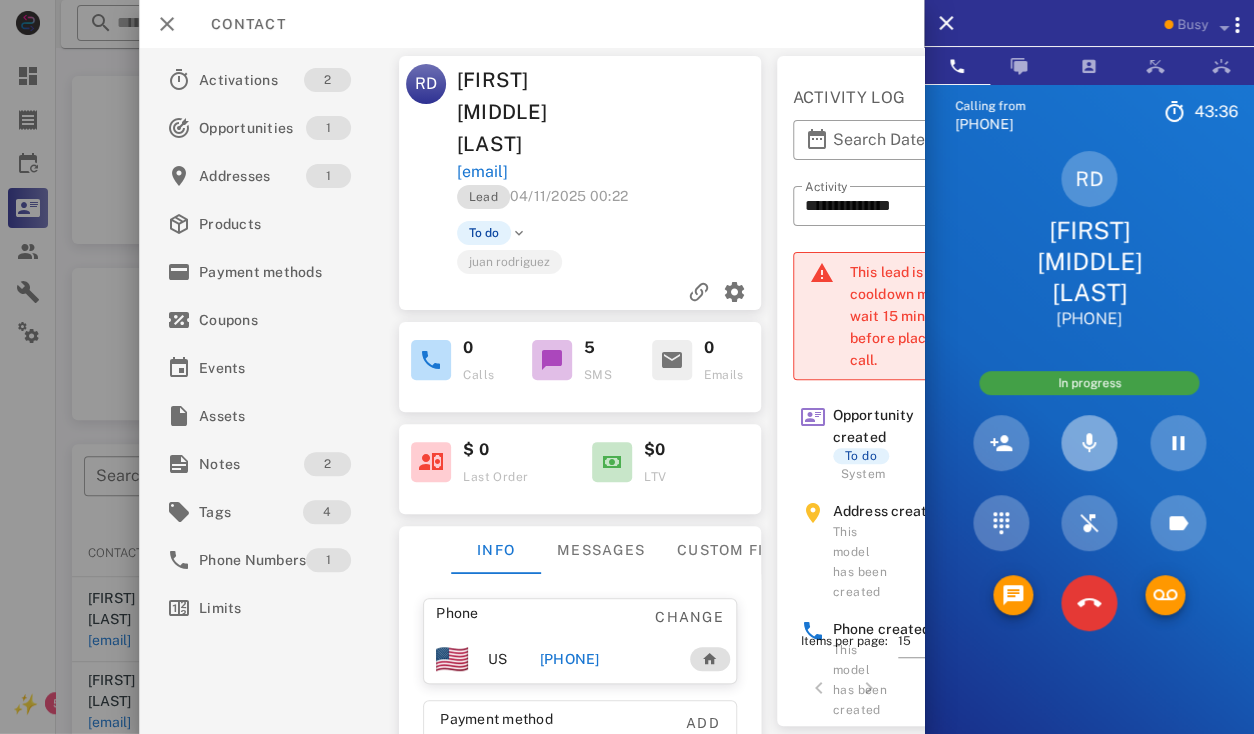 click at bounding box center [1089, 443] 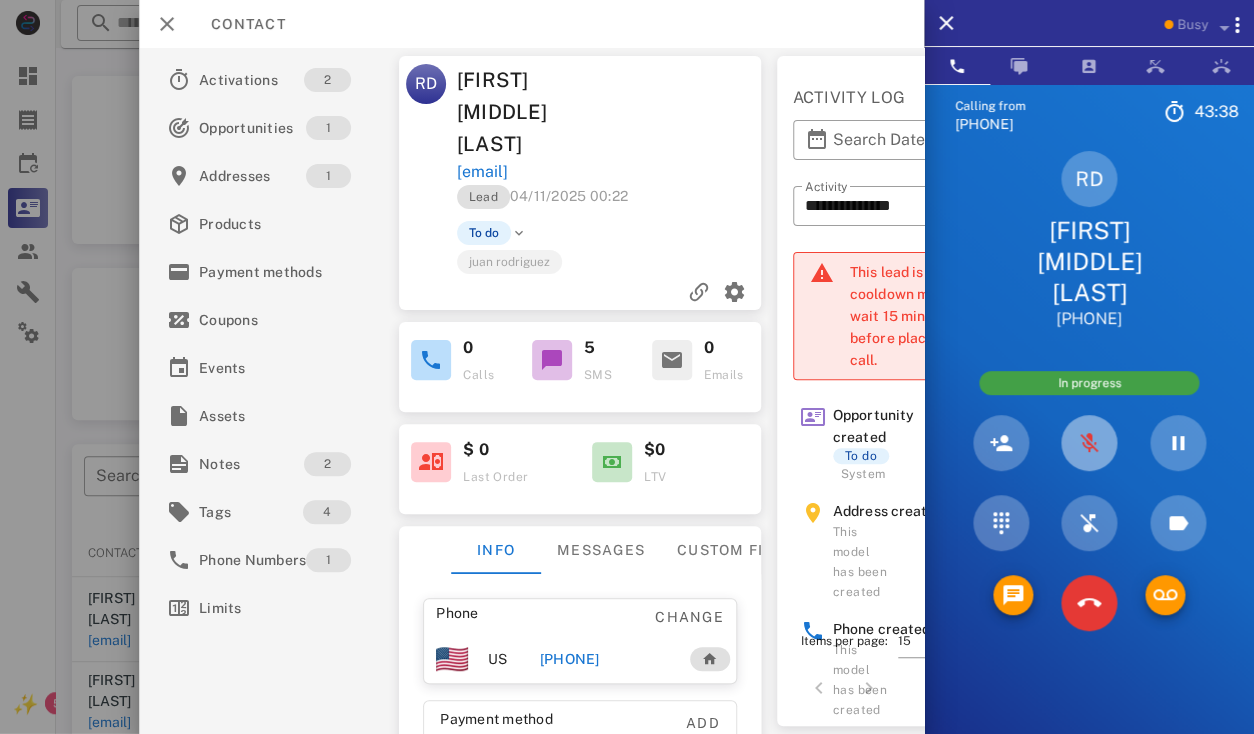 click at bounding box center (1089, 443) 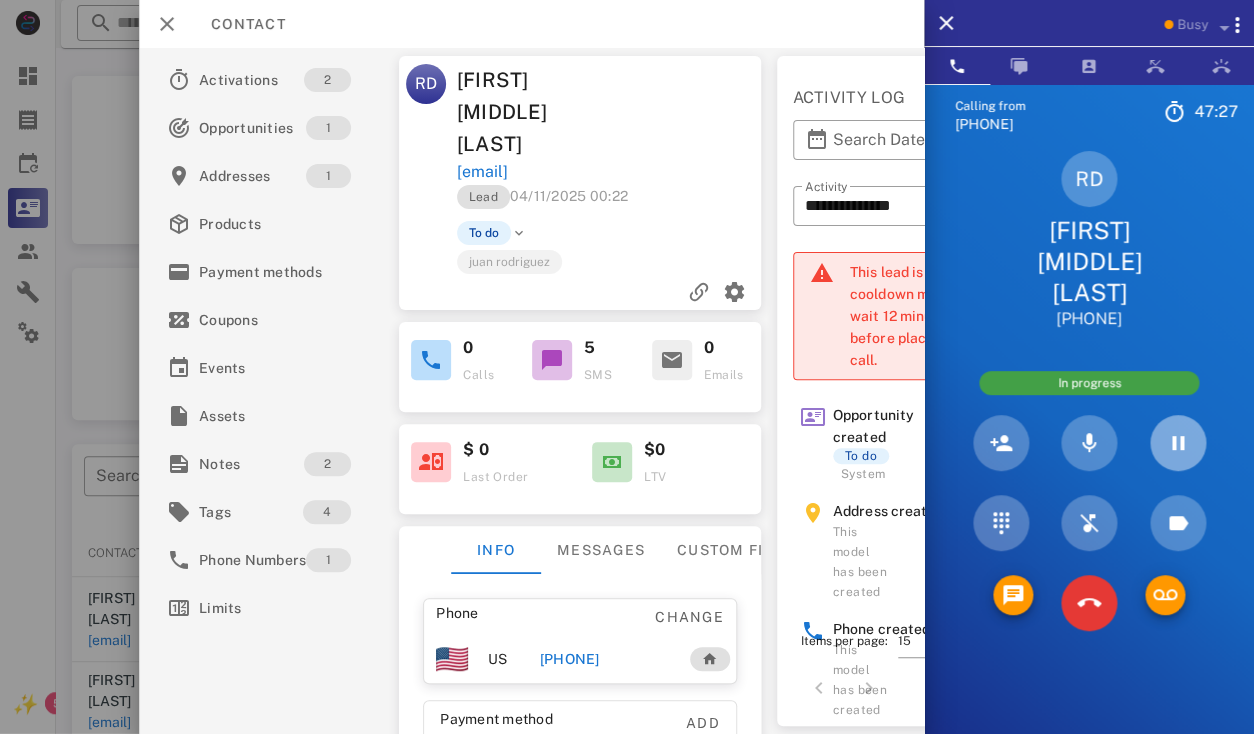 drag, startPoint x: 1178, startPoint y: 420, endPoint x: 1210, endPoint y: 335, distance: 90.824005 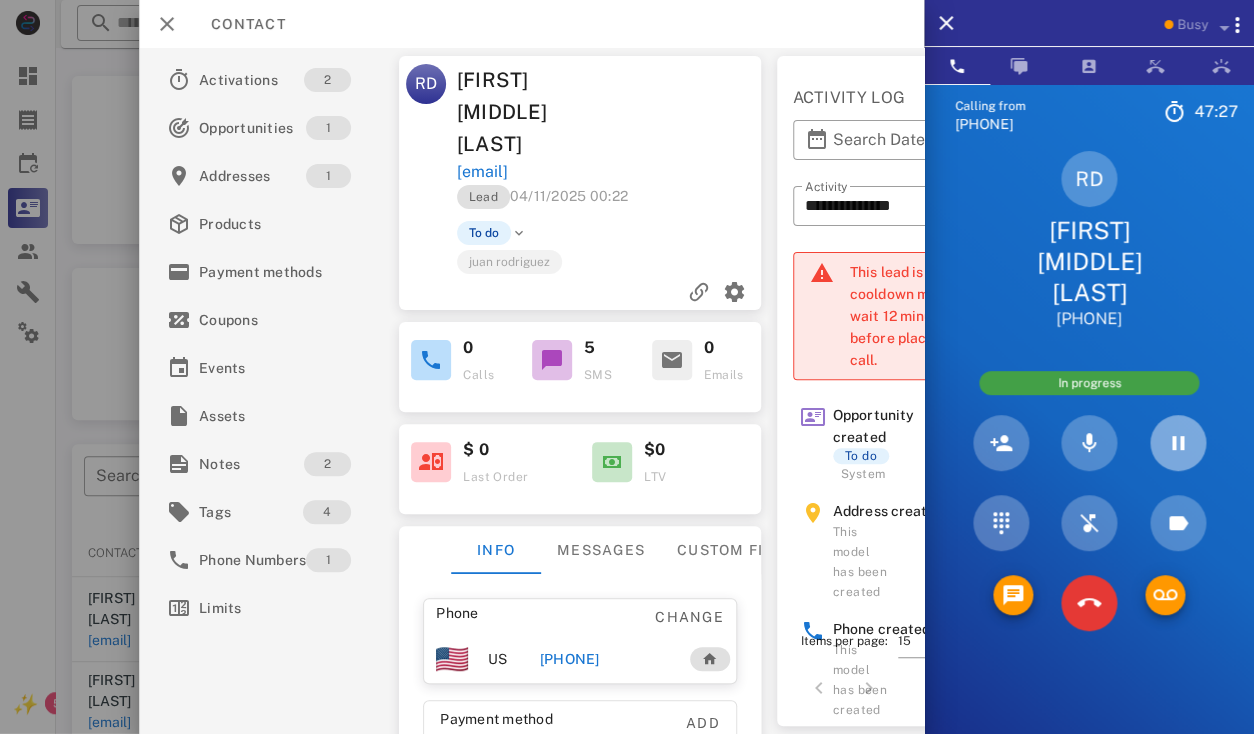 click at bounding box center (1178, 443) 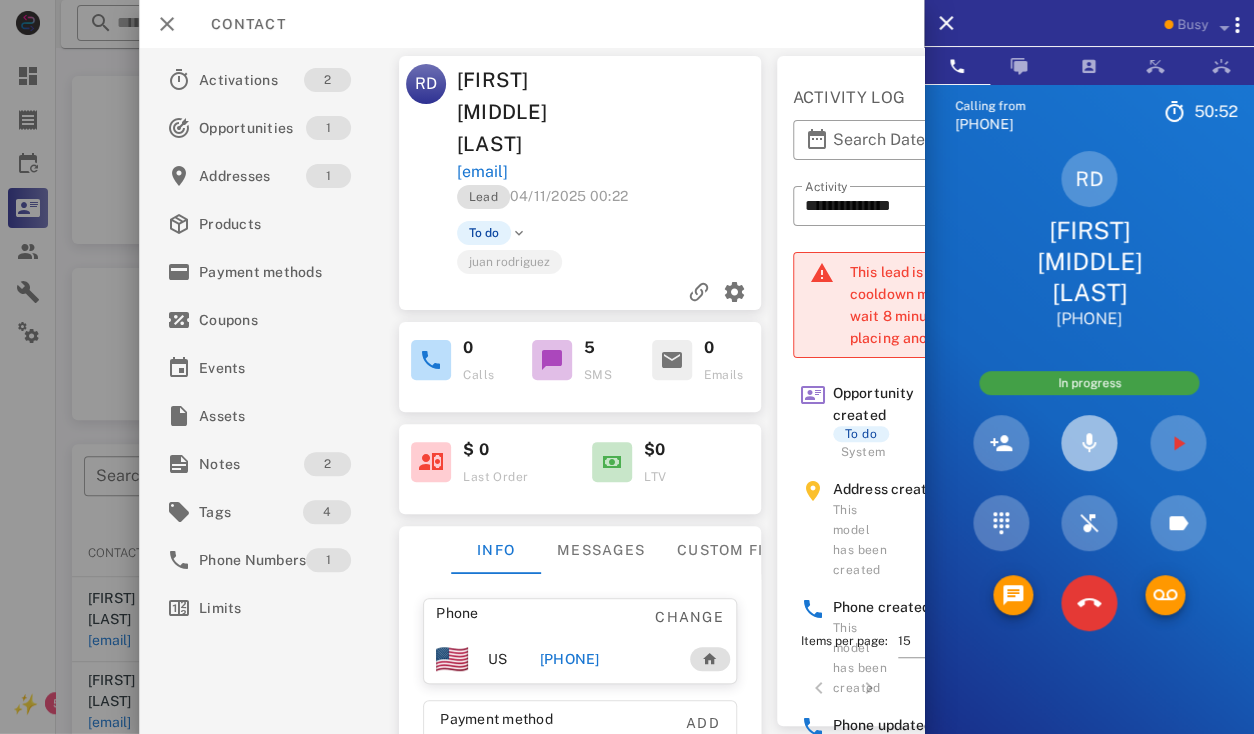 click at bounding box center (1089, 443) 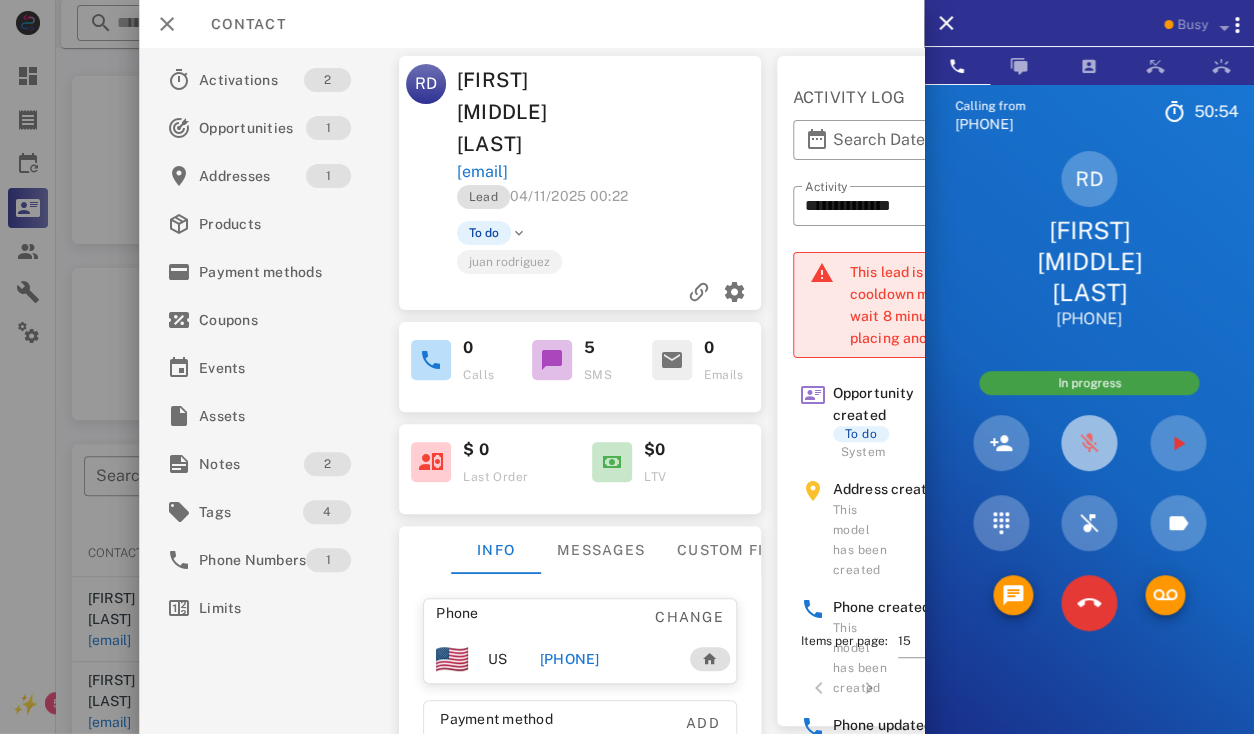 click at bounding box center (1089, 443) 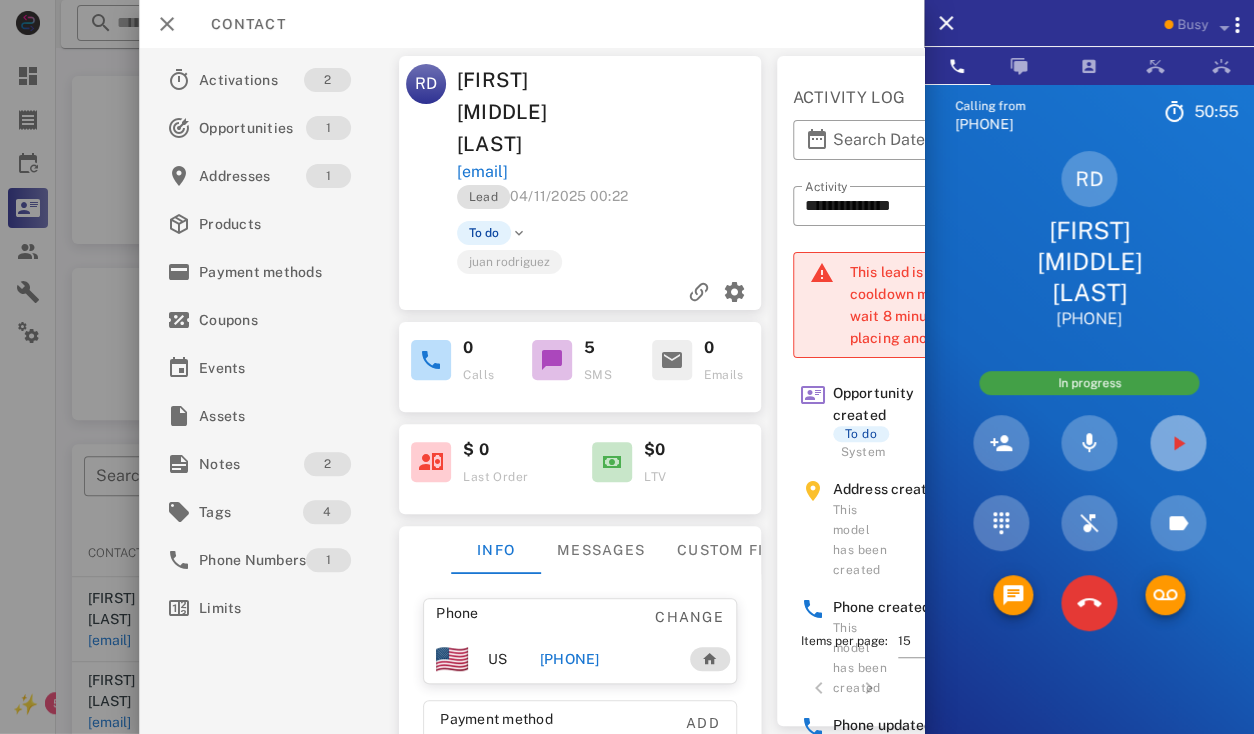 click at bounding box center [1178, 443] 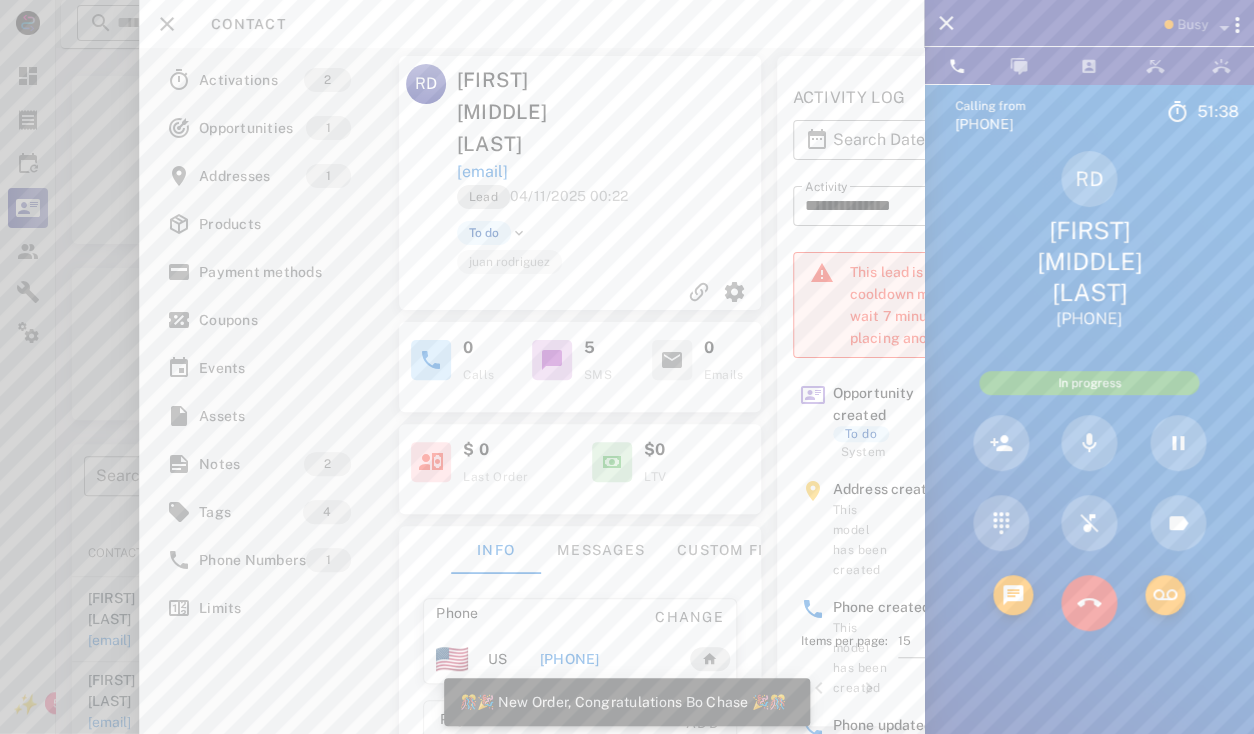 copy on "(629) 265-8201" 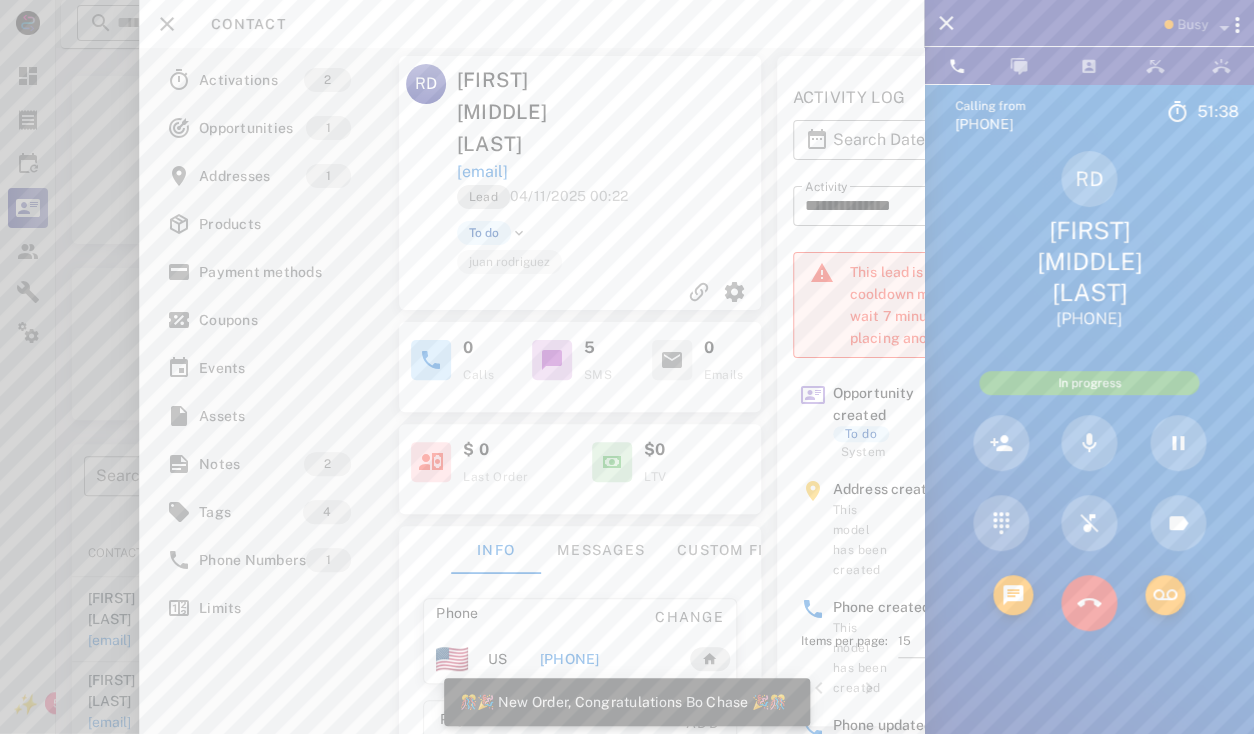 drag, startPoint x: 1064, startPoint y: 129, endPoint x: 951, endPoint y: 124, distance: 113.110565 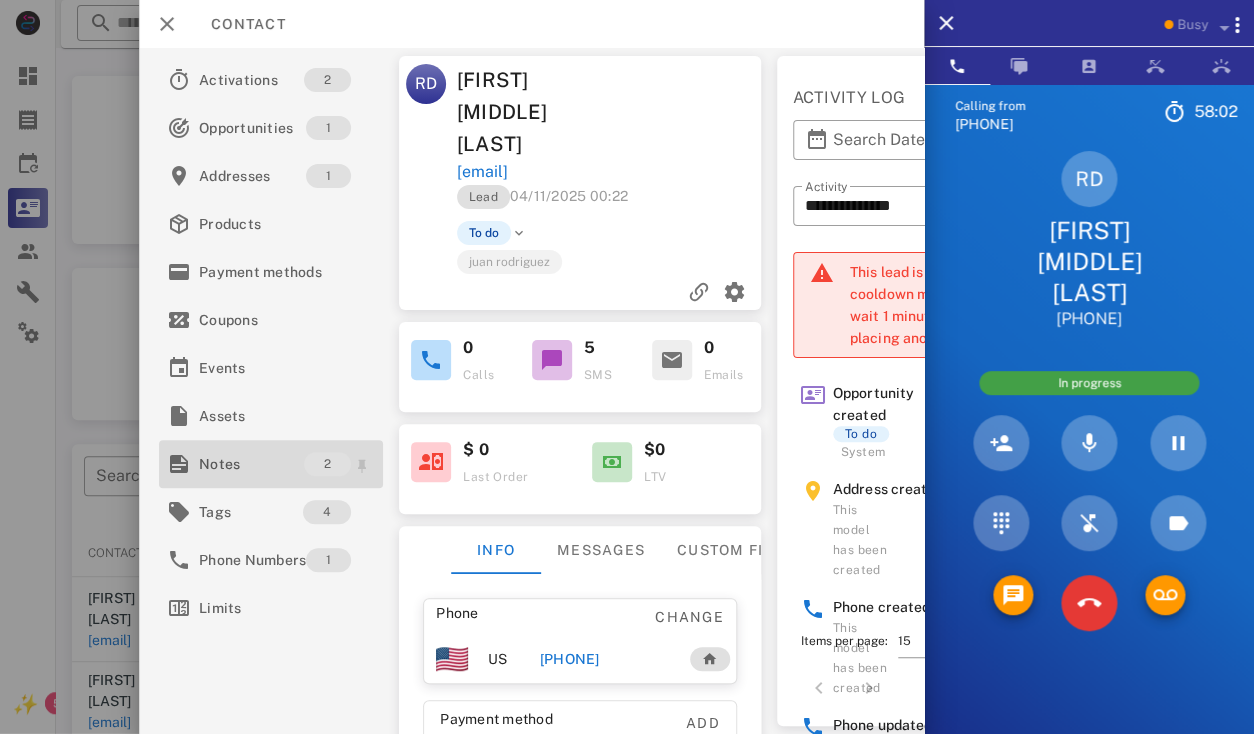 click on "Notes" at bounding box center (251, 464) 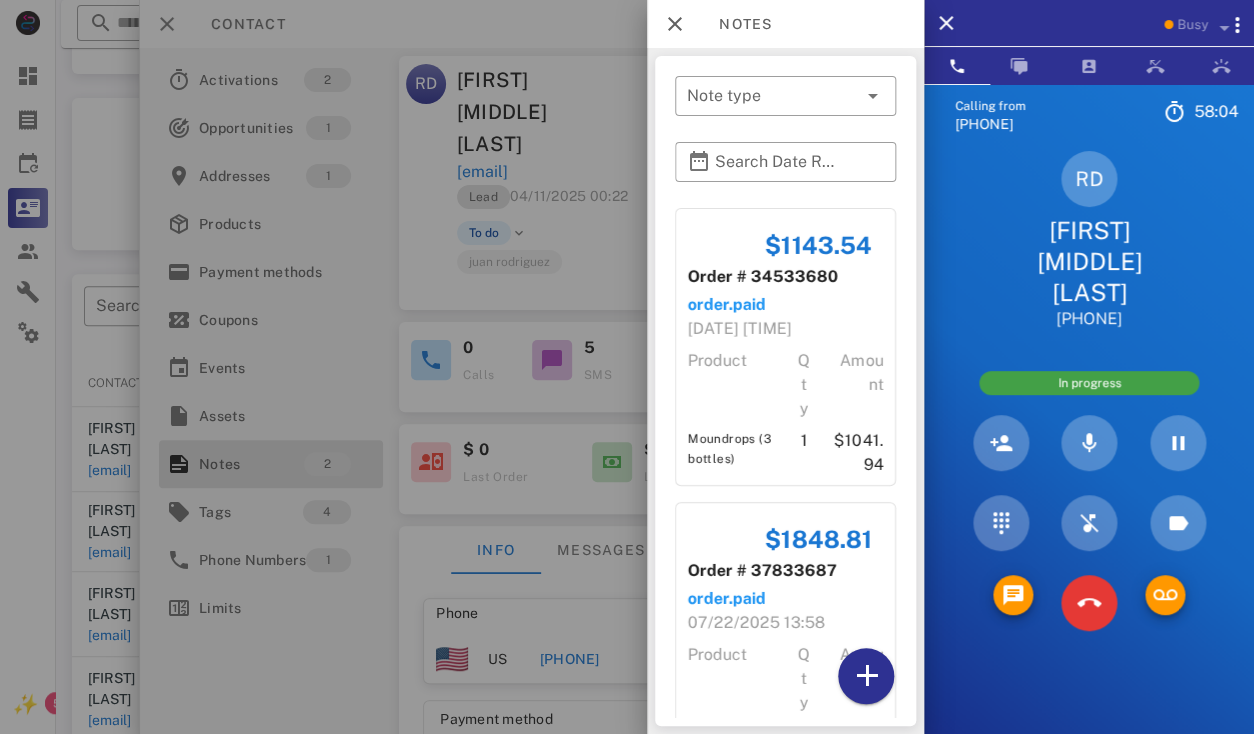 scroll, scrollTop: 381, scrollLeft: 0, axis: vertical 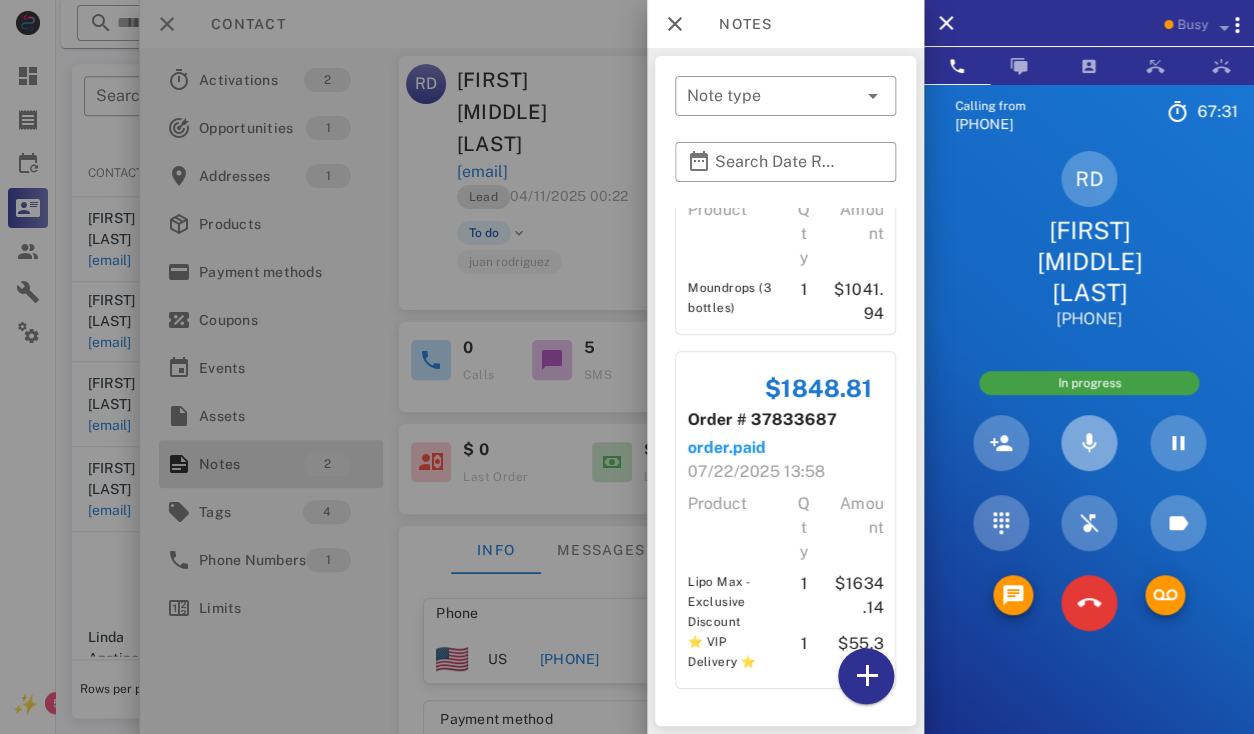 click at bounding box center (1089, 443) 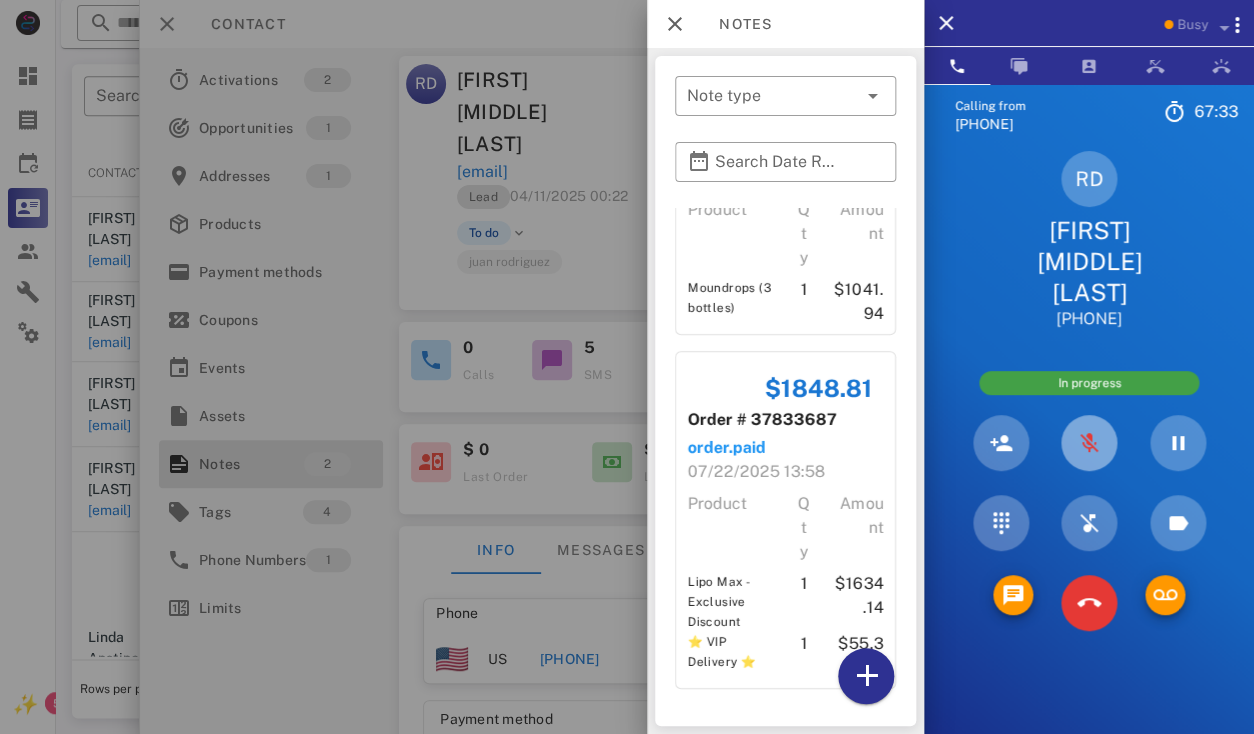 click at bounding box center [1089, 443] 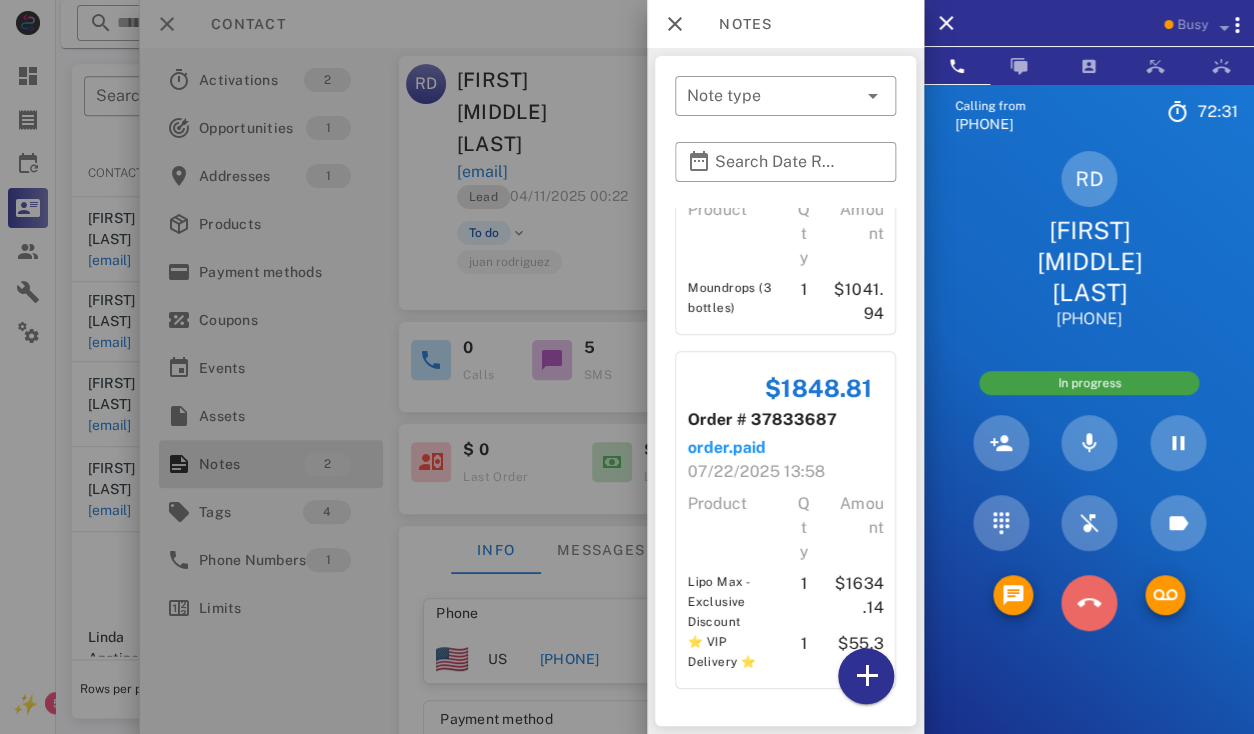 click at bounding box center (1089, 603) 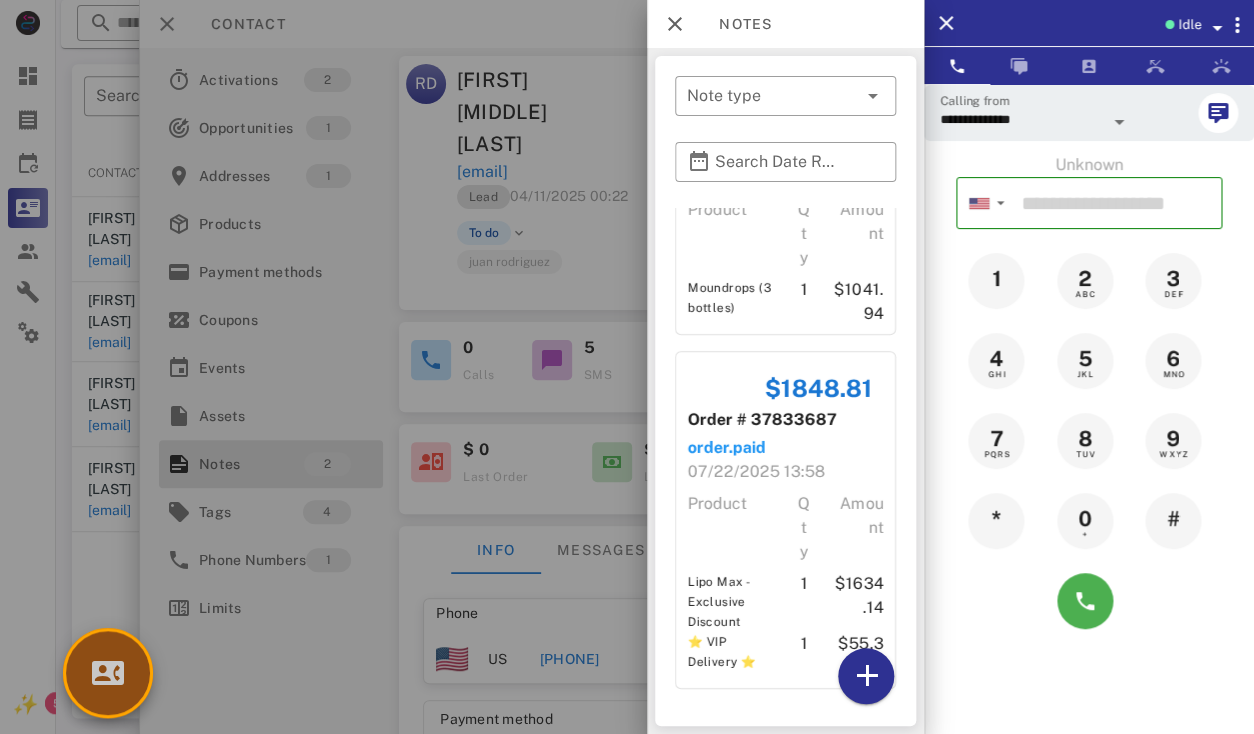 click at bounding box center (108, 673) 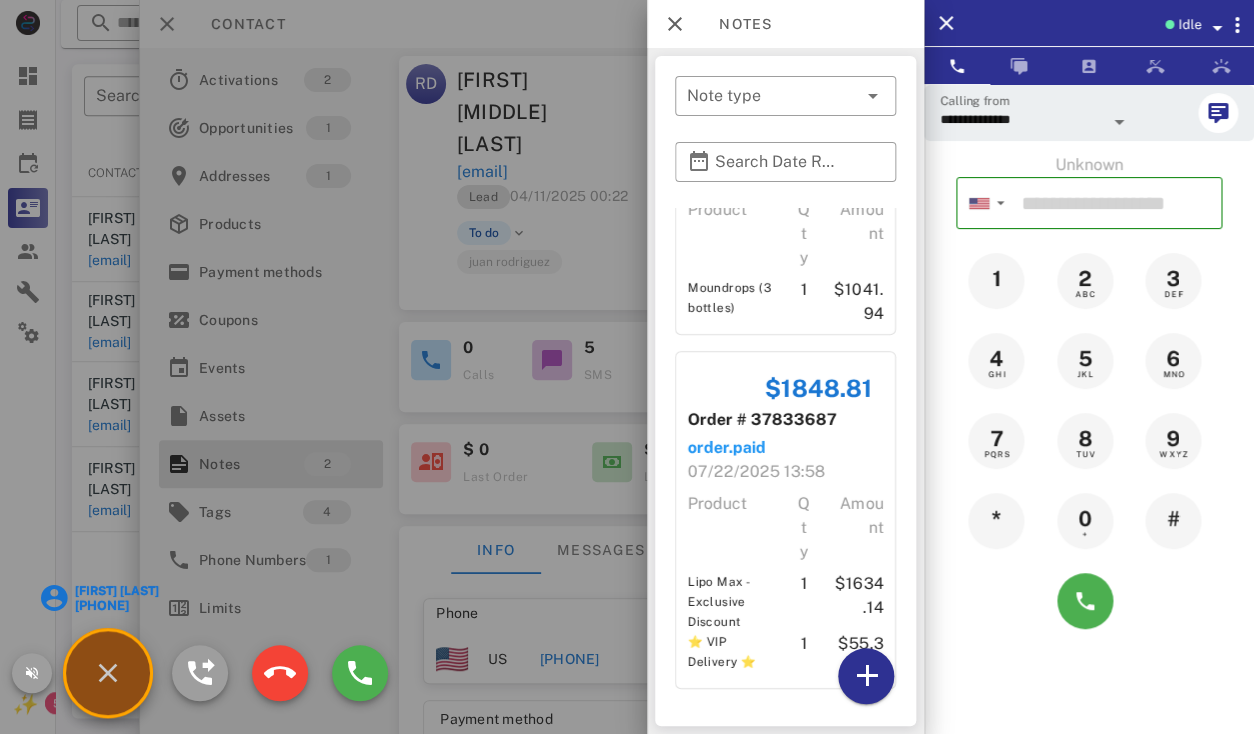 click on "[FIRST] [LAST]" at bounding box center [116, 591] 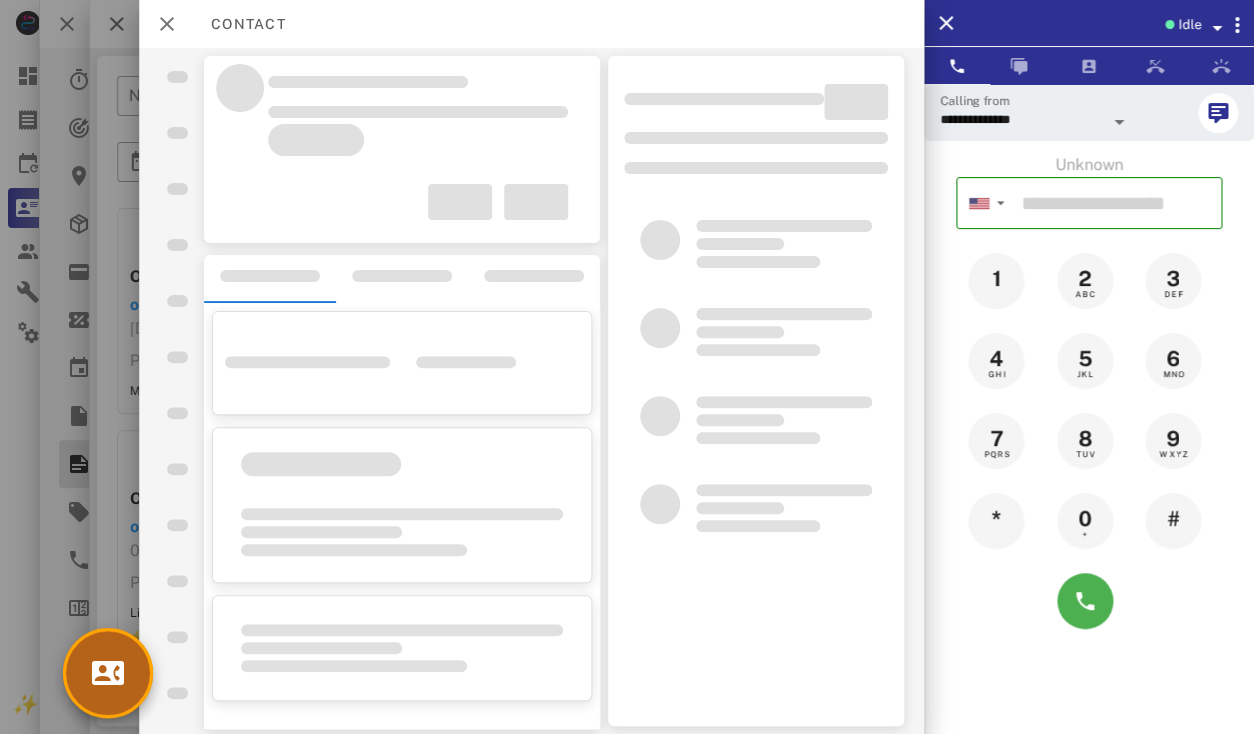 scroll, scrollTop: 0, scrollLeft: 0, axis: both 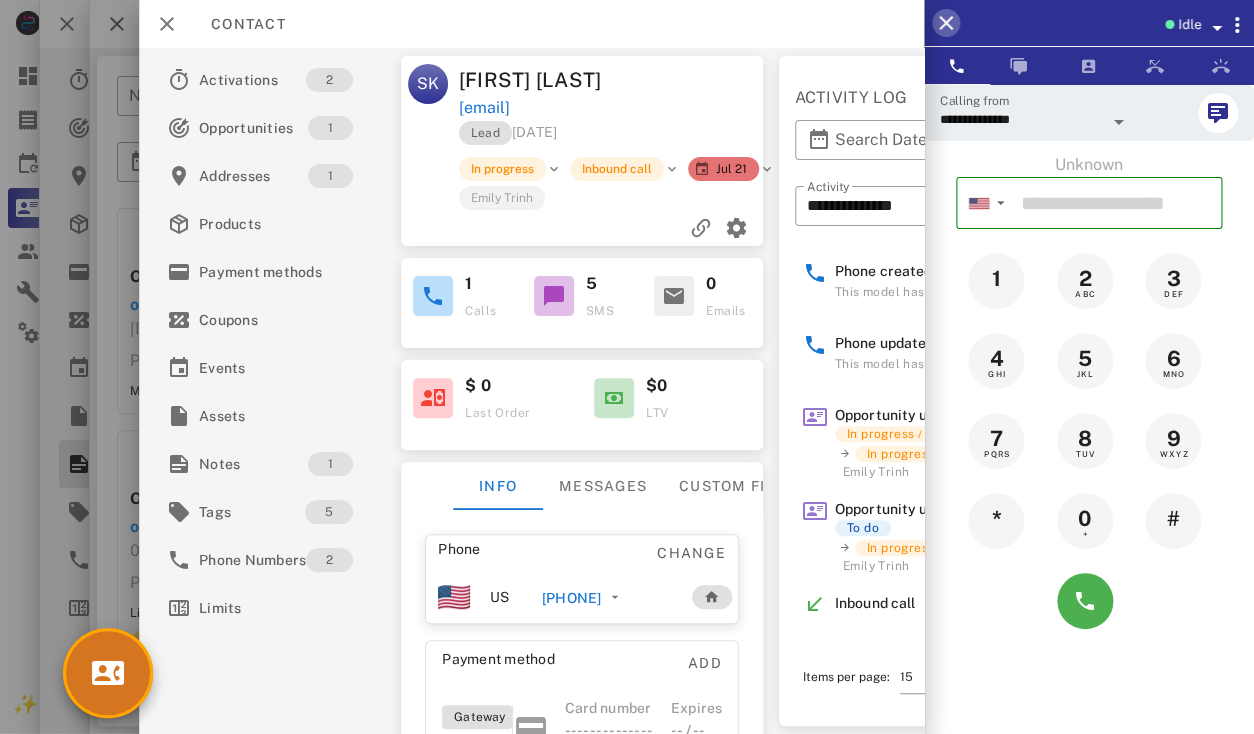 click at bounding box center [946, 23] 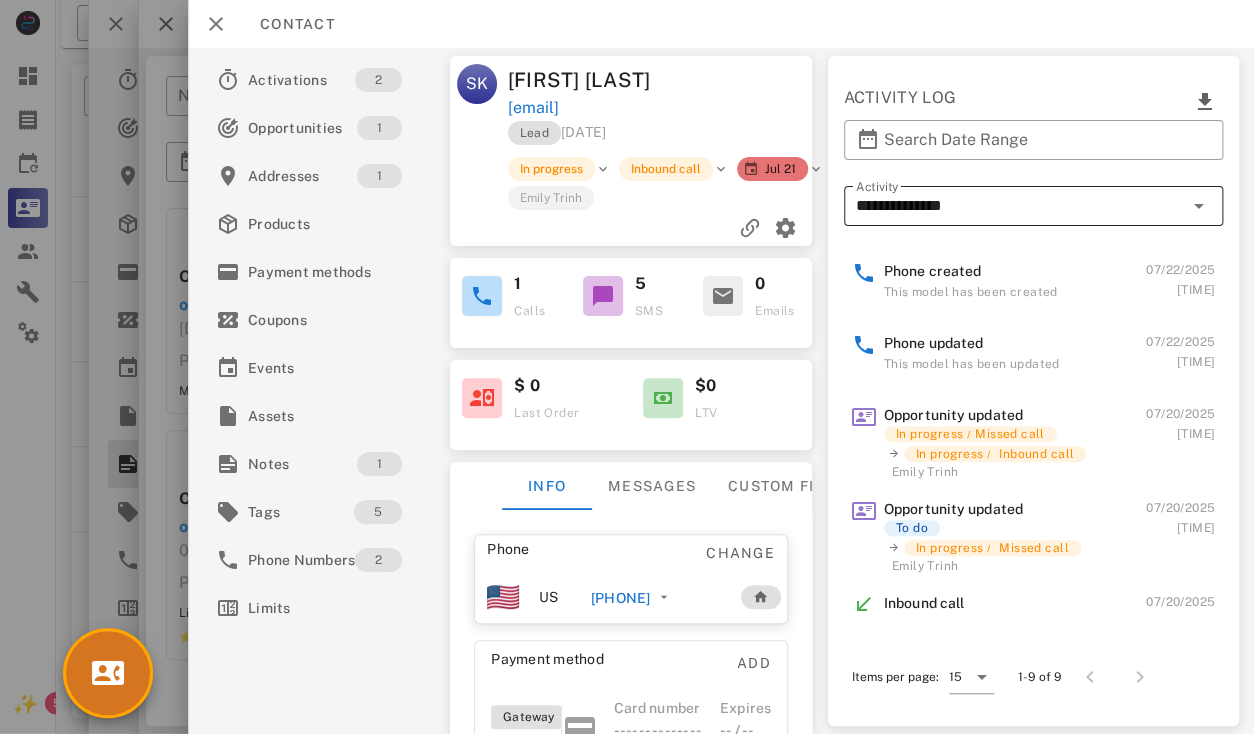 click at bounding box center (1199, 206) 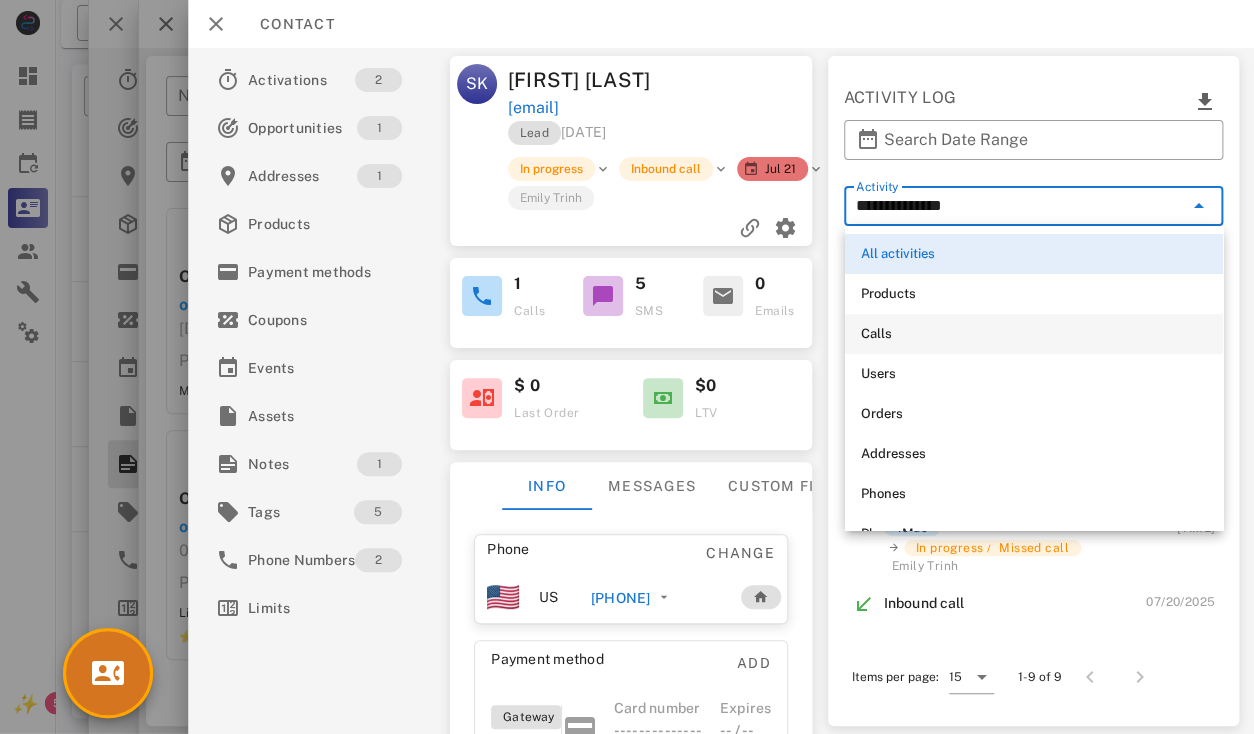 click on "Calls" at bounding box center (1034, 334) 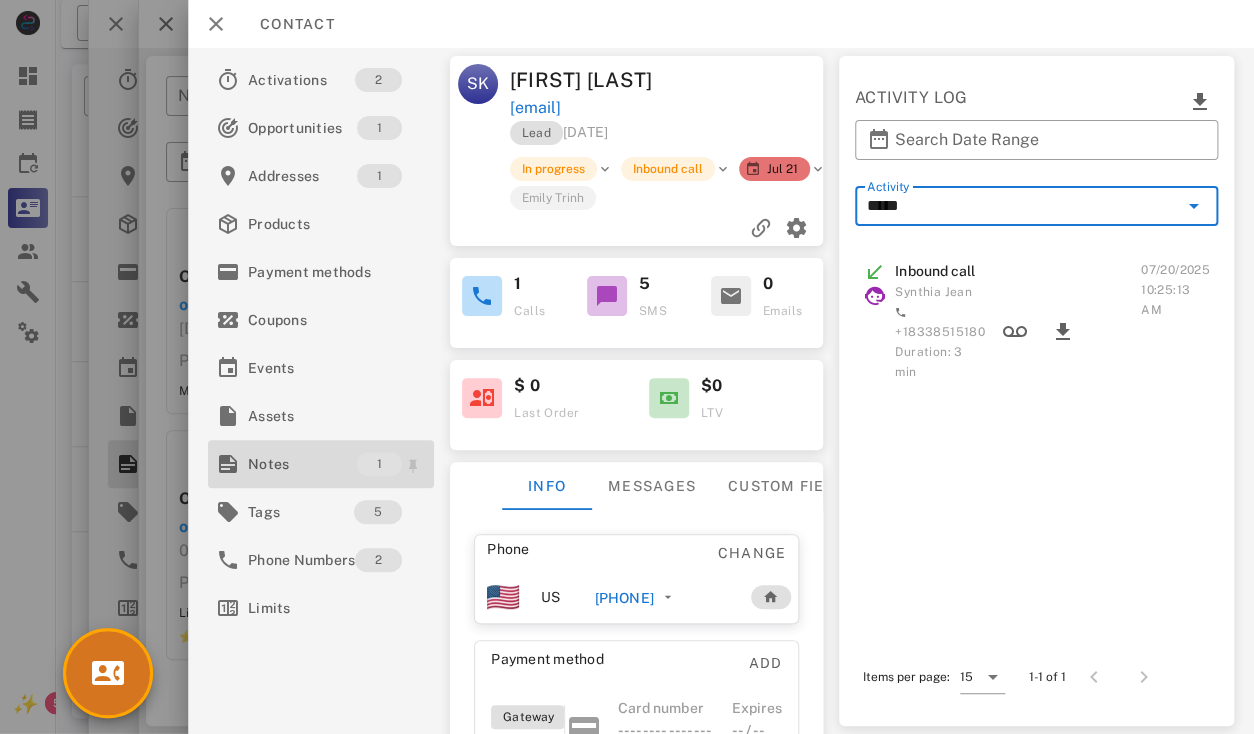 click on "Notes" at bounding box center (302, 464) 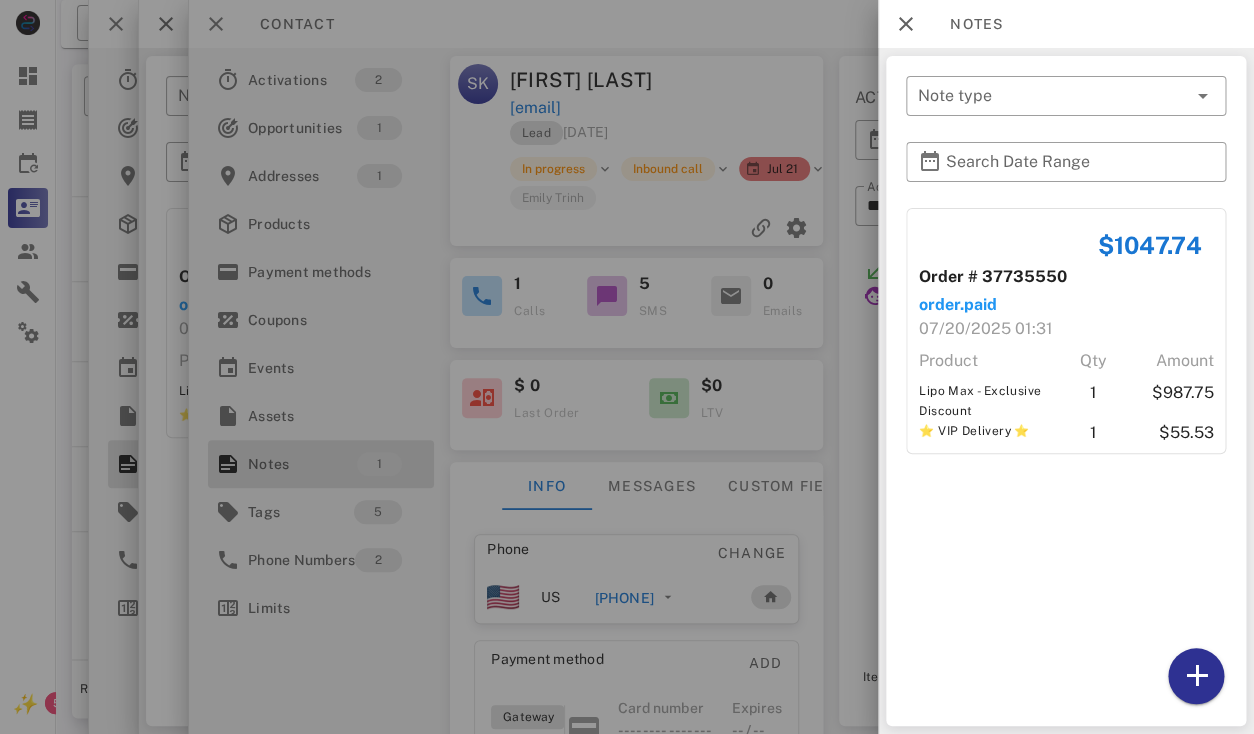 click at bounding box center (627, 367) 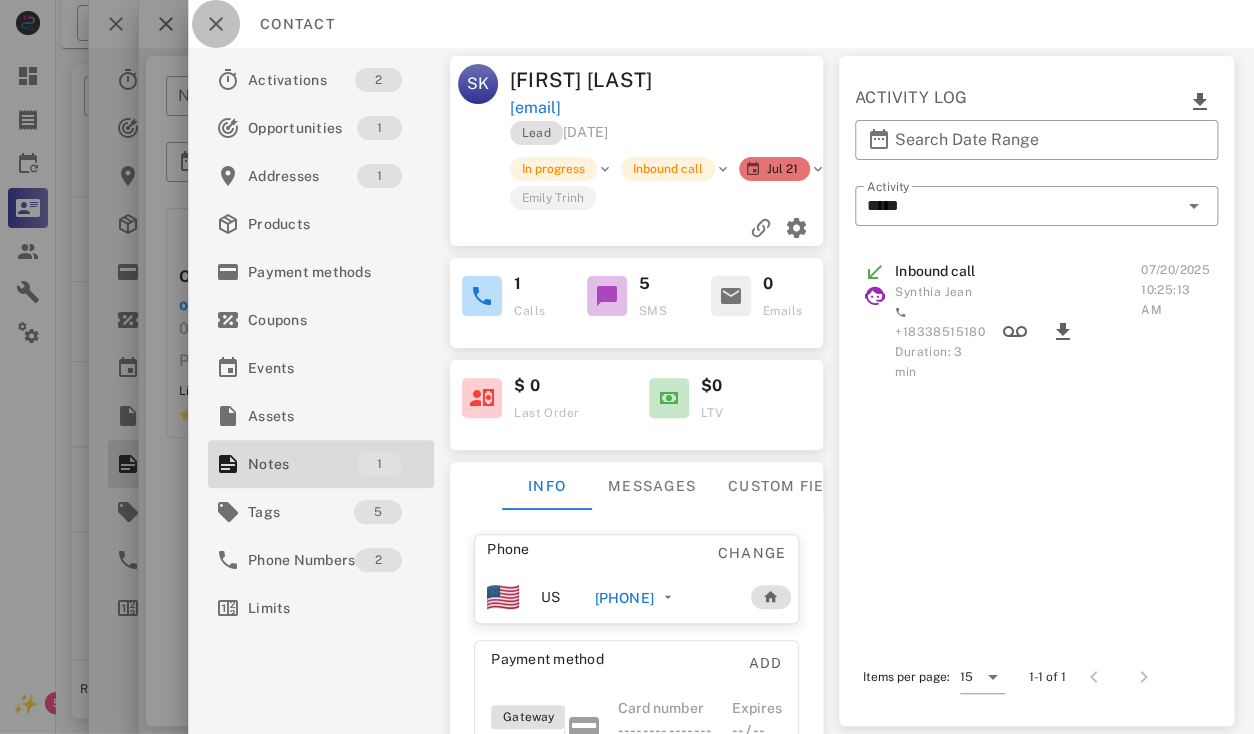 click at bounding box center (216, 24) 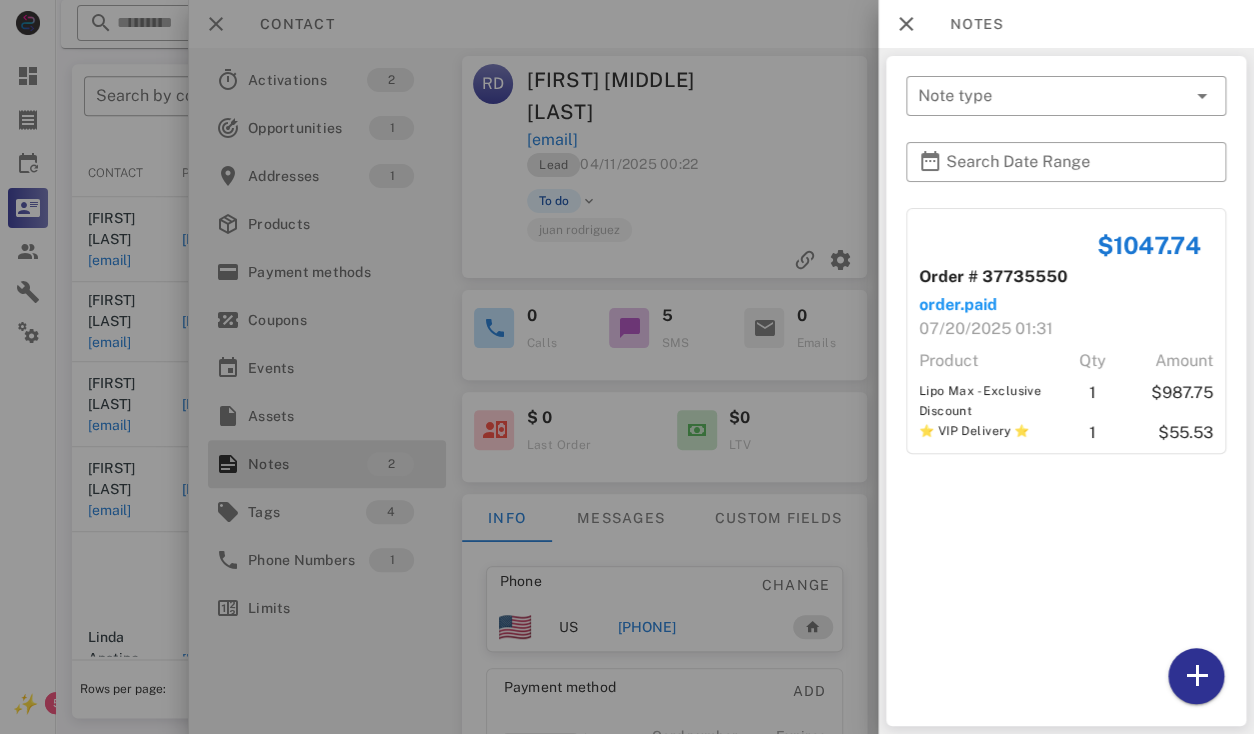 click at bounding box center [627, 367] 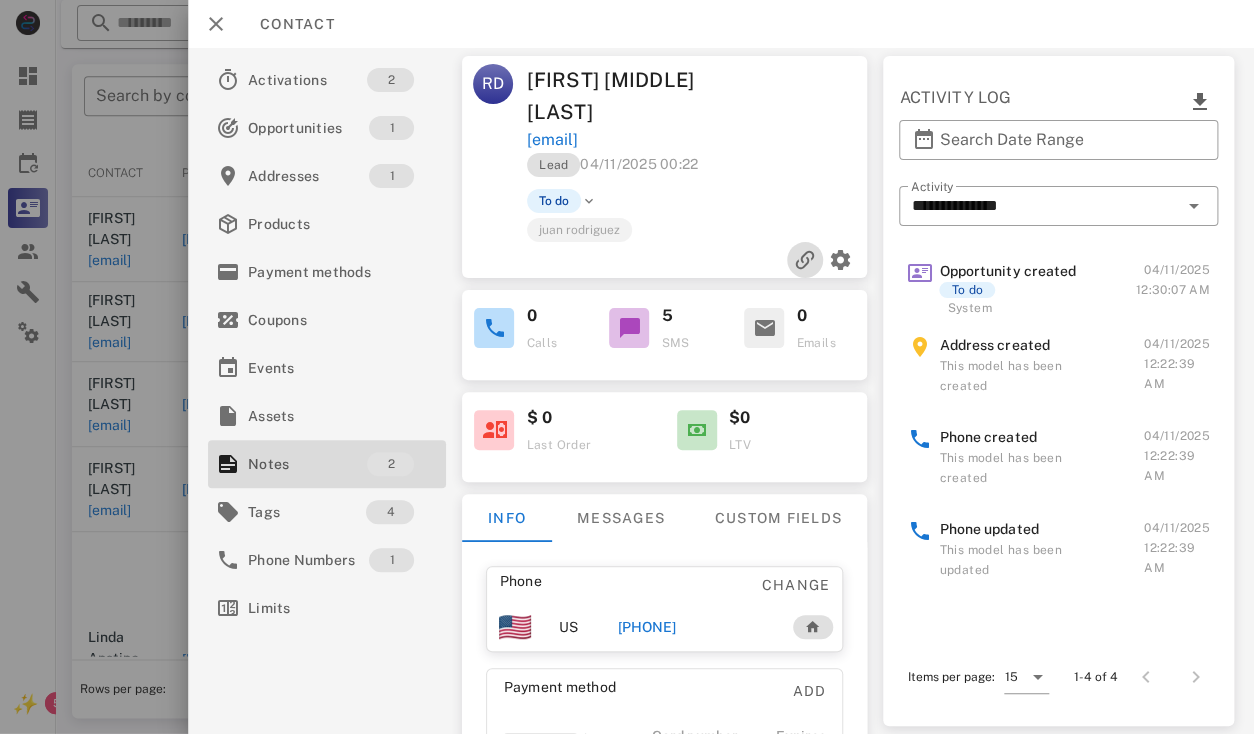 click at bounding box center [805, 260] 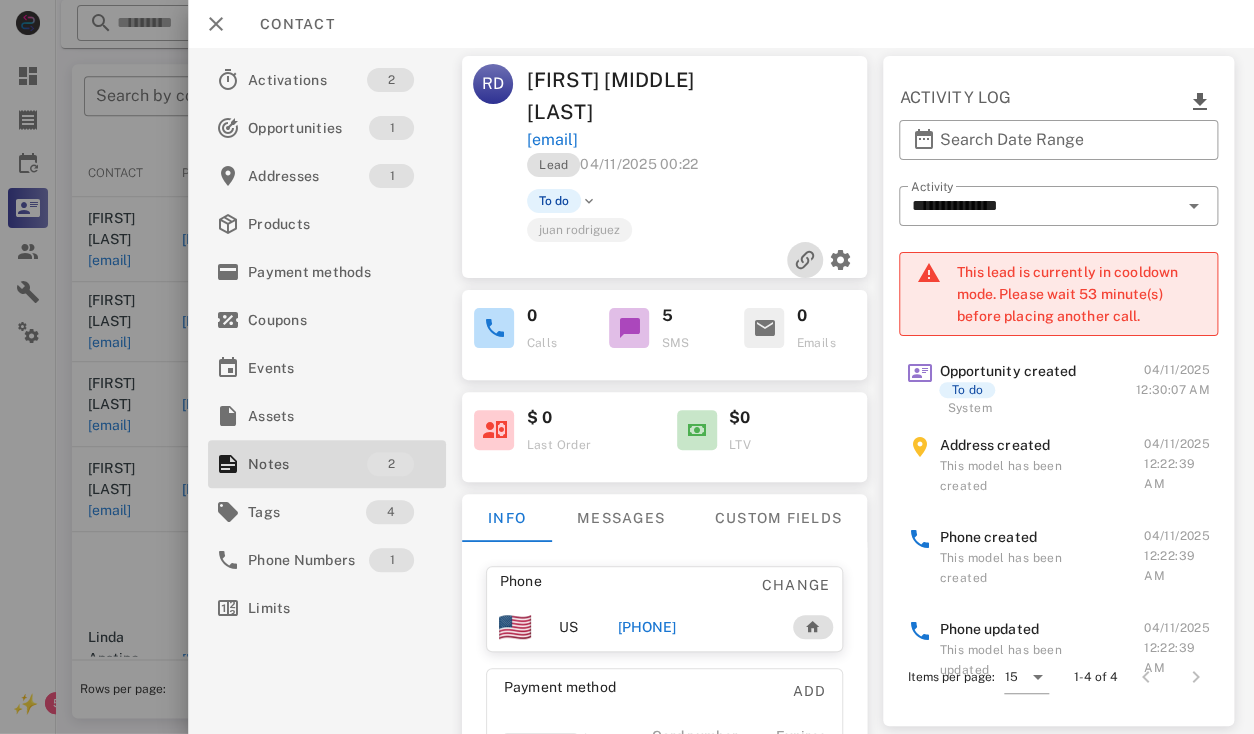 click at bounding box center (805, 260) 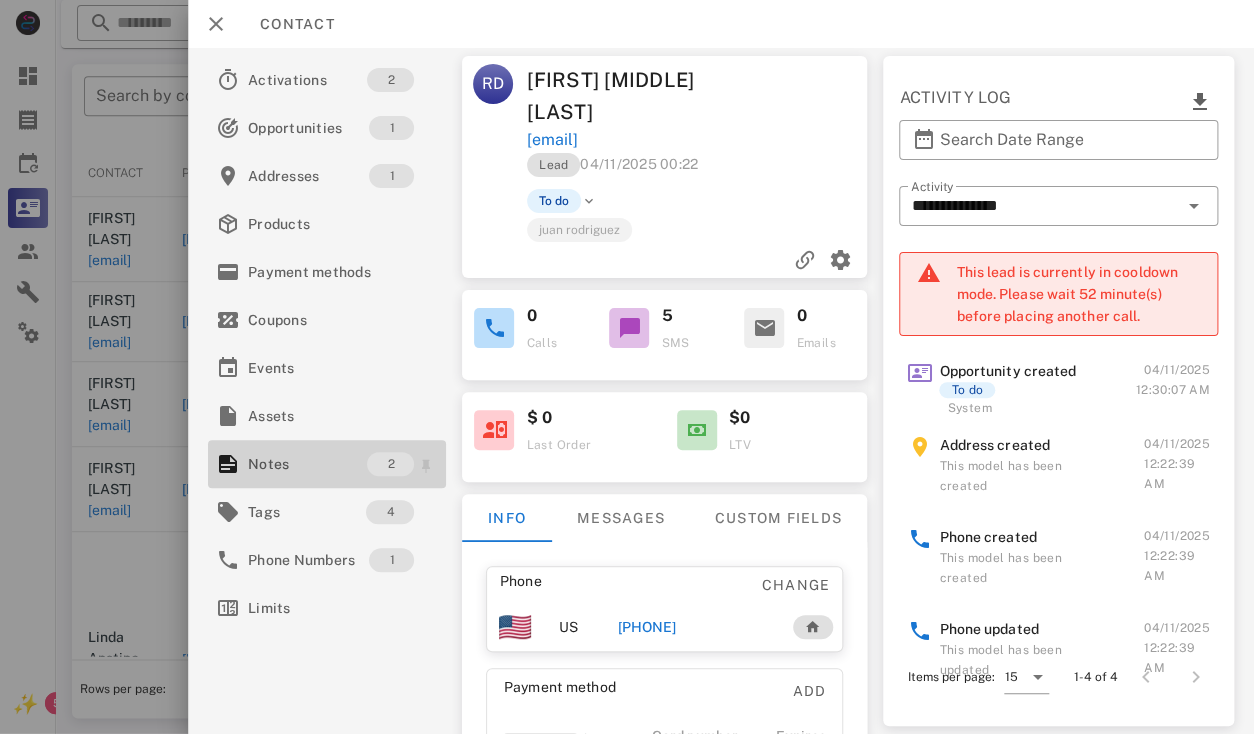 click on "Notes" at bounding box center (307, 464) 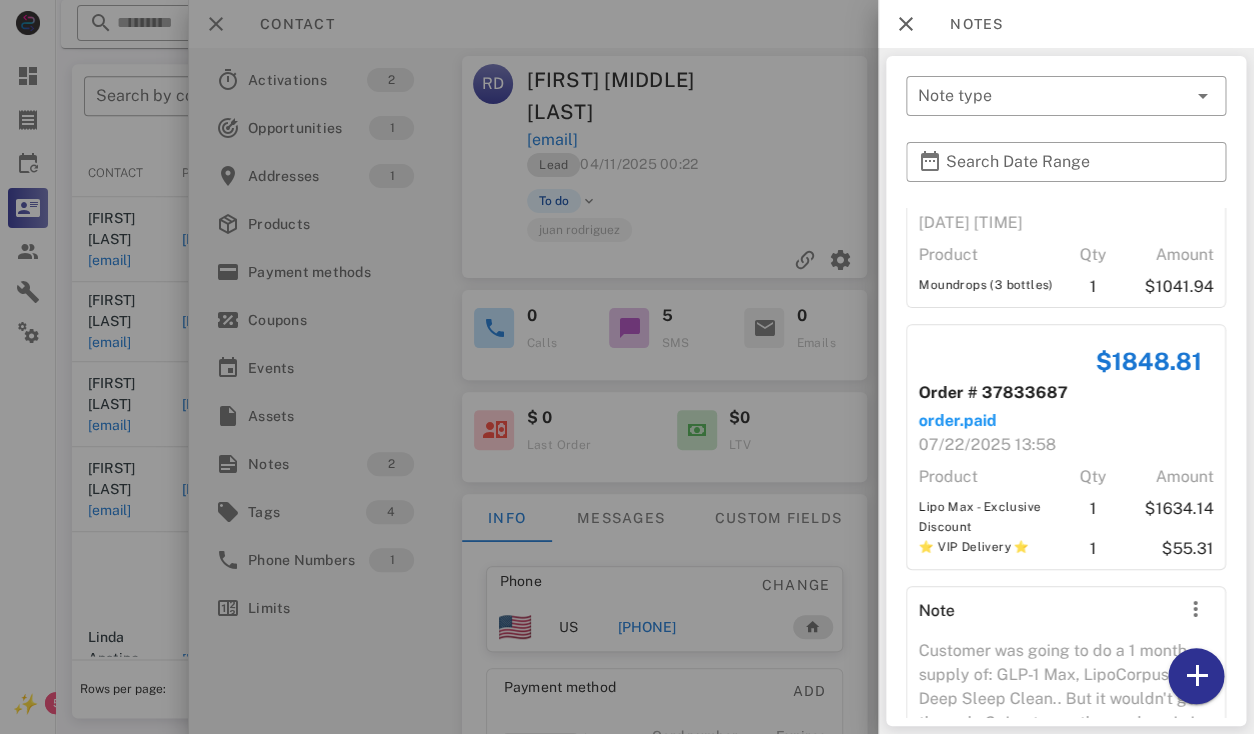 scroll, scrollTop: 209, scrollLeft: 0, axis: vertical 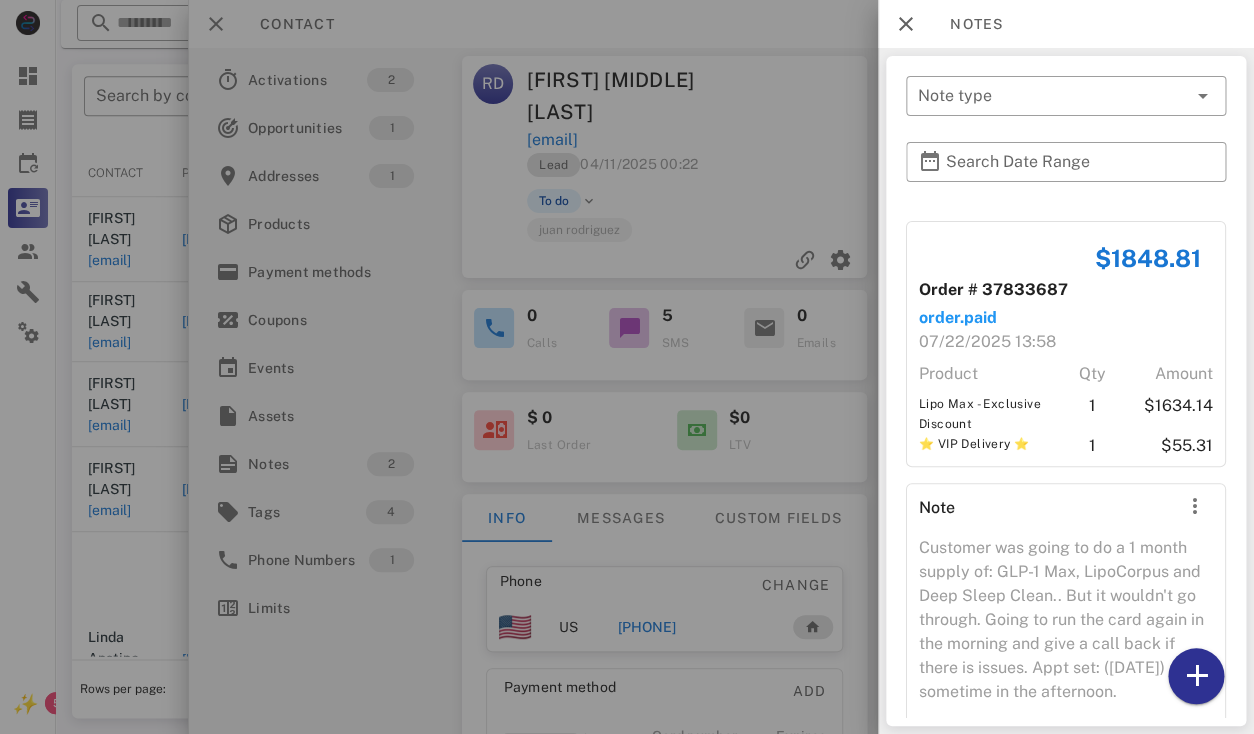 click on "Customer was going to do a 1 month supply of: GLP-1 Max, LipoCorpus and Deep Sleep Clean.. But it wouldn't go through.
Going to run the card again in the morning and give a call back if there is issues.
Appt set: (7/23/25) @ sometime in the afternoon." at bounding box center [1066, 626] 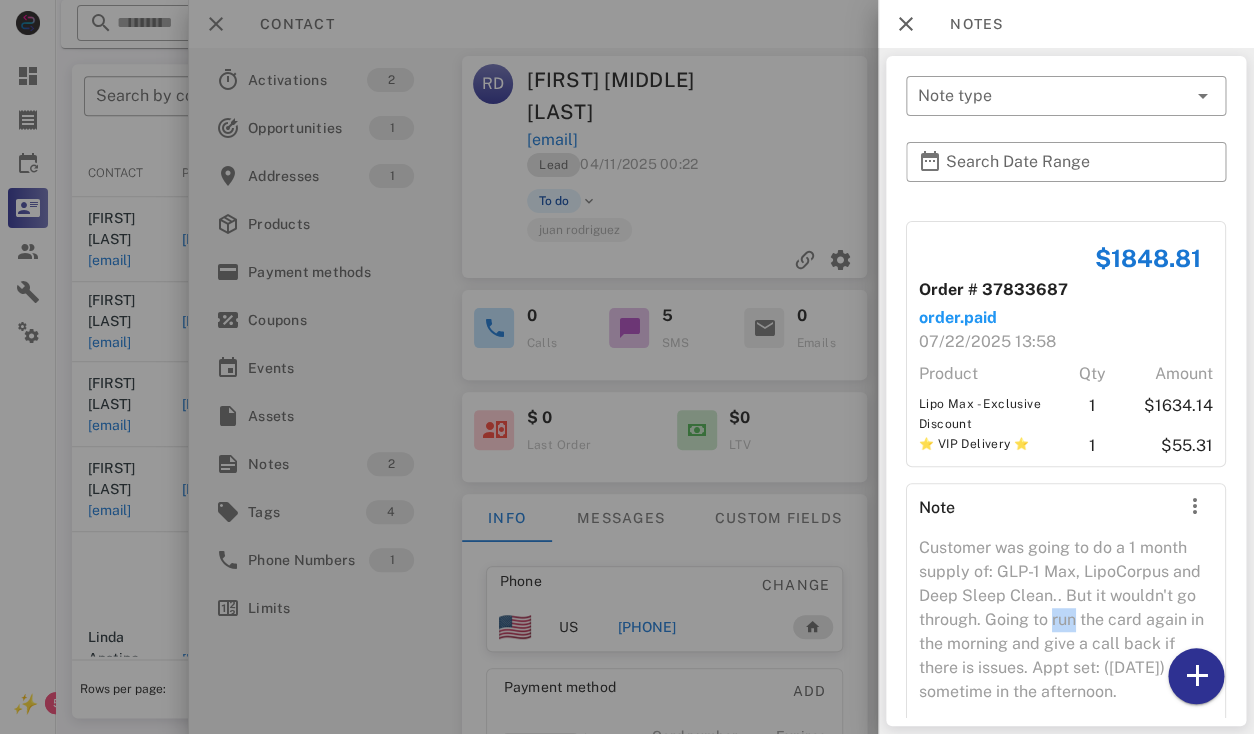 click on "Customer was going to do a 1 month supply of: GLP-1 Max, LipoCorpus and Deep Sleep Clean.. But it wouldn't go through.
Going to run the card again in the morning and give a call back if there is issues.
Appt set: (7/23/25) @ sometime in the afternoon." at bounding box center [1066, 626] 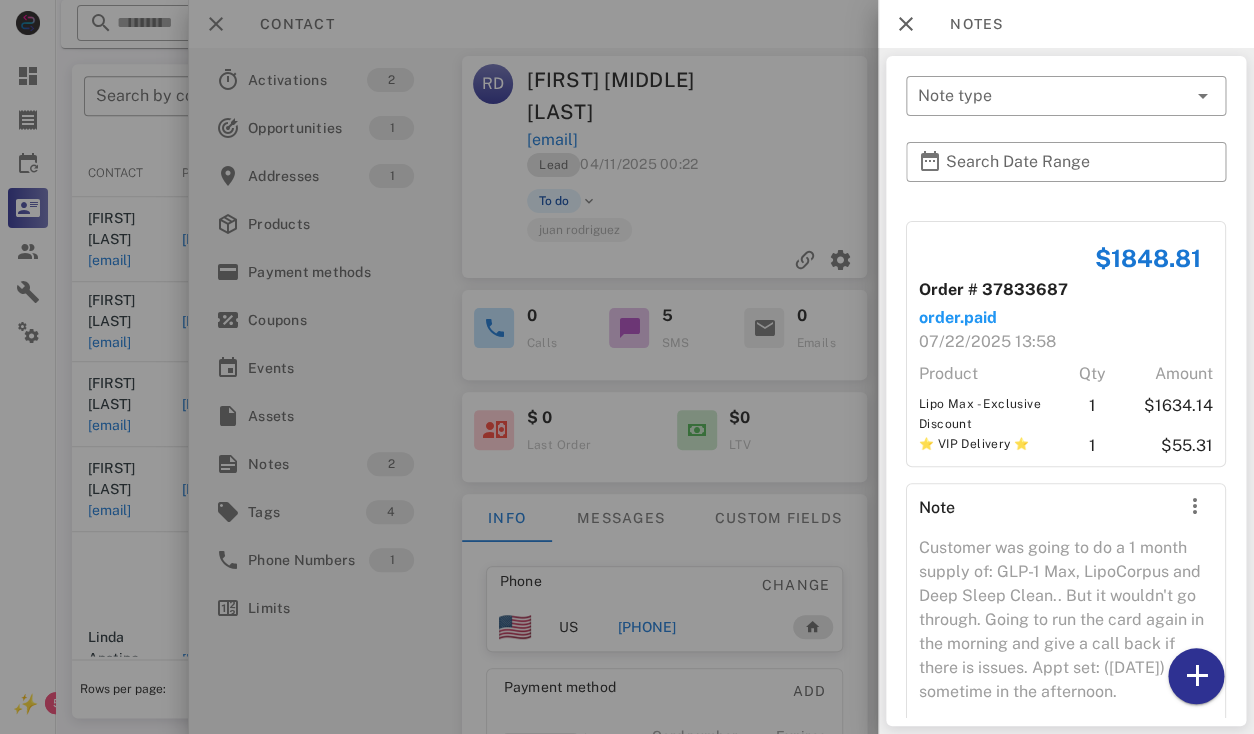 click on "Customer was going to do a 1 month supply of: GLP-1 Max, LipoCorpus and Deep Sleep Clean.. But it wouldn't go through.
Going to run the card again in the morning and give a call back if there is issues.
Appt set: (7/23/25) @ sometime in the afternoon." at bounding box center (1066, 626) 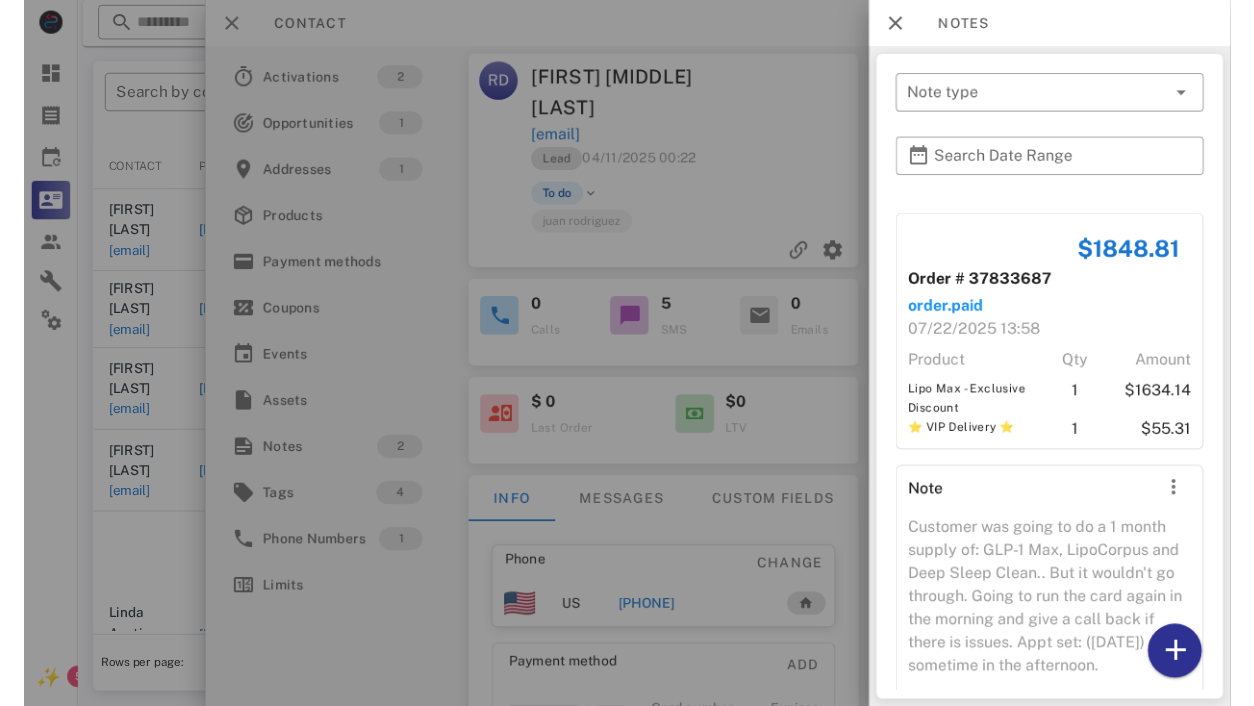 scroll, scrollTop: 278, scrollLeft: 0, axis: vertical 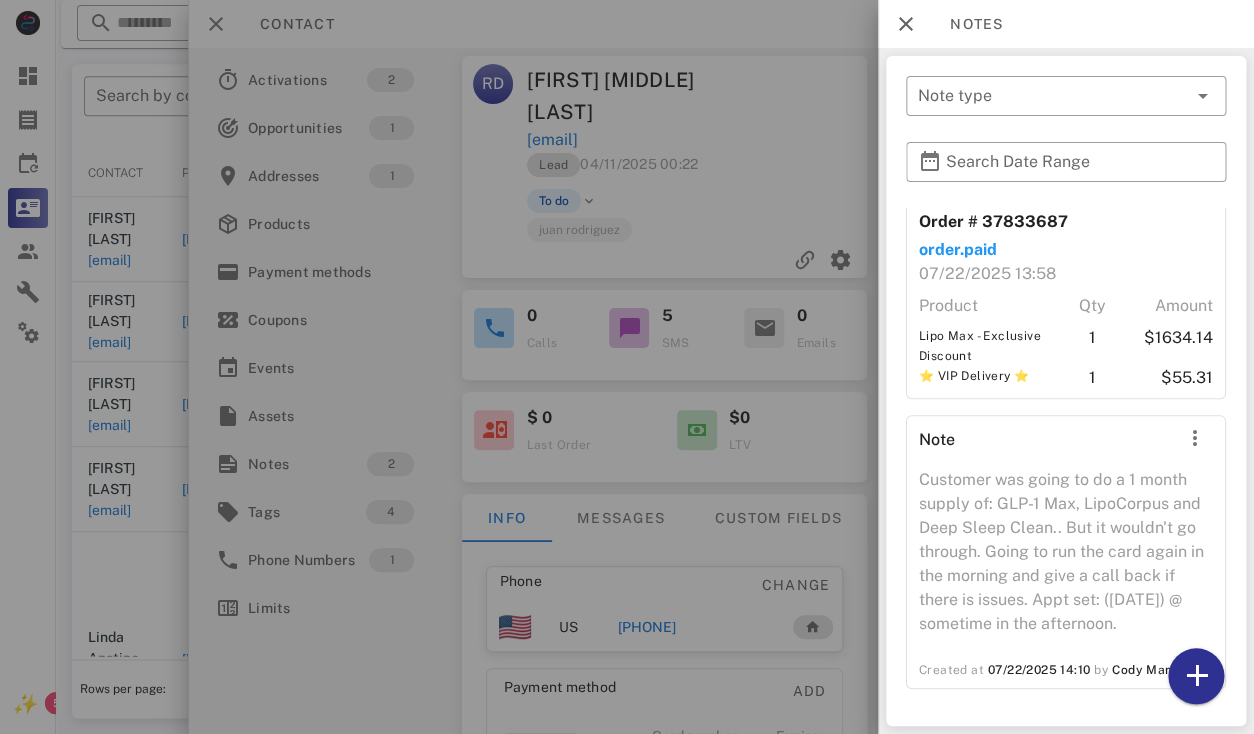 click at bounding box center (627, 367) 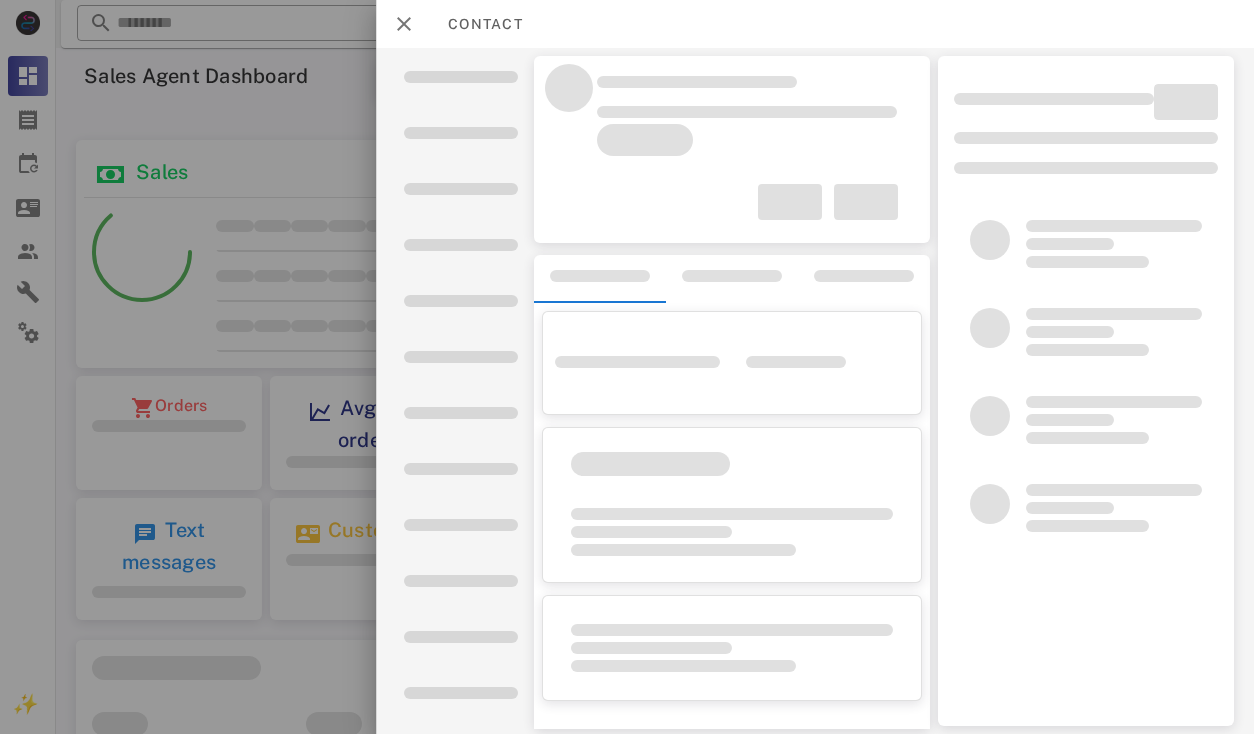 scroll, scrollTop: 0, scrollLeft: 0, axis: both 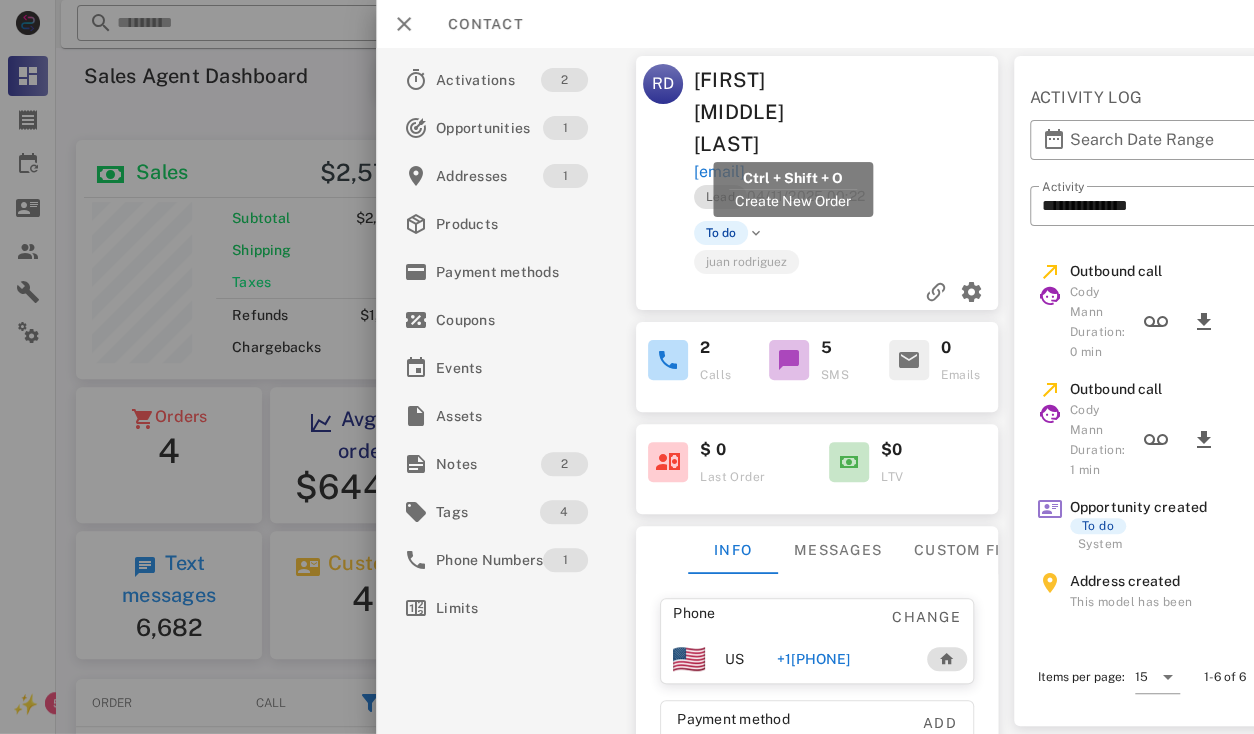 click on "[EMAIL]" at bounding box center (719, 172) 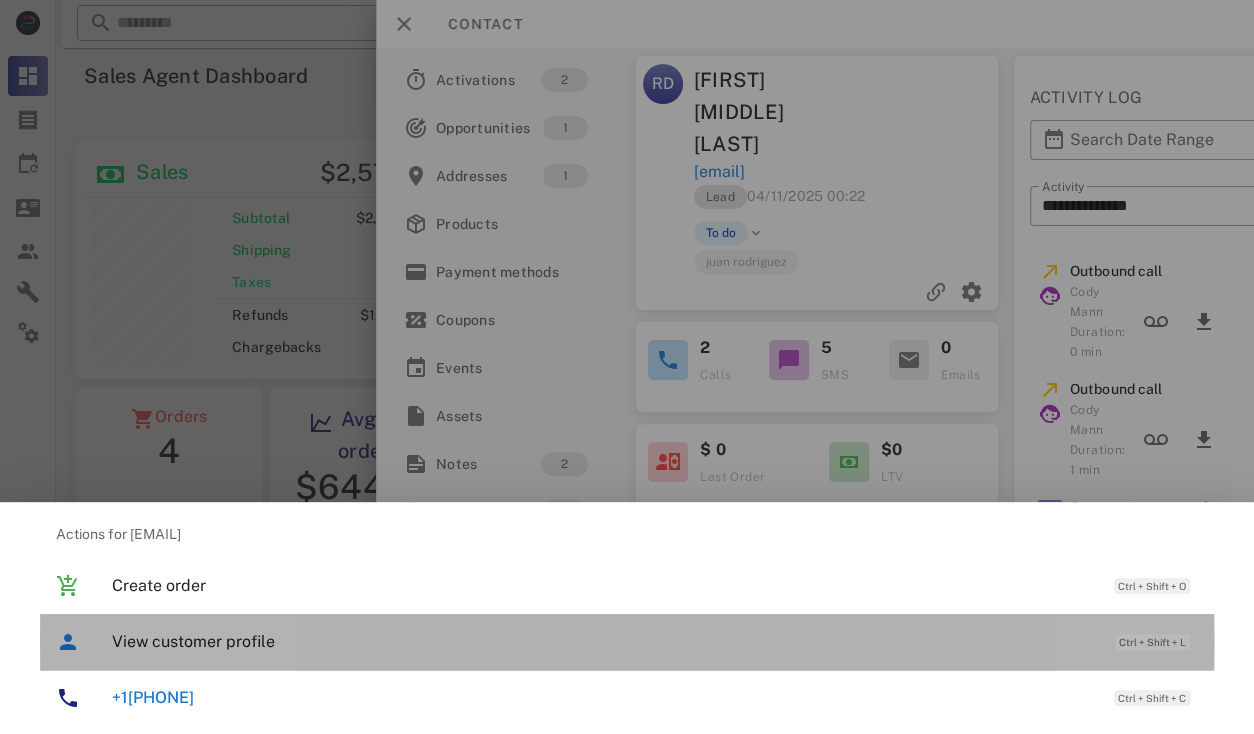 click on "View customer profile" at bounding box center [603, 641] 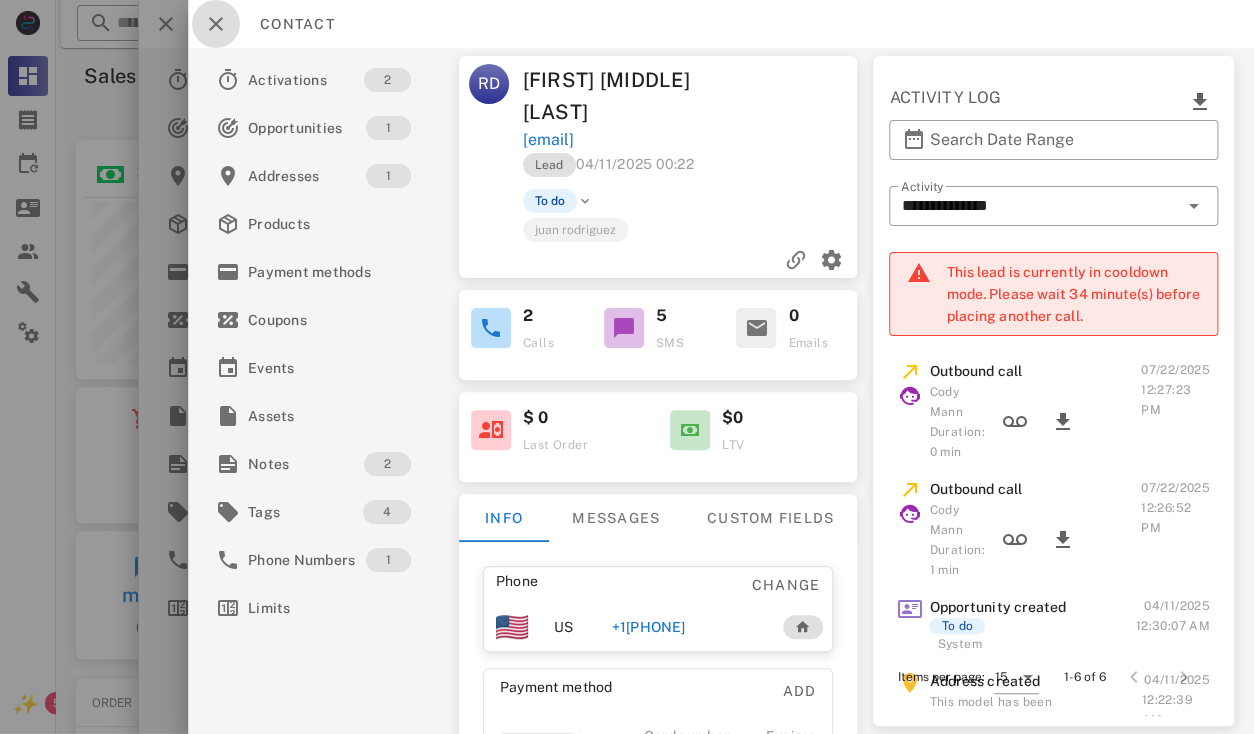 click at bounding box center [216, 24] 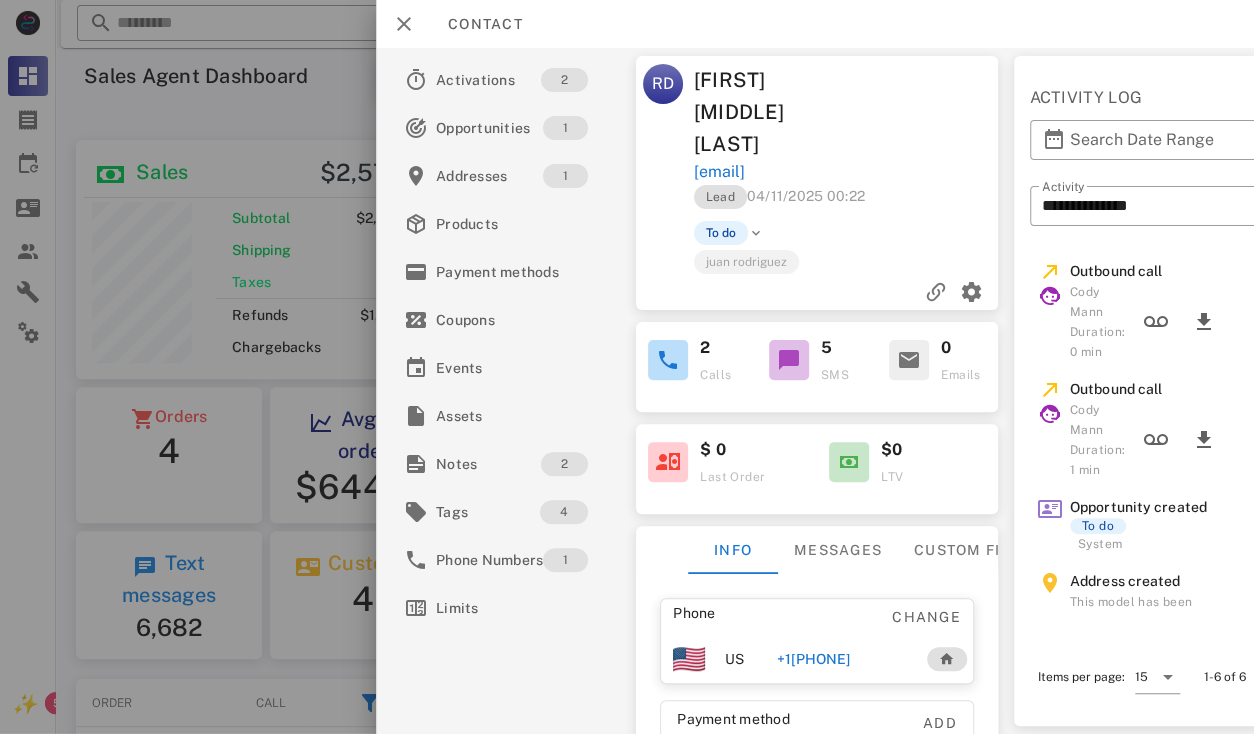 click on "[EMAIL]" at bounding box center (719, 172) 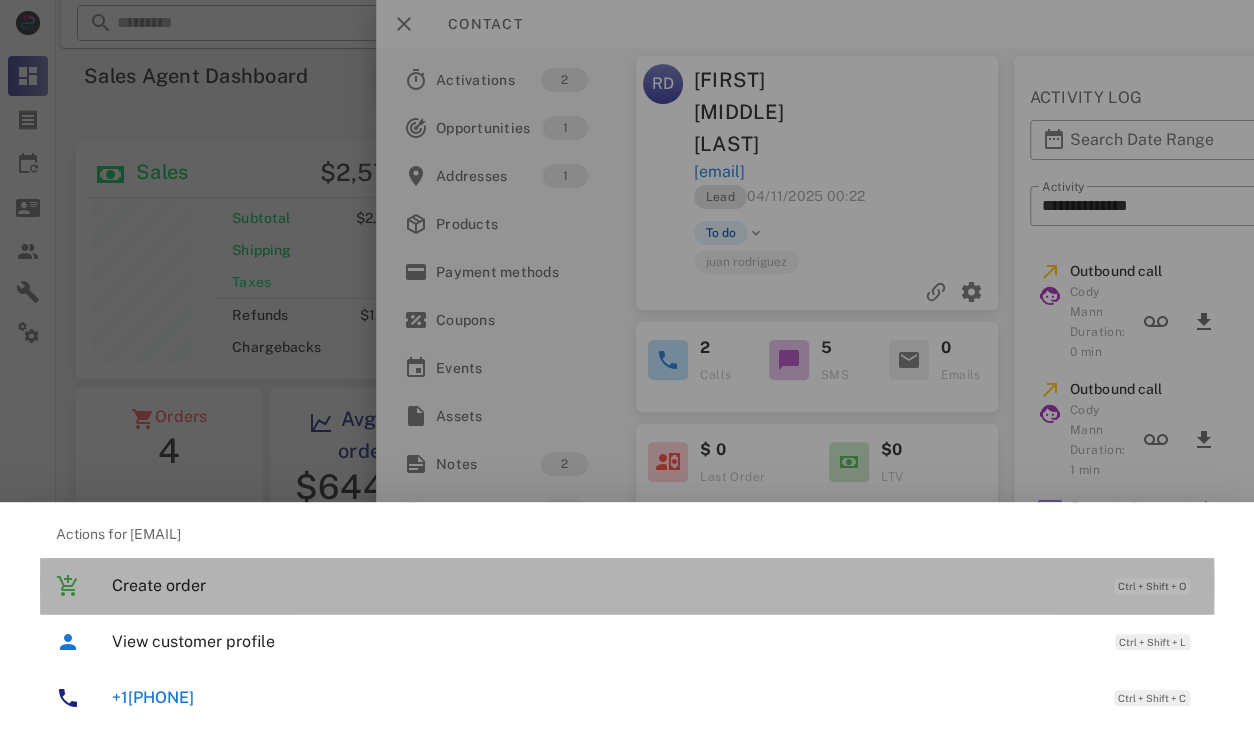 click on "Create order" at bounding box center [603, 585] 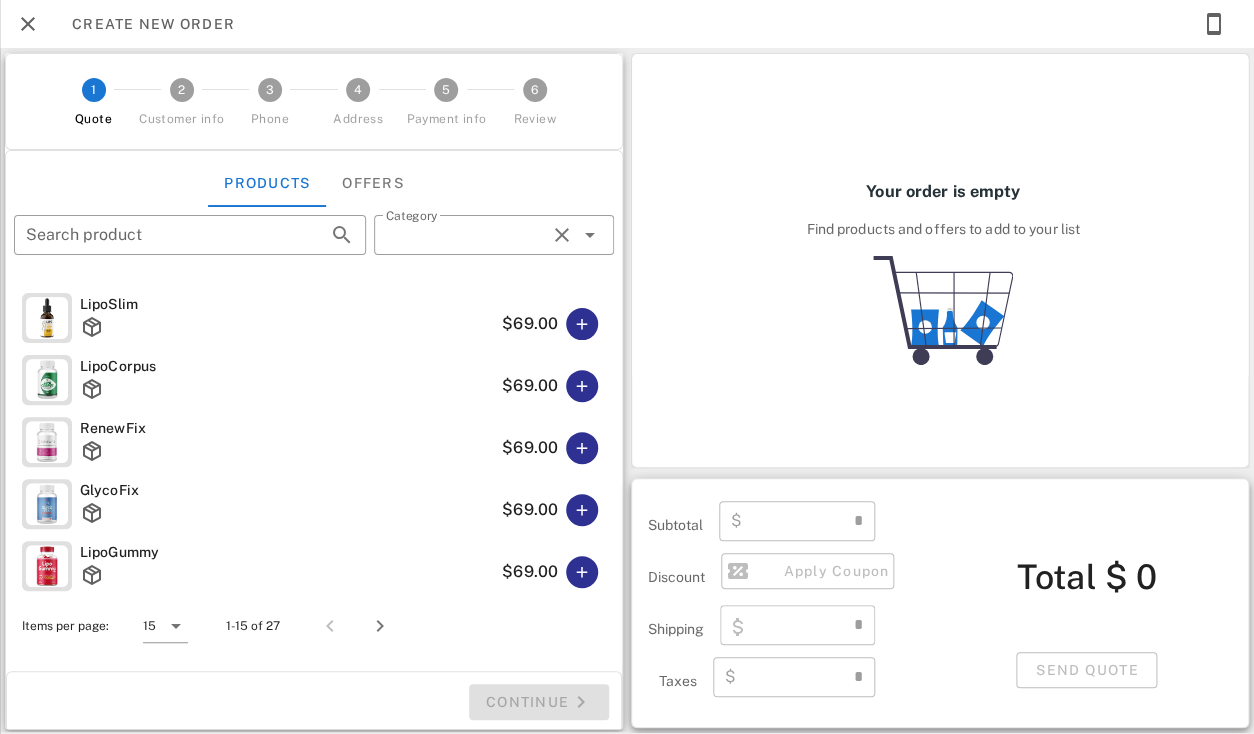 type on "**********" 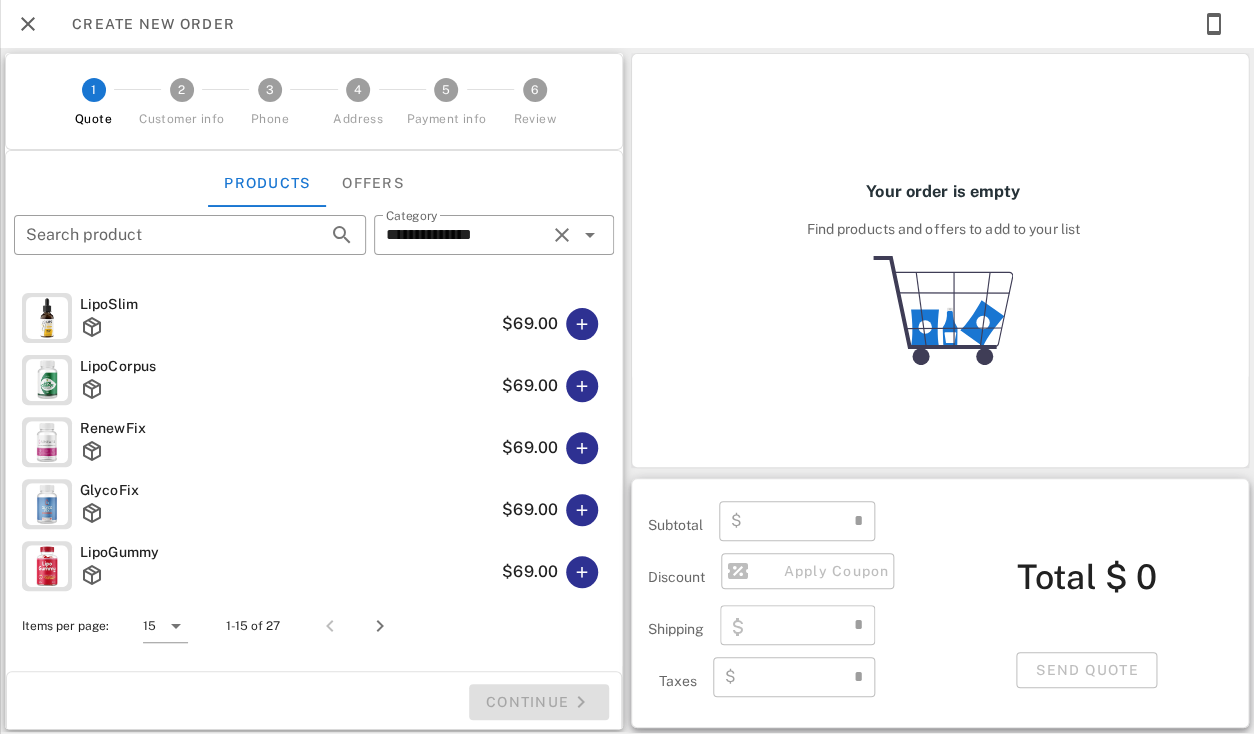 type on "****" 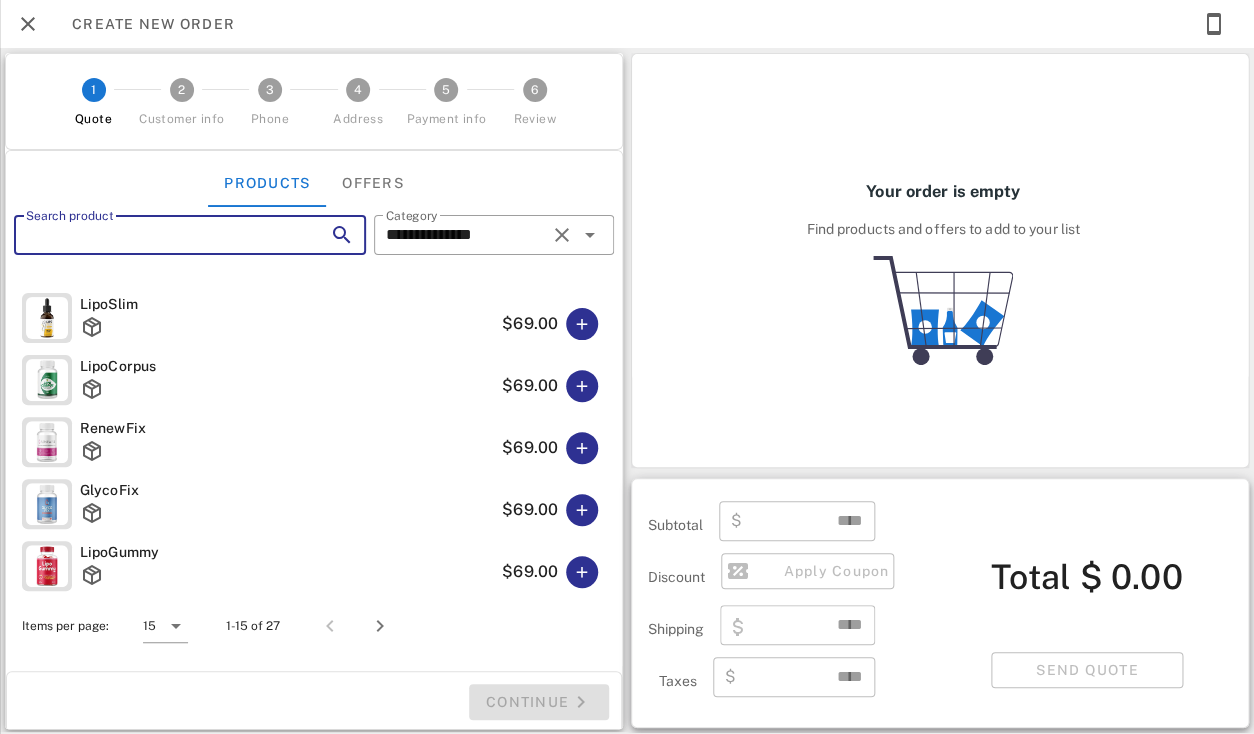 click on "Search product" at bounding box center [162, 235] 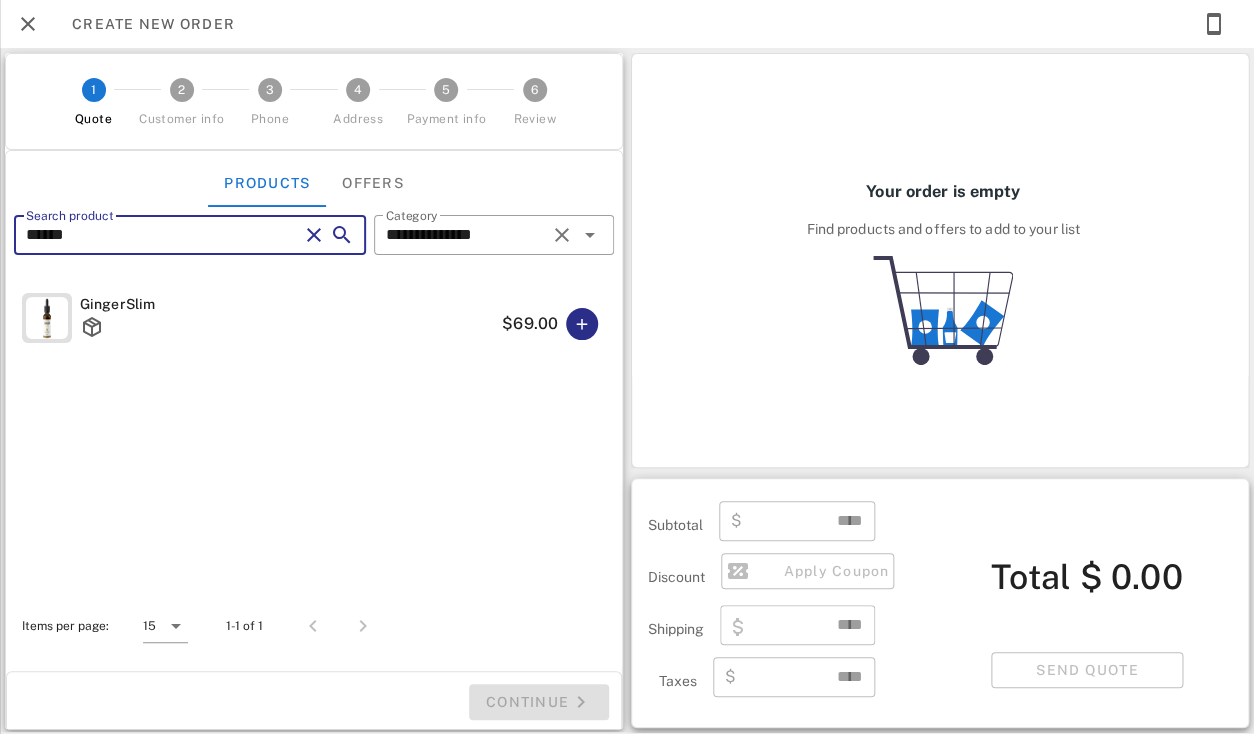 type on "******" 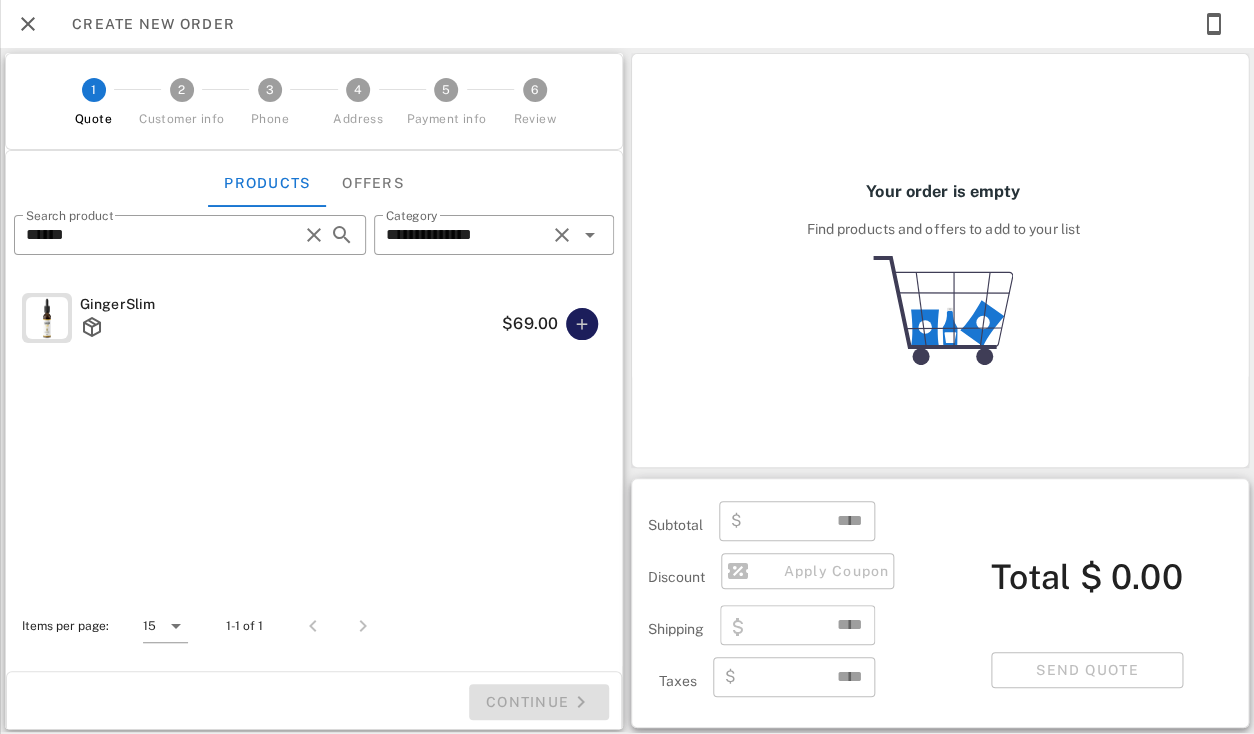 click at bounding box center [582, 324] 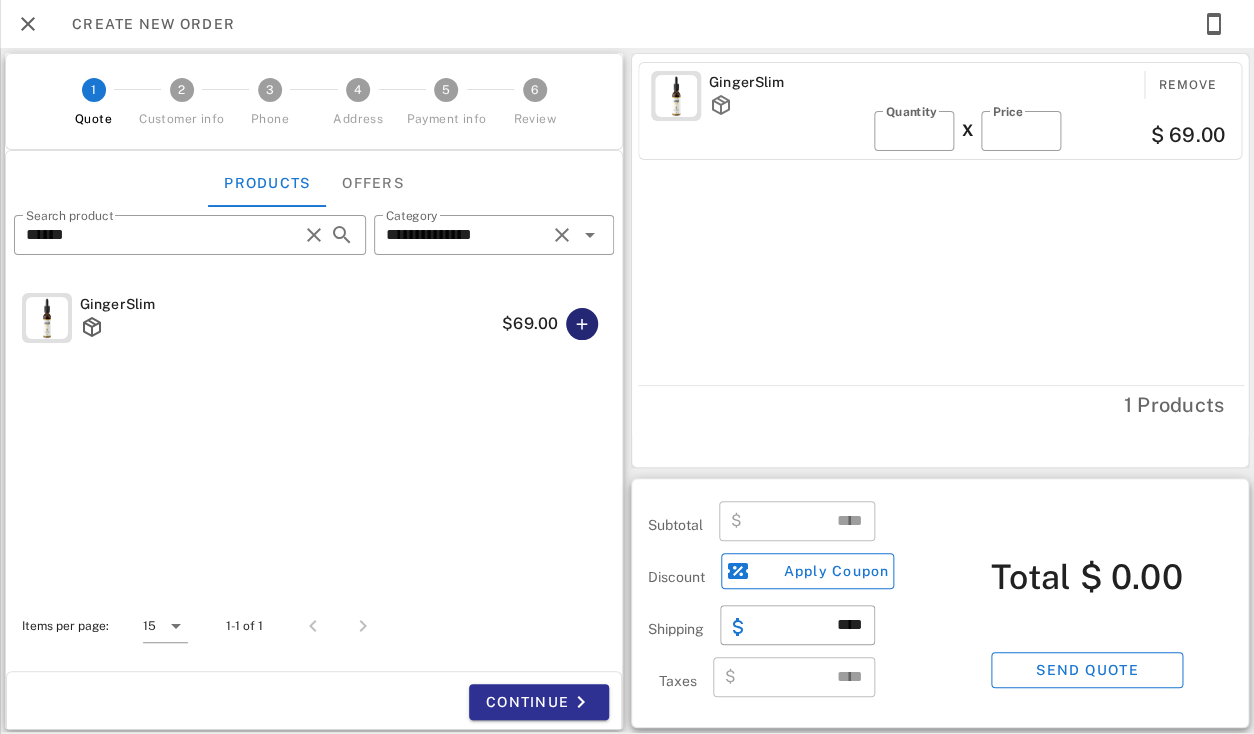 type on "*****" 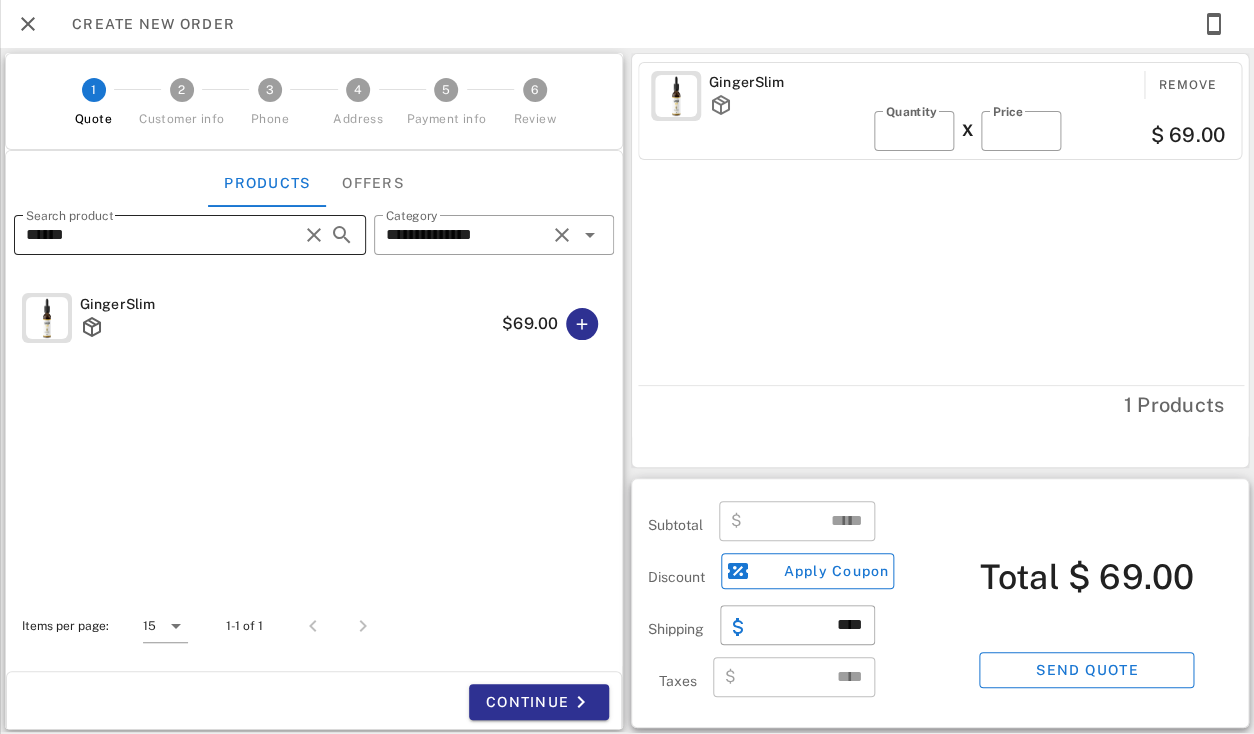 click on "******" at bounding box center (162, 235) 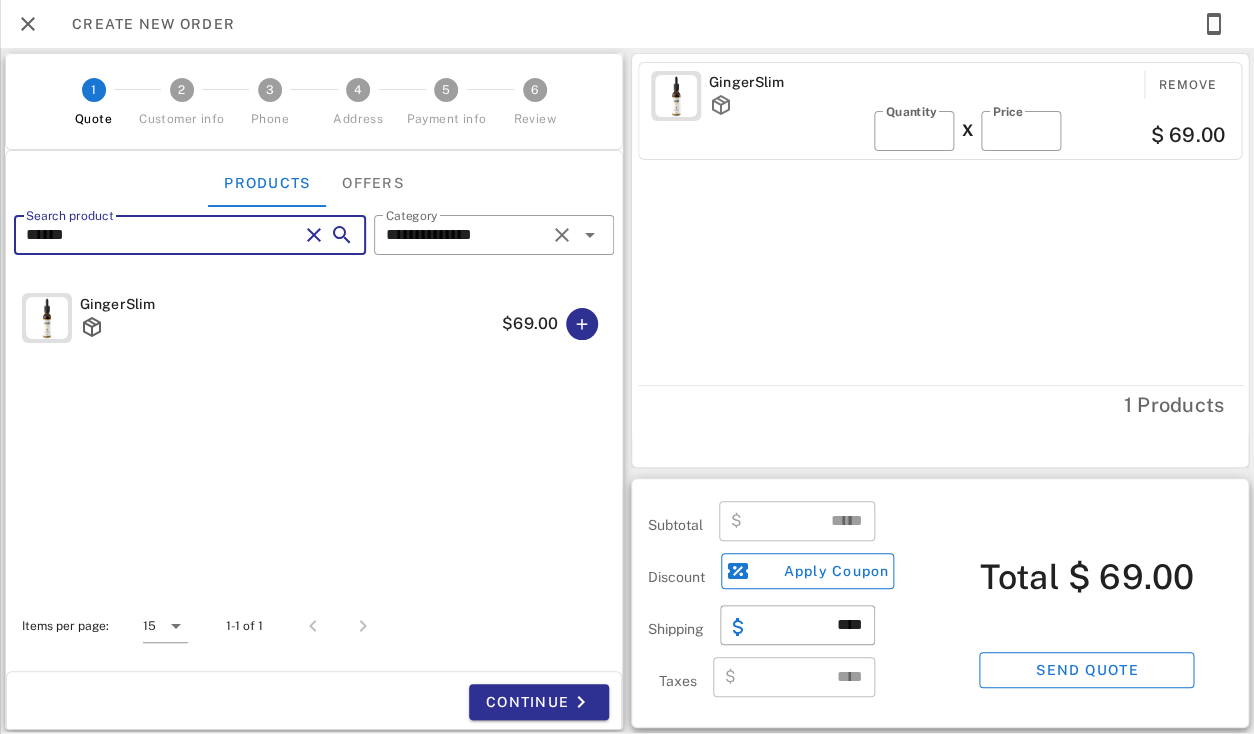 click on "******" at bounding box center [162, 235] 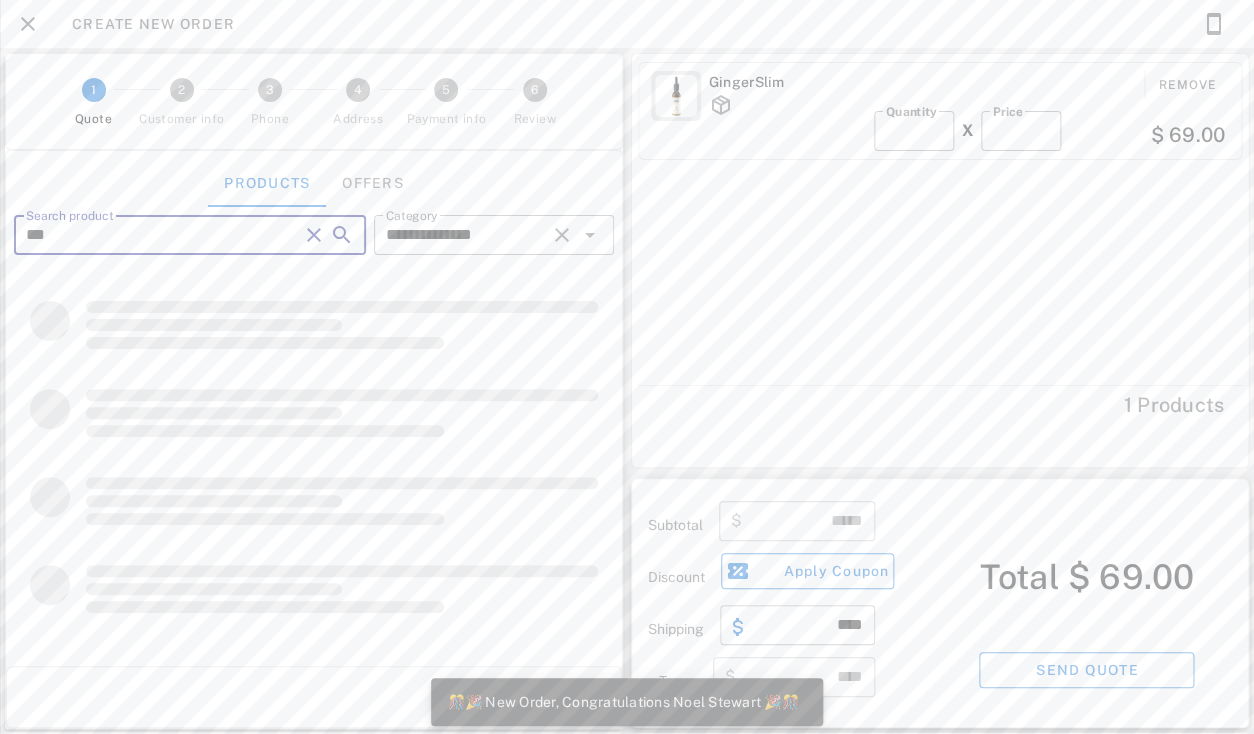 scroll, scrollTop: 999770, scrollLeft: 999619, axis: both 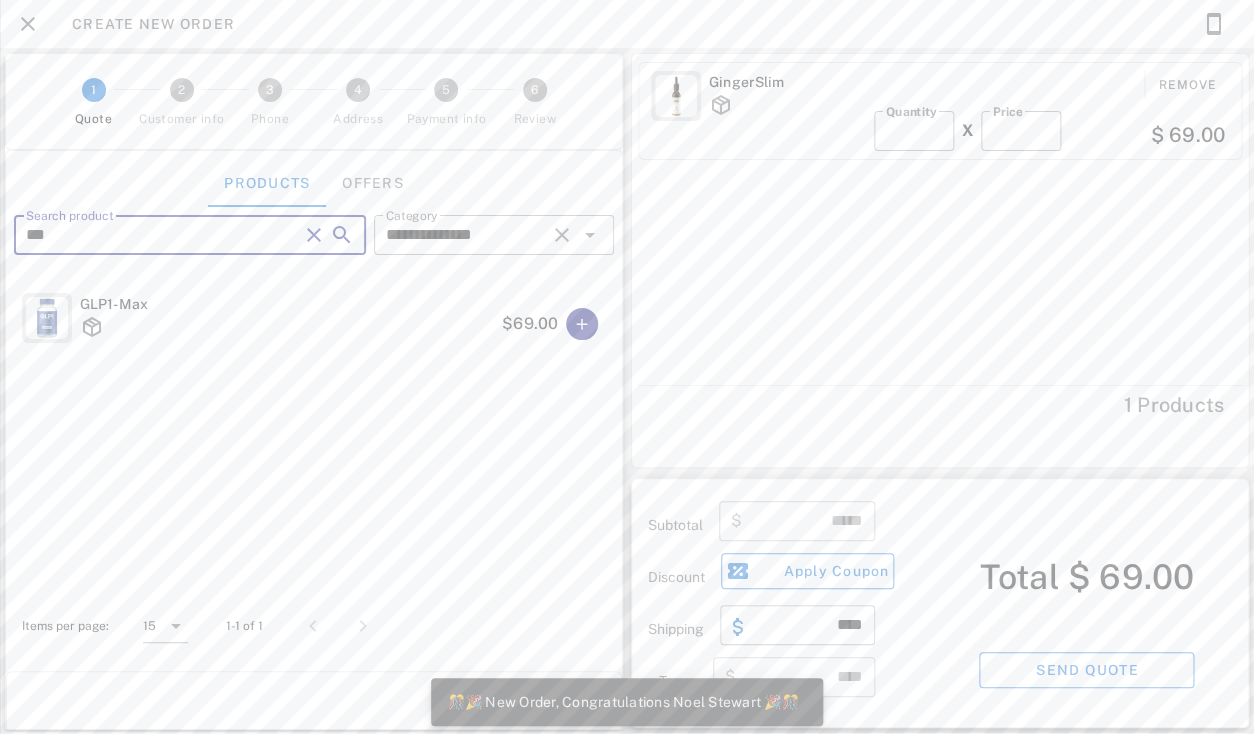 type on "***" 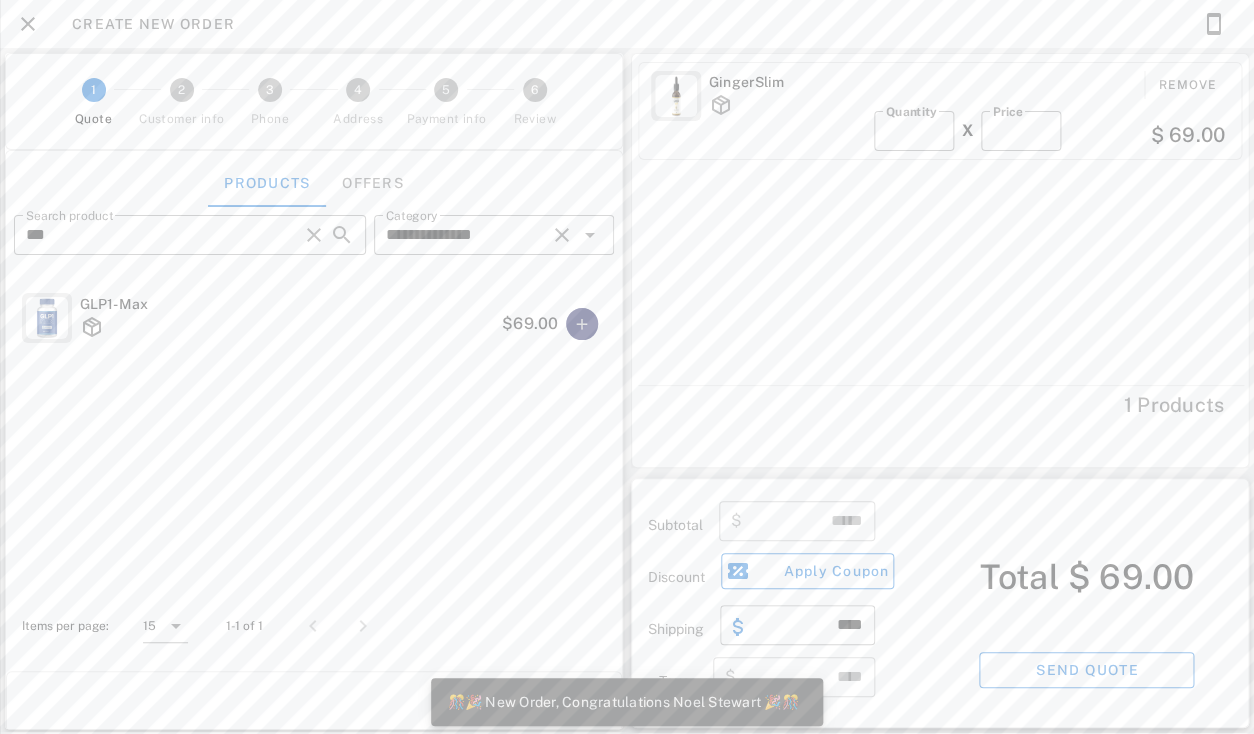 scroll, scrollTop: 999759, scrollLeft: 999619, axis: both 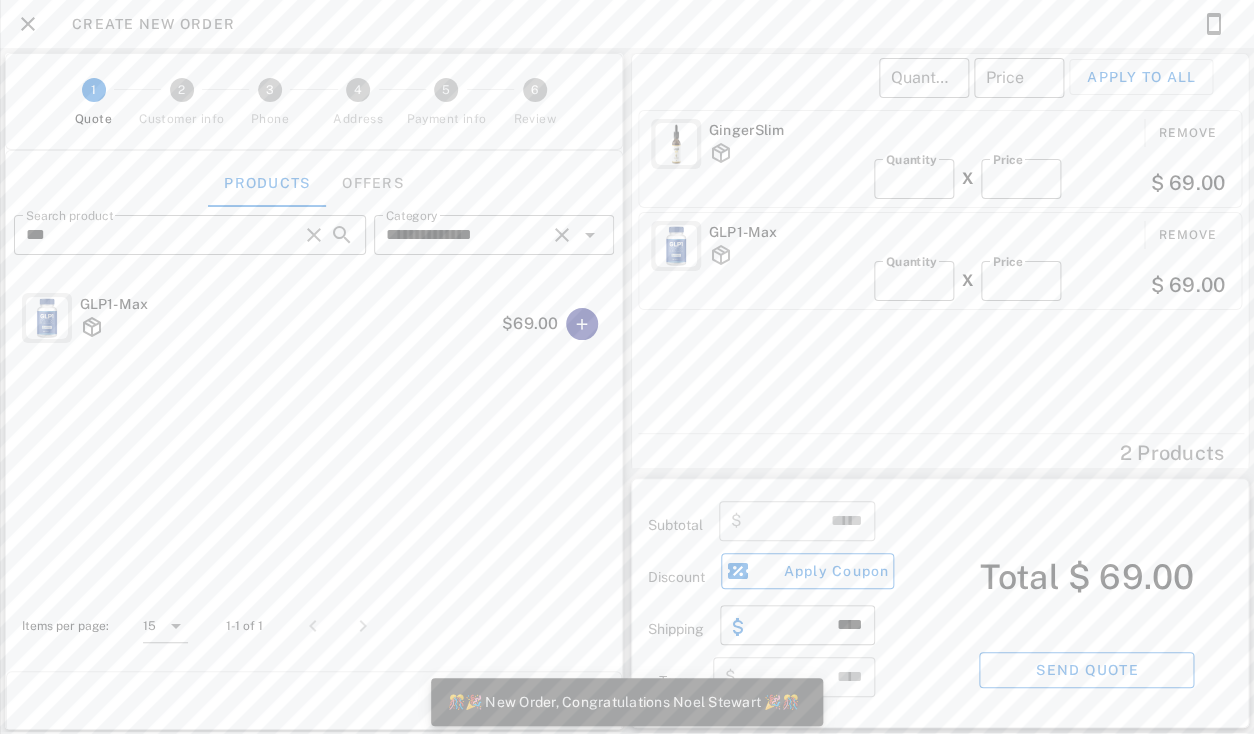 type on "******" 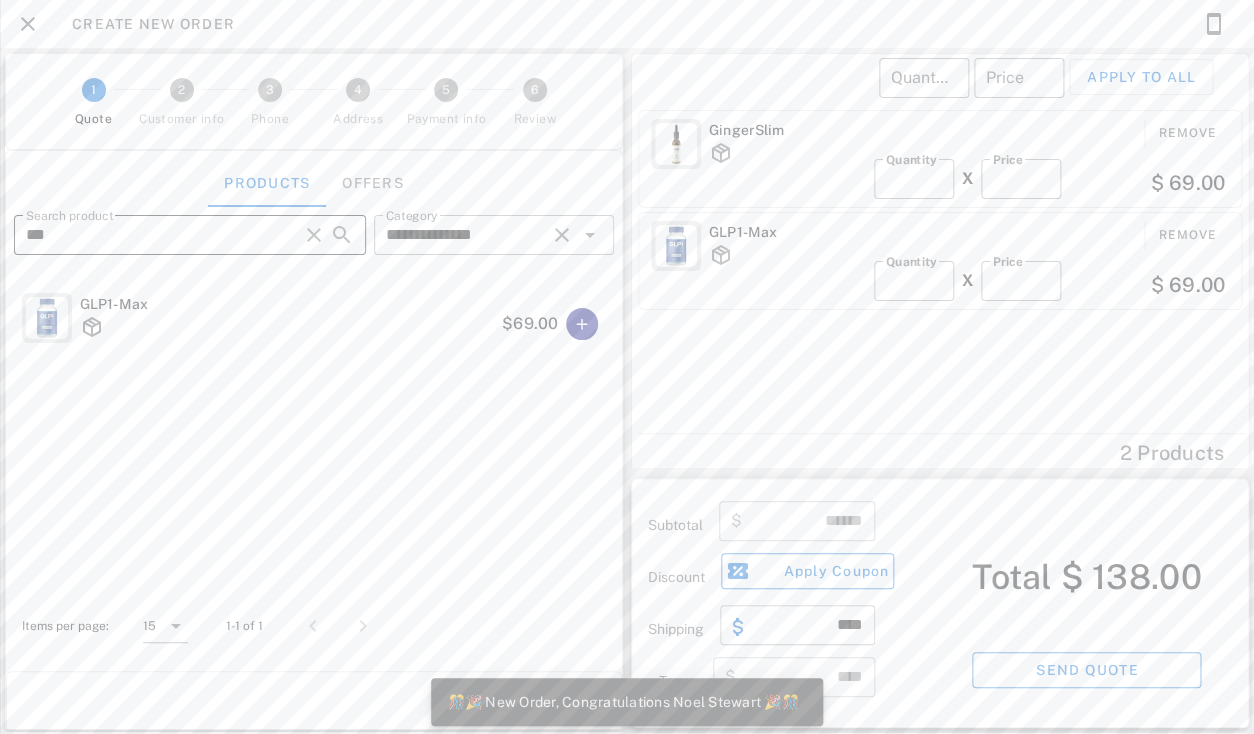 click on "***" at bounding box center [162, 235] 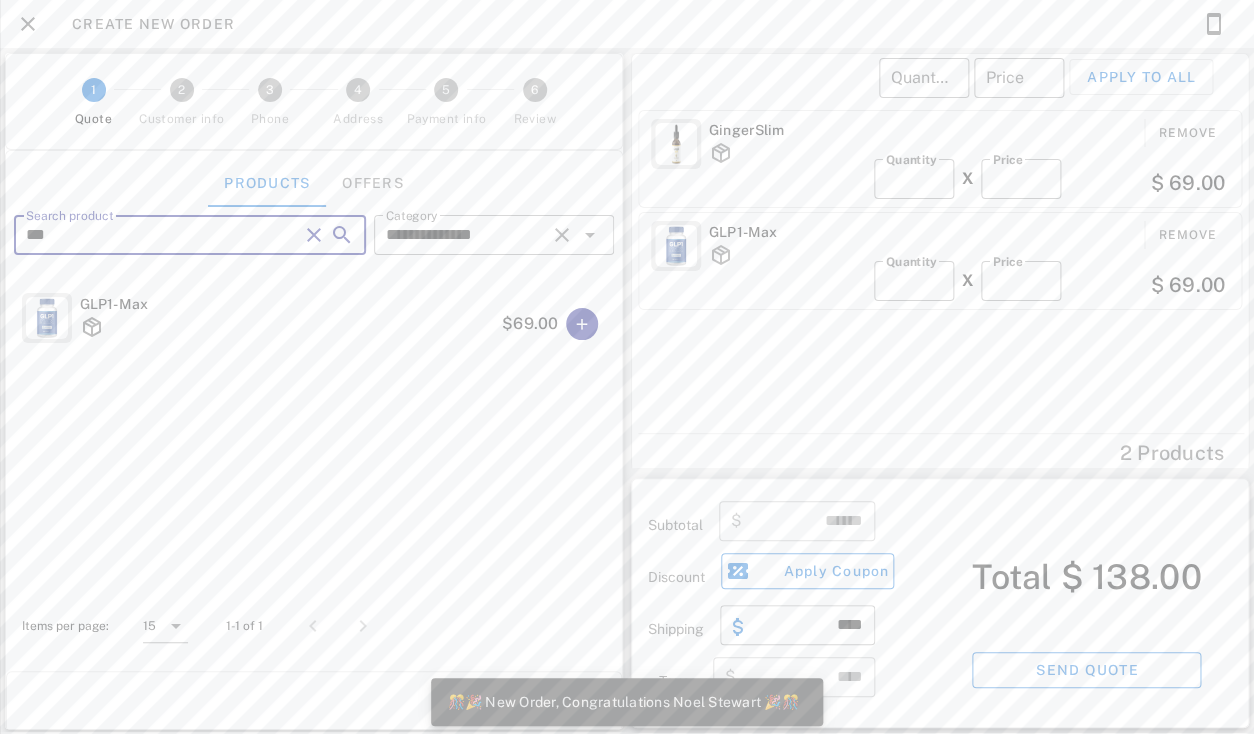 click on "***" at bounding box center (162, 235) 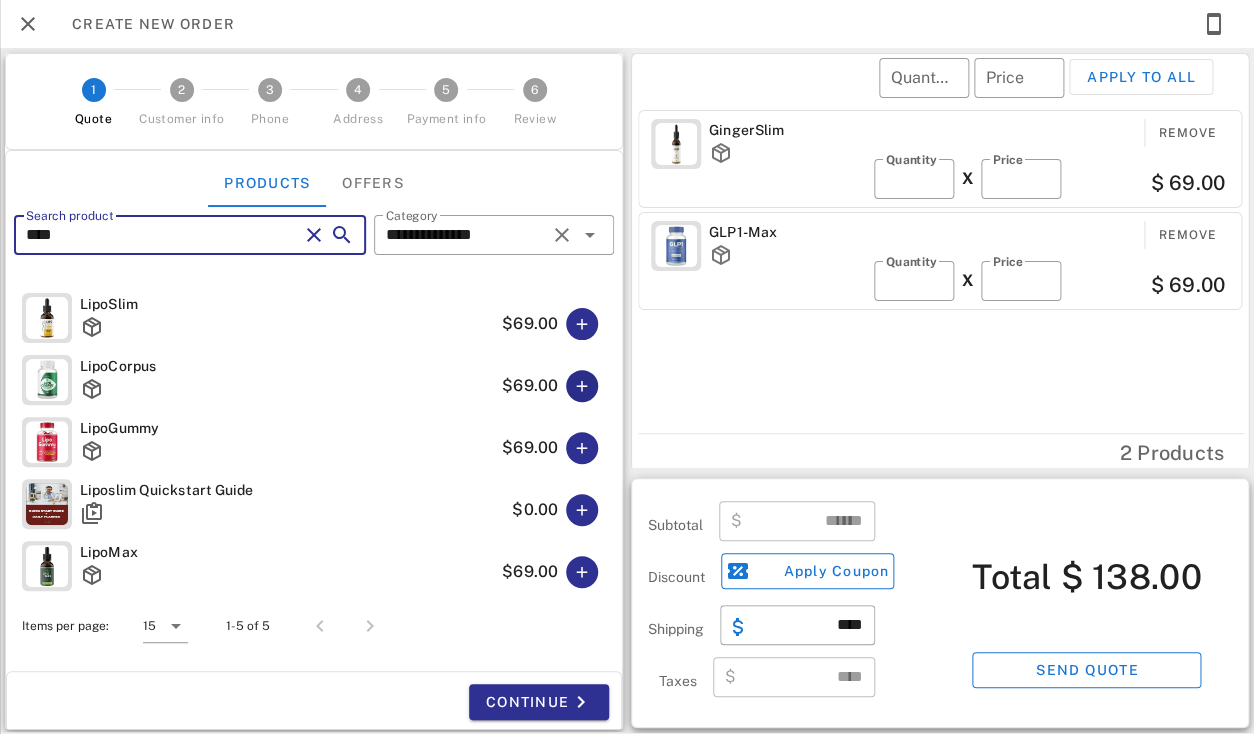 type on "****" 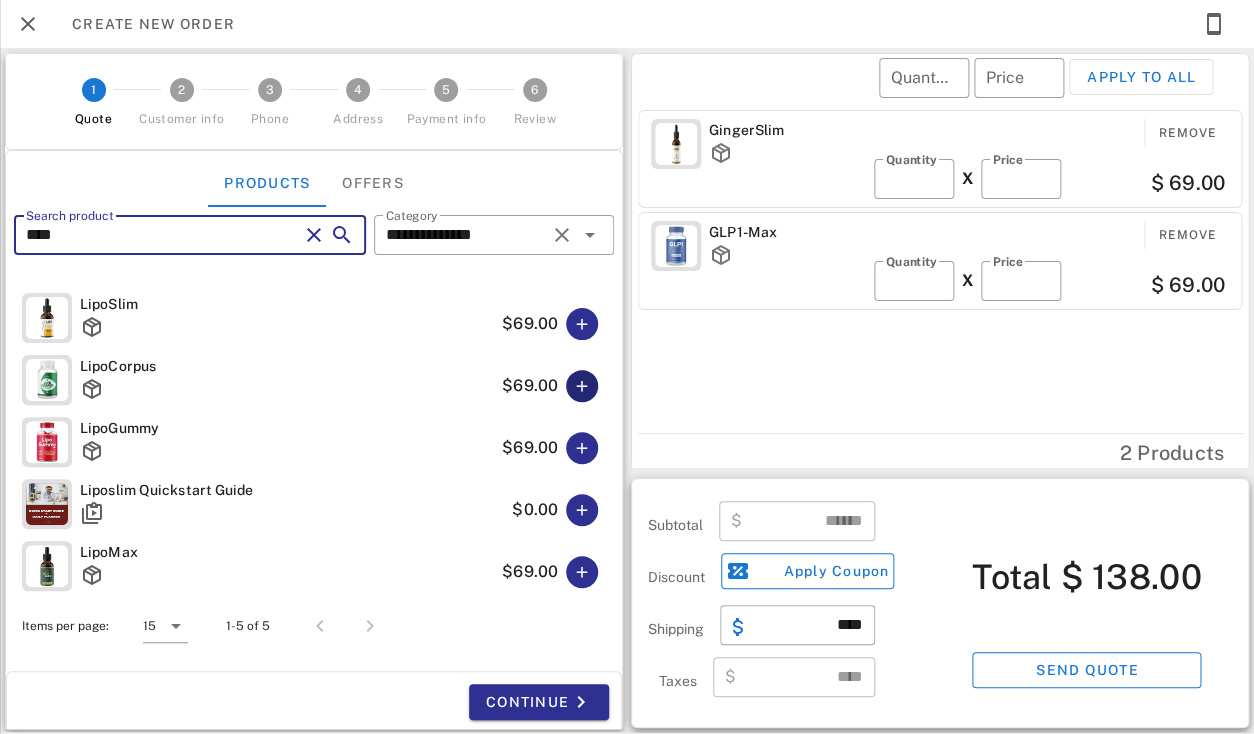 click at bounding box center [582, 386] 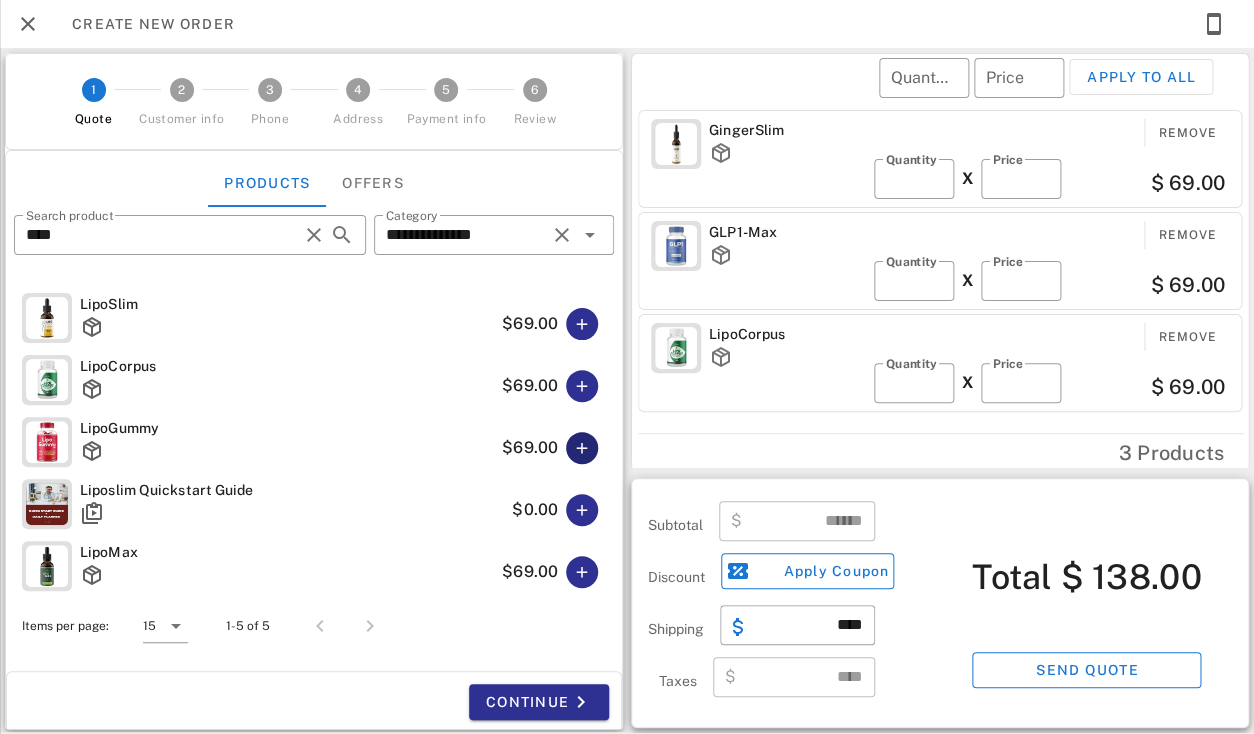 click at bounding box center (582, 448) 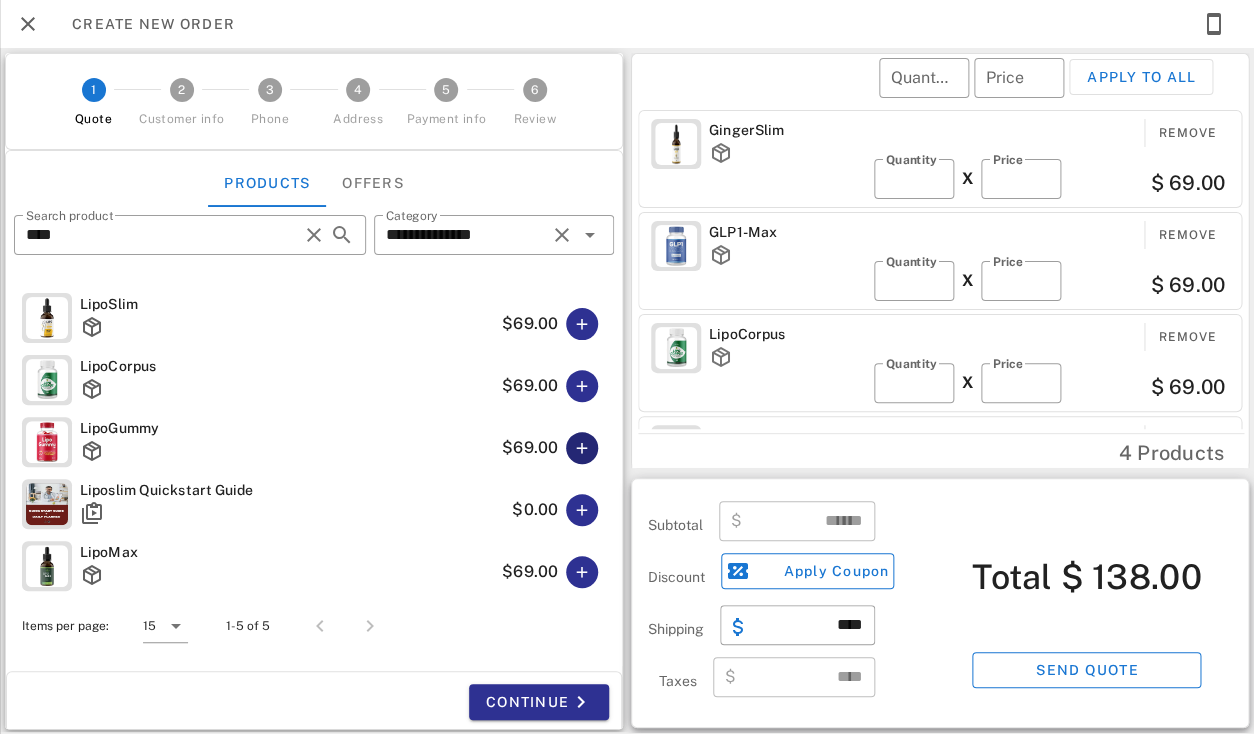 type 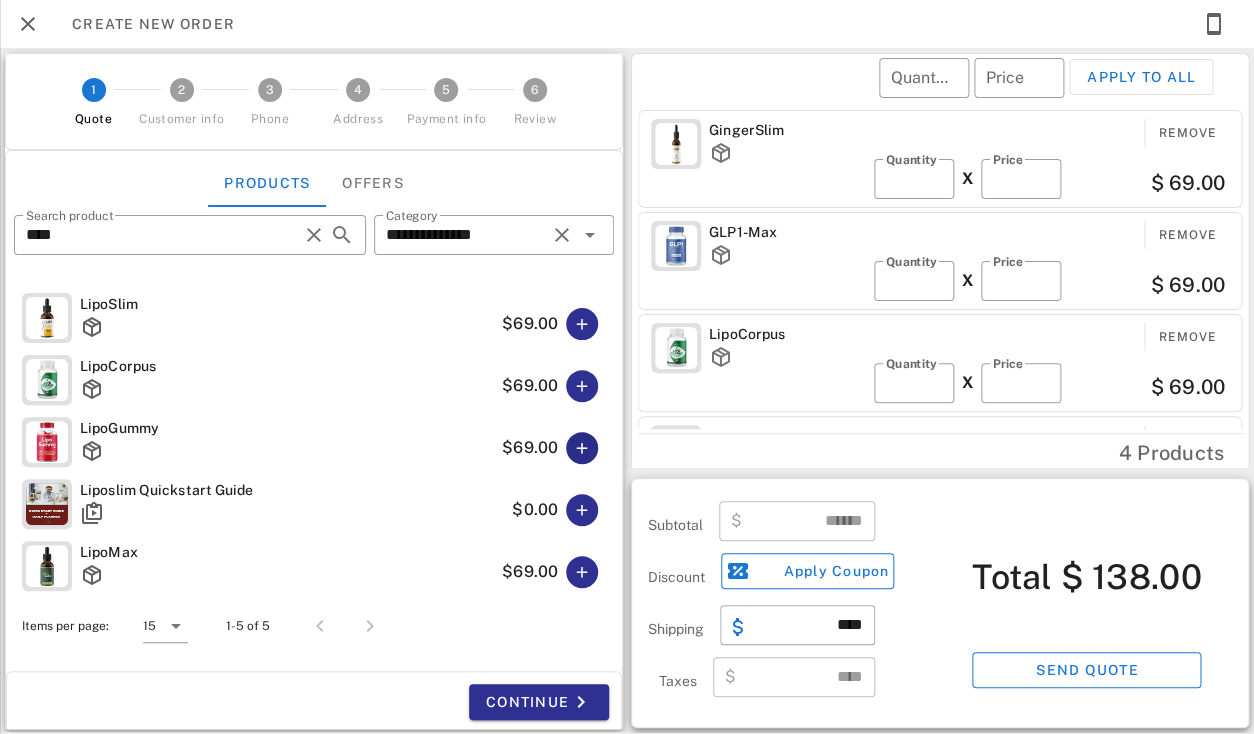type on "******" 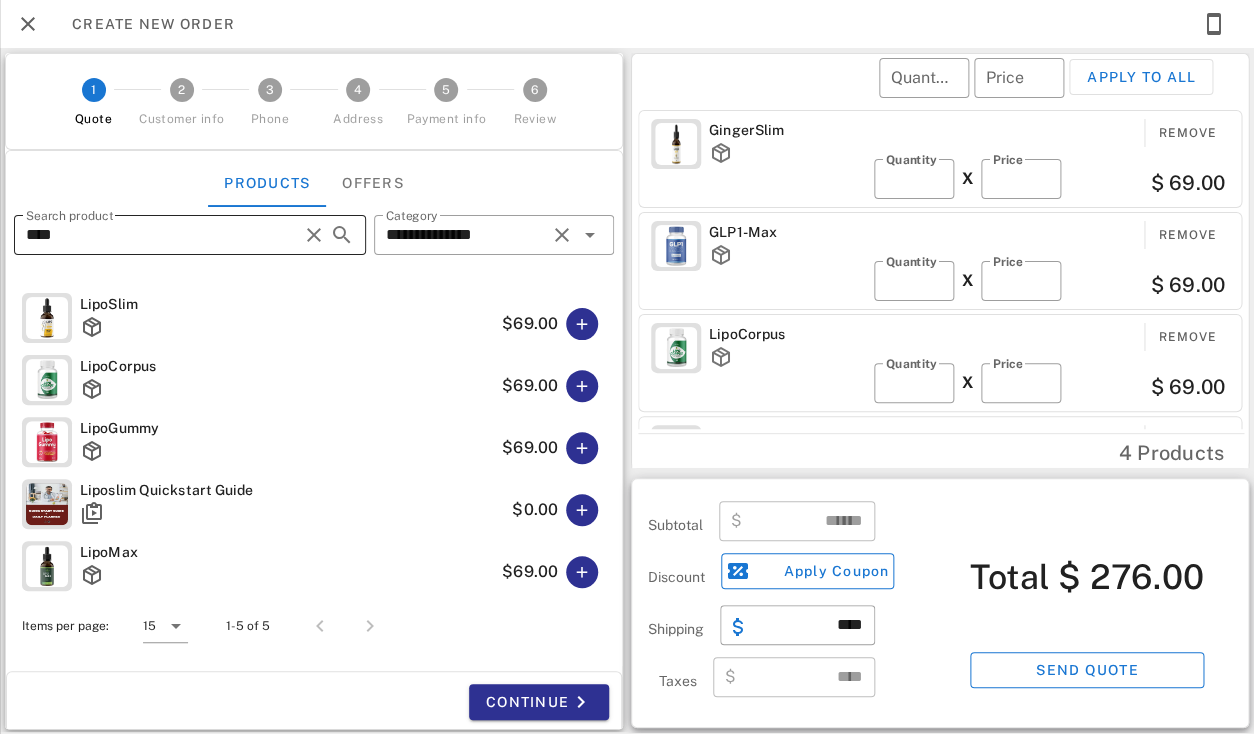 click on "****" at bounding box center [162, 235] 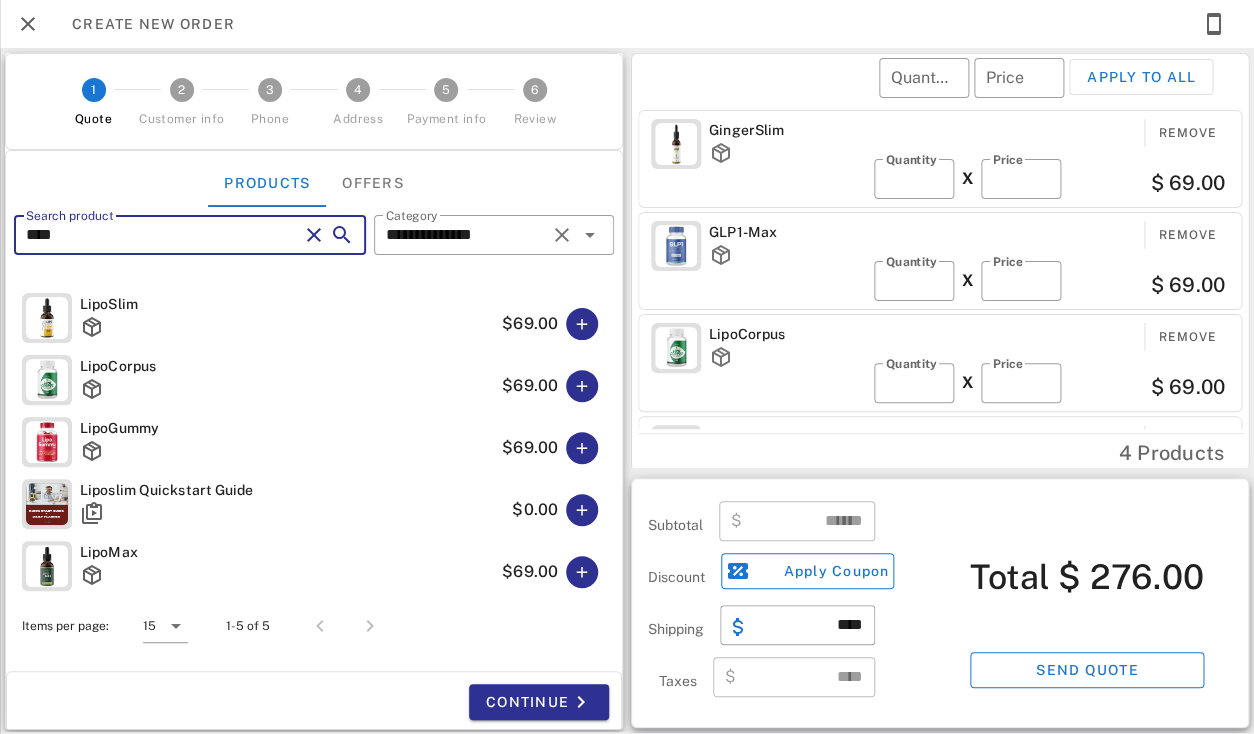 click on "****" at bounding box center [162, 235] 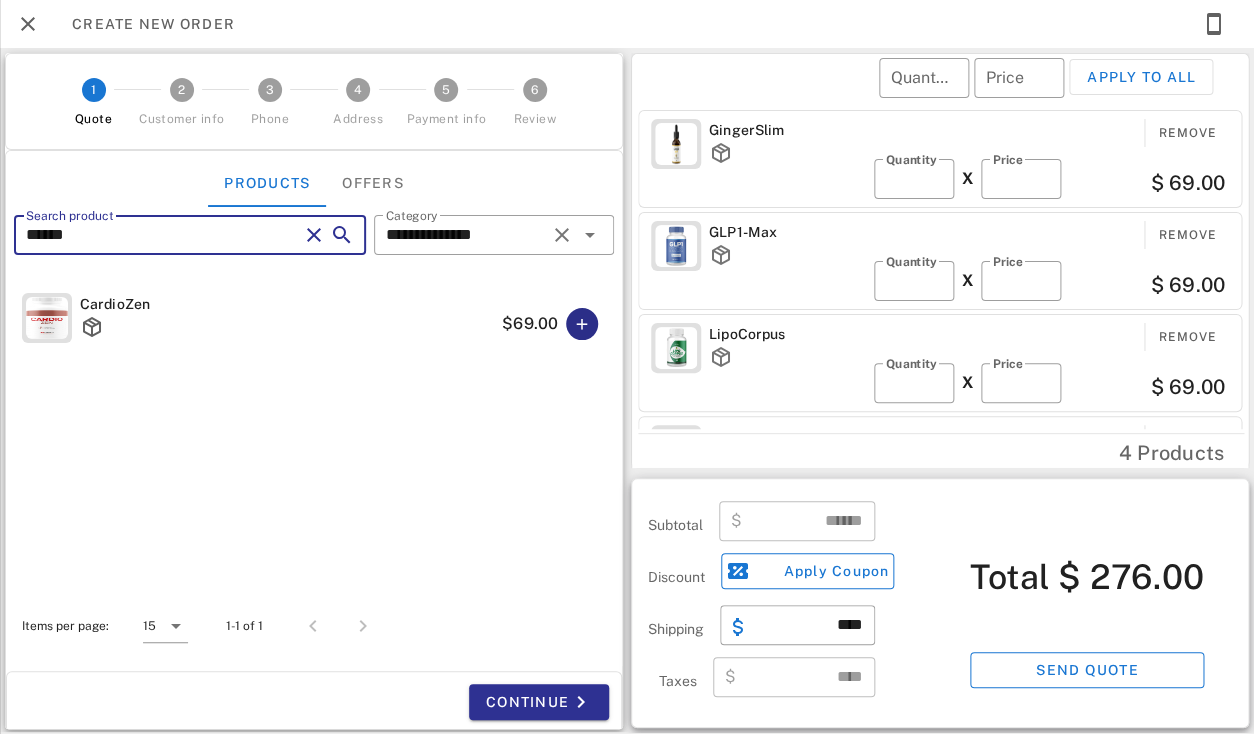 type on "******" 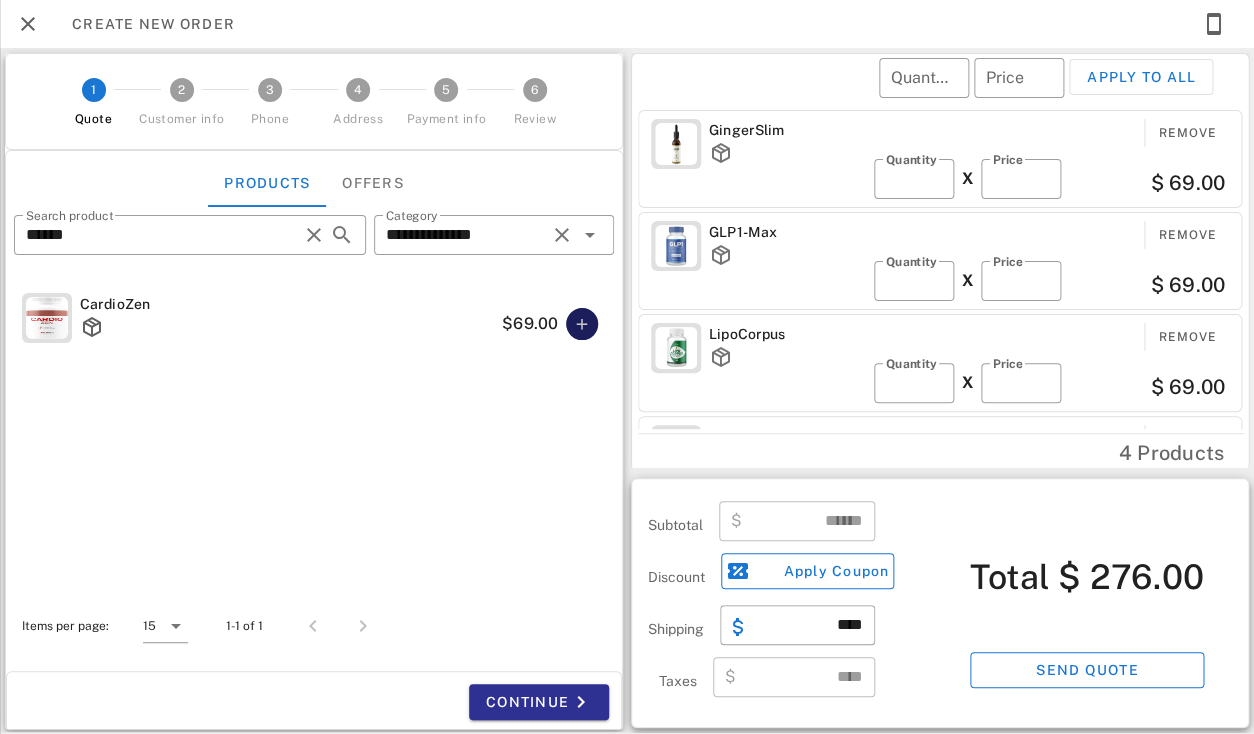 click at bounding box center [582, 324] 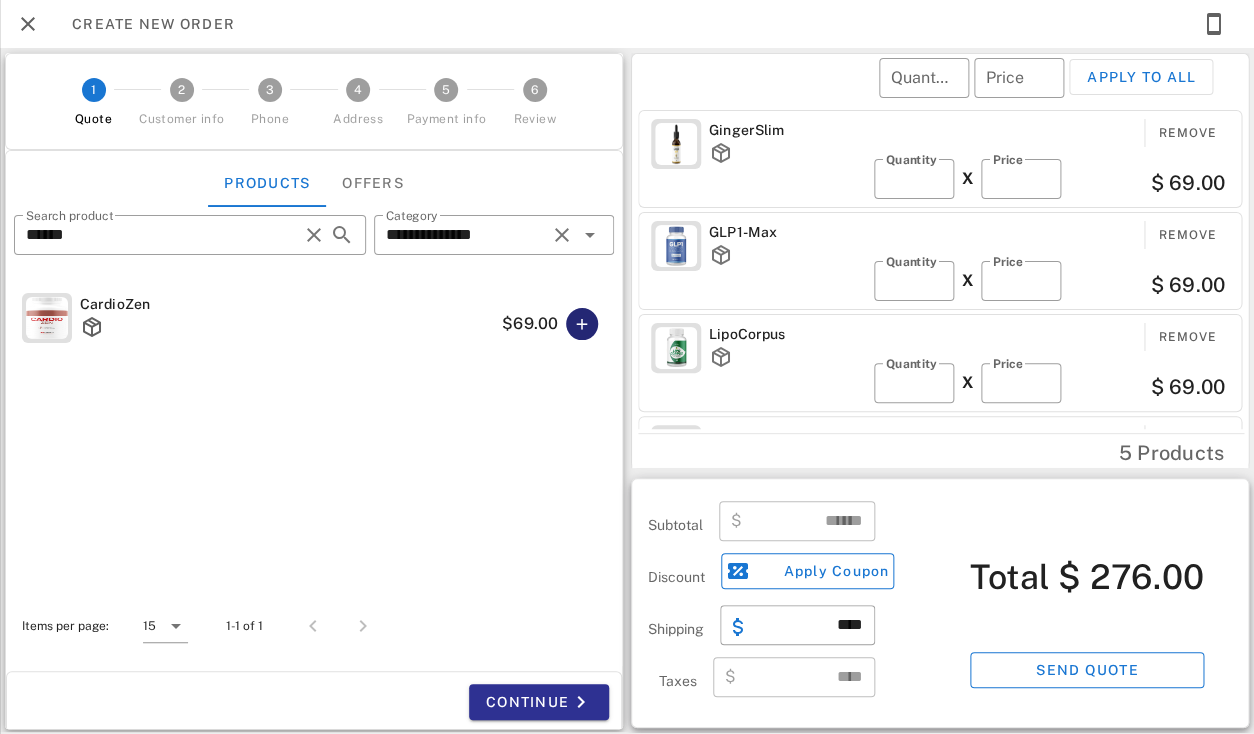 type on "******" 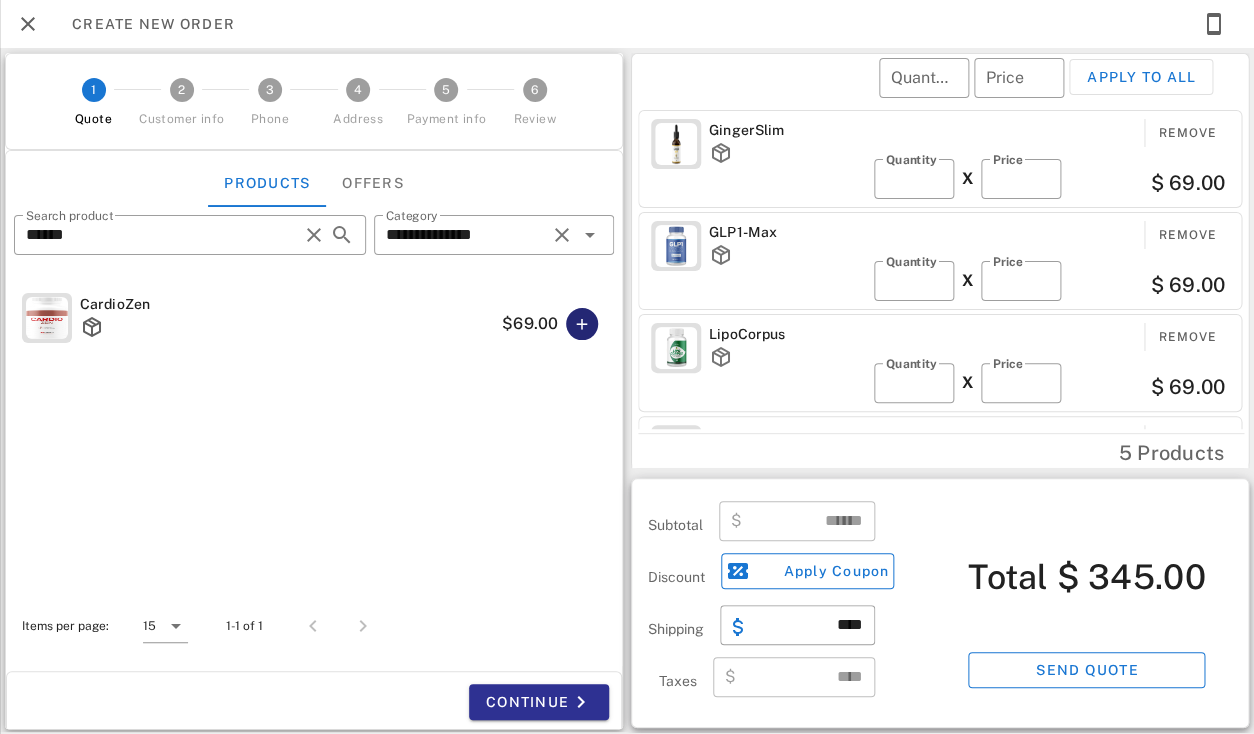 type 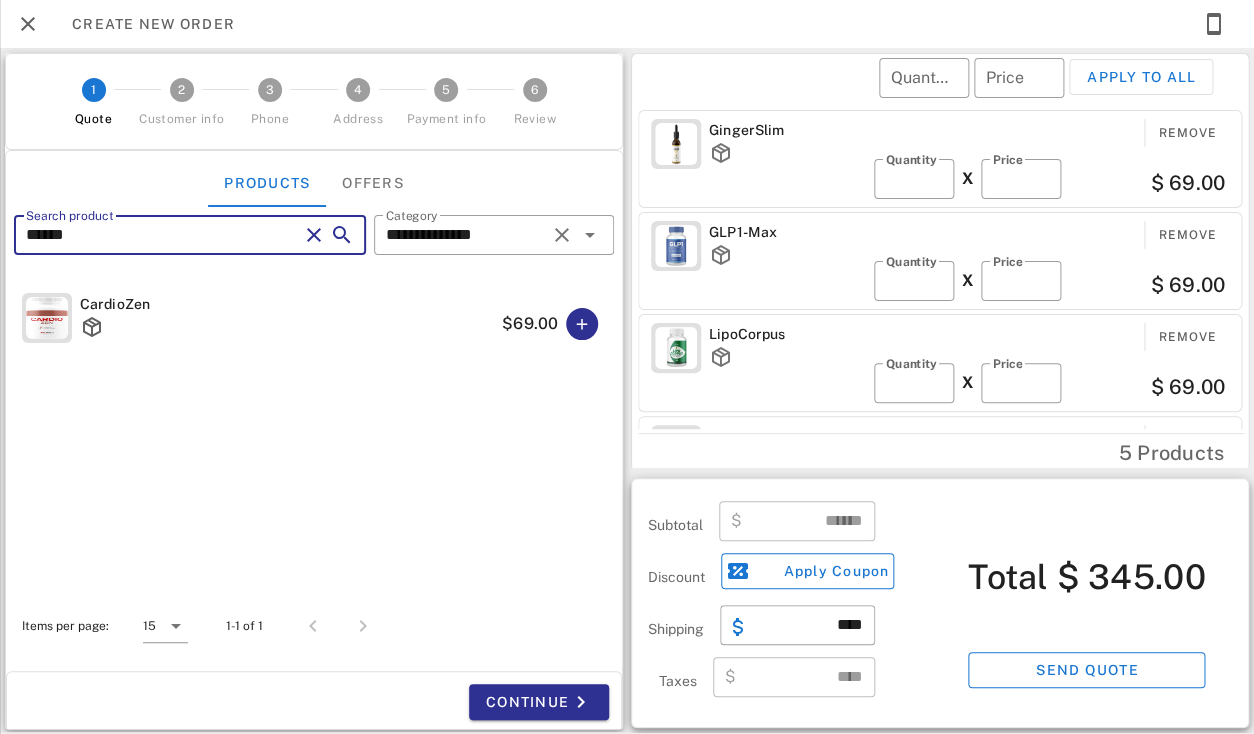 click on "******" at bounding box center (162, 235) 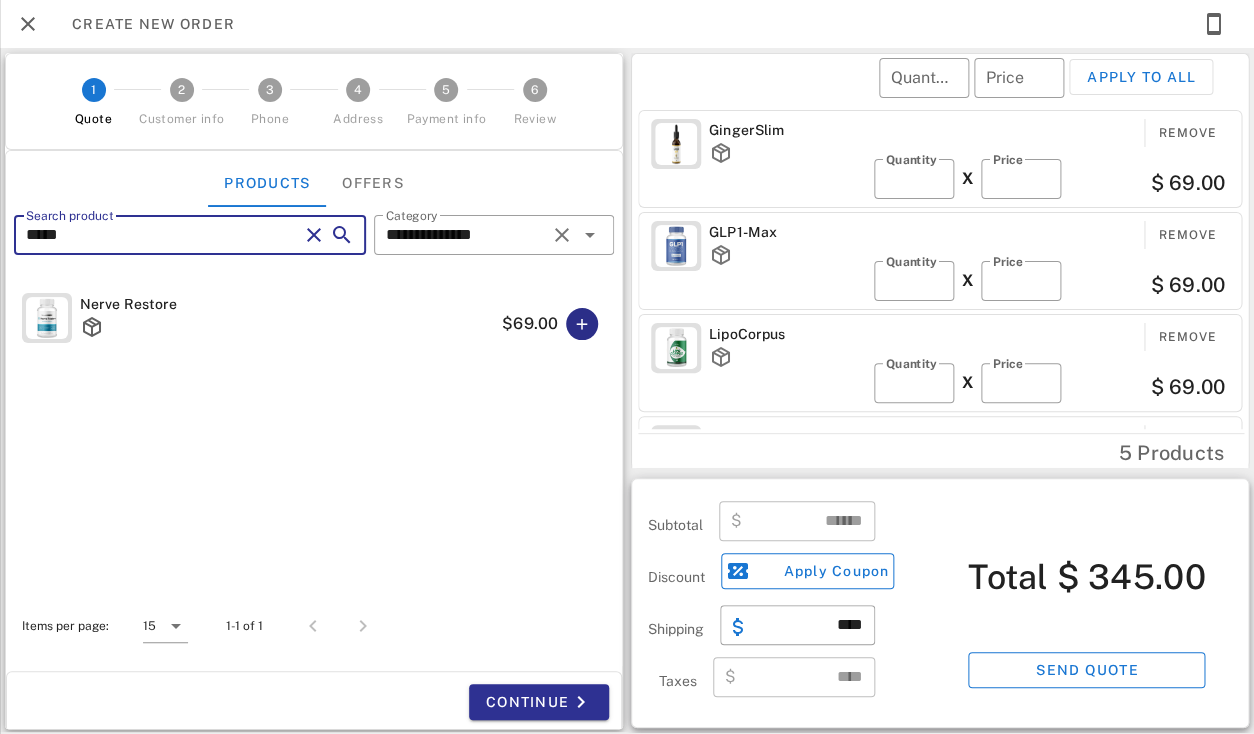 type on "*****" 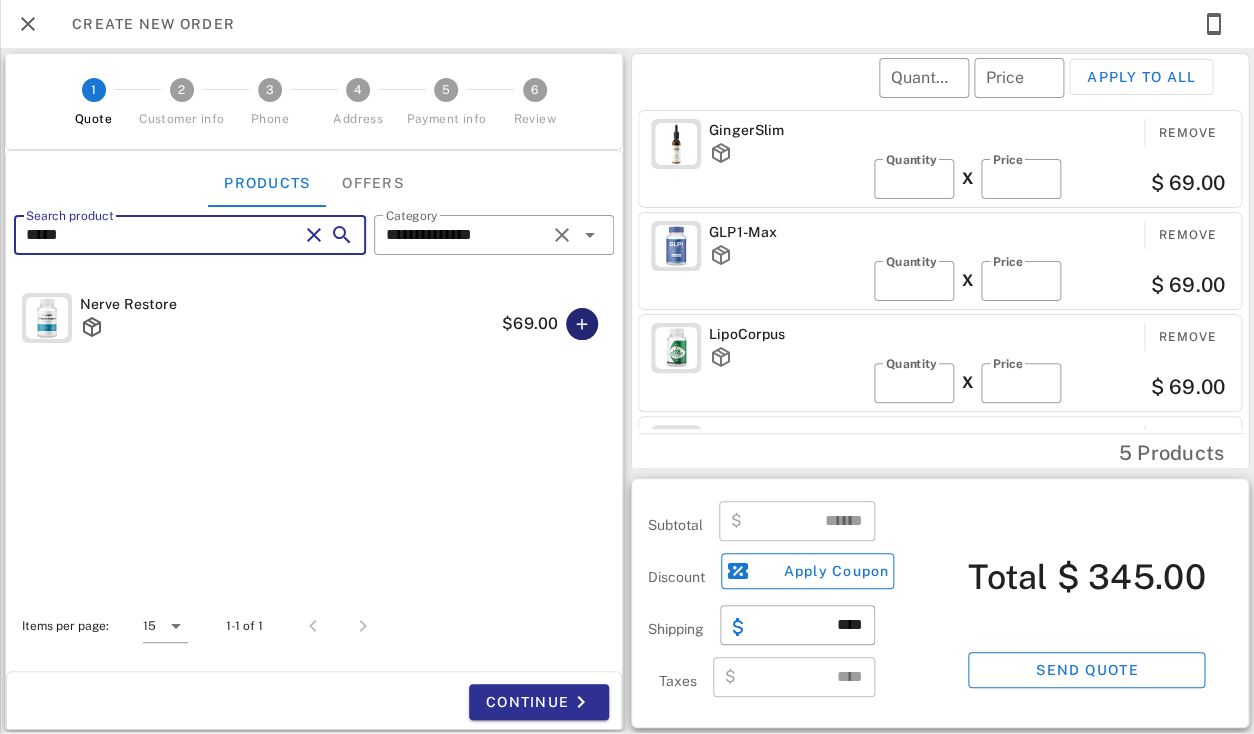 click at bounding box center [582, 324] 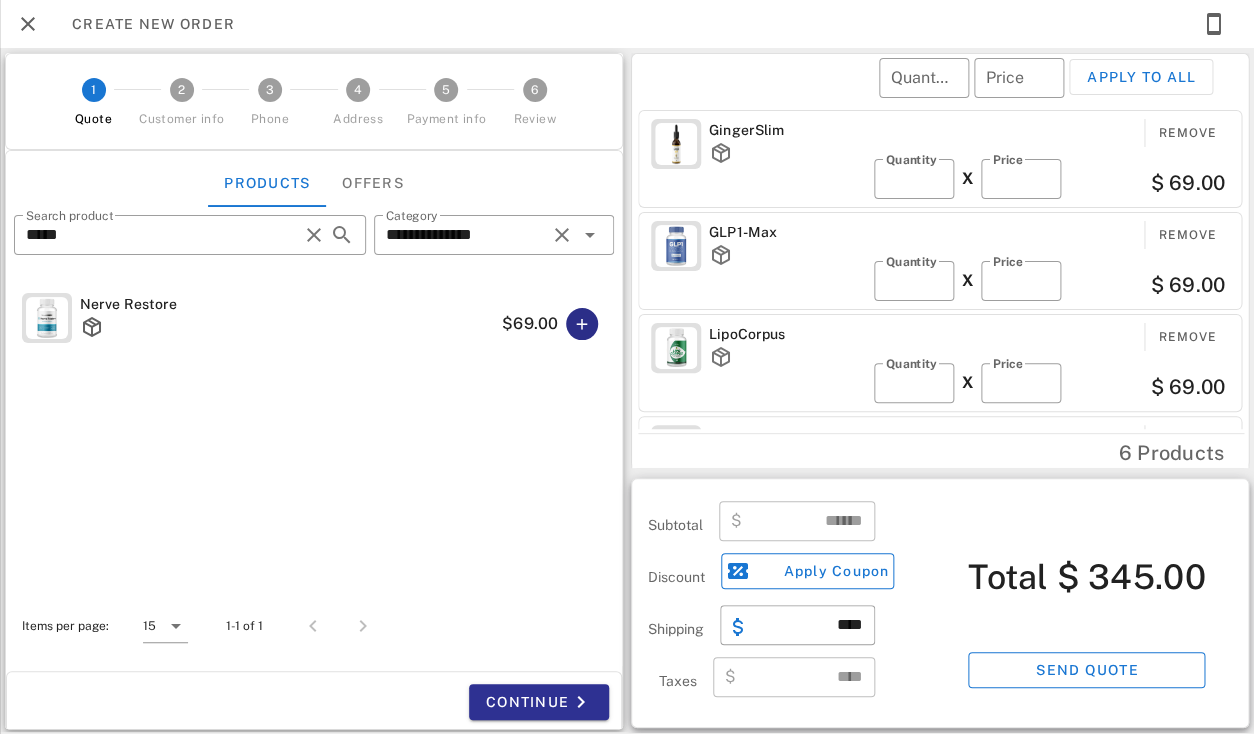 type on "******" 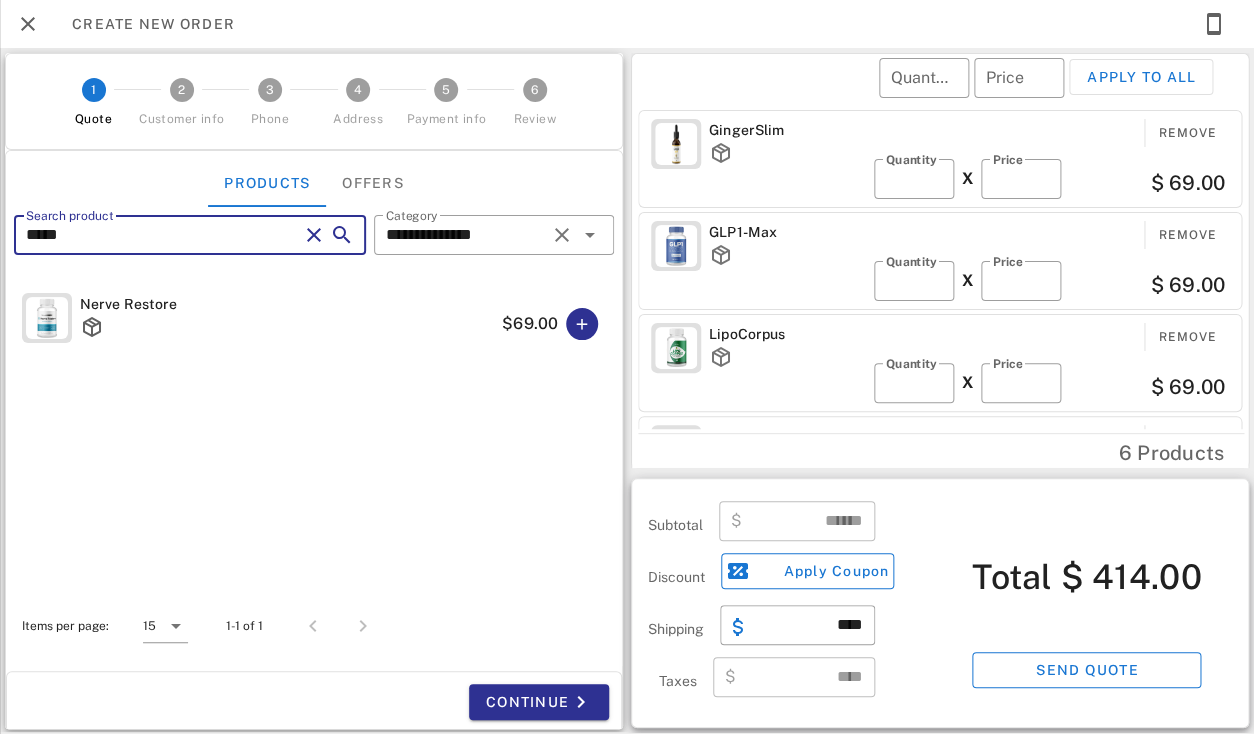 click on "*****" at bounding box center (162, 235) 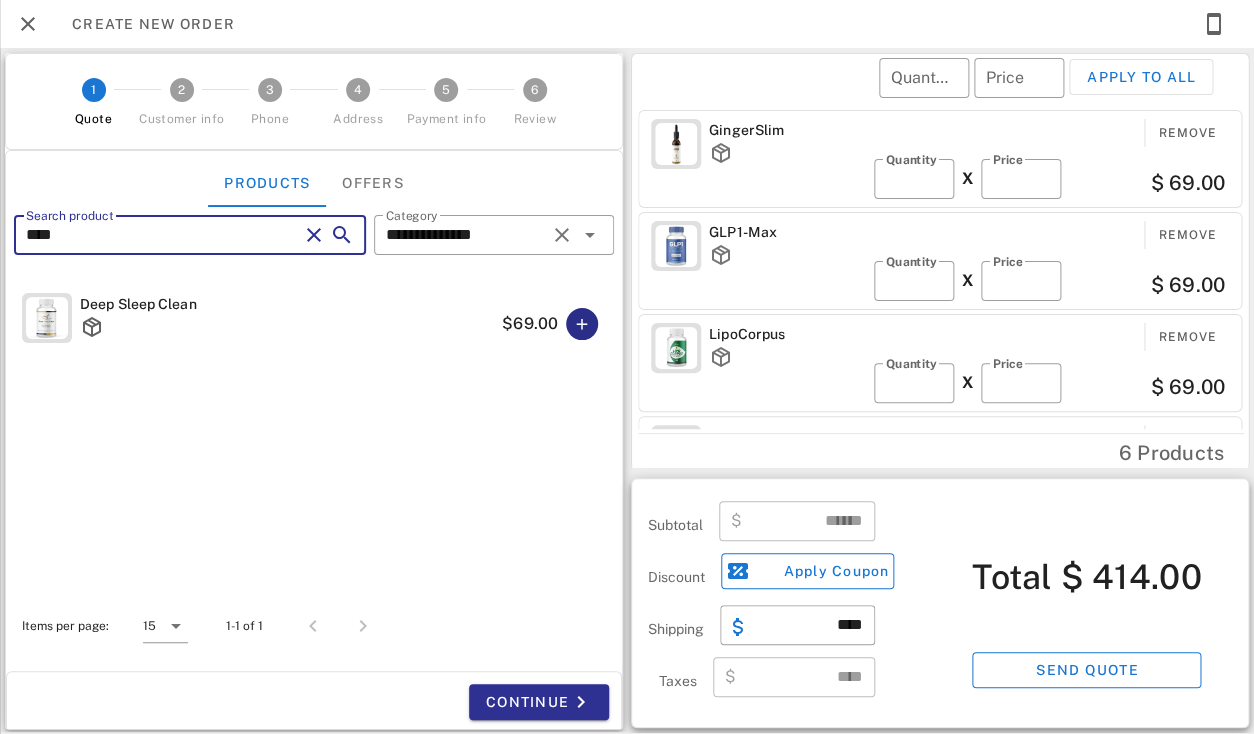 type on "****" 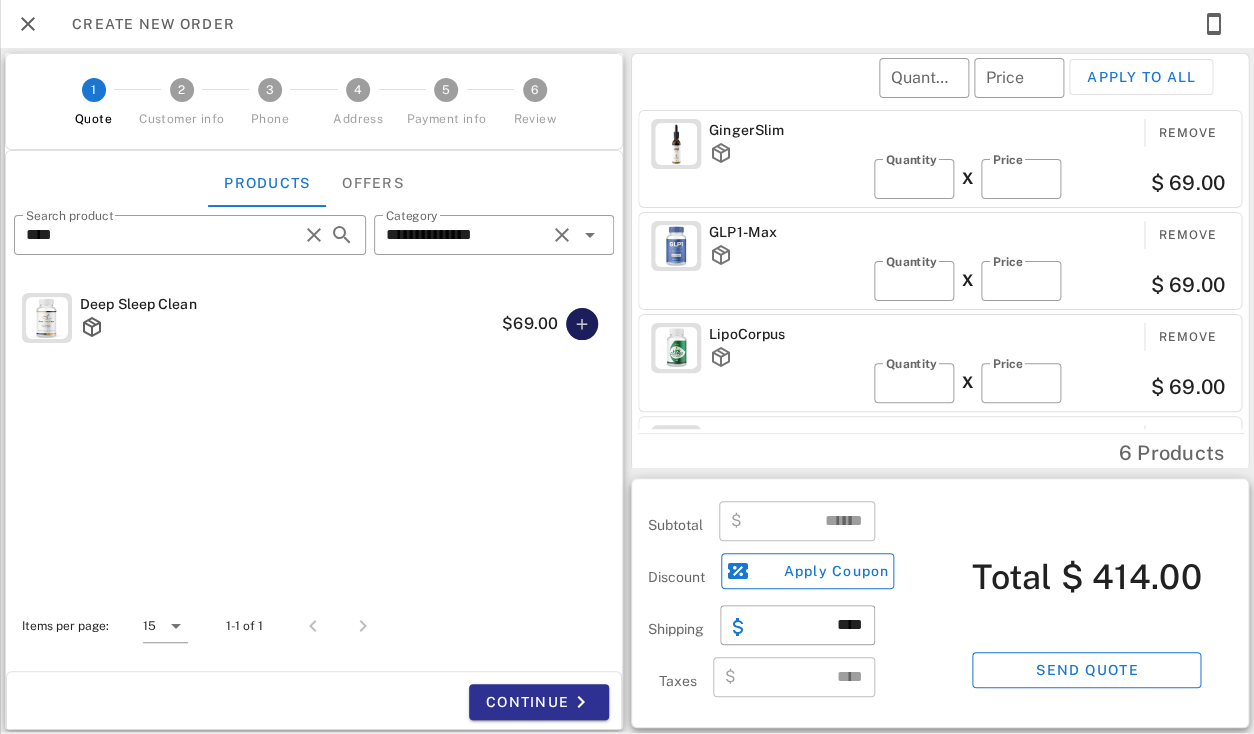 click at bounding box center (582, 324) 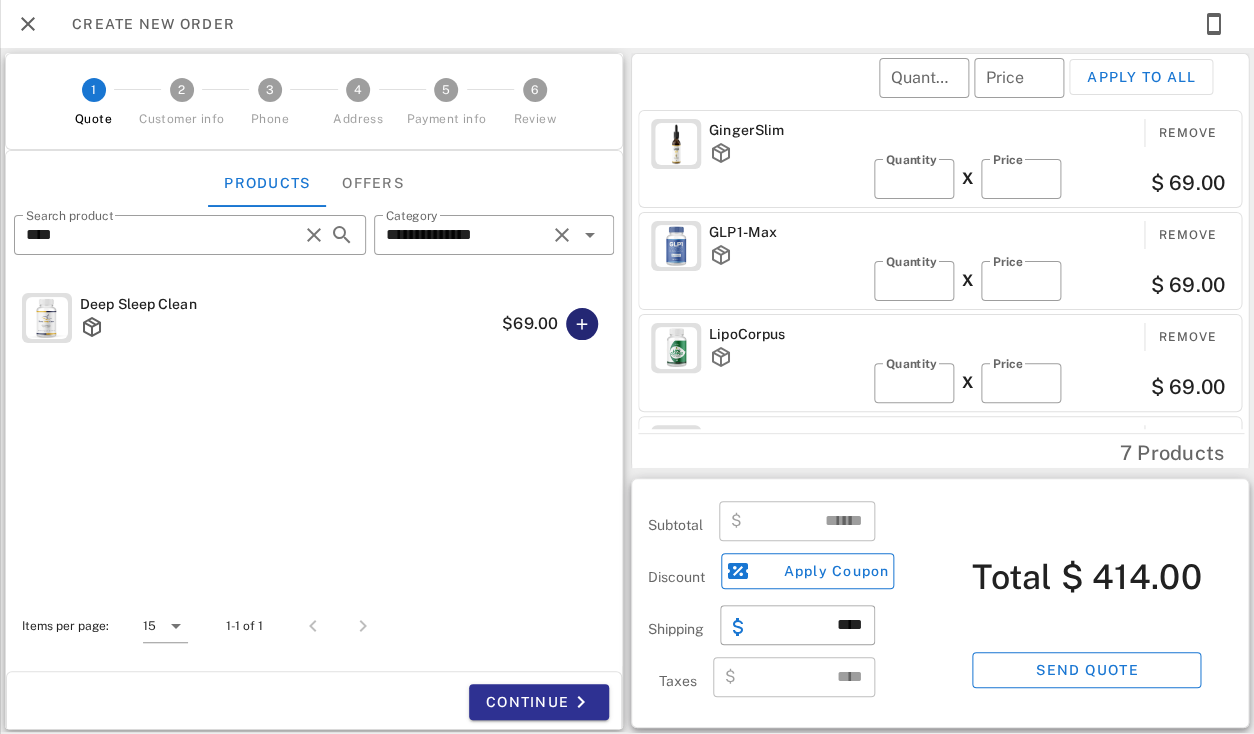 type 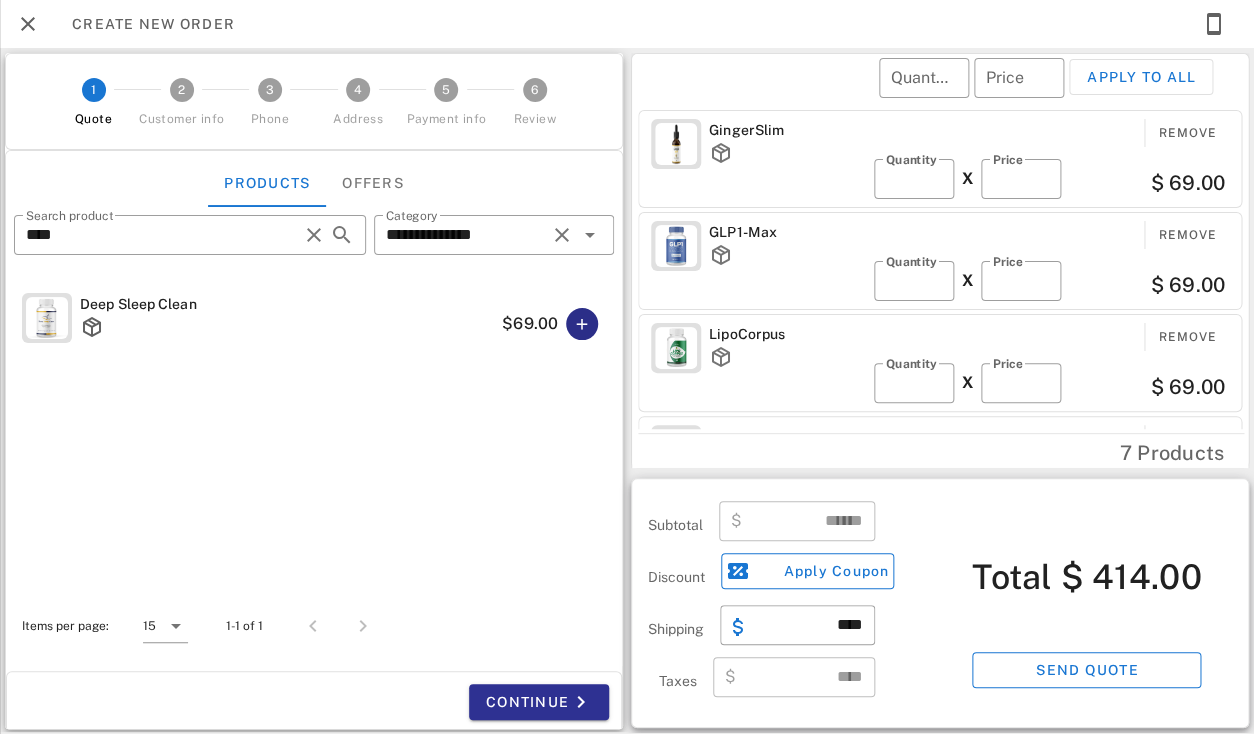 type on "******" 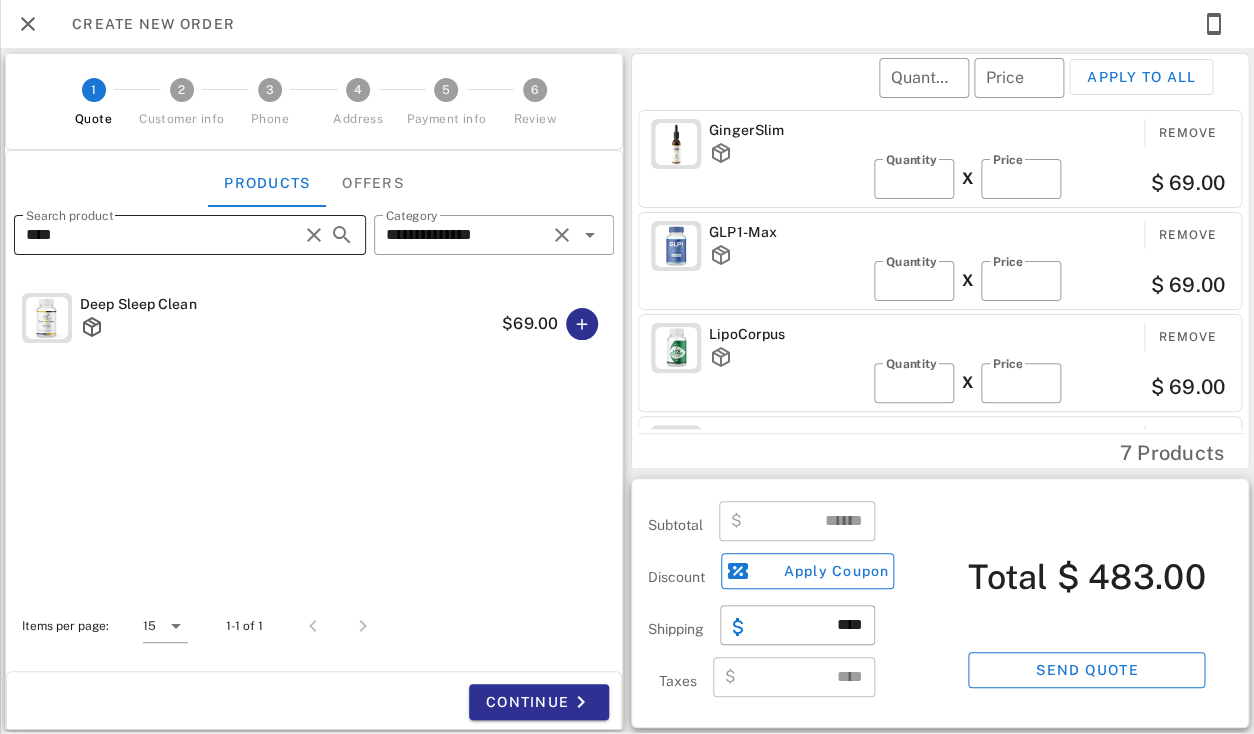 click on "Search product ****" at bounding box center (162, 235) 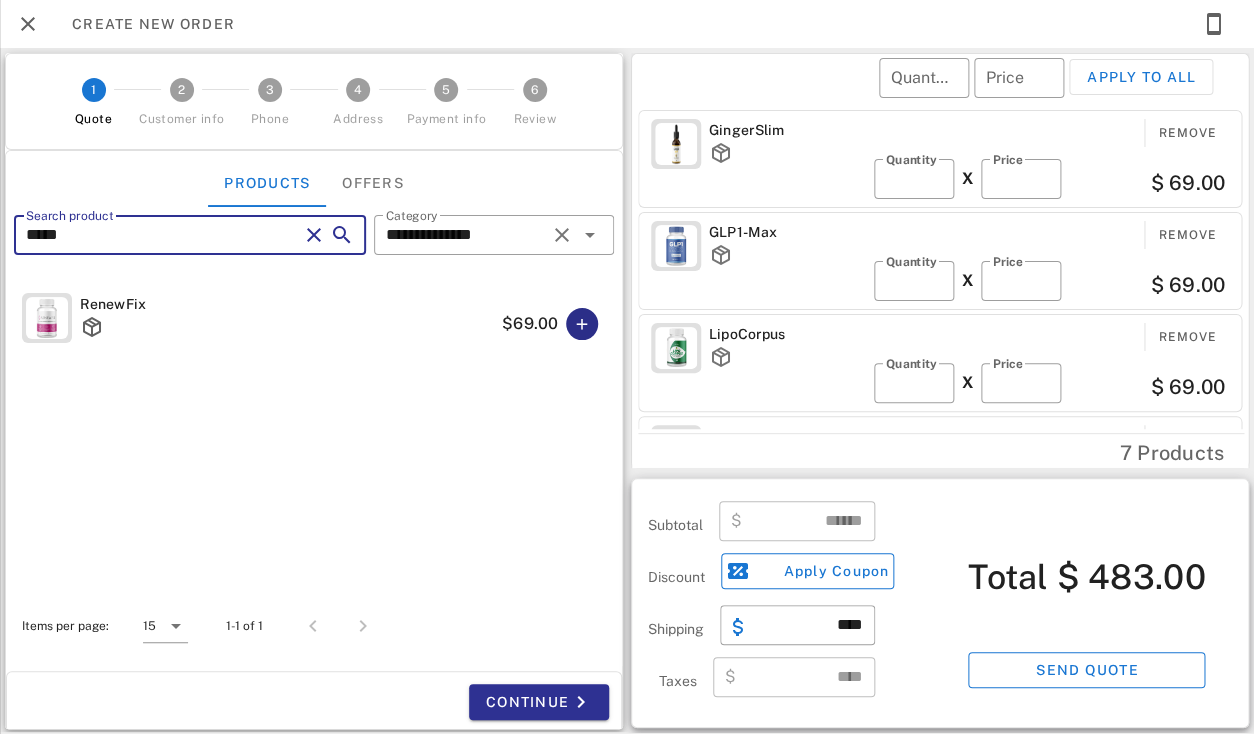 type on "*****" 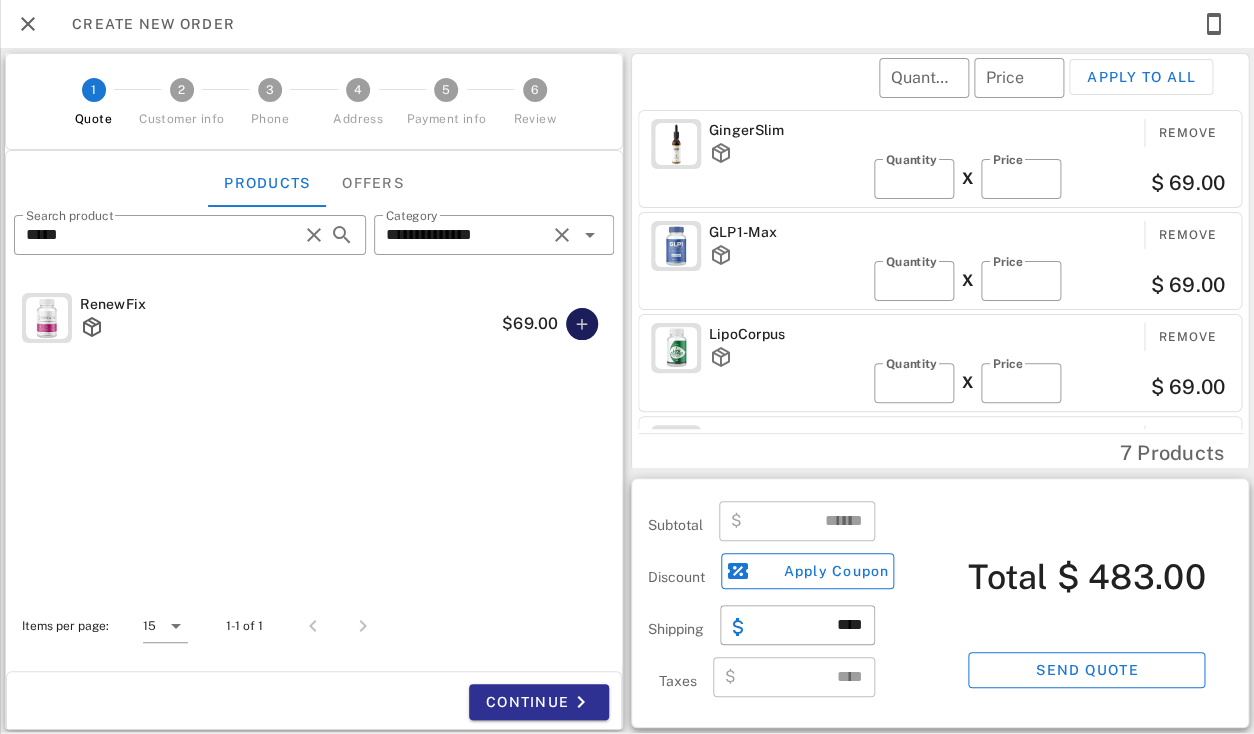 click at bounding box center (582, 324) 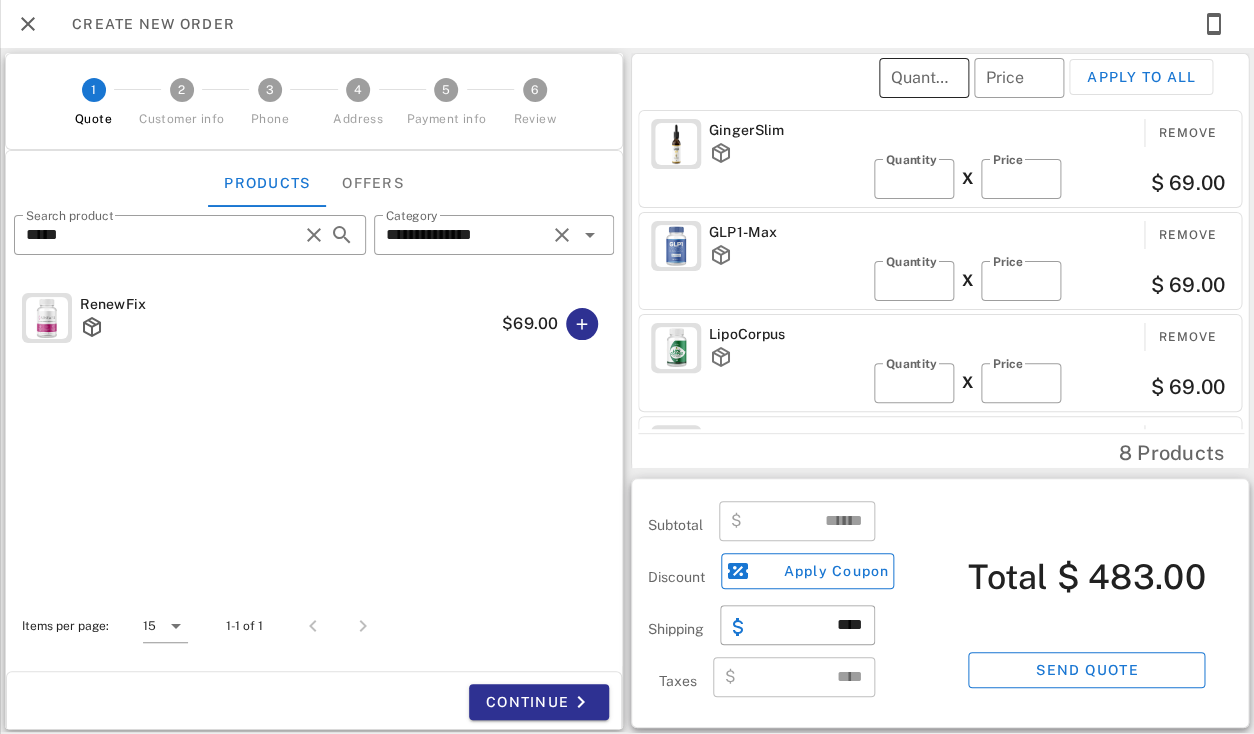 click on "Quantity" at bounding box center [924, 78] 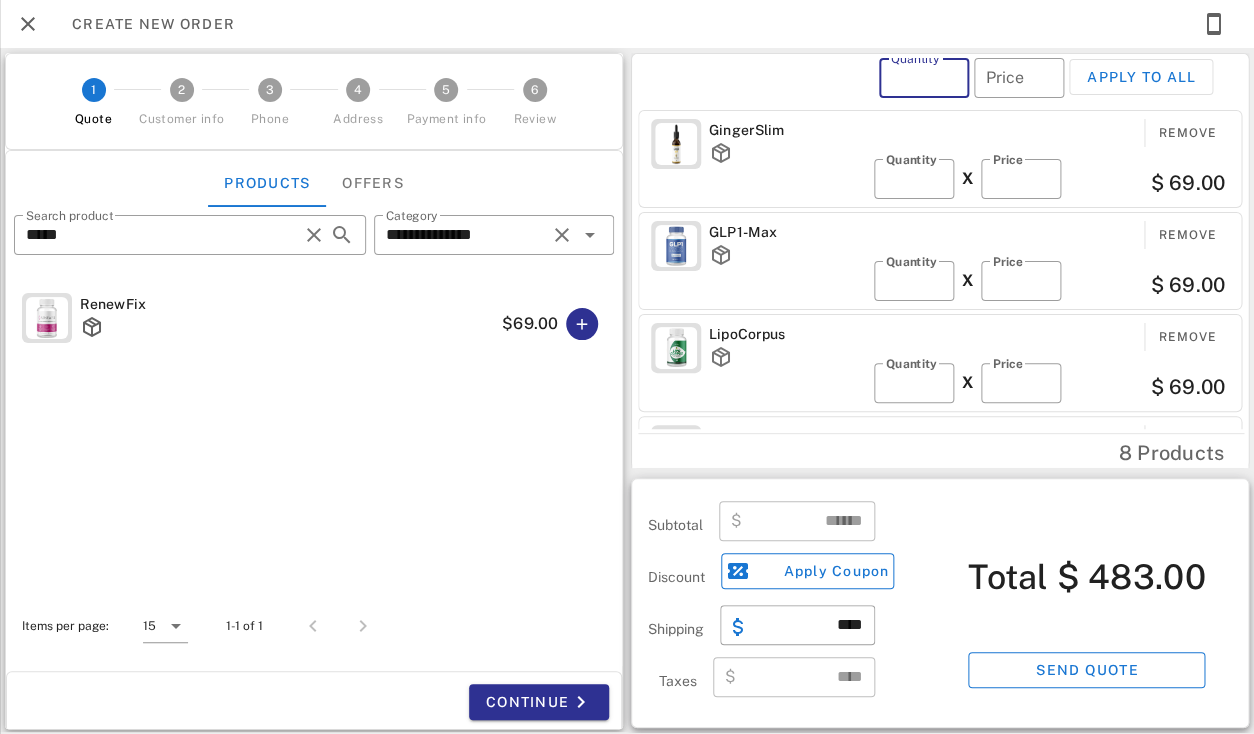 type on "******" 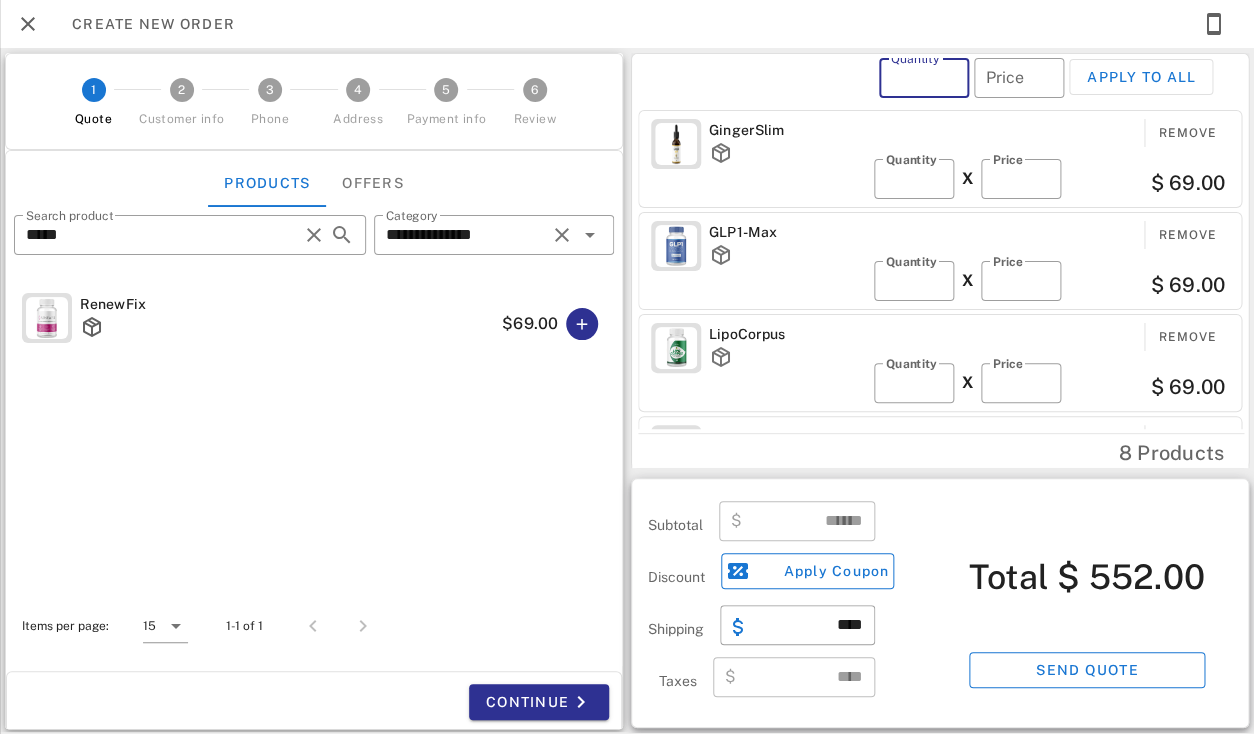 type on "**" 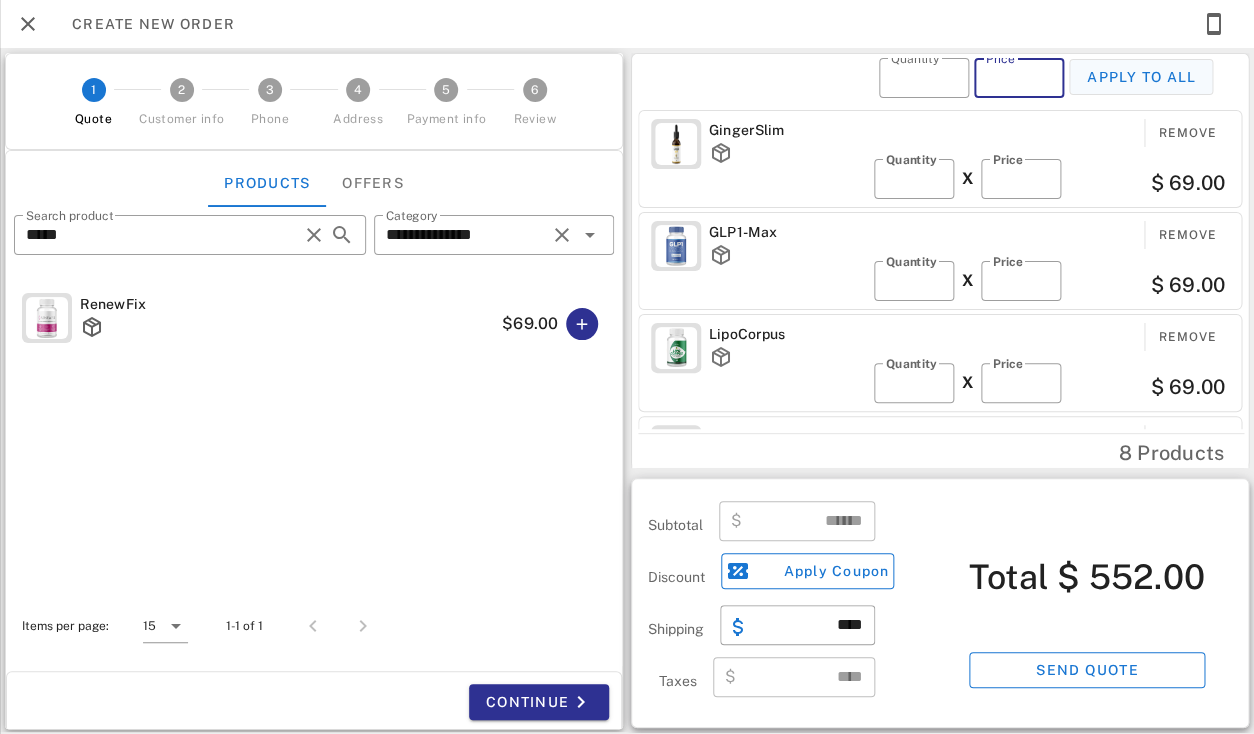 type on "**" 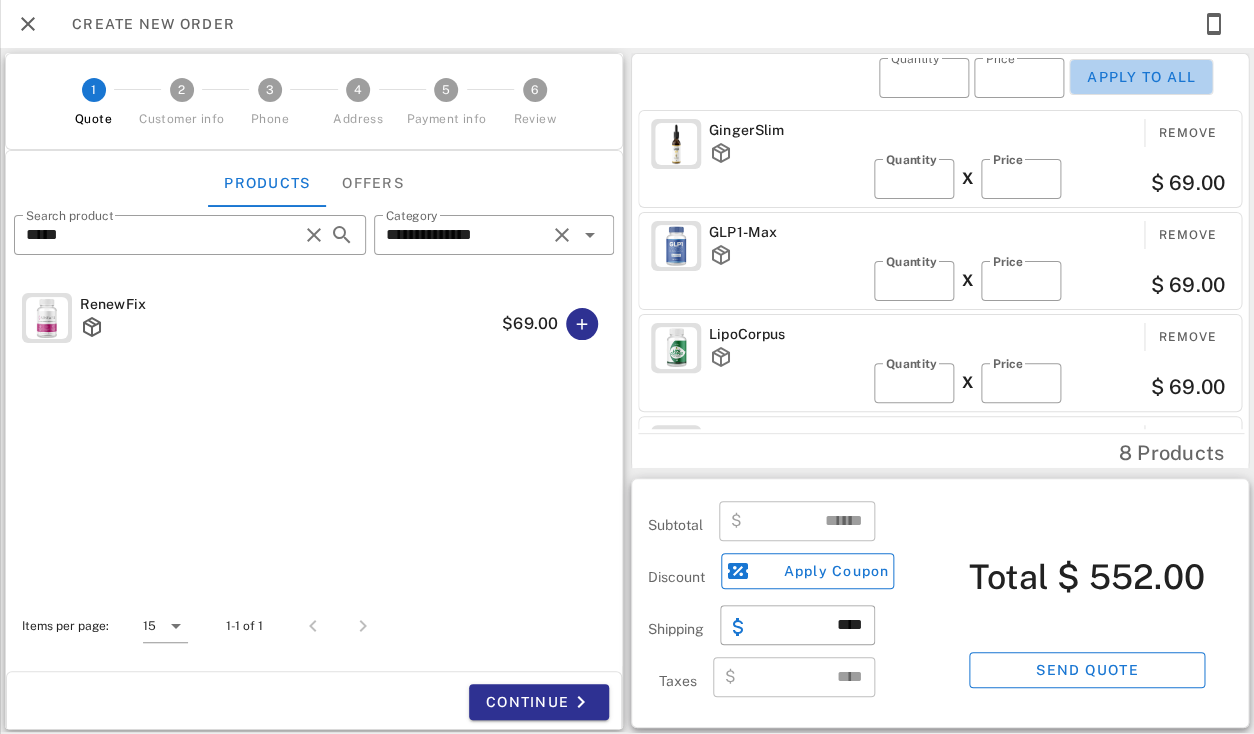 click on "Apply to all" at bounding box center (1141, 77) 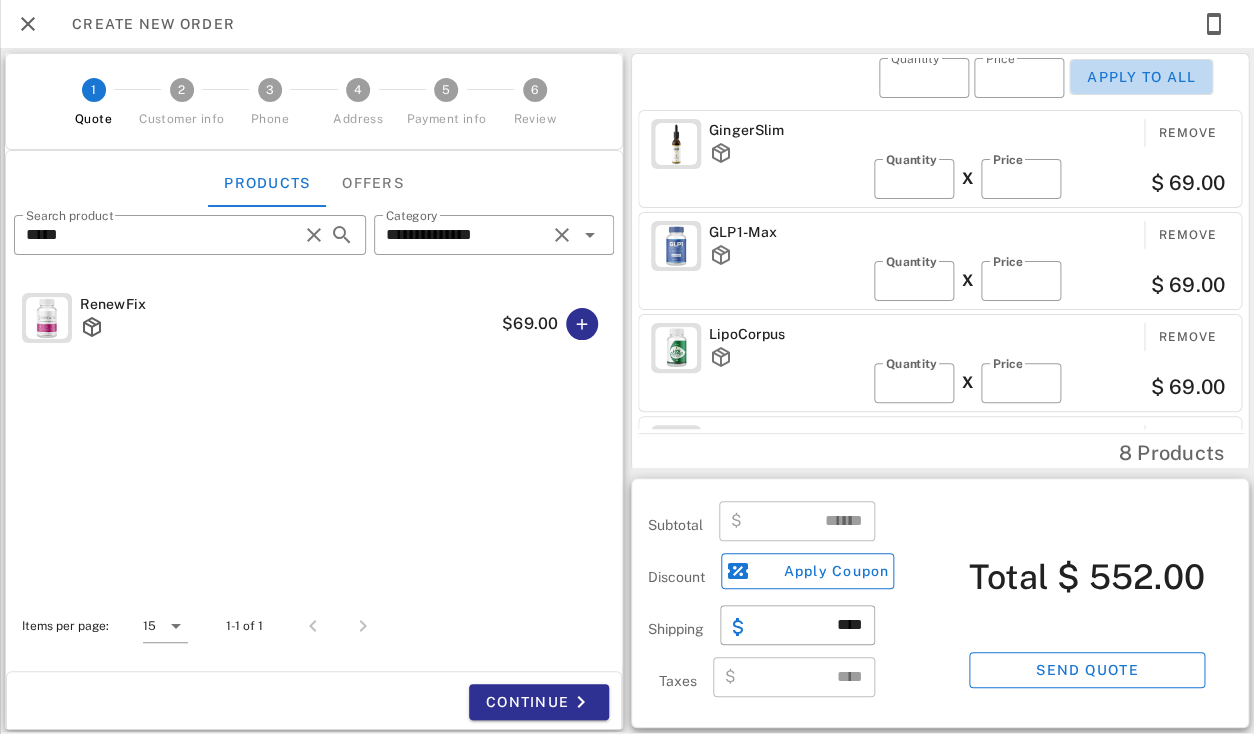 type on "**" 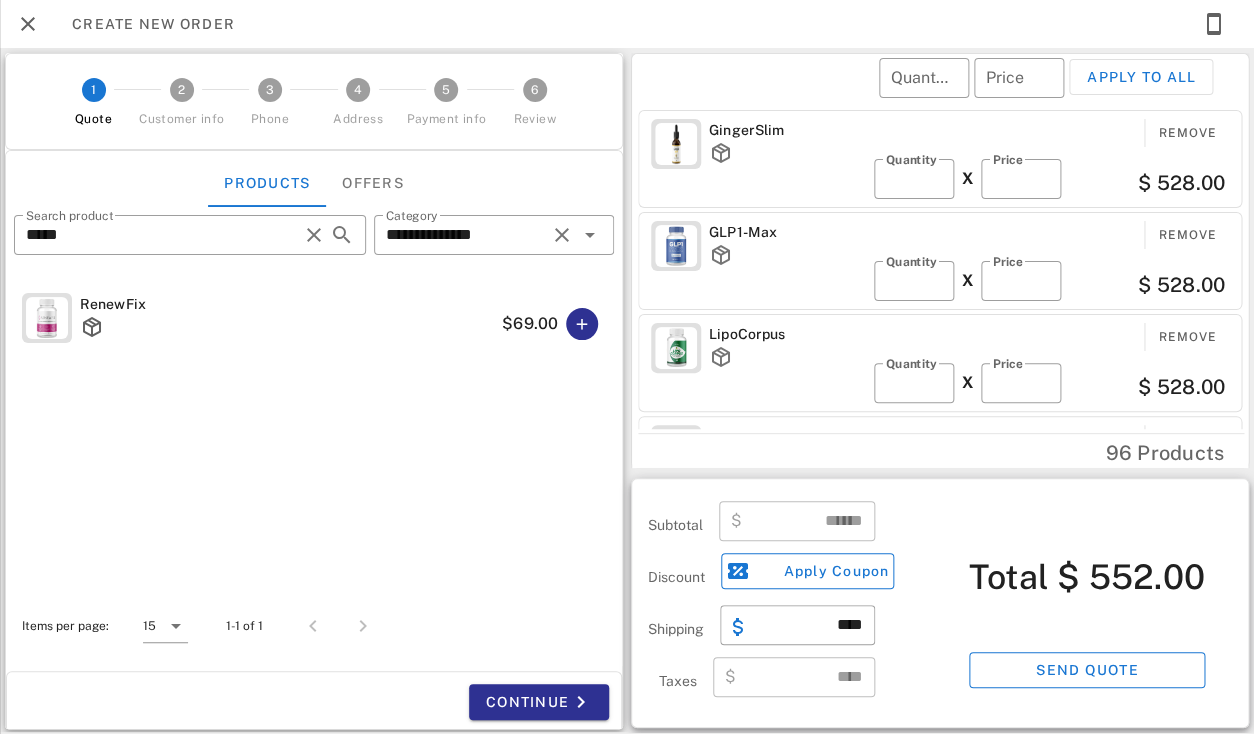 type on "*******" 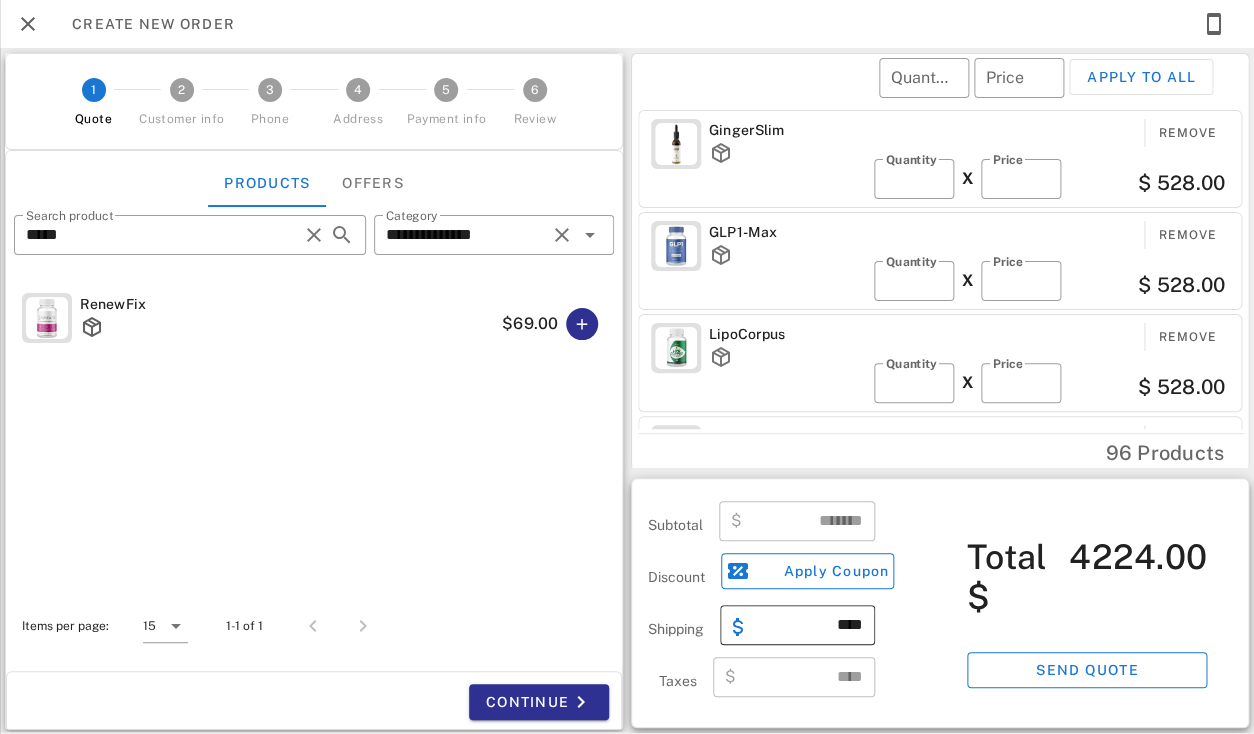 click on "****" at bounding box center [809, 625] 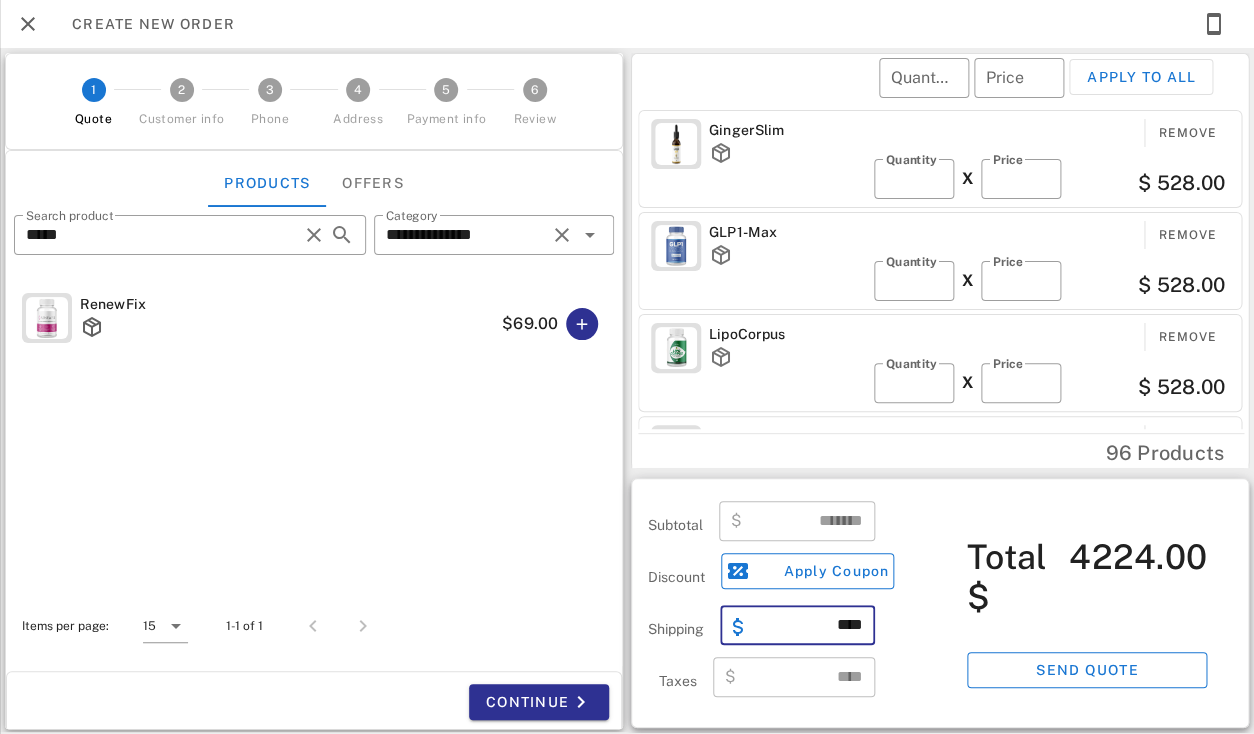click on "****" at bounding box center [809, 625] 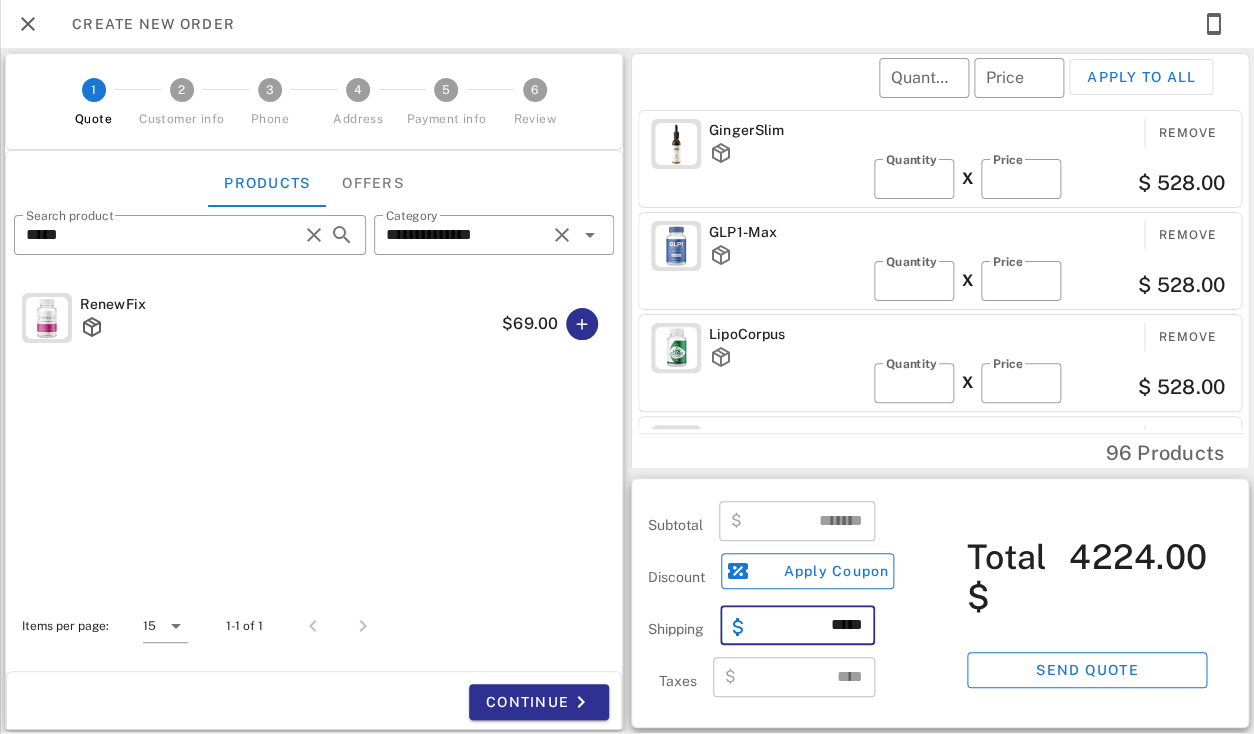 type on "*****" 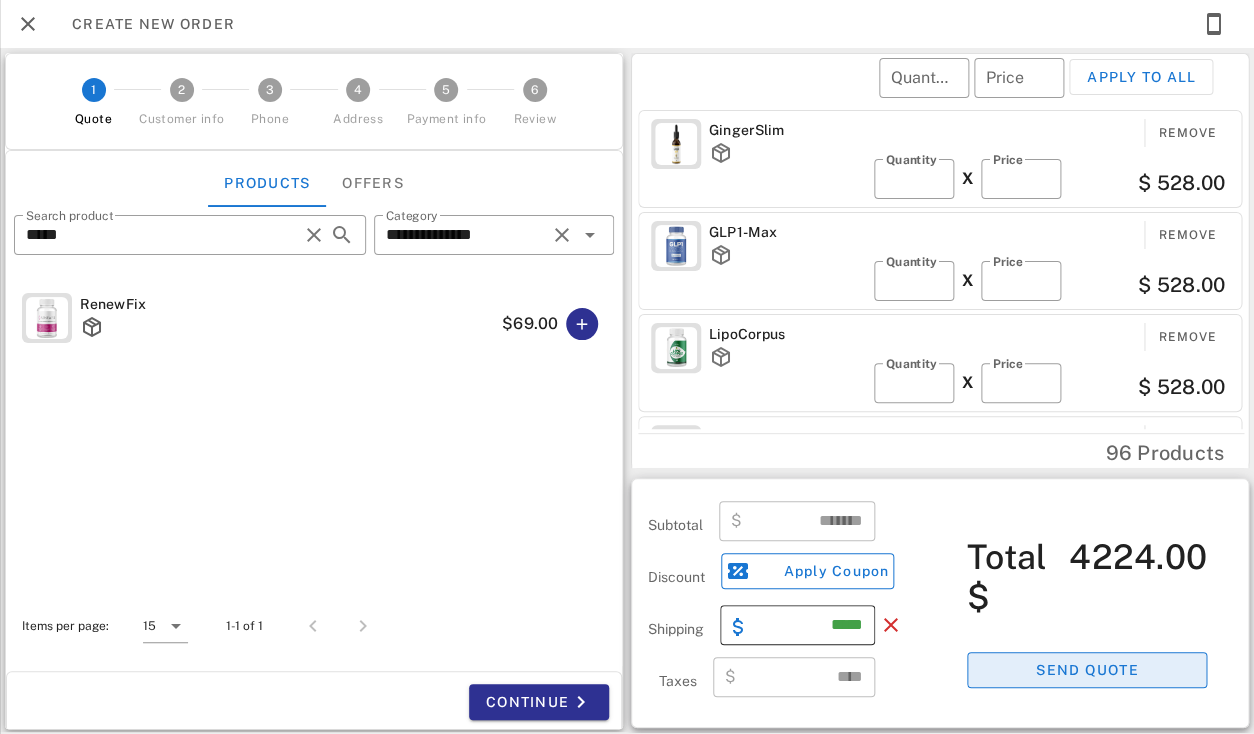 type 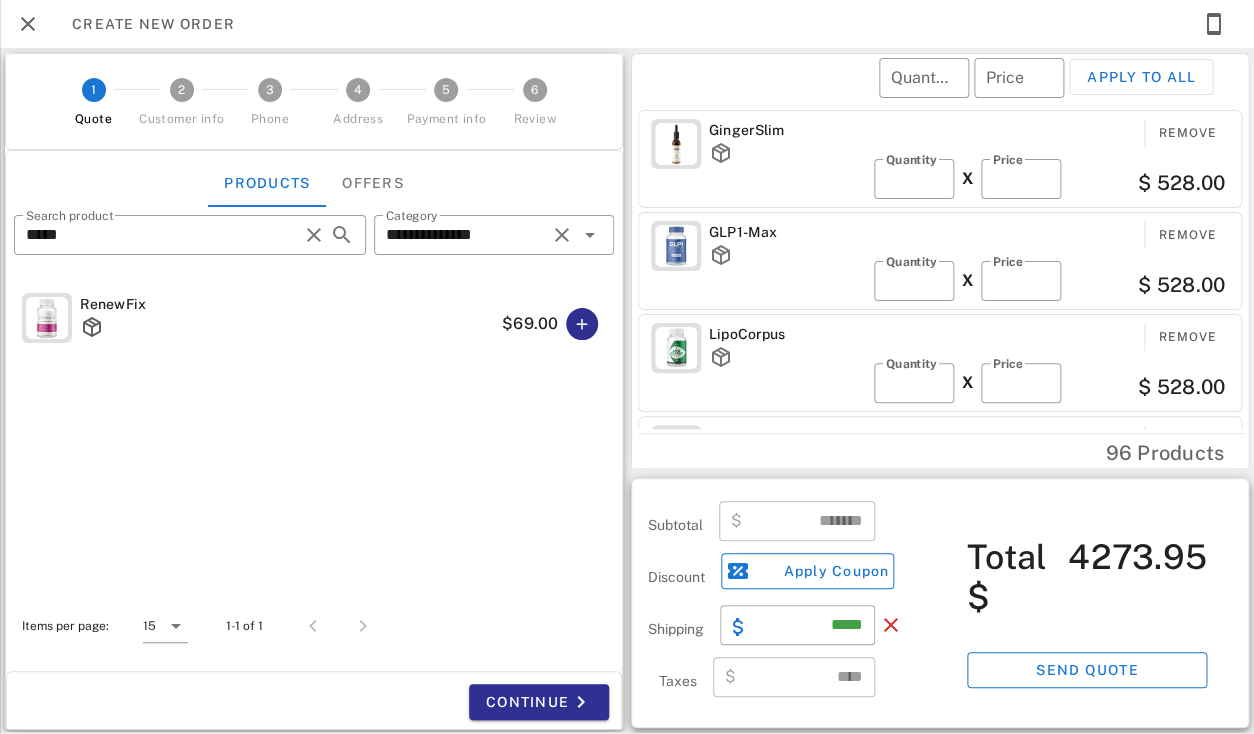 scroll, scrollTop: 999759, scrollLeft: 999619, axis: both 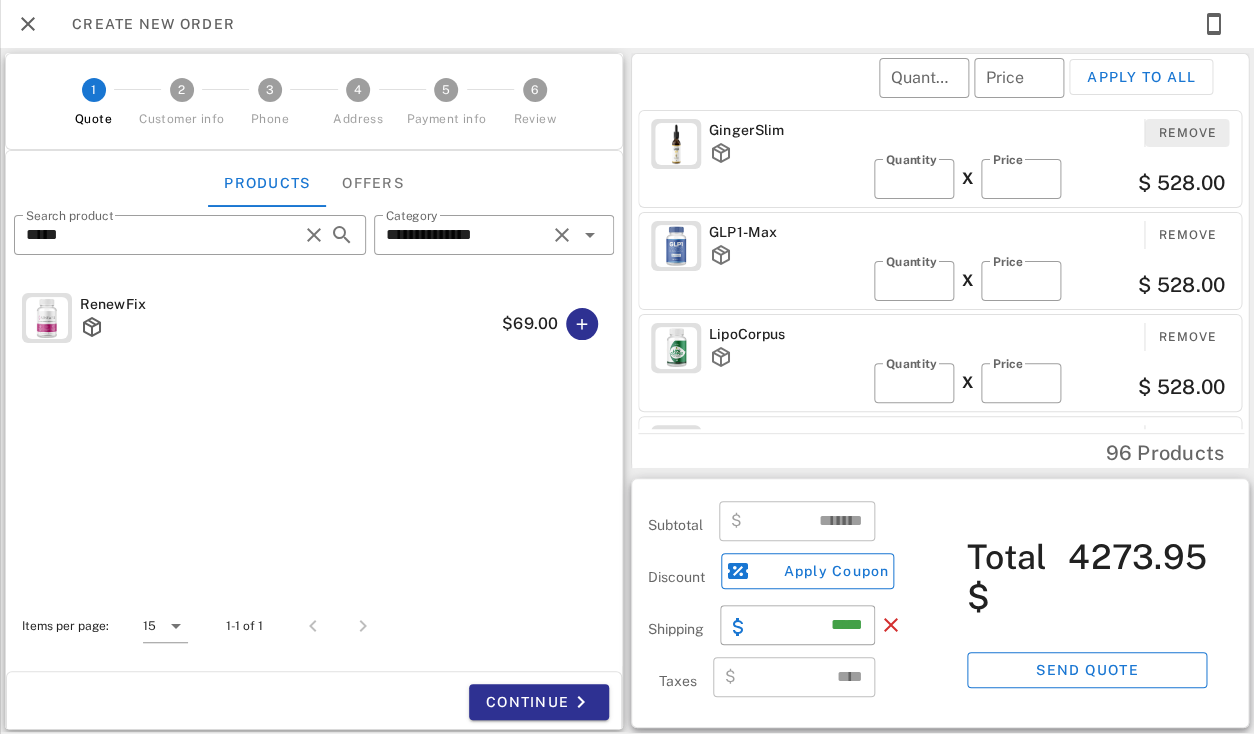 click on "Remove" at bounding box center [1187, 133] 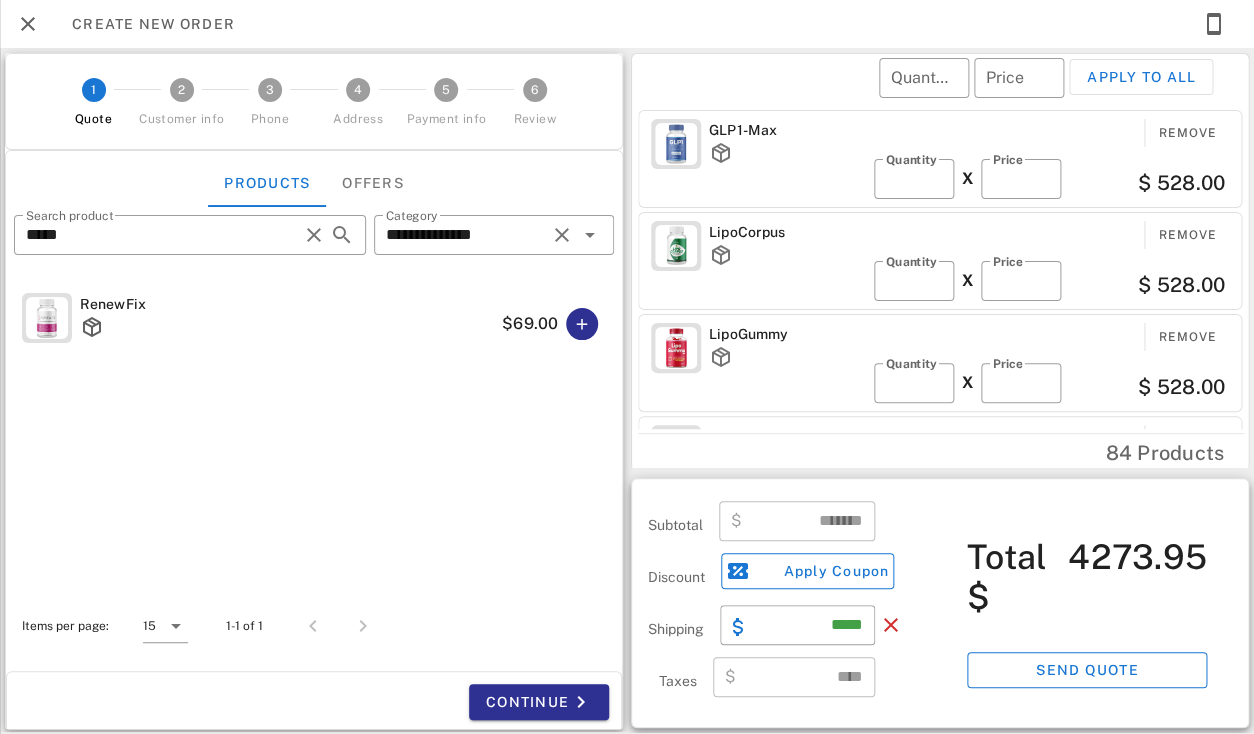 type on "*******" 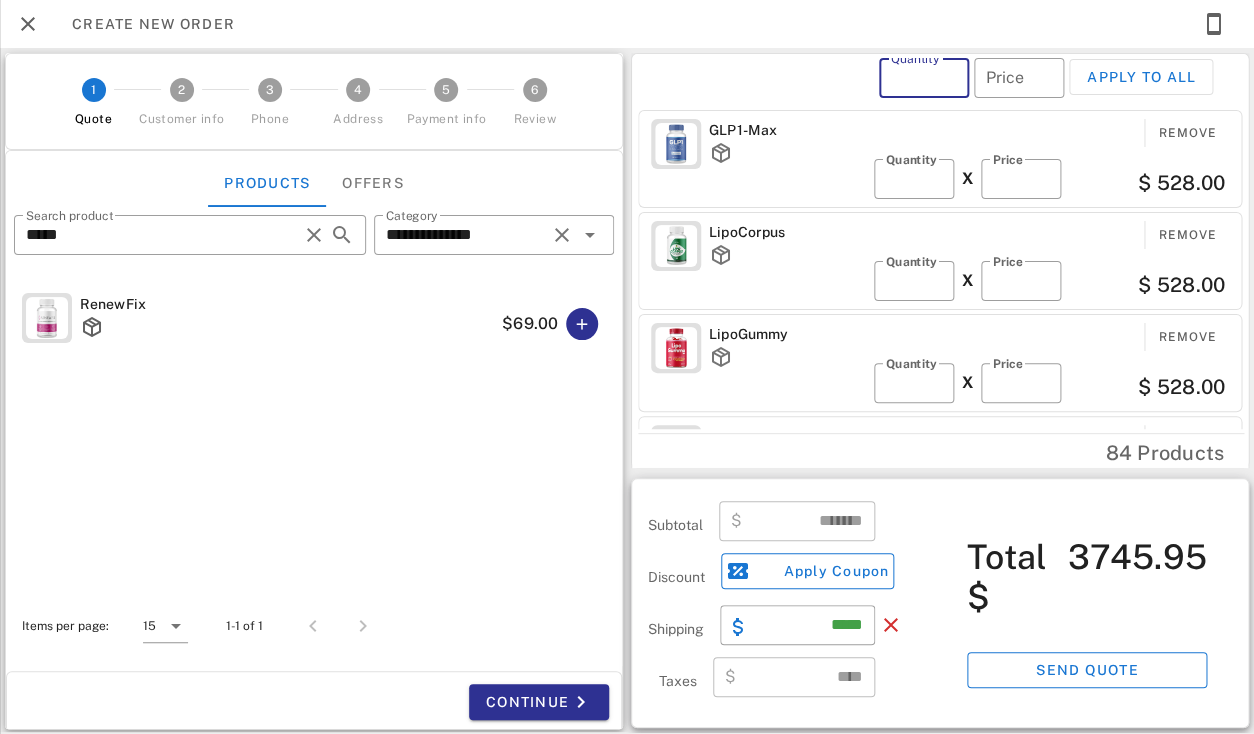 click on "Quantity" at bounding box center [924, 78] 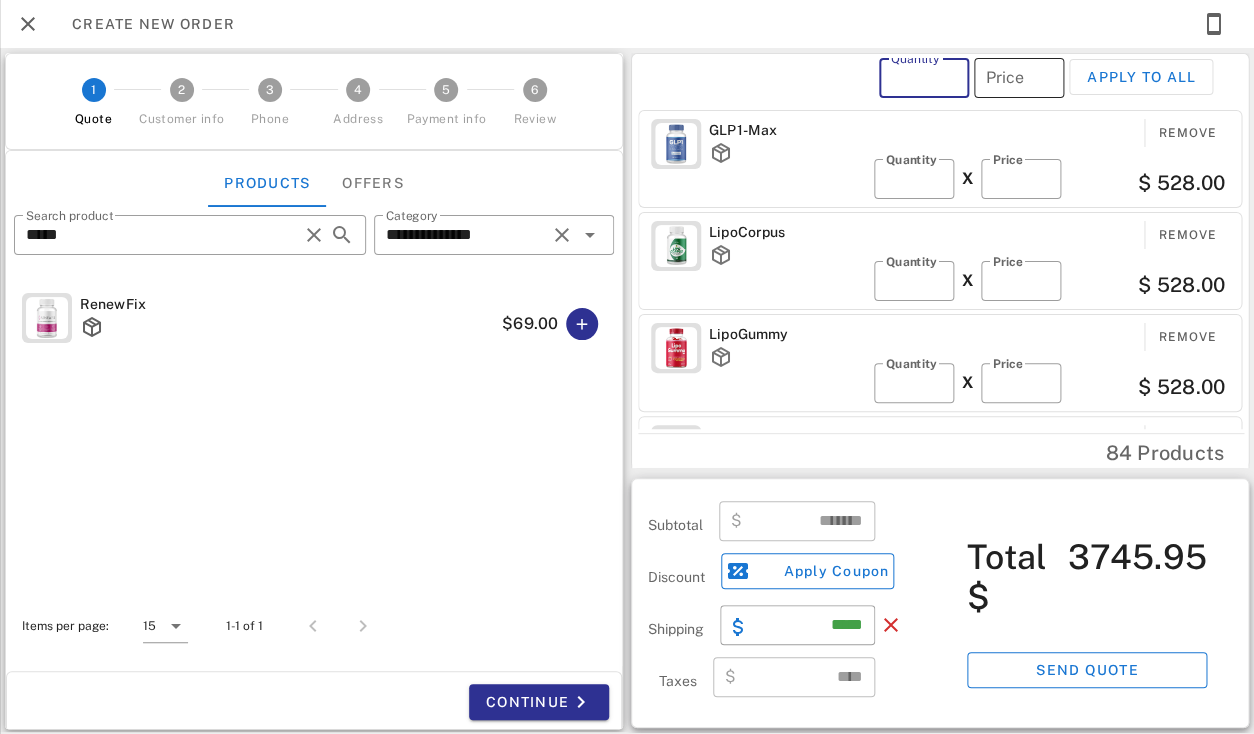 type on "*" 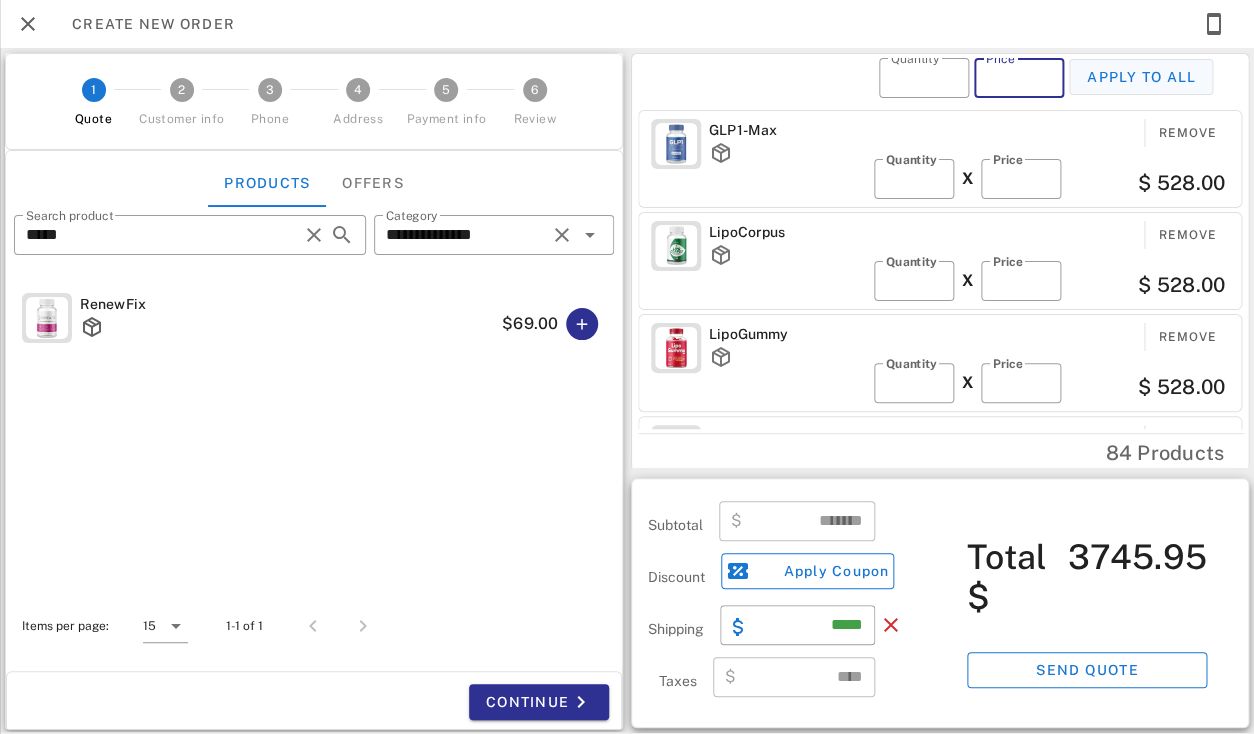 type on "**" 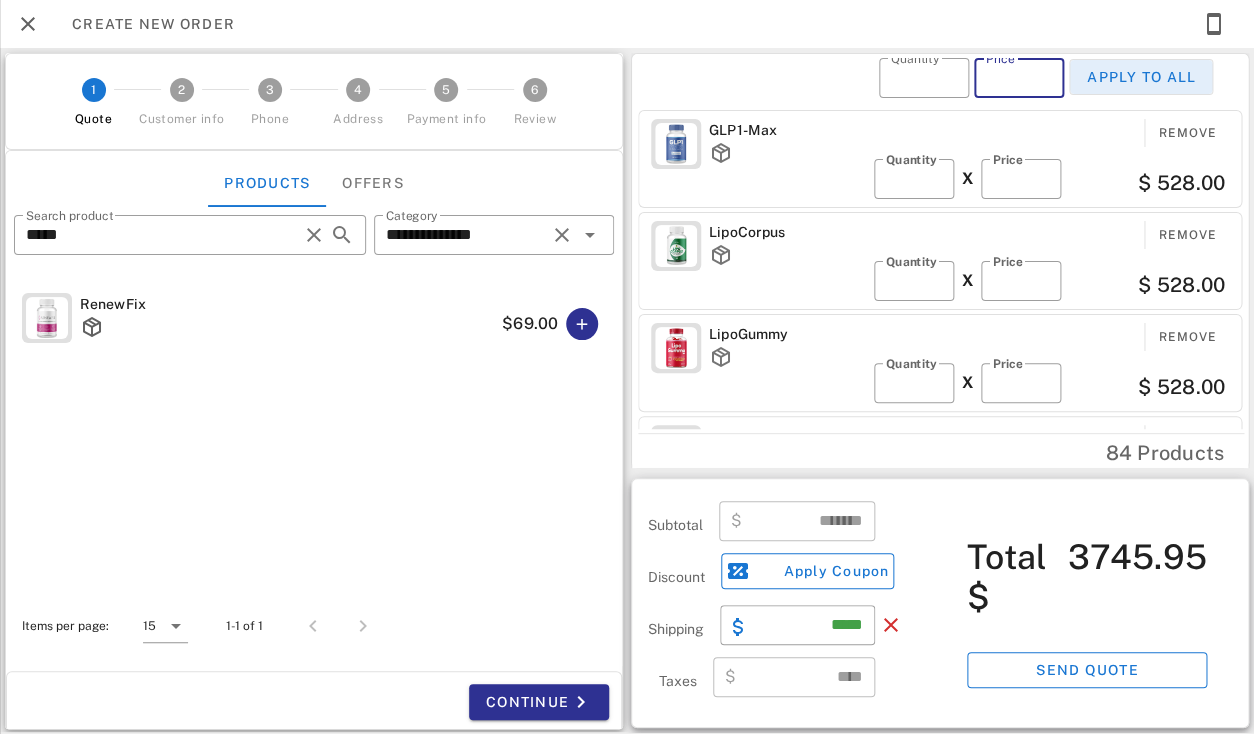 click on "Apply to all" at bounding box center (1141, 77) 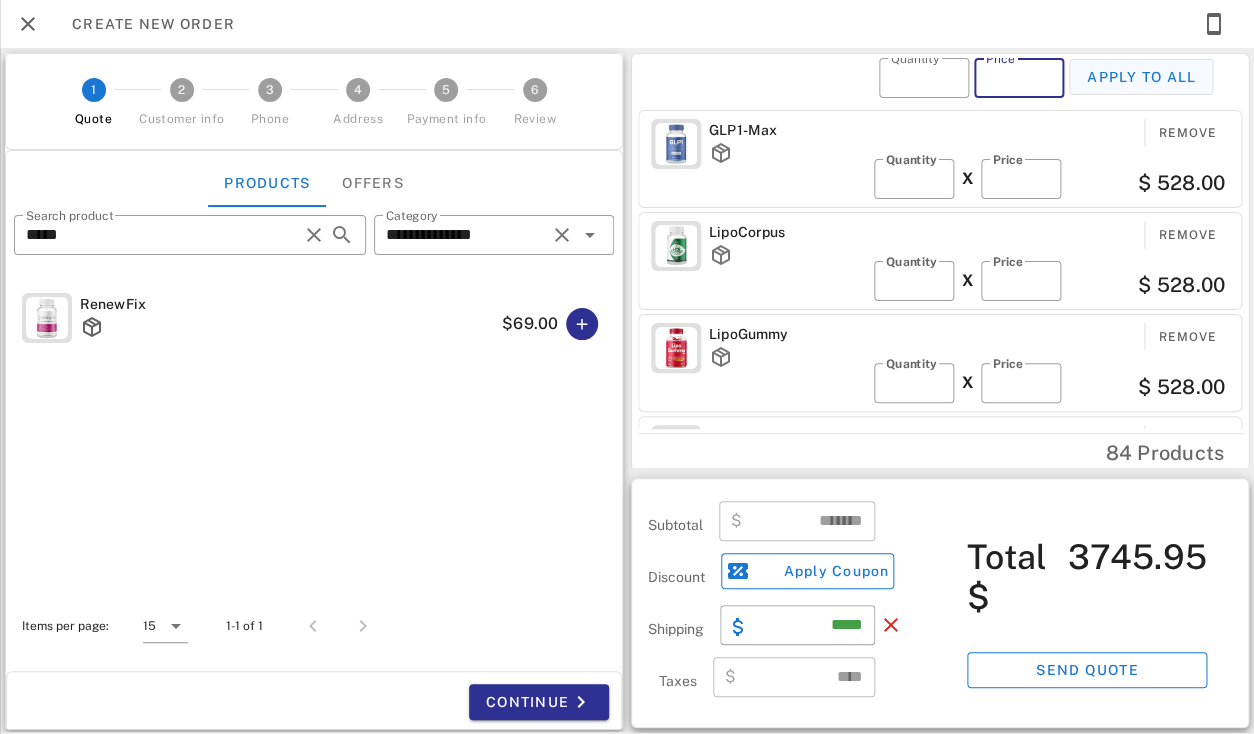 type 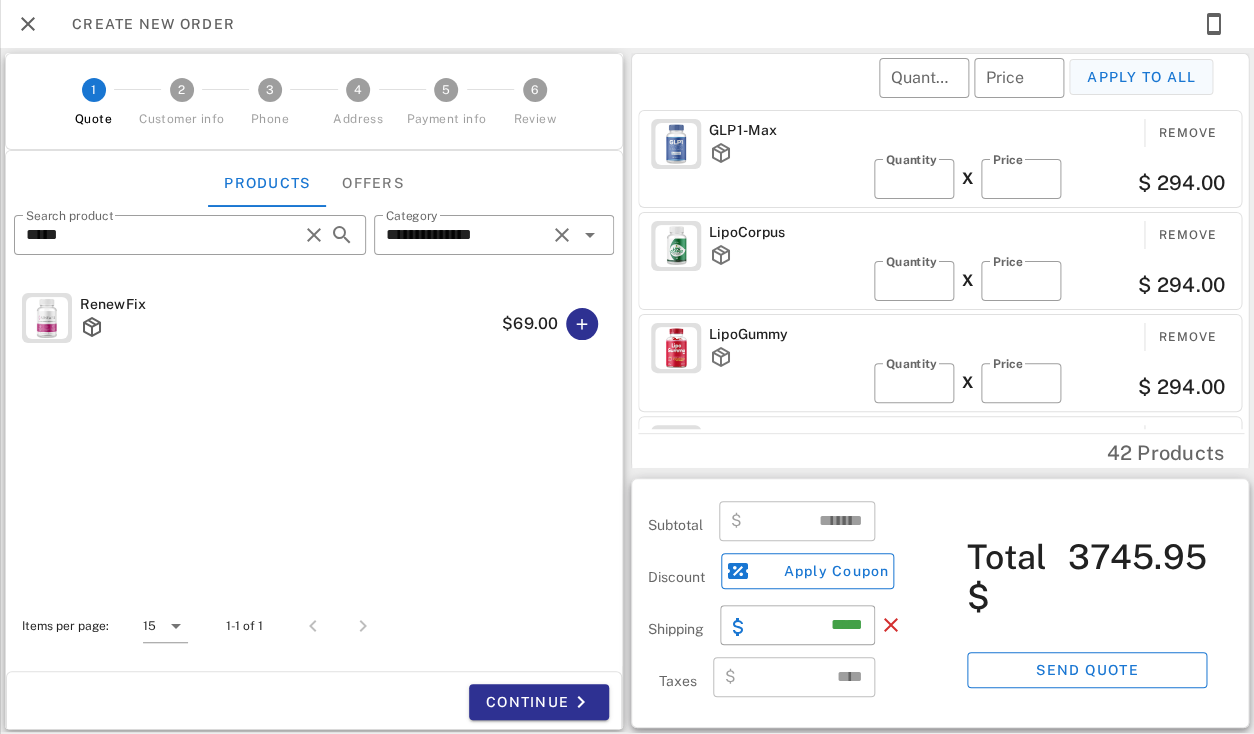 type on "*******" 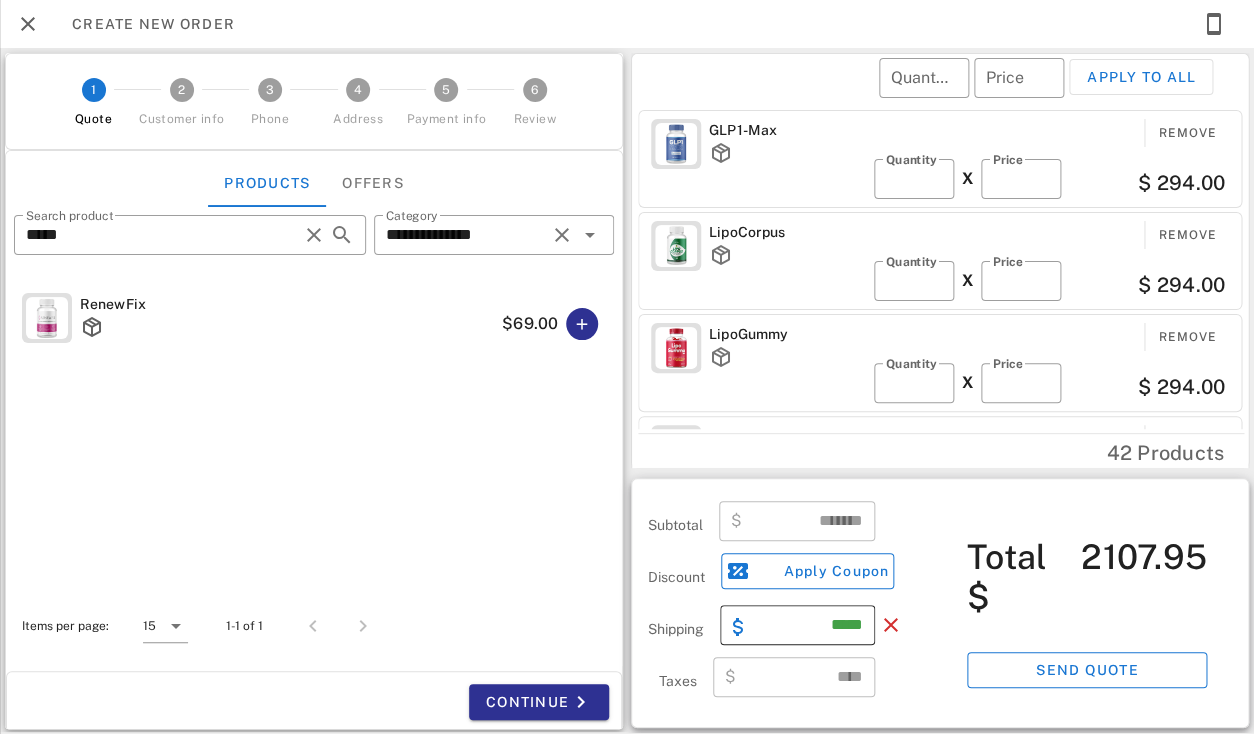 click on "*****" at bounding box center [809, 625] 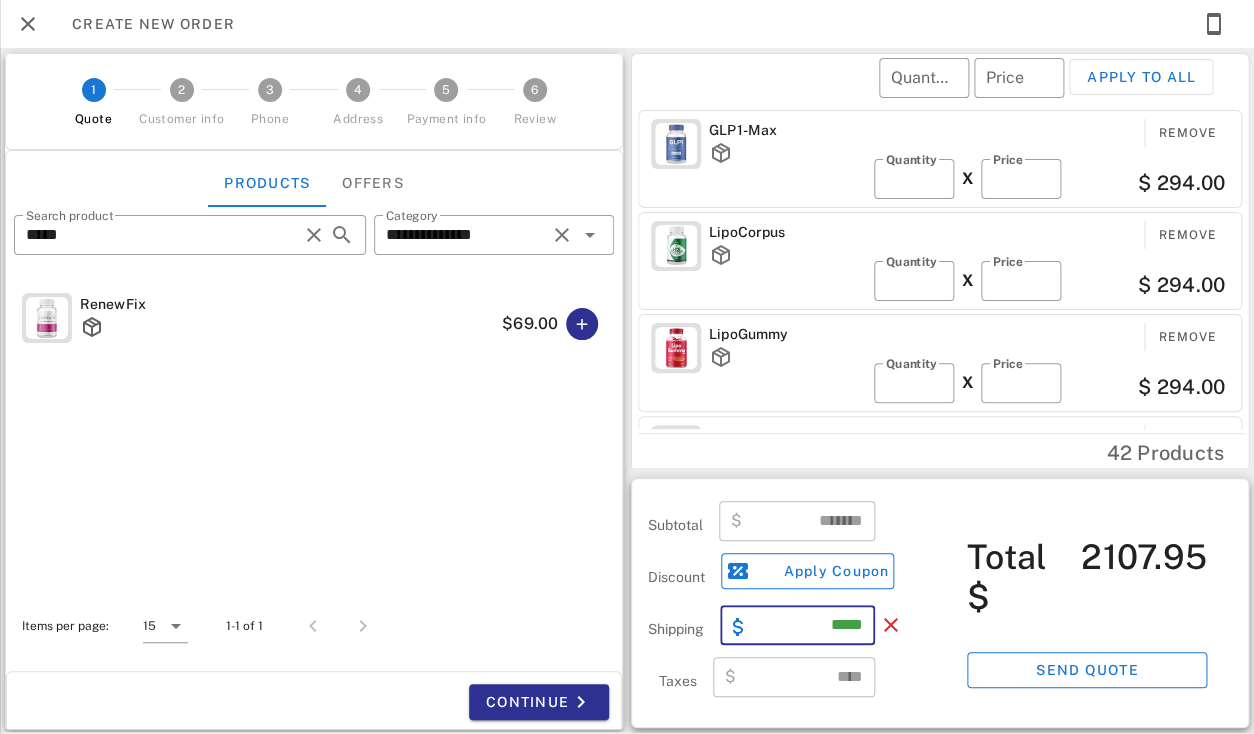 click on "*****" at bounding box center [809, 625] 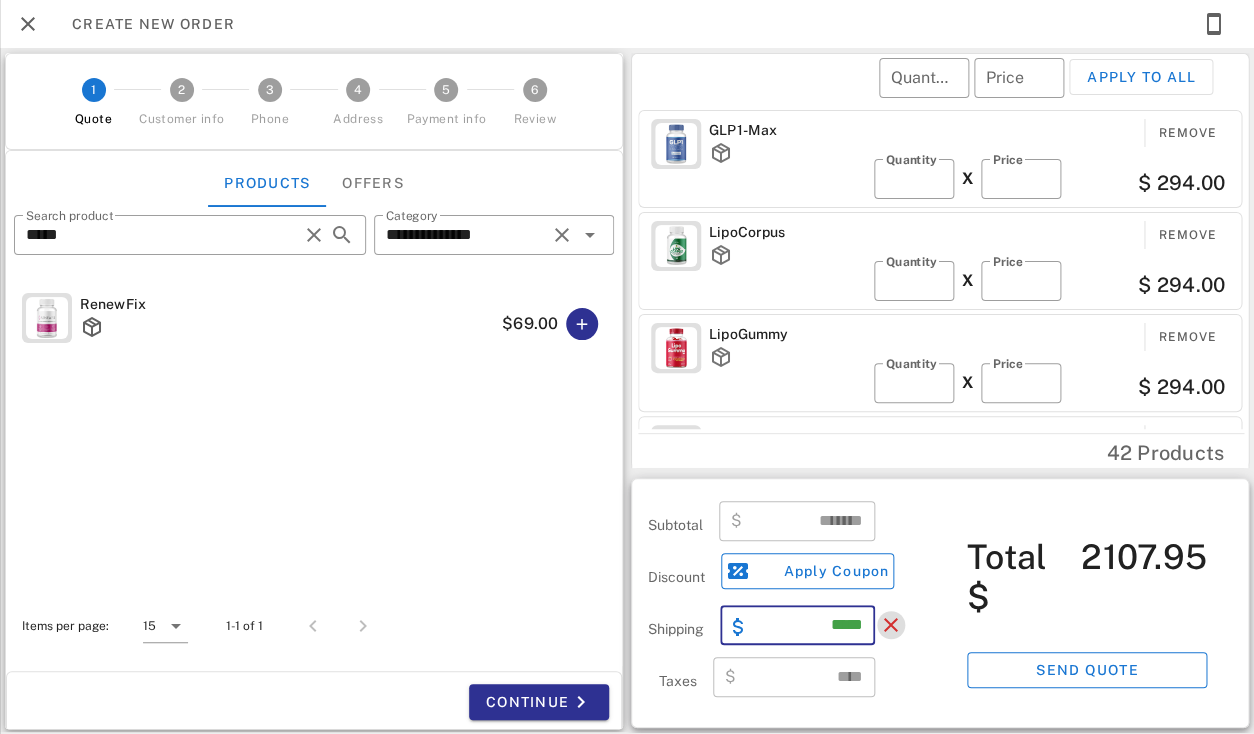 type 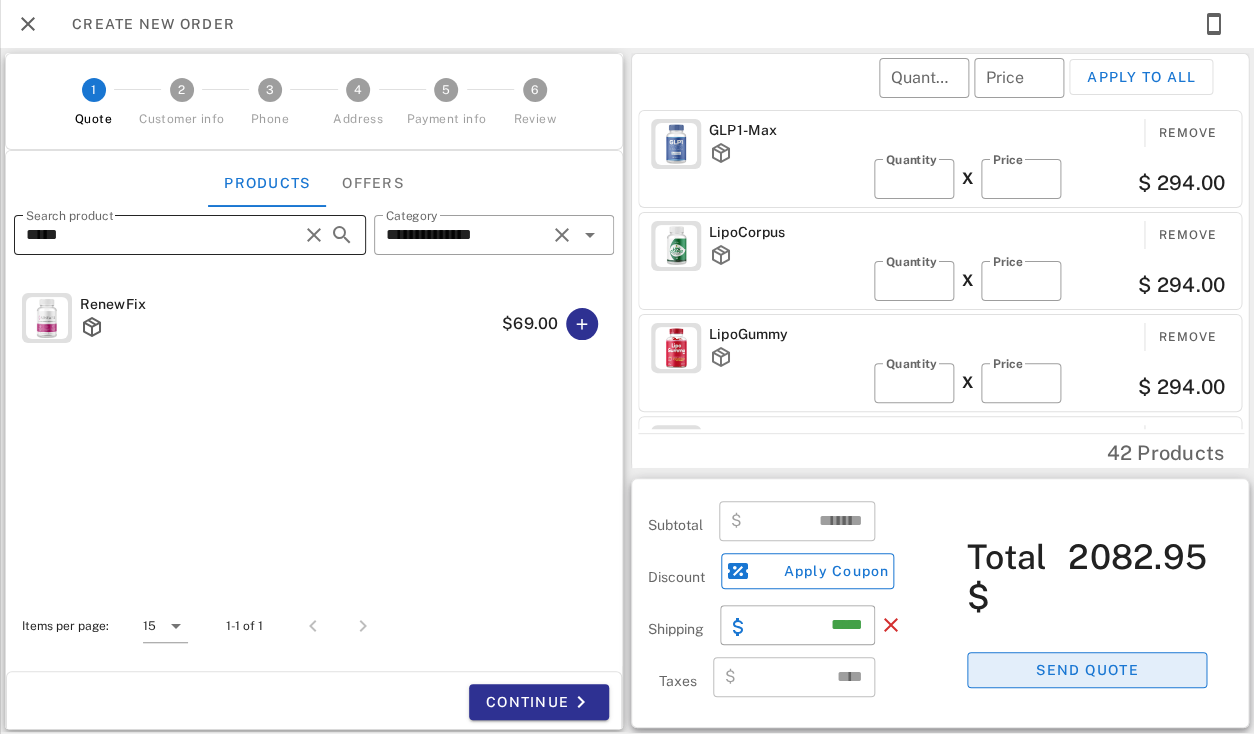 click at bounding box center (314, 235) 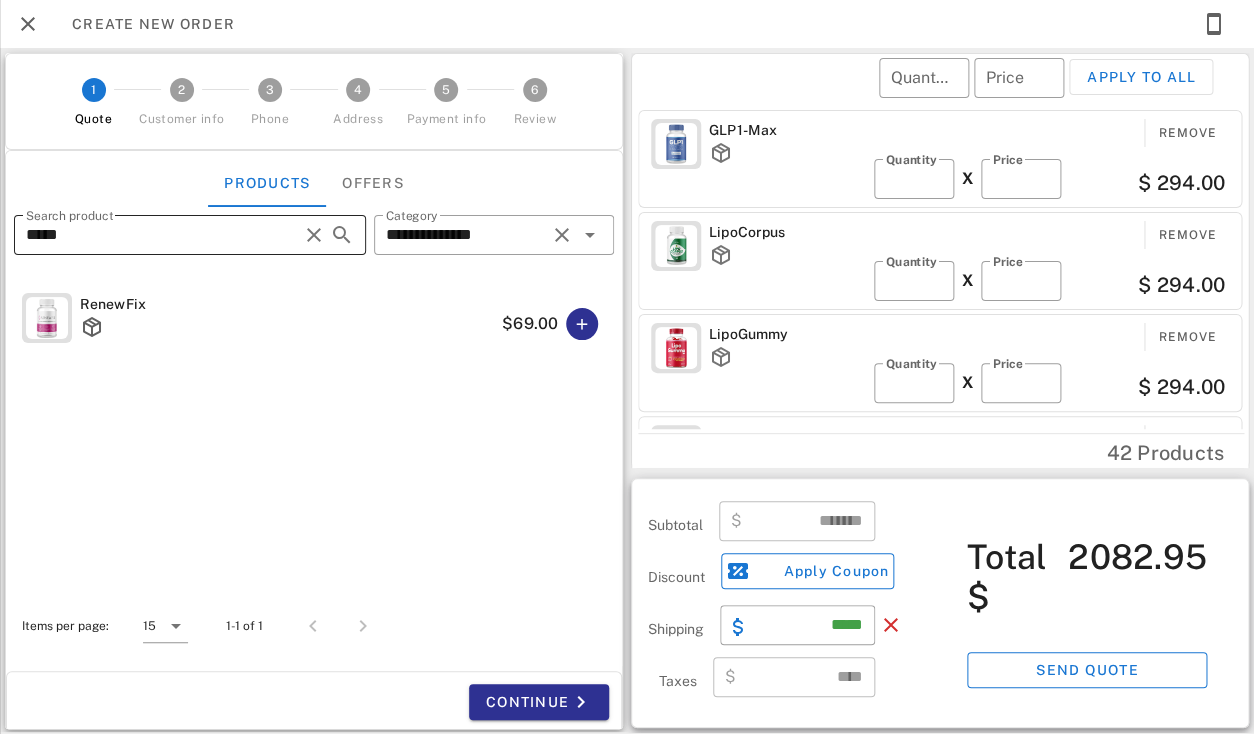 type 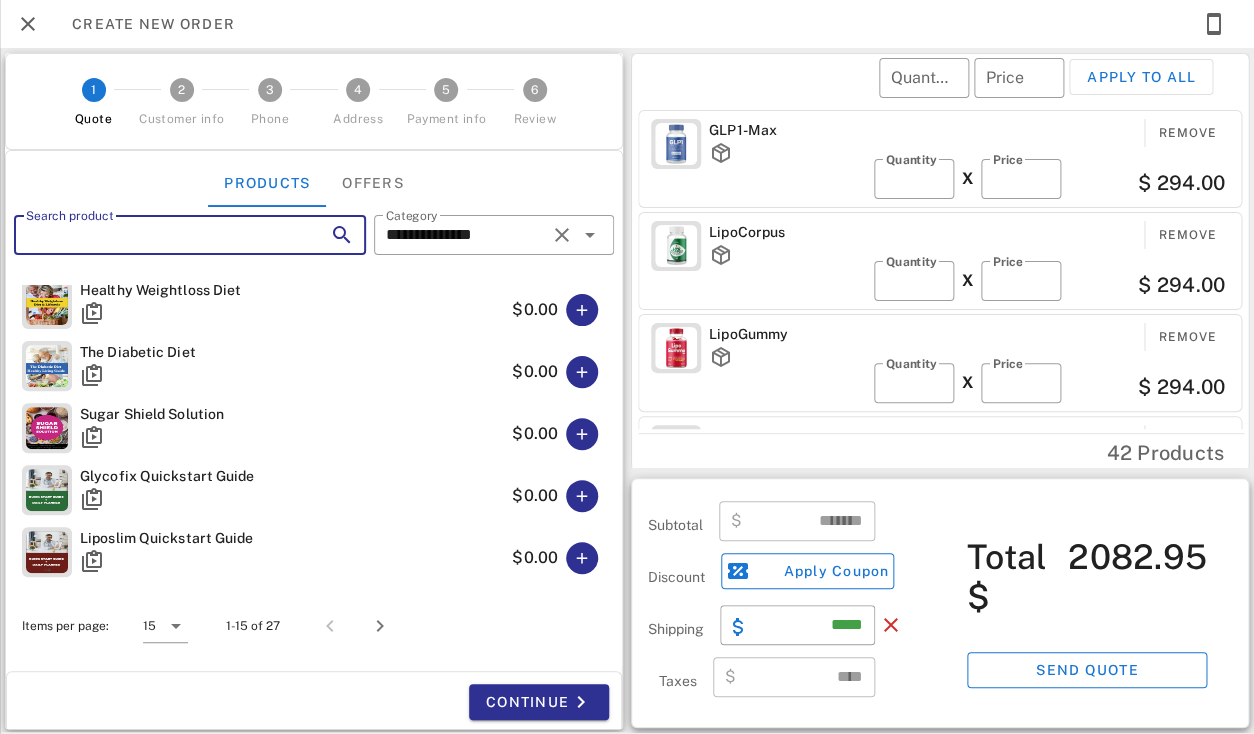 scroll, scrollTop: 638, scrollLeft: 0, axis: vertical 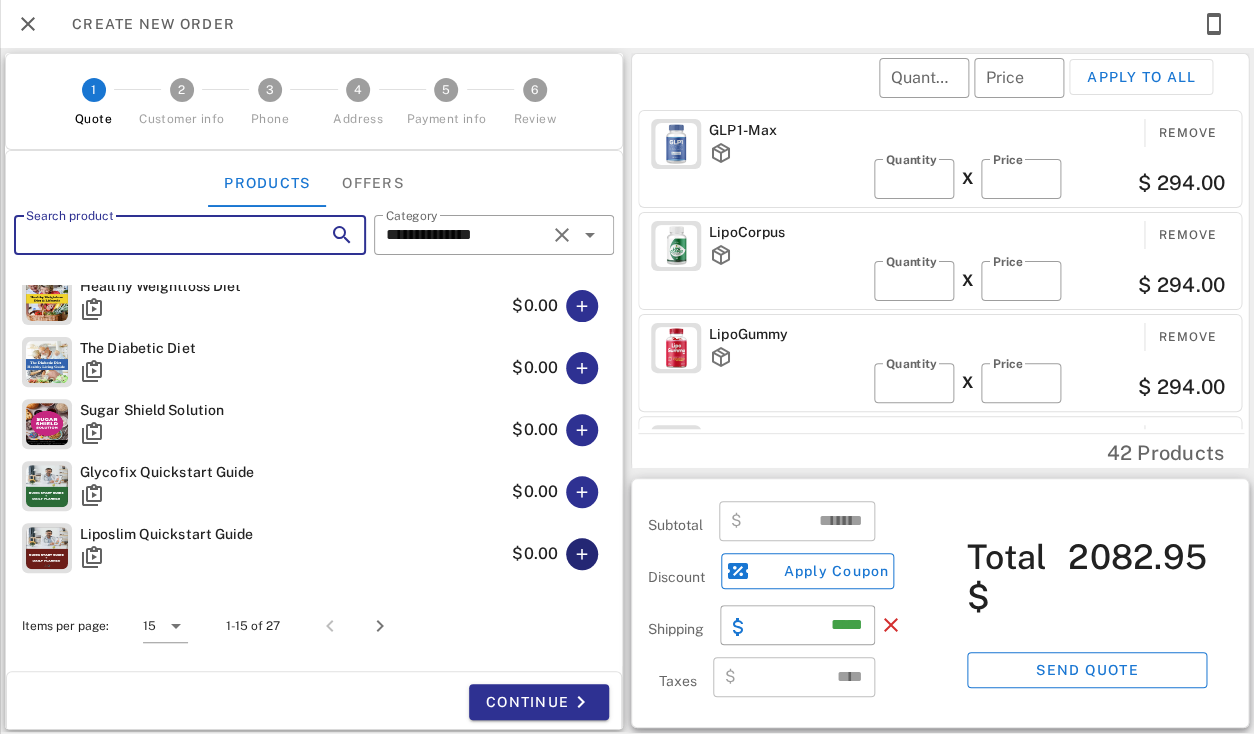click at bounding box center (582, 554) 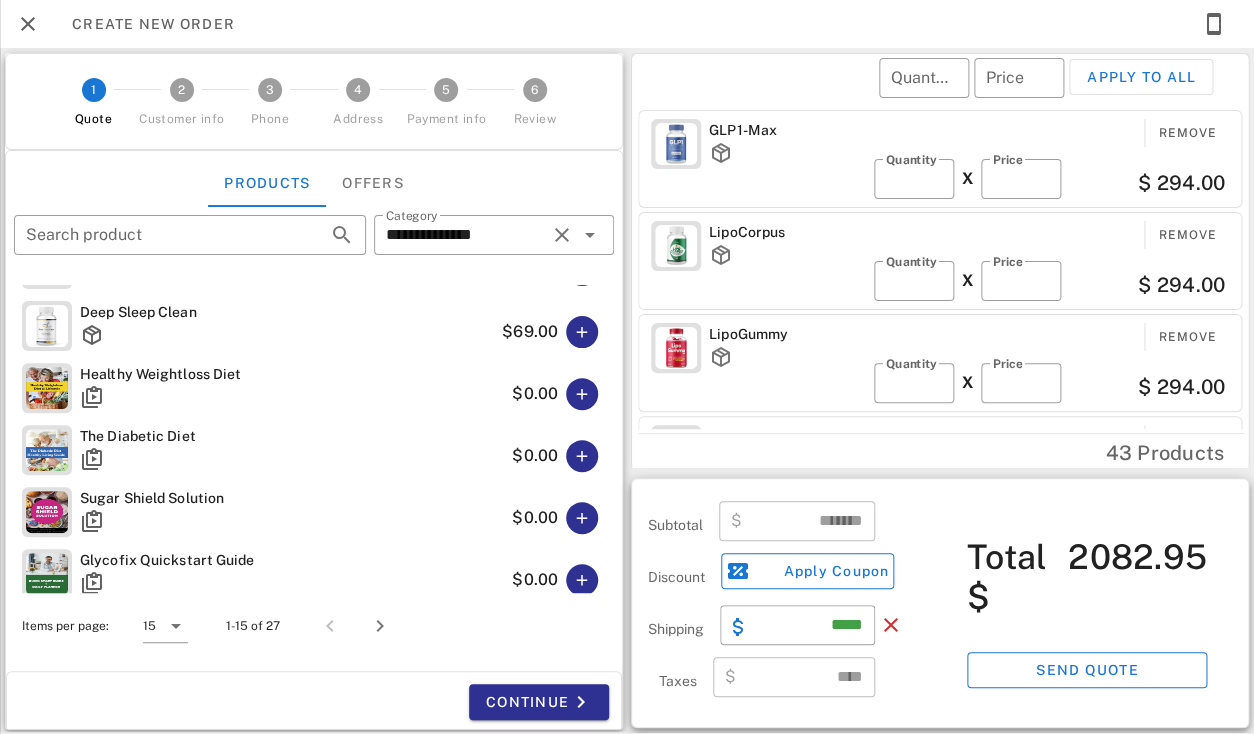 scroll, scrollTop: 504, scrollLeft: 0, axis: vertical 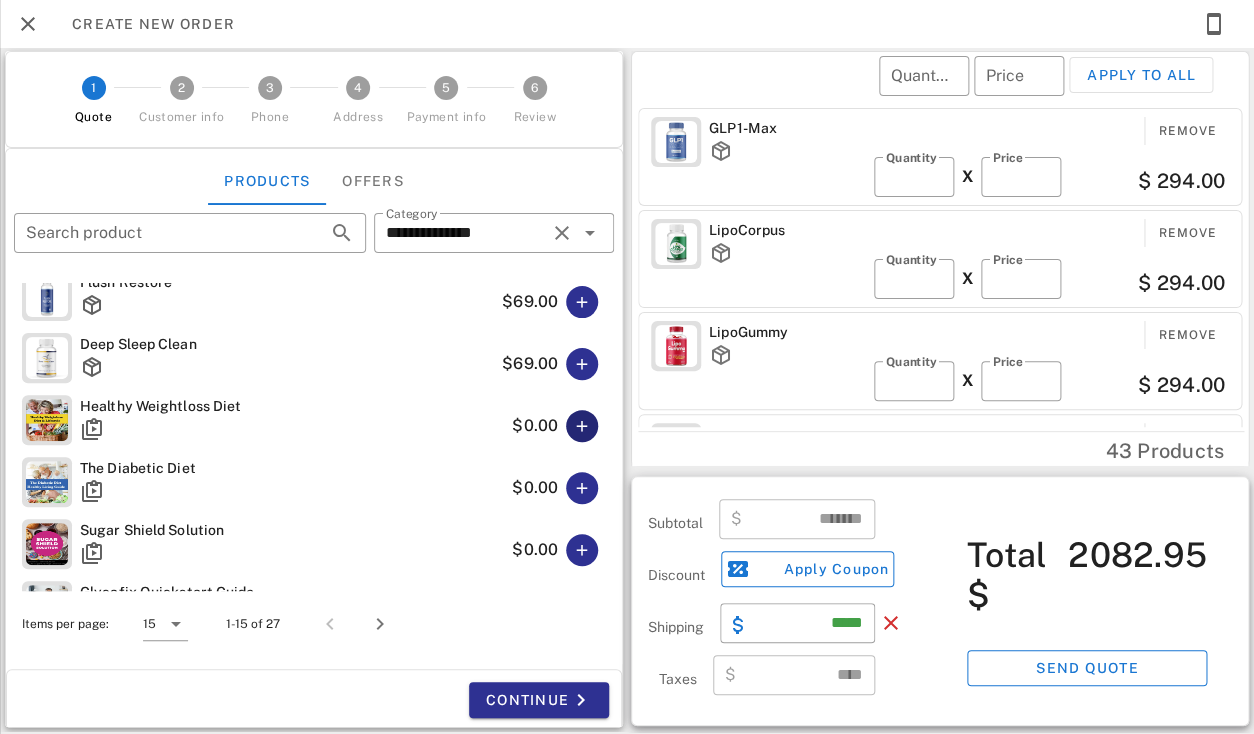 click at bounding box center (582, 426) 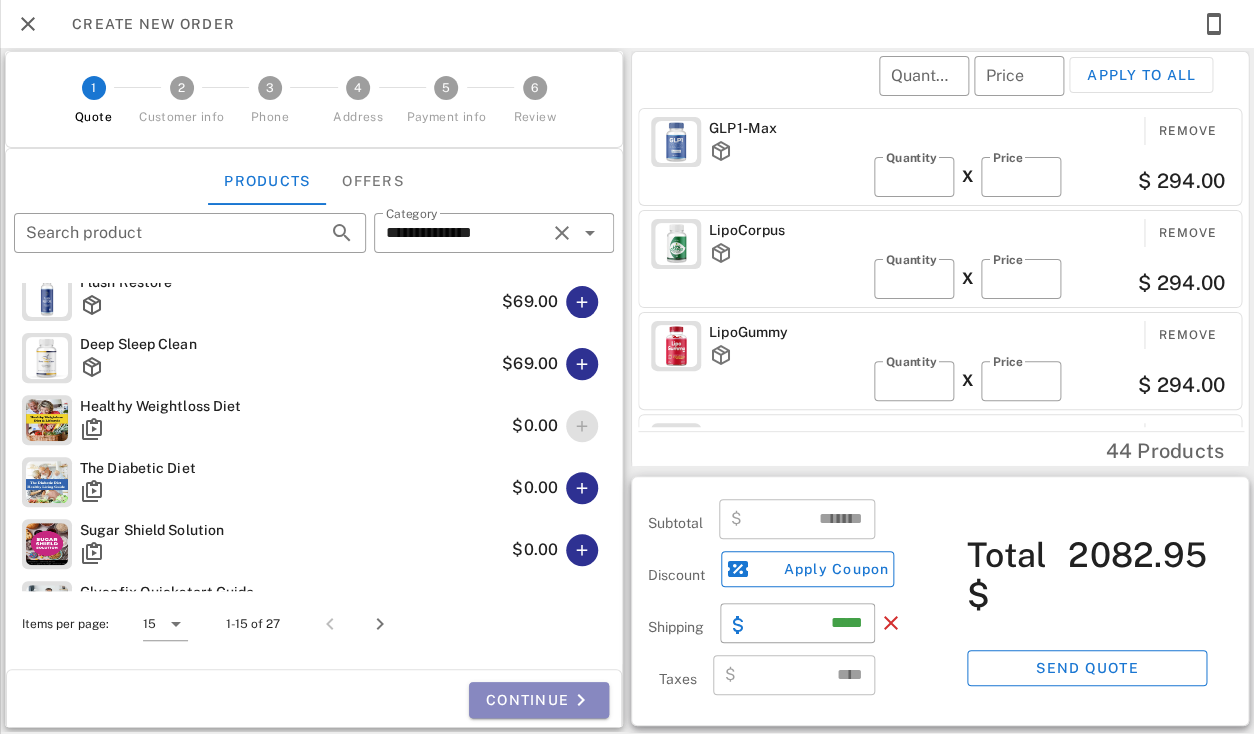 click on "Continue" at bounding box center [539, 700] 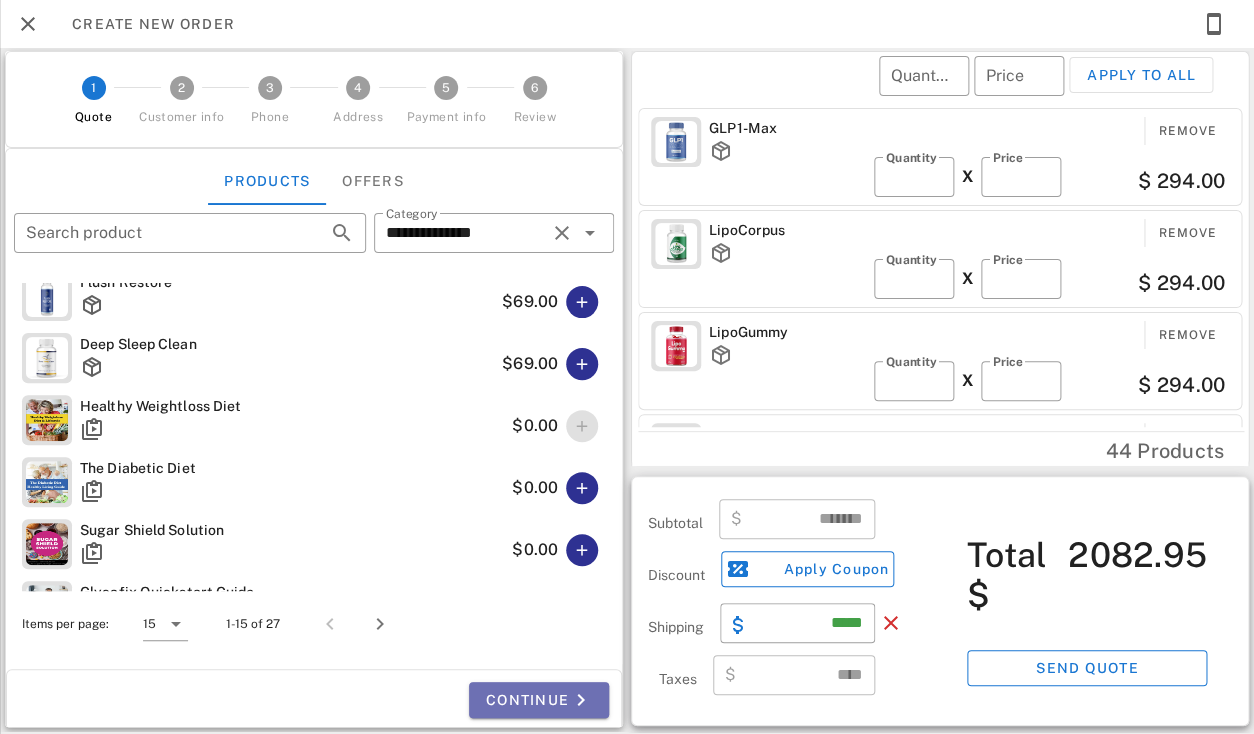 scroll, scrollTop: 516, scrollLeft: 0, axis: vertical 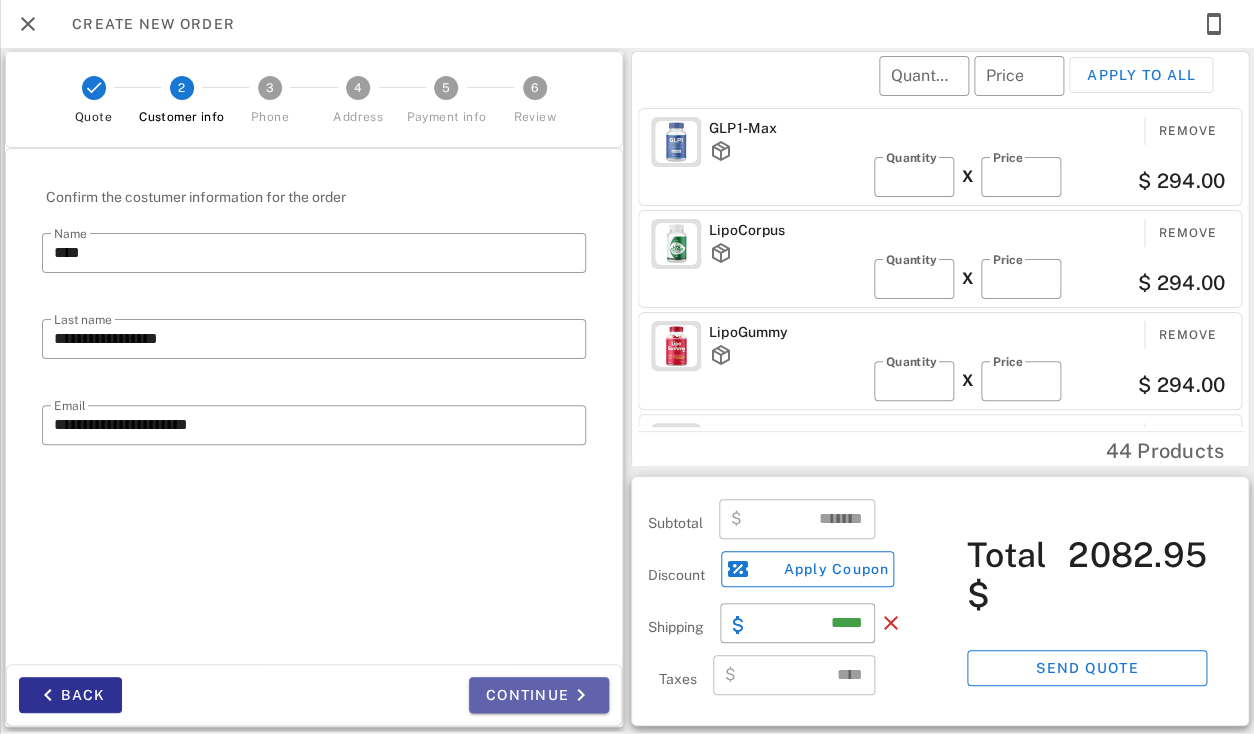 click on "Continue" at bounding box center (539, 695) 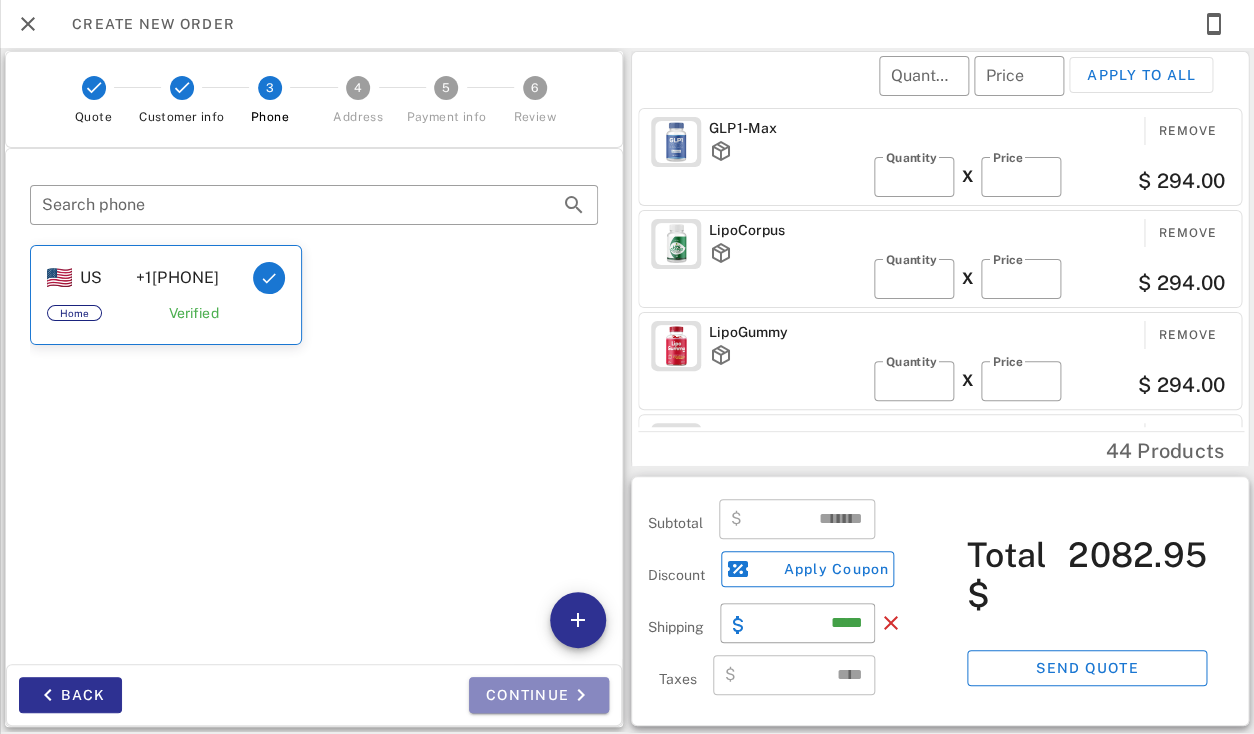 click on "Continue" at bounding box center [539, 695] 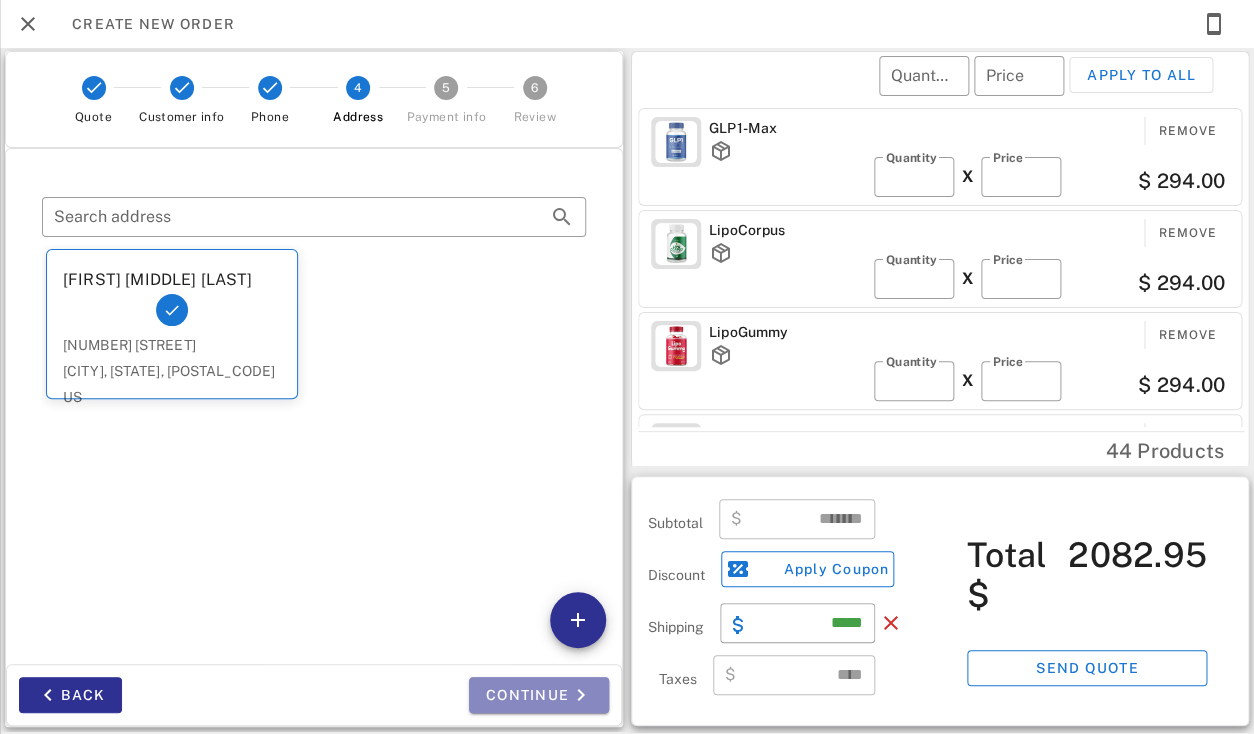 click on "Continue" at bounding box center (539, 695) 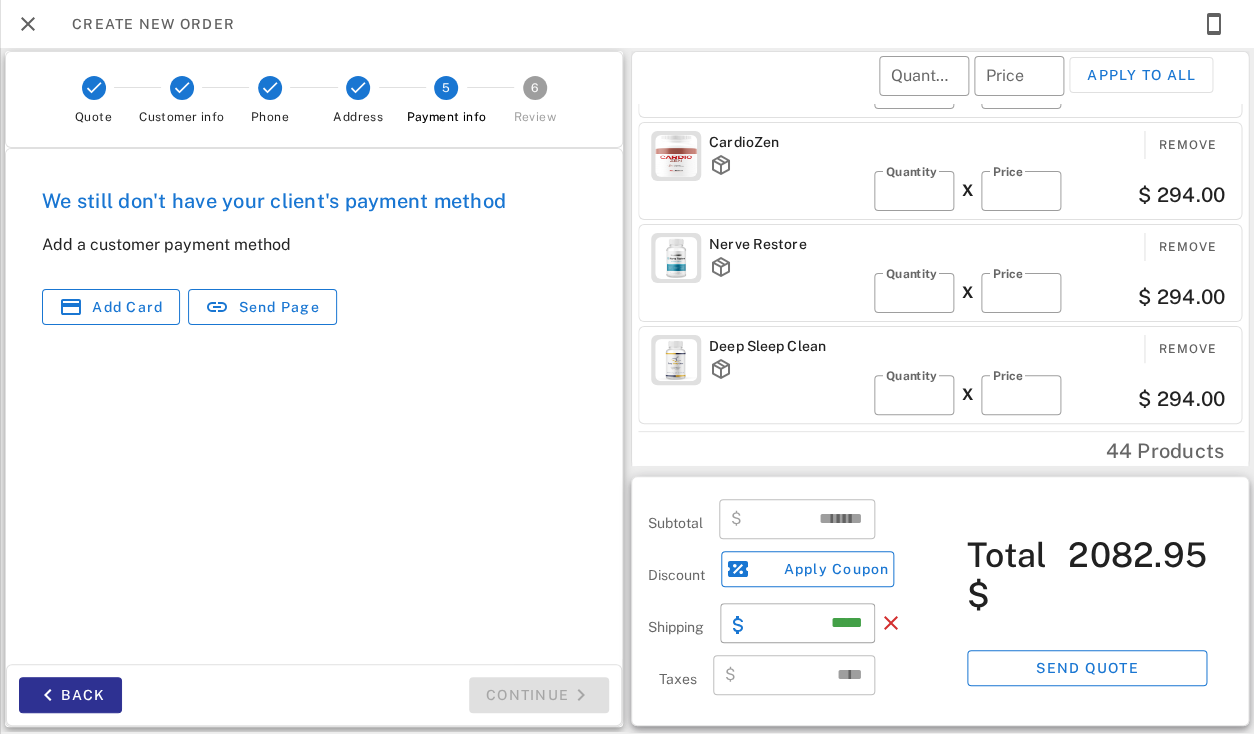 scroll, scrollTop: 601, scrollLeft: 0, axis: vertical 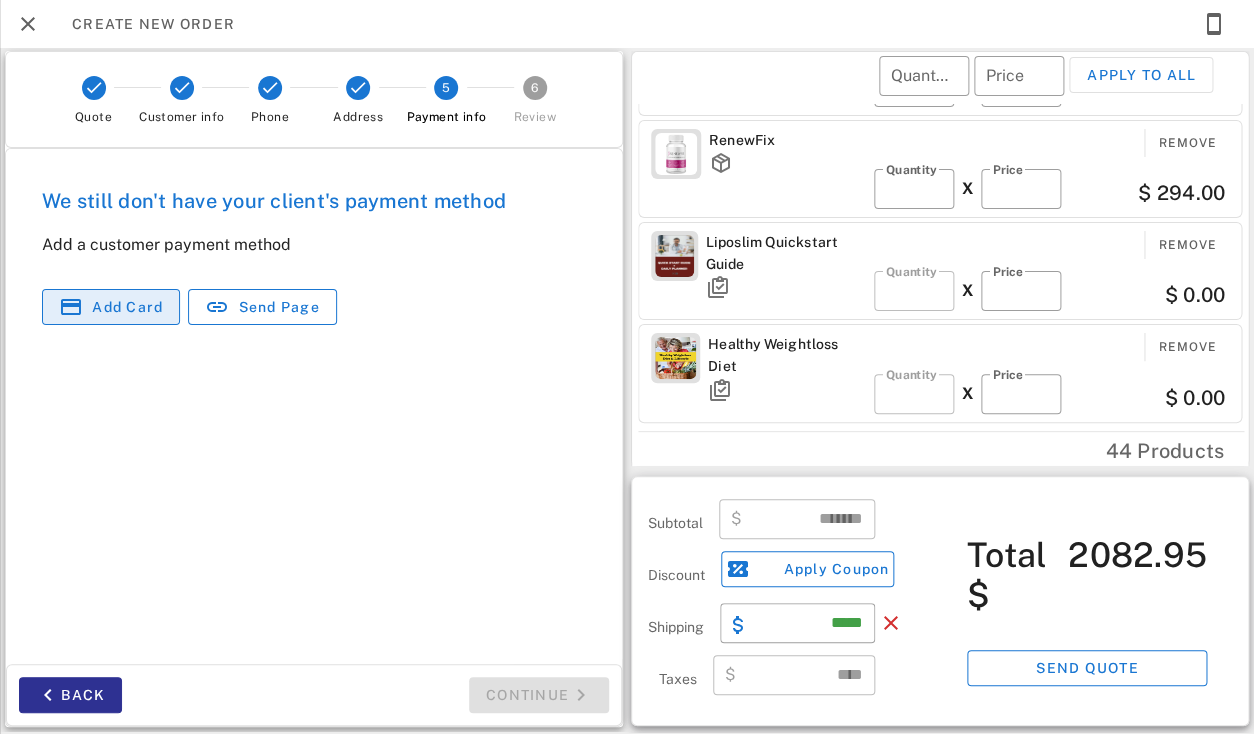 click on "Add card" at bounding box center (127, 307) 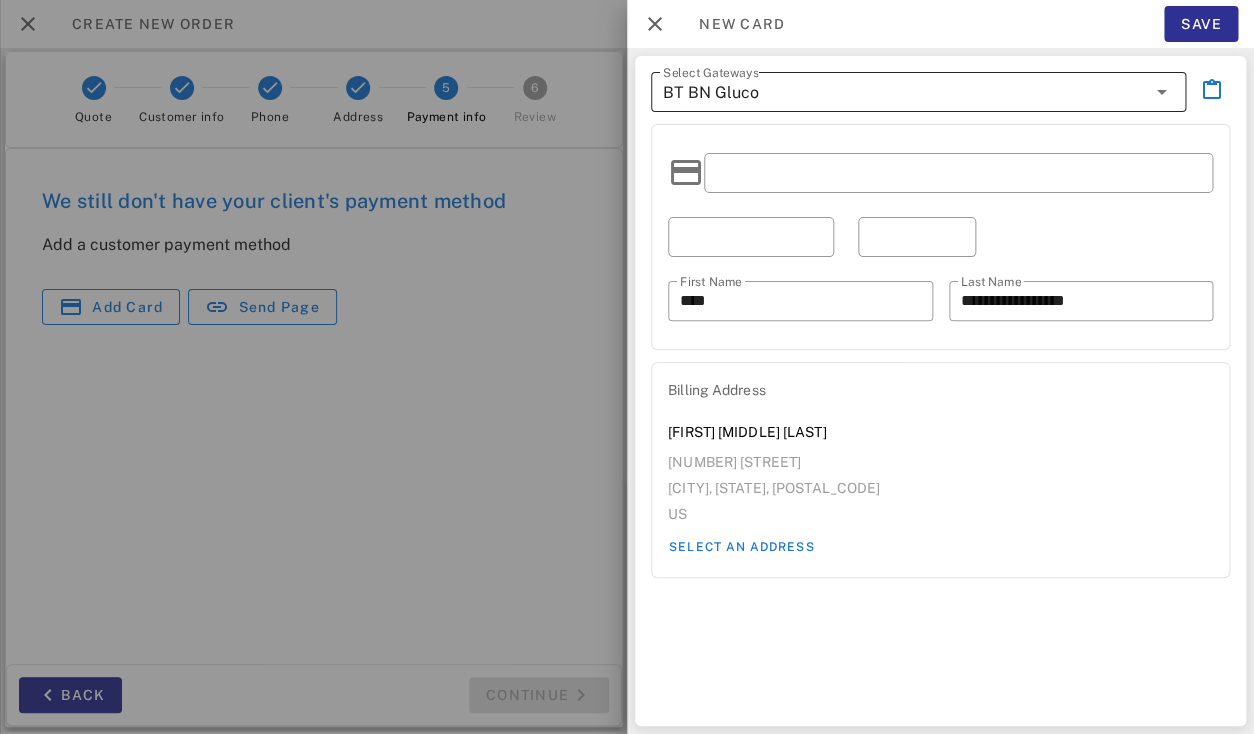 click on "BT BN Gluco" at bounding box center (904, 92) 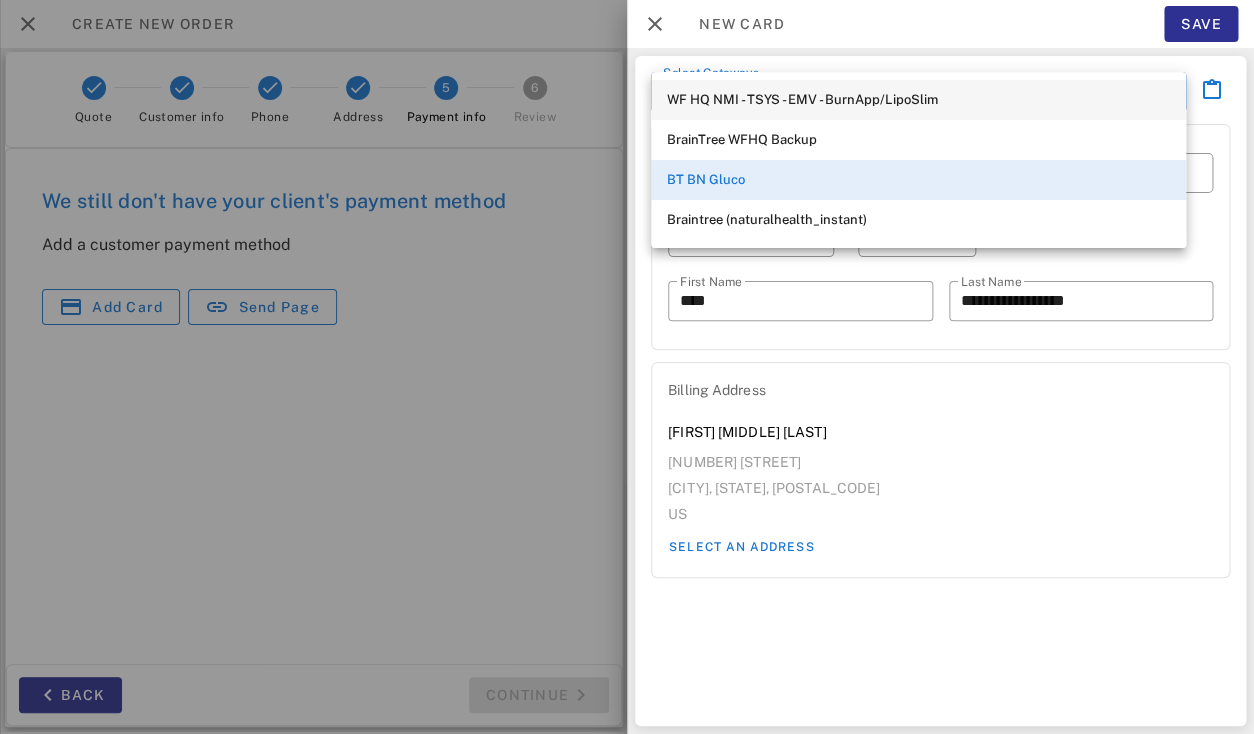 click on "WF HQ NMI - TSYS - EMV - BurnApp/LipoSlim" at bounding box center (918, 100) 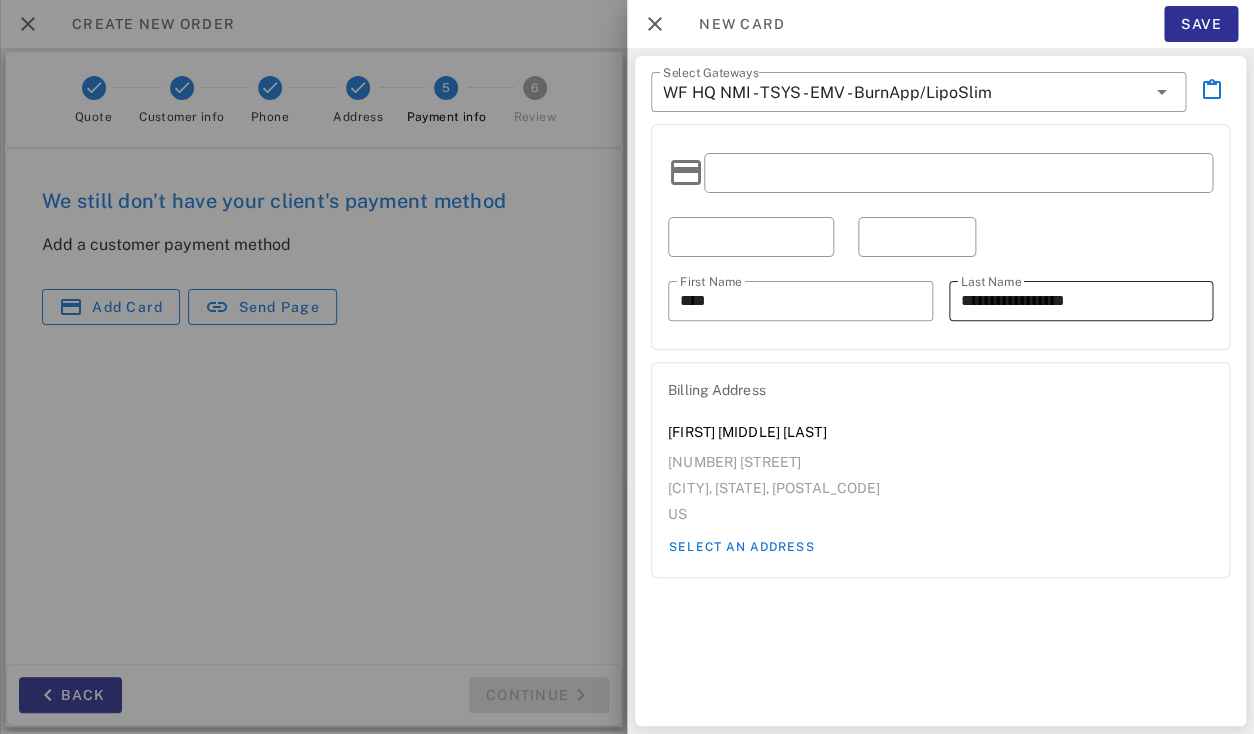click on "**********" at bounding box center (1081, 301) 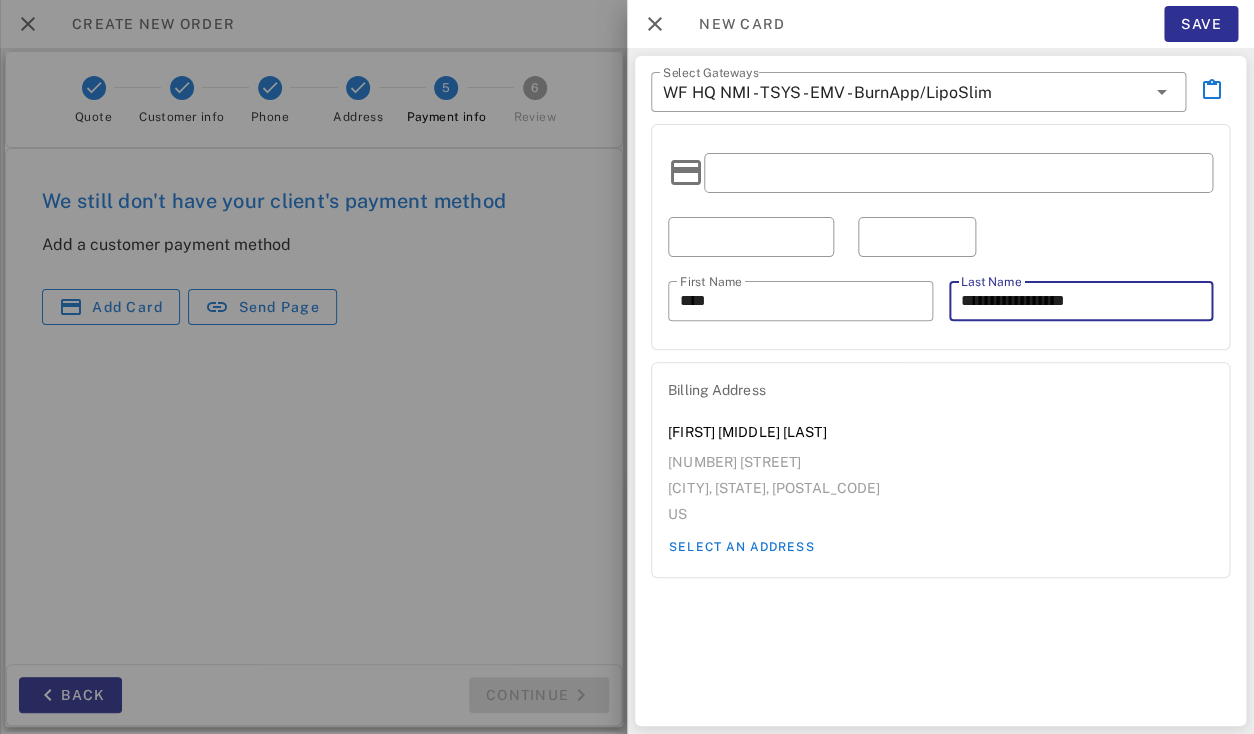 click on "**********" at bounding box center [1081, 301] 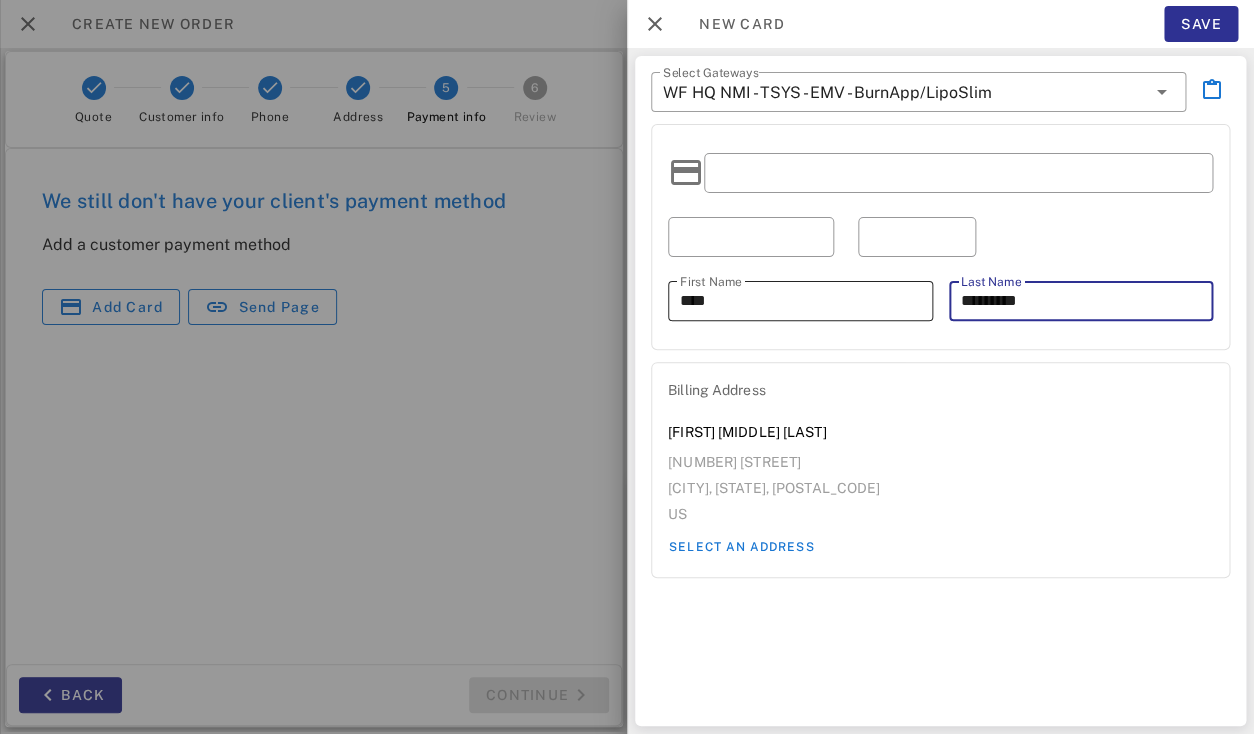 type on "*********" 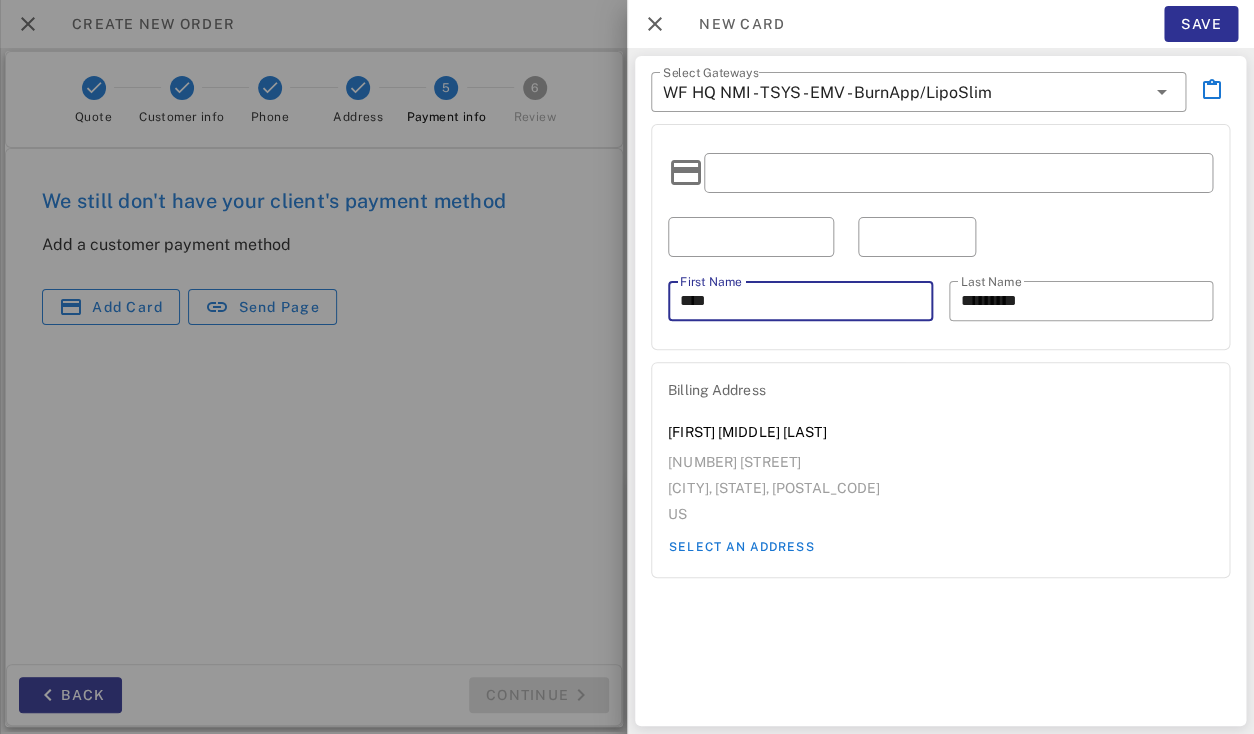 click on "****" at bounding box center (800, 301) 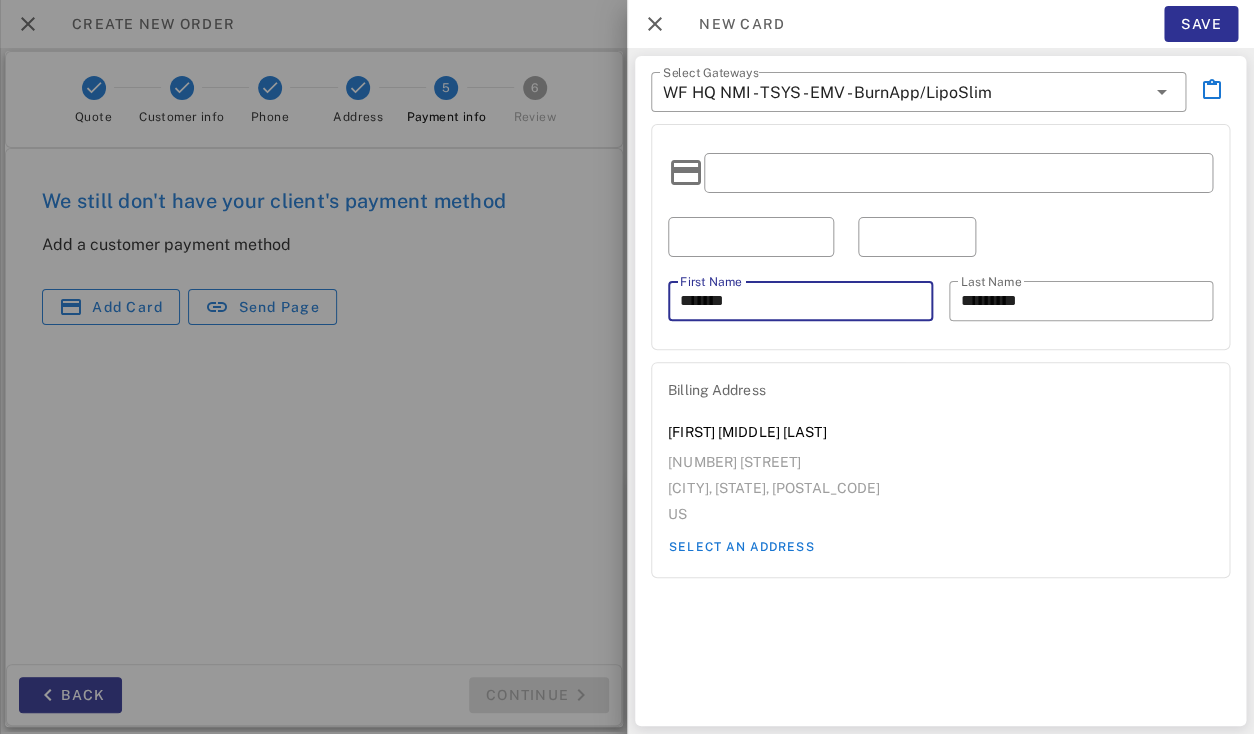 type on "*******" 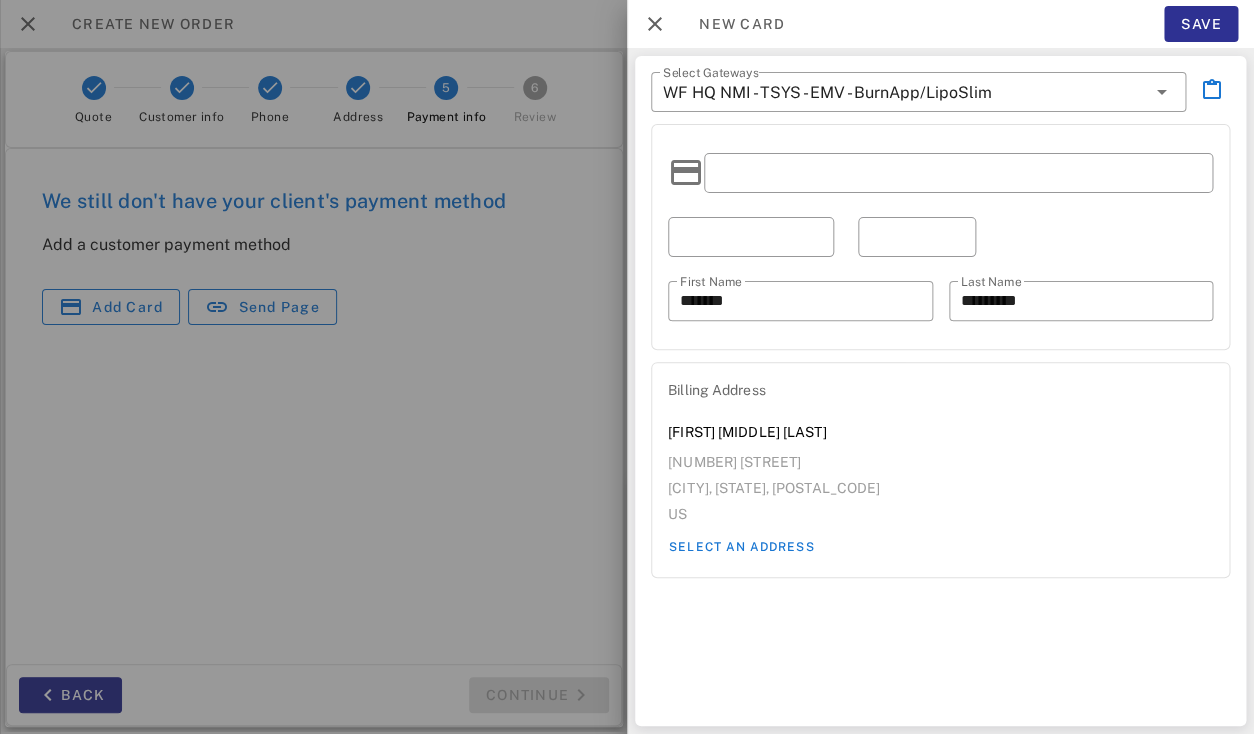 click at bounding box center (917, 237) 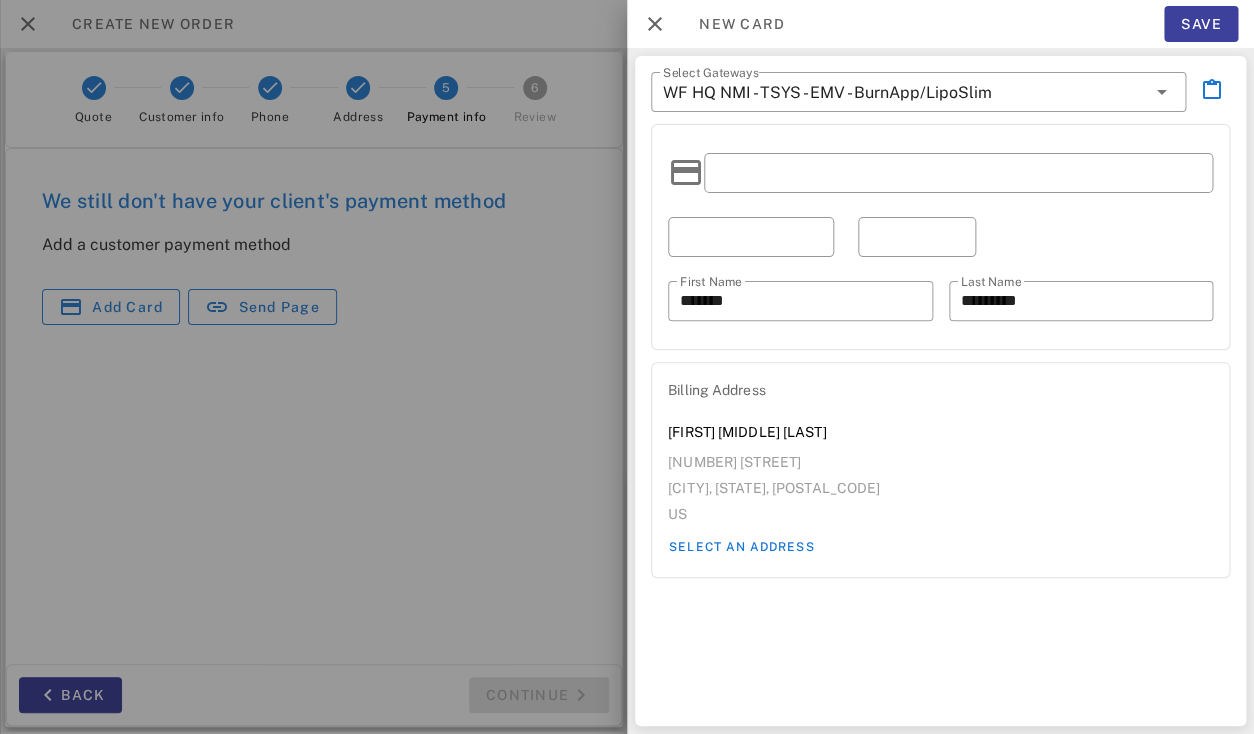 click on "Save" at bounding box center [1201, 24] 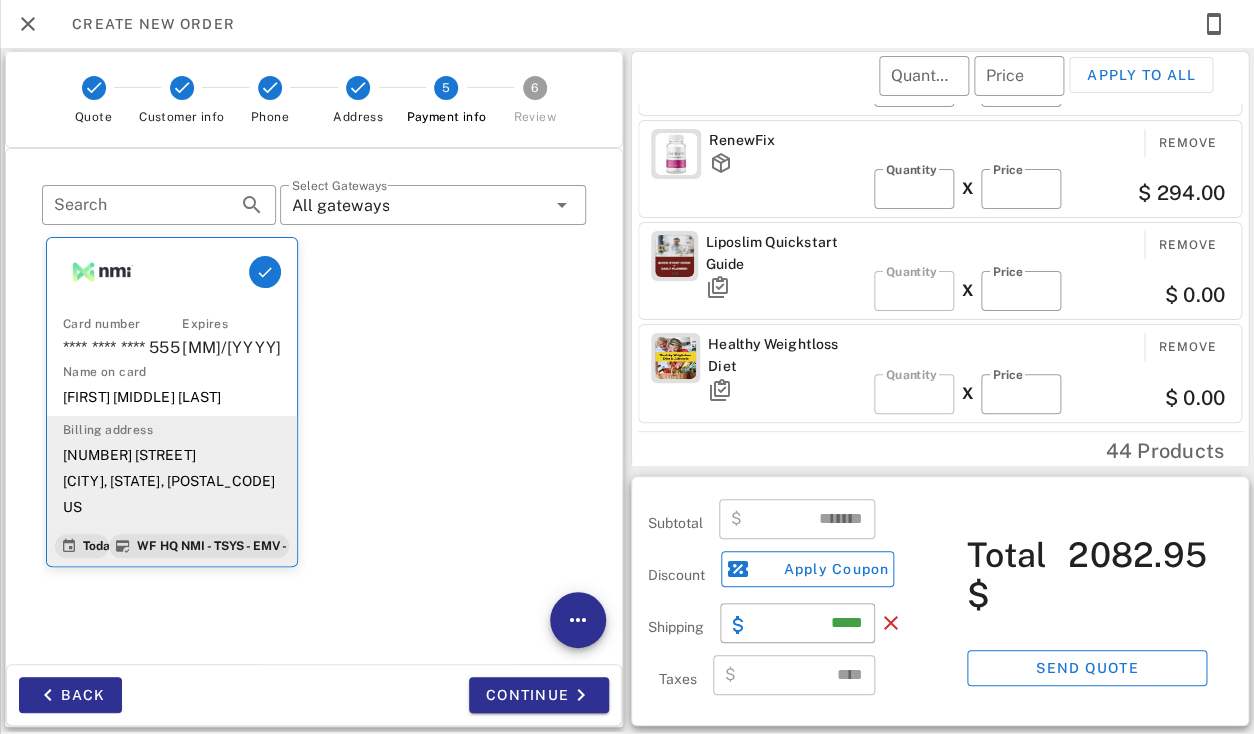 scroll, scrollTop: 999761, scrollLeft: 999619, axis: both 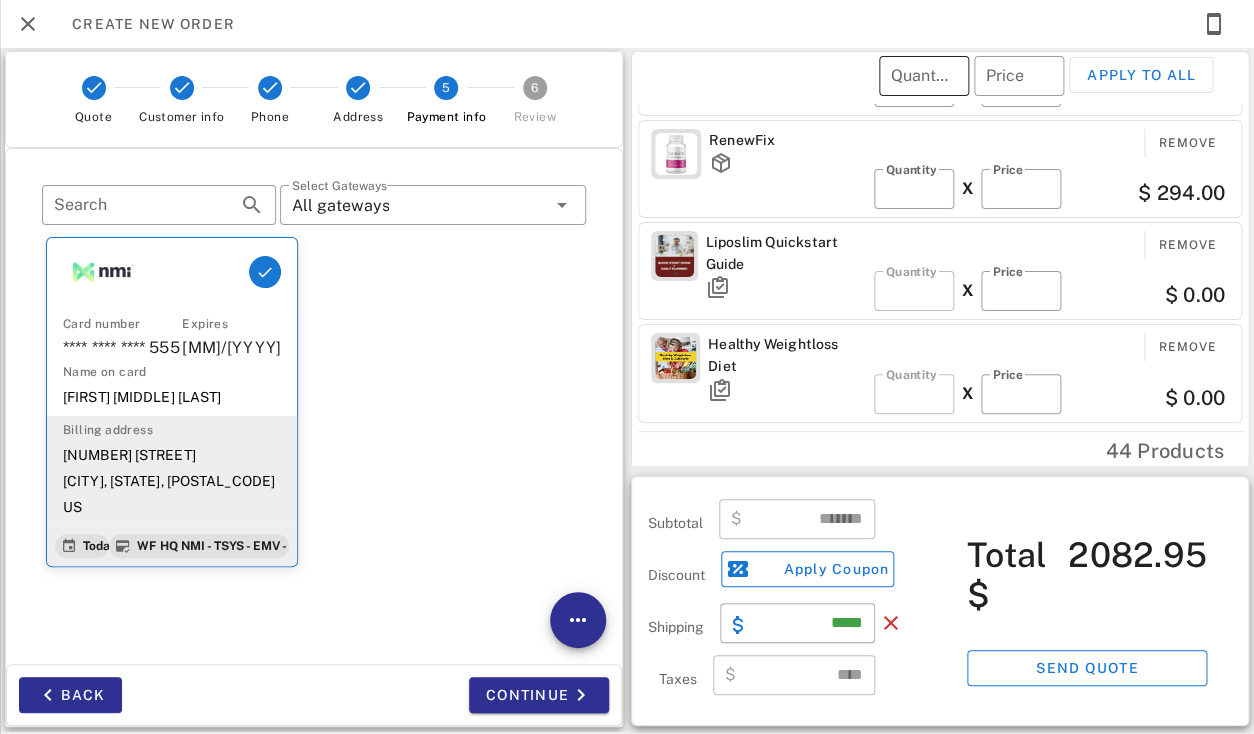 click on "Quantity" at bounding box center (924, 76) 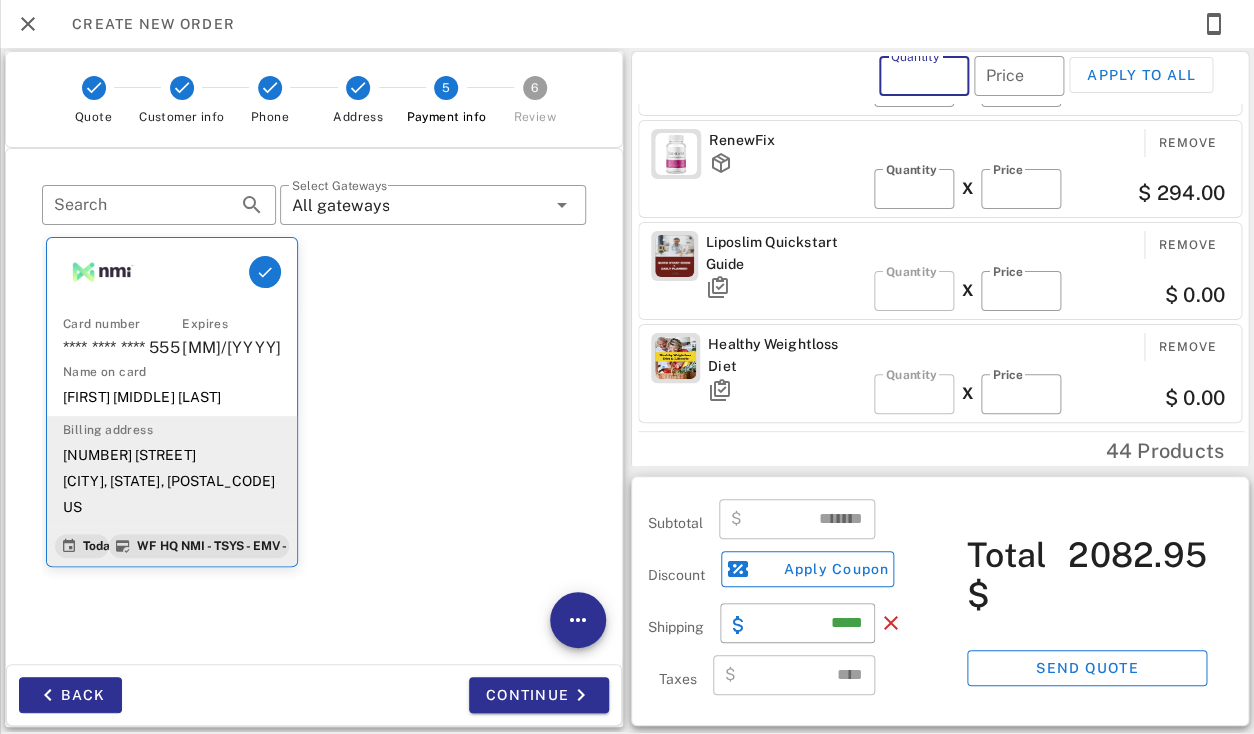 type on "*" 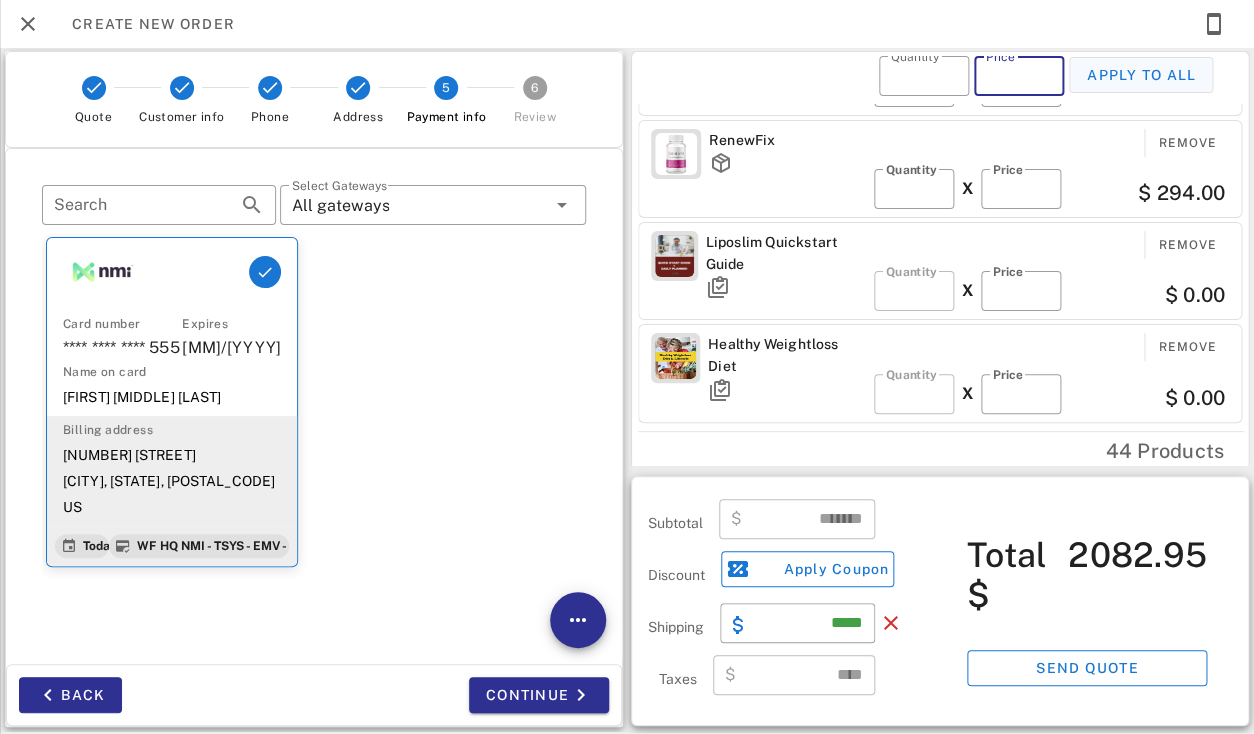 type on "**" 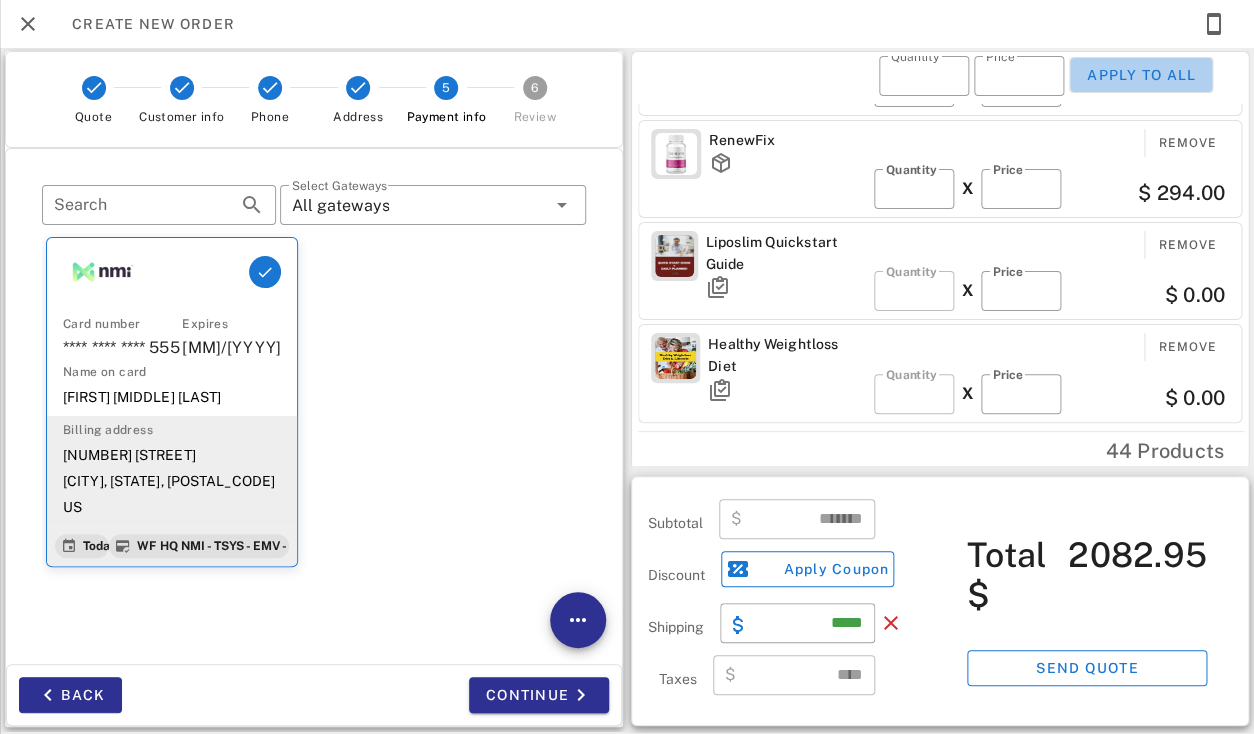 click on "Apply to all" at bounding box center (1141, 75) 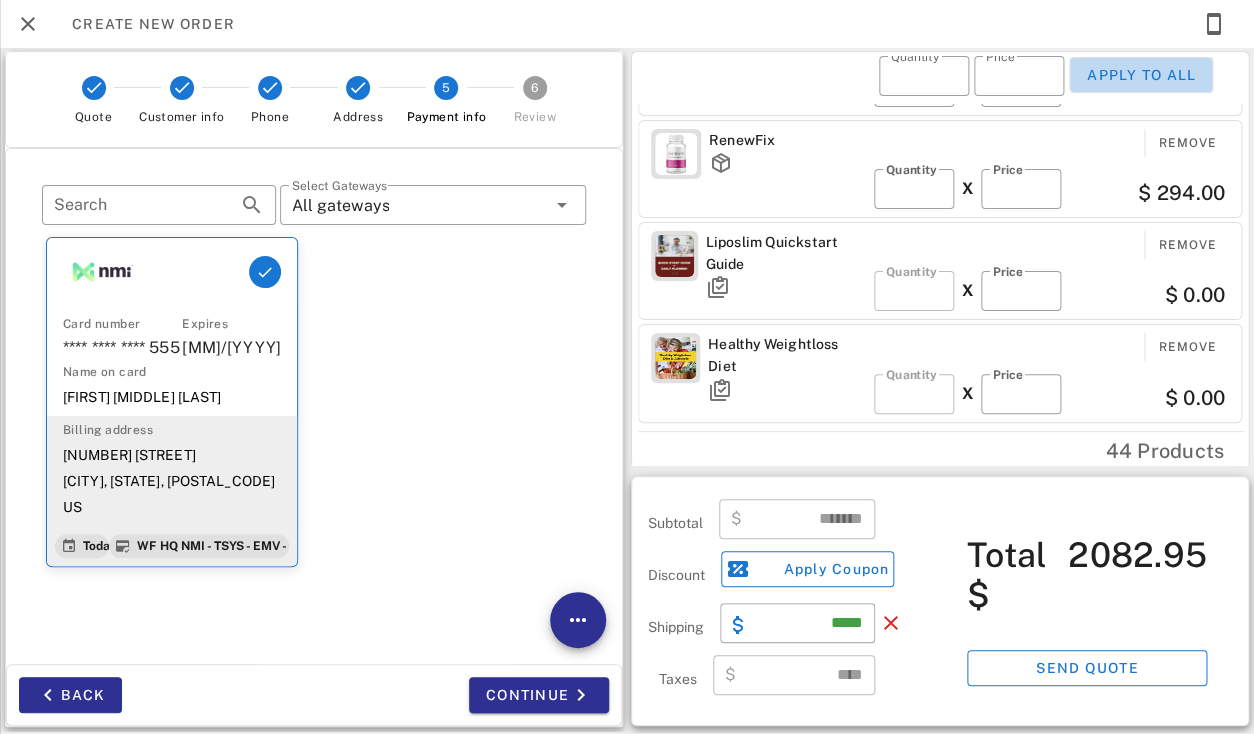 type 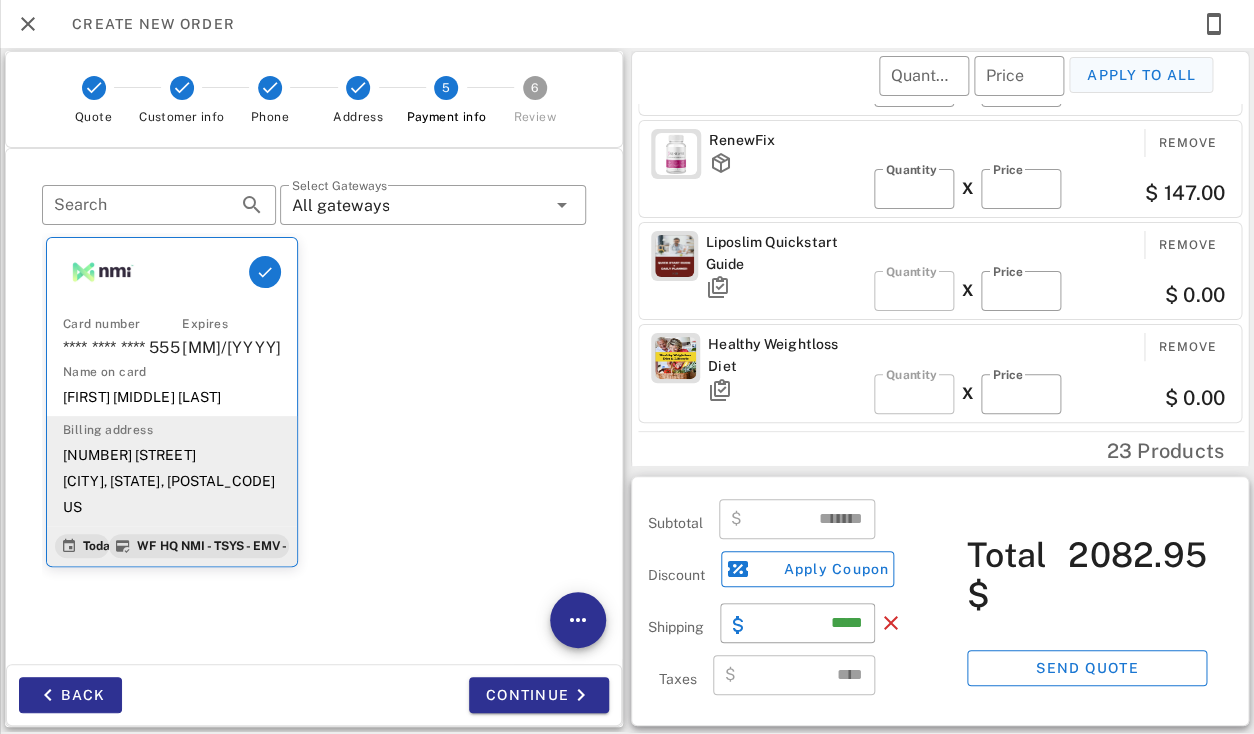 type on "*******" 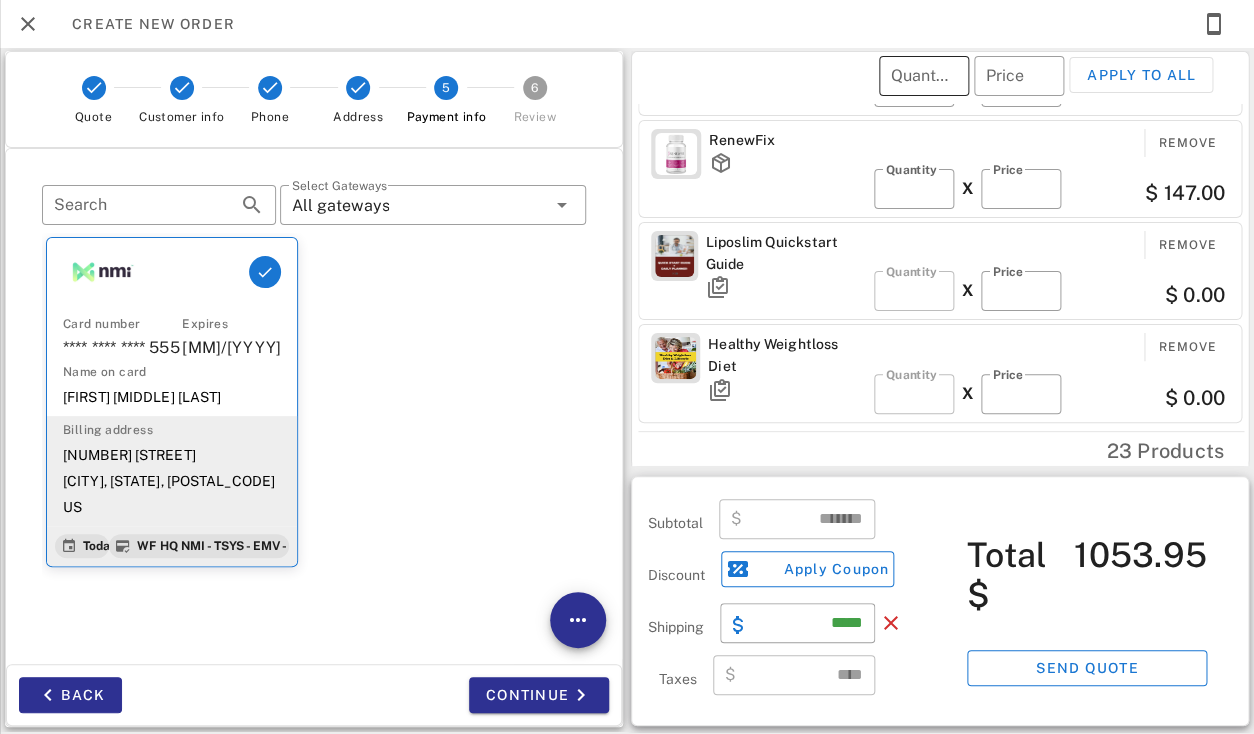 click on "Quantity" at bounding box center (924, 76) 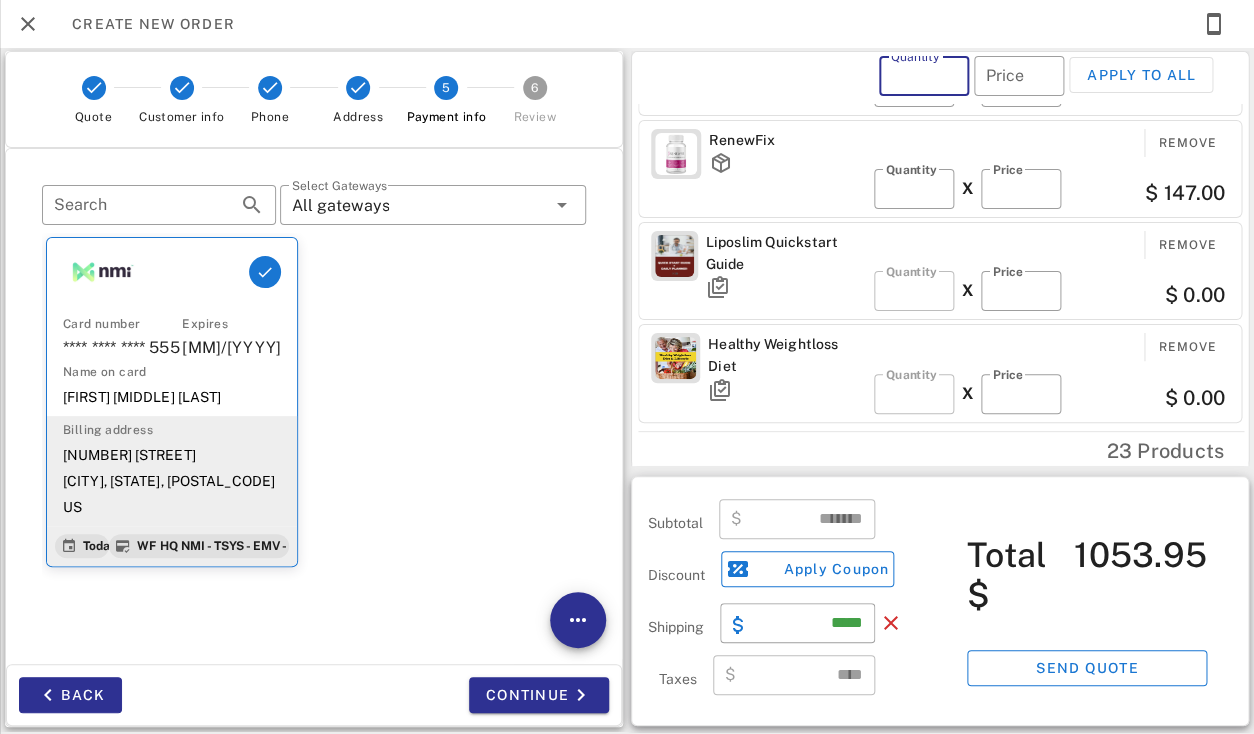 type on "*" 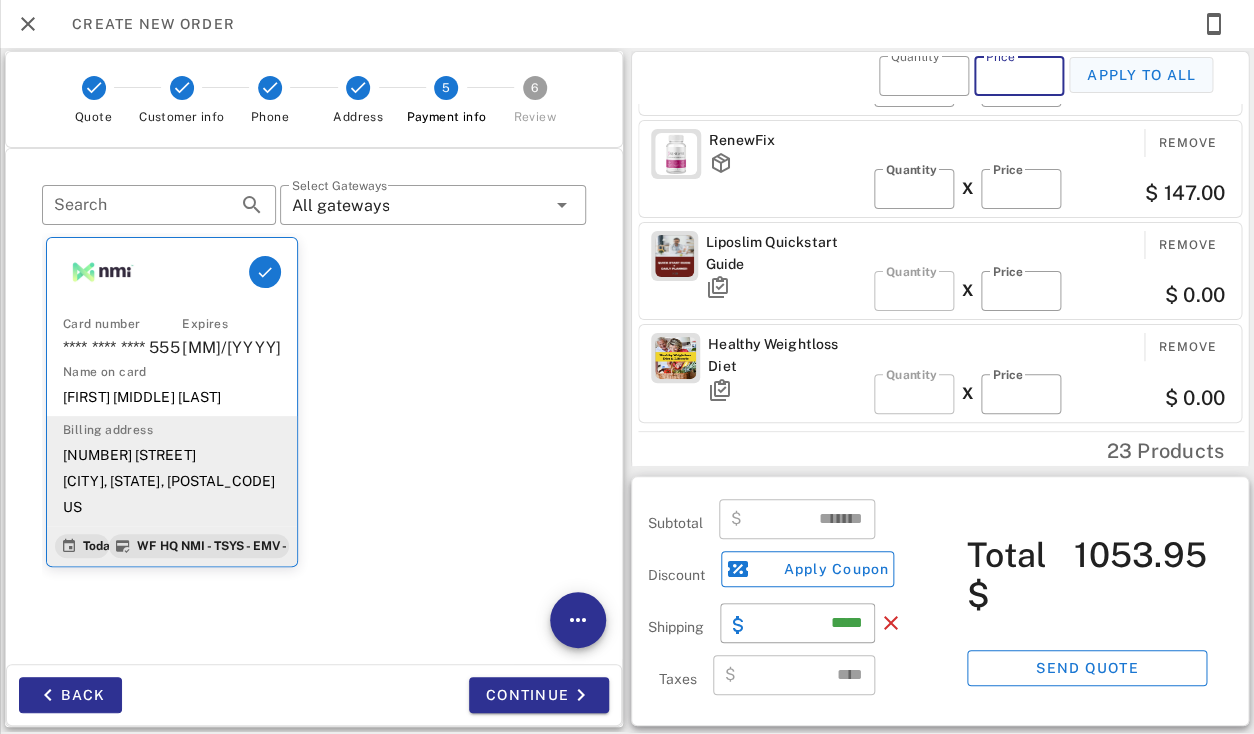 type on "**" 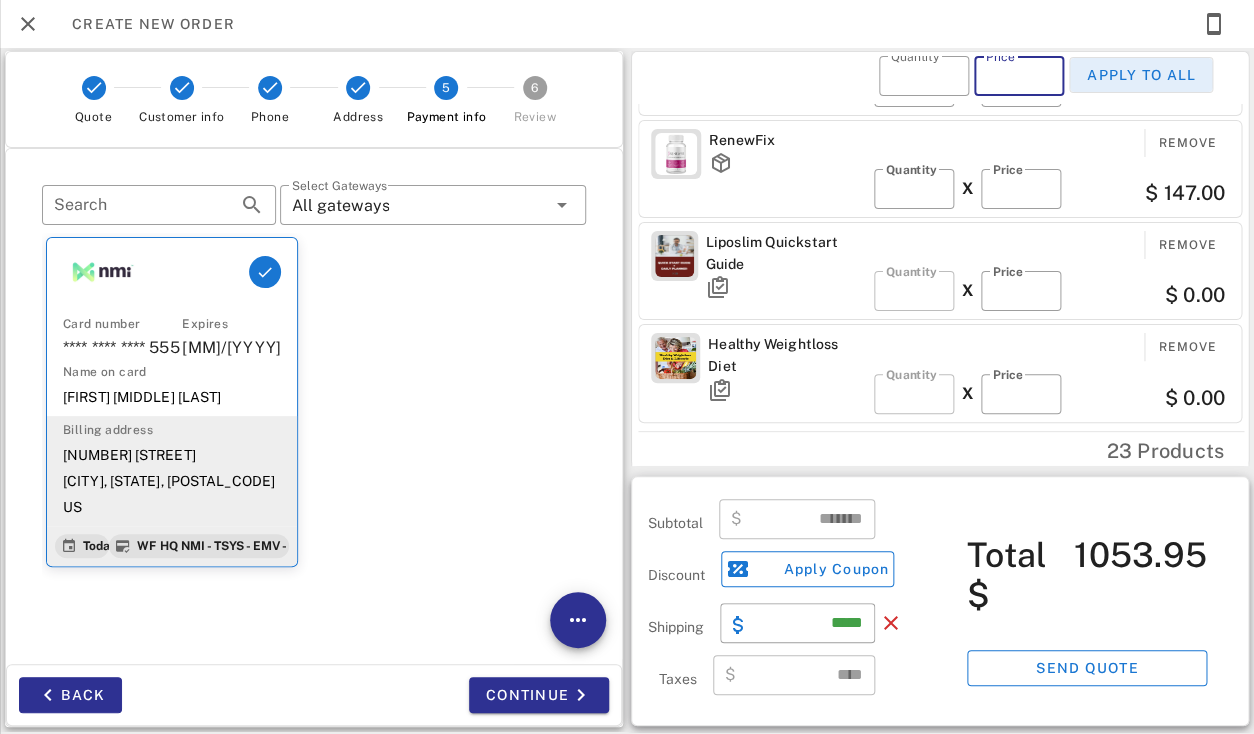 click on "Apply to all" at bounding box center [1141, 75] 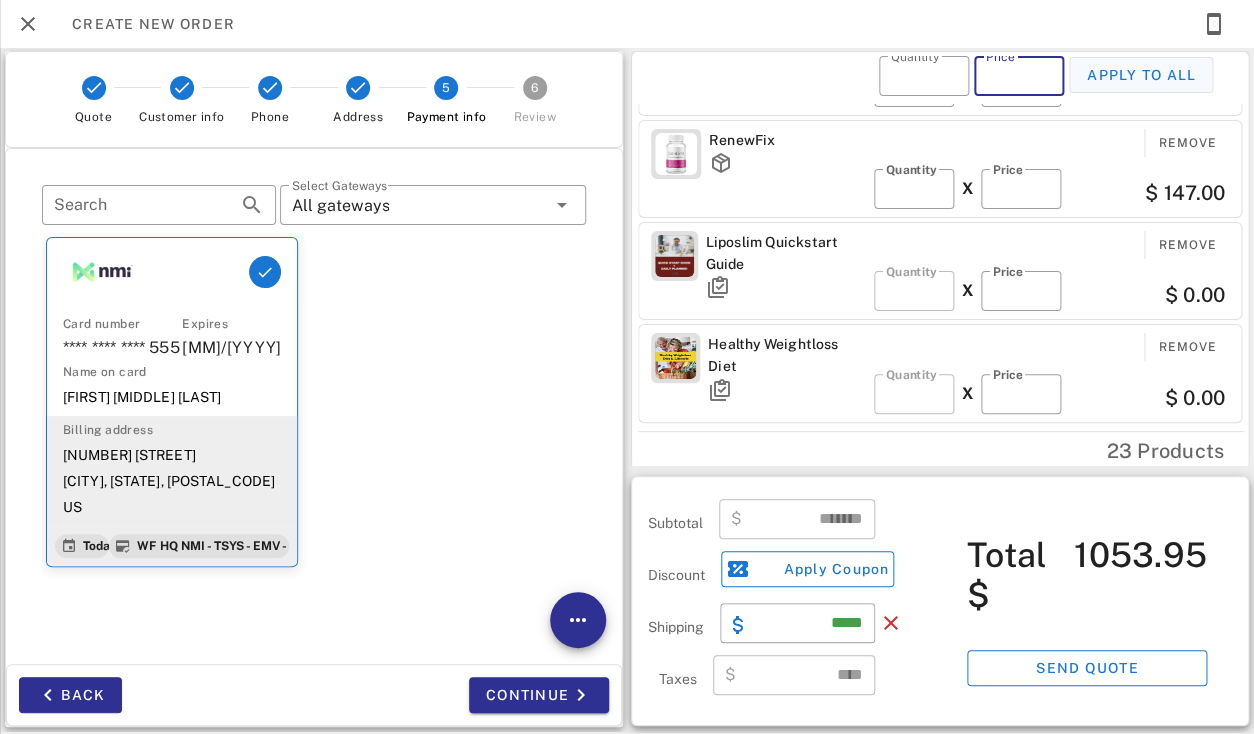 type 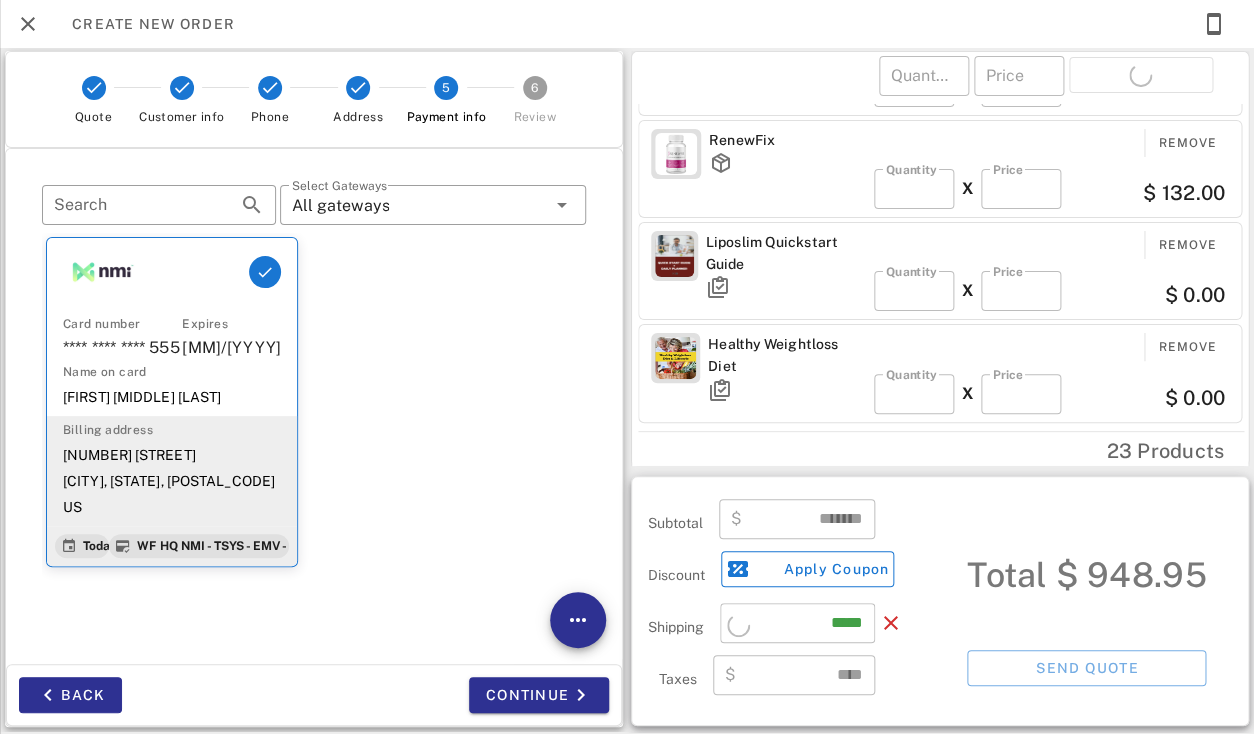 type on "******" 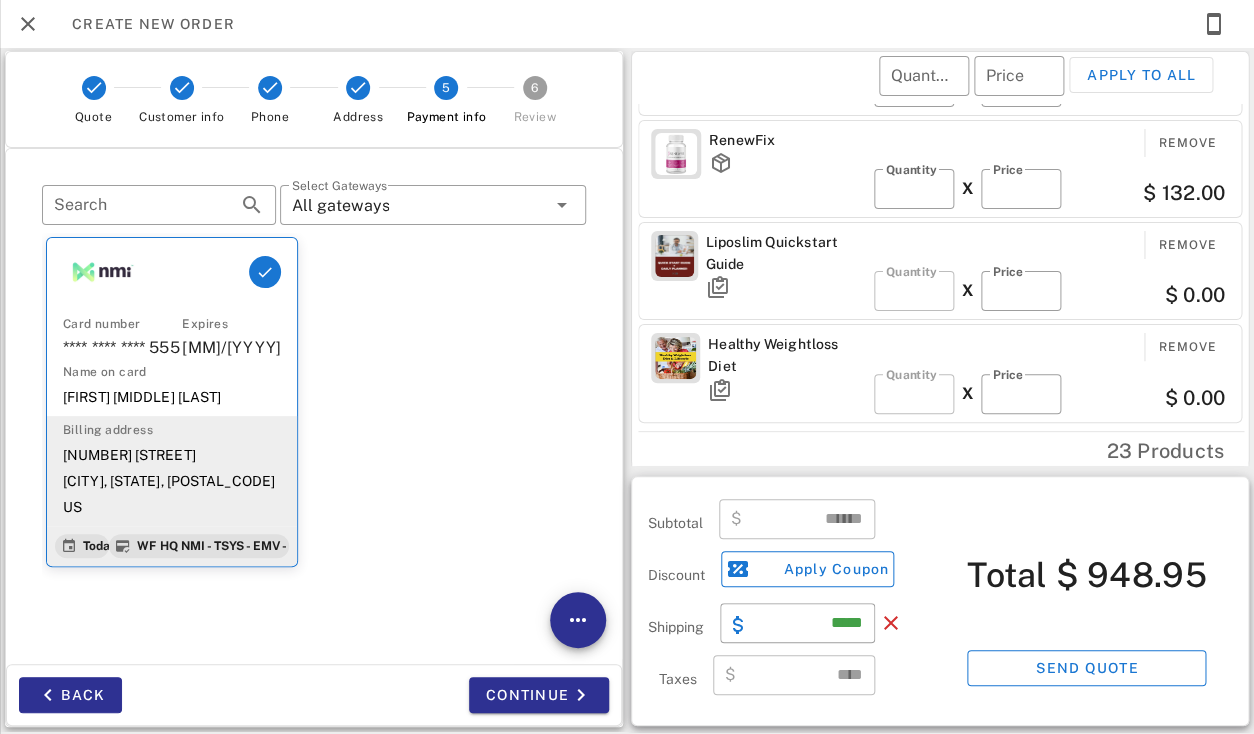 click on "​ *****" at bounding box center (797, 627) 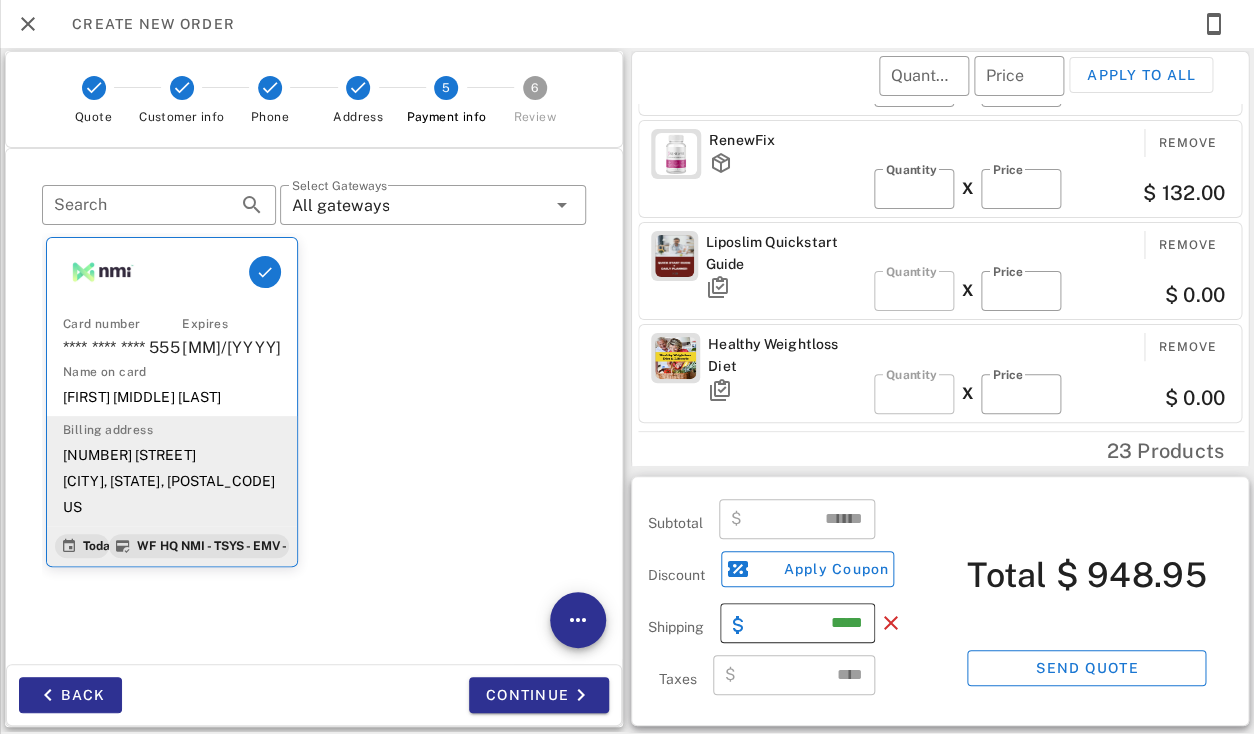 click on "*****" at bounding box center (809, 623) 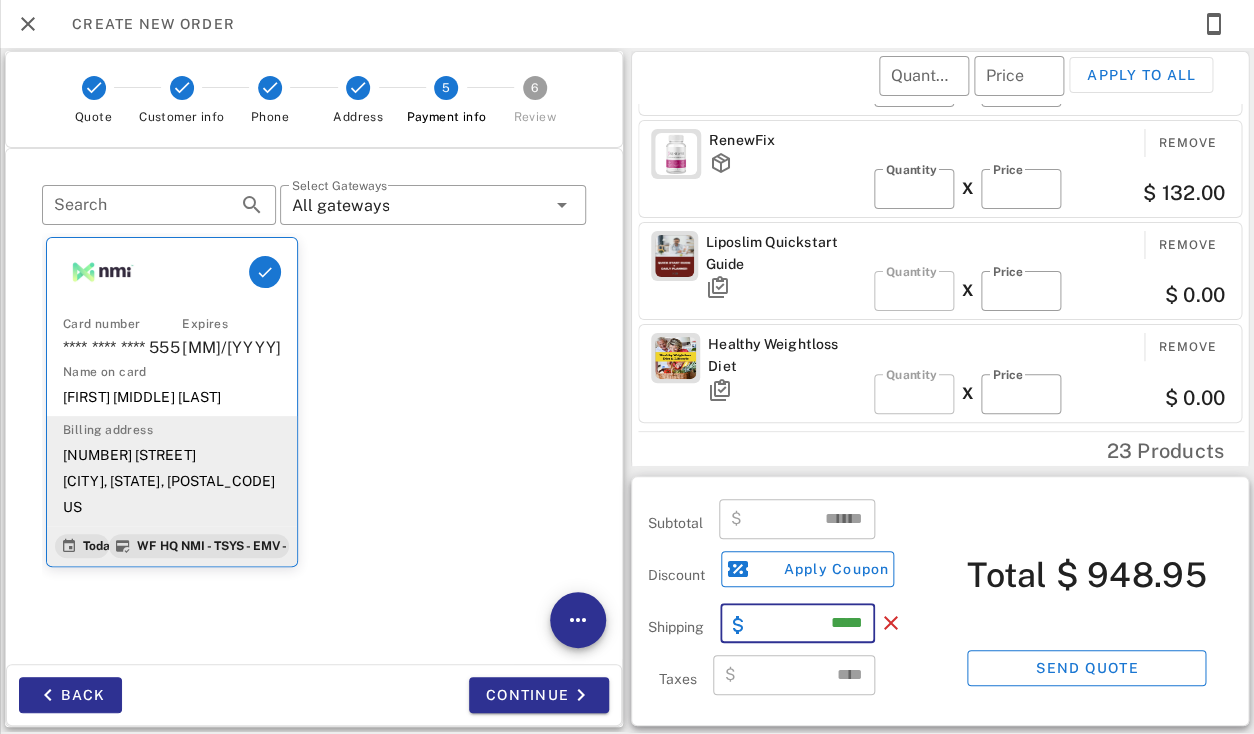 click on "*****" at bounding box center [809, 623] 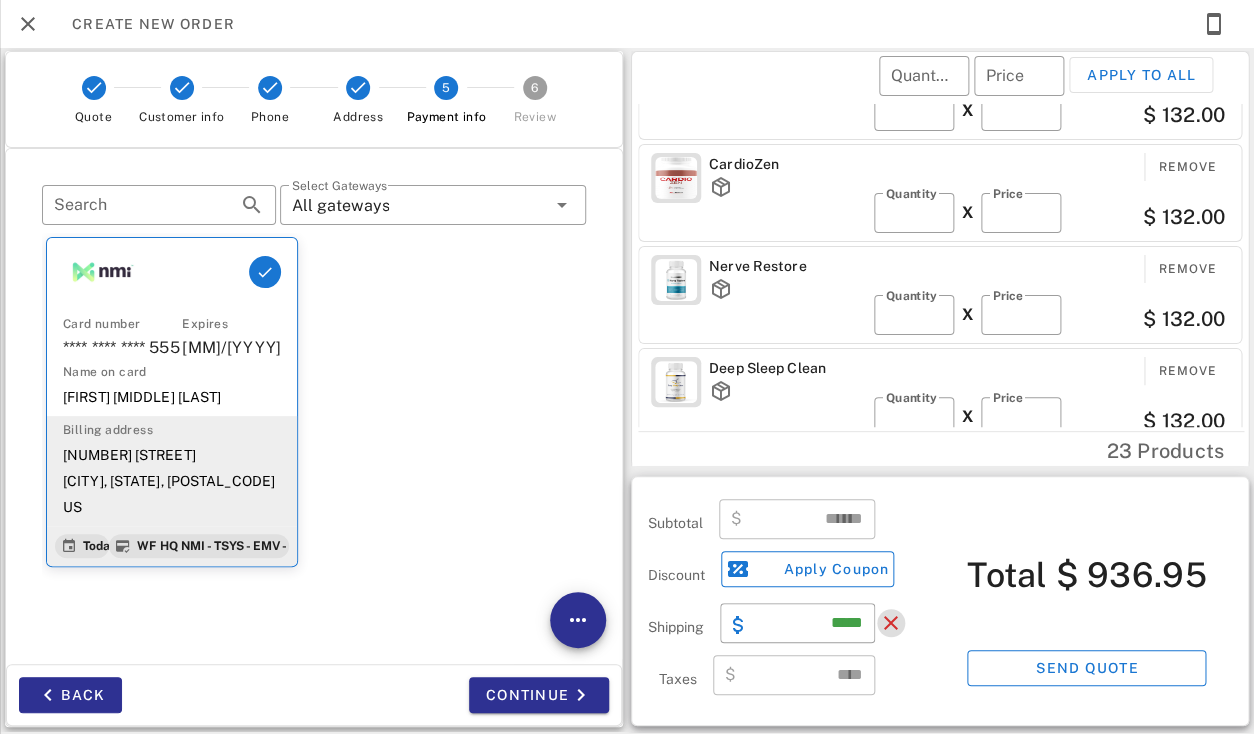 scroll, scrollTop: 234, scrollLeft: 0, axis: vertical 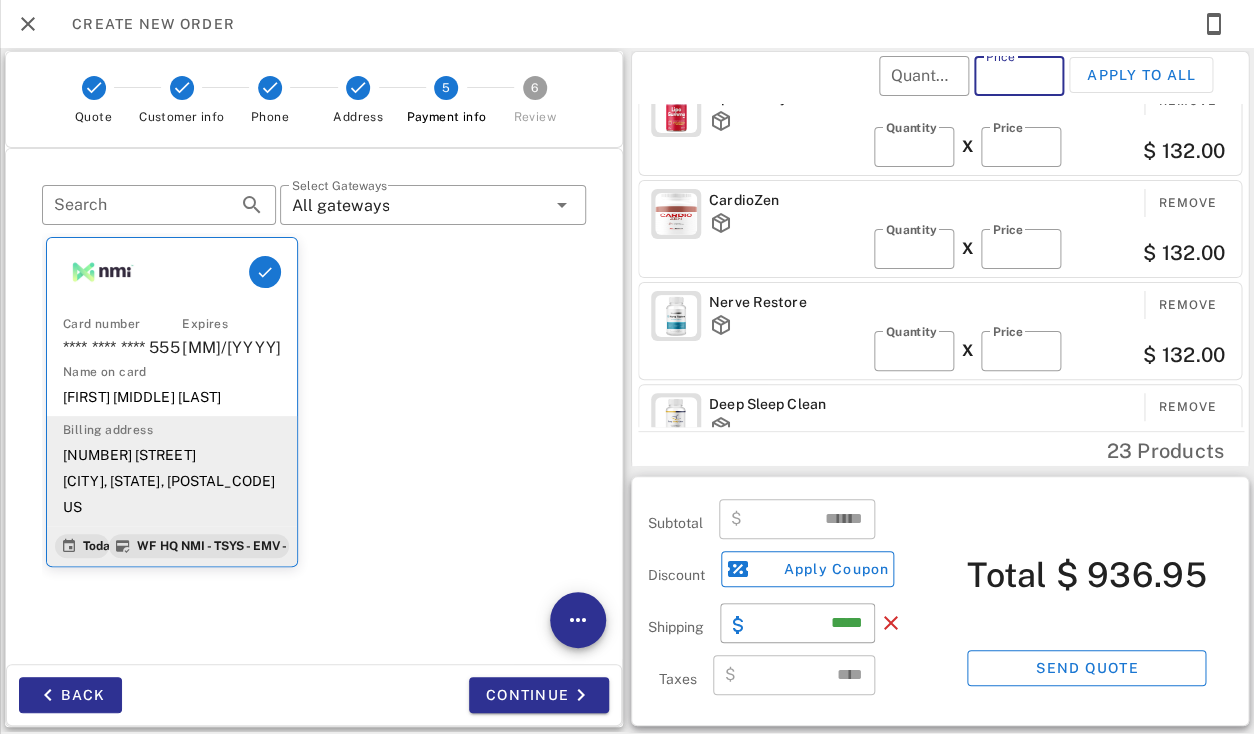 click on "Price" at bounding box center (1019, 76) 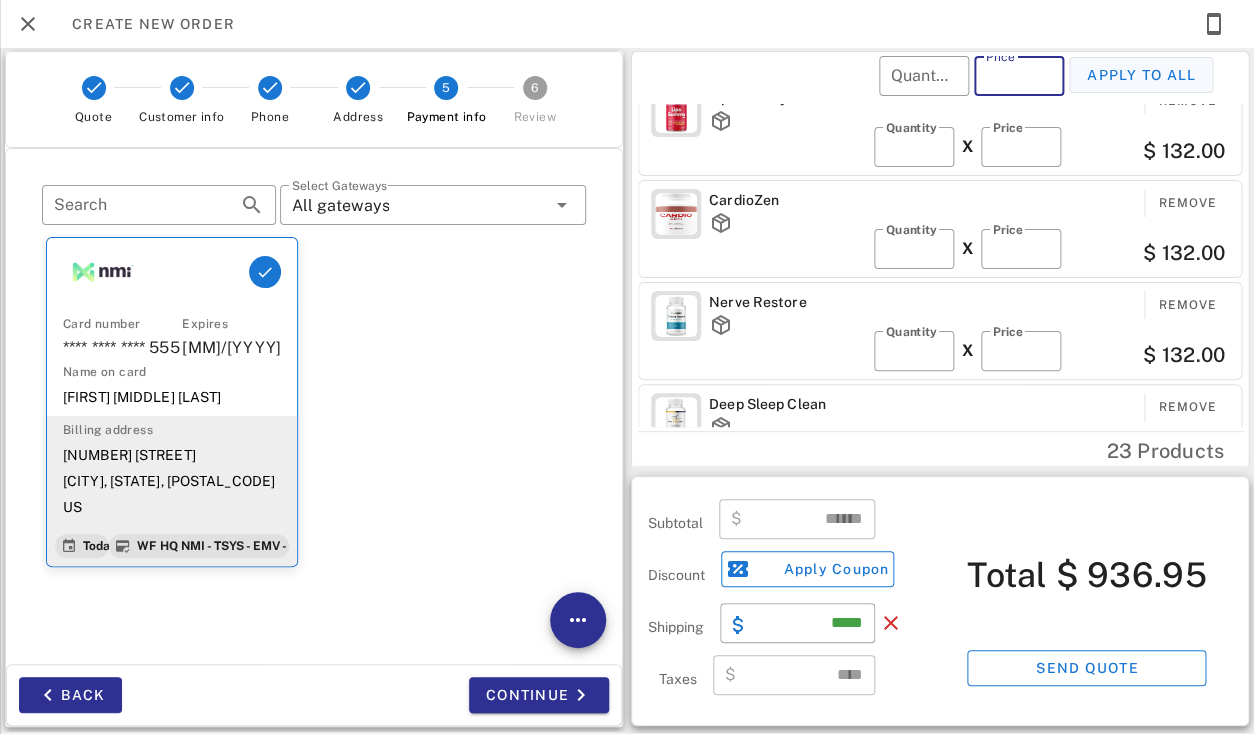 type on "**" 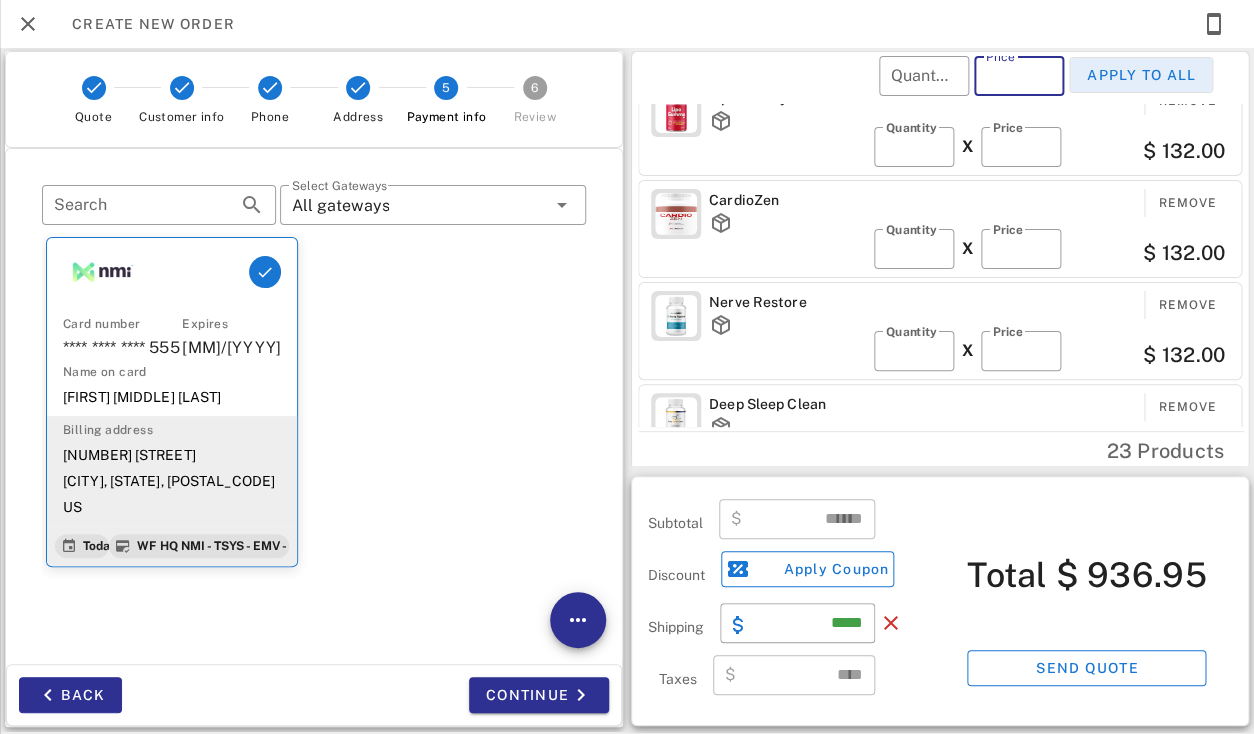 click on "Apply to all" at bounding box center (1141, 75) 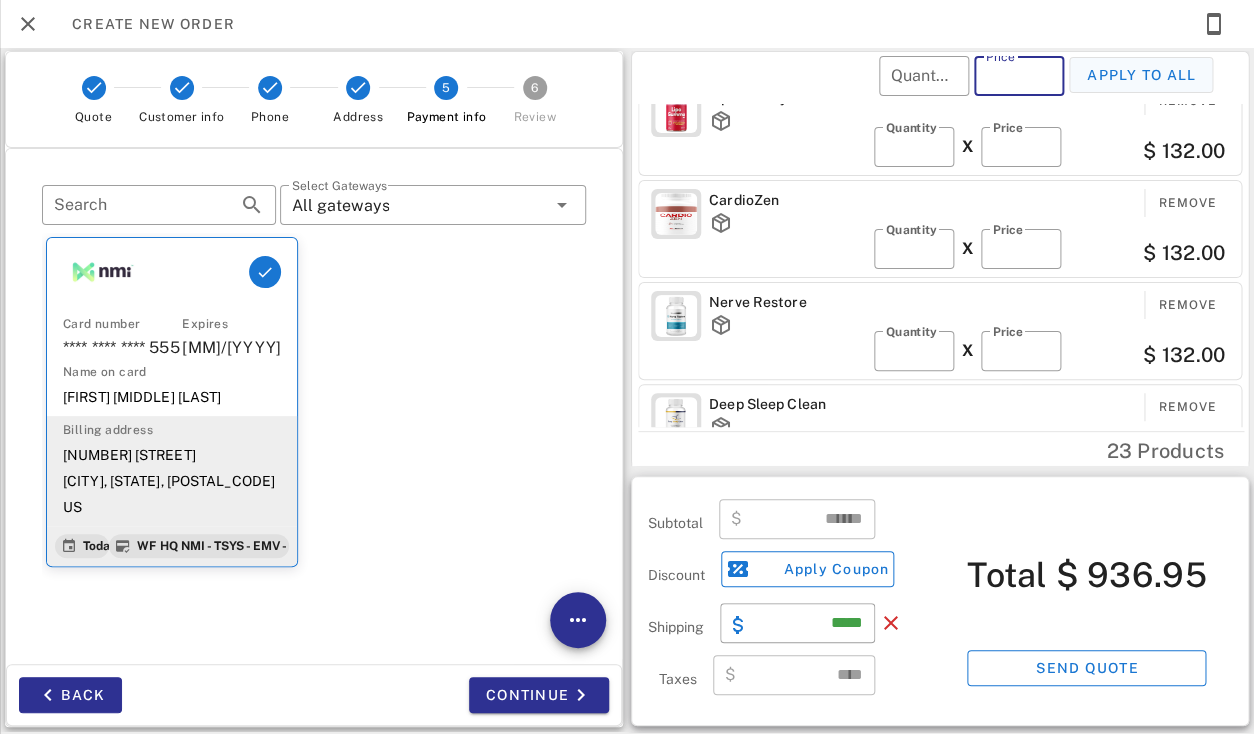 type 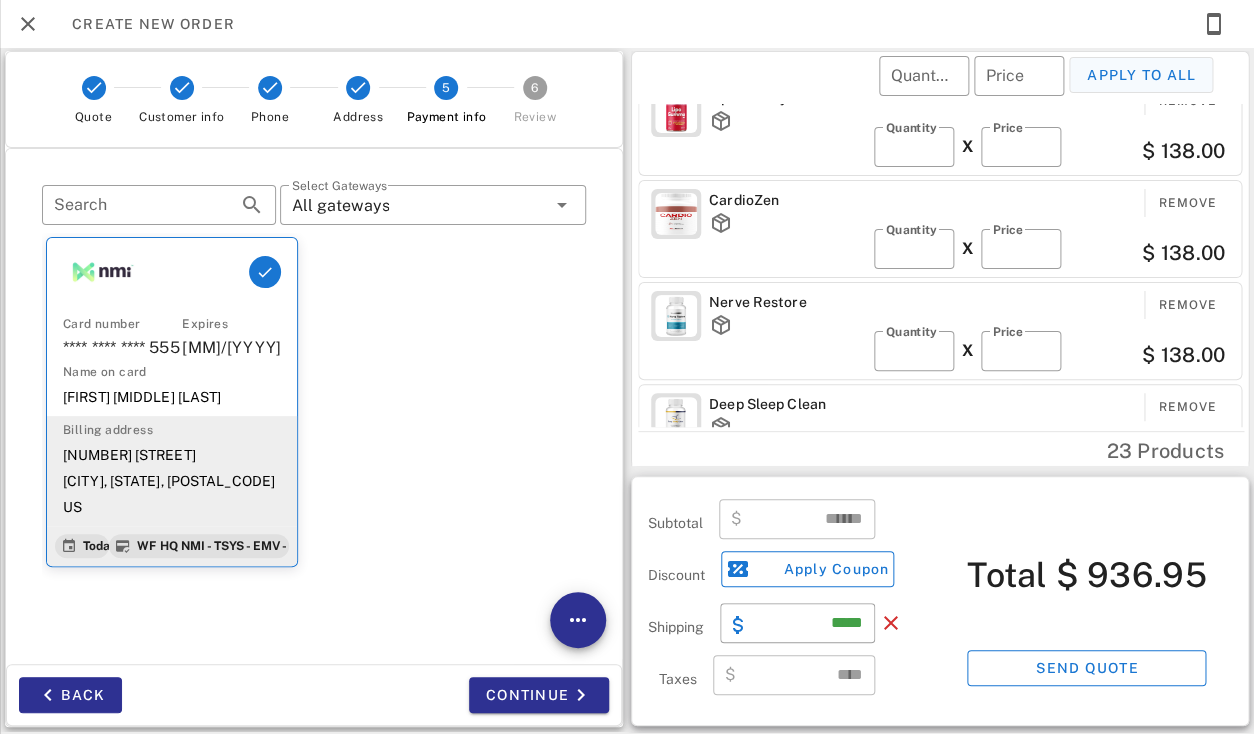type on "******" 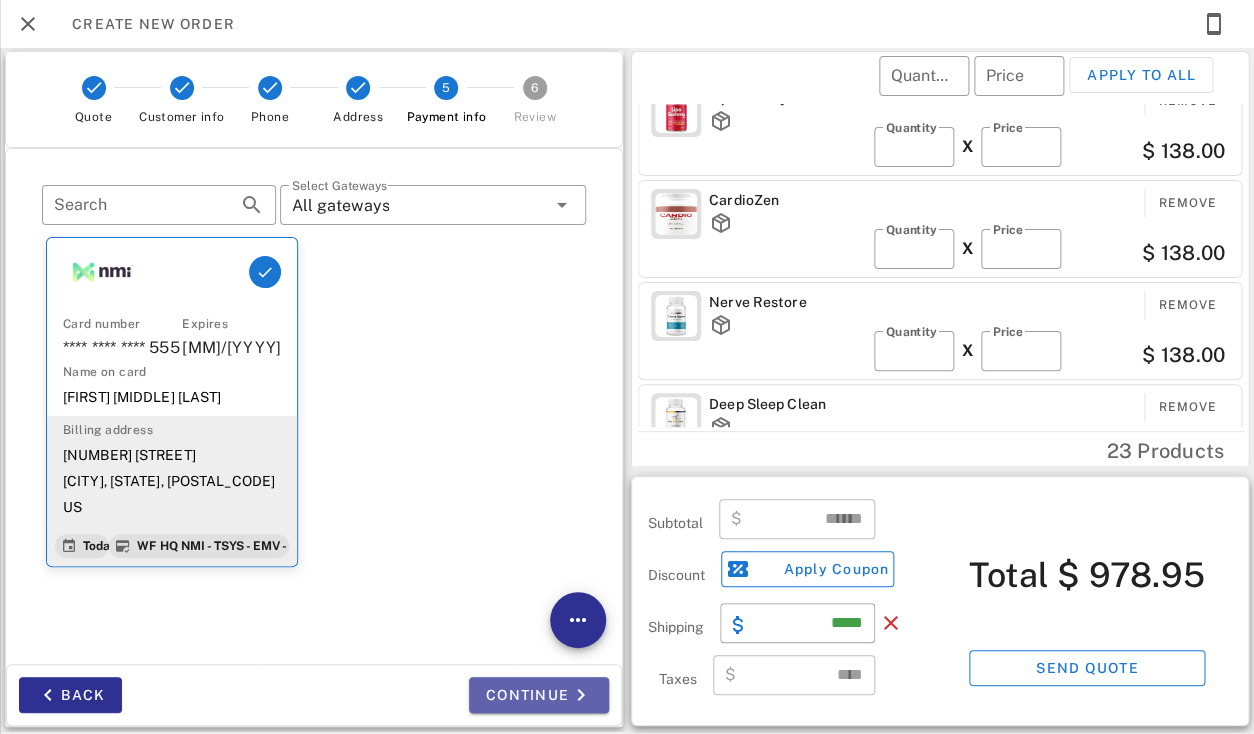 click on "Continue" at bounding box center (539, 695) 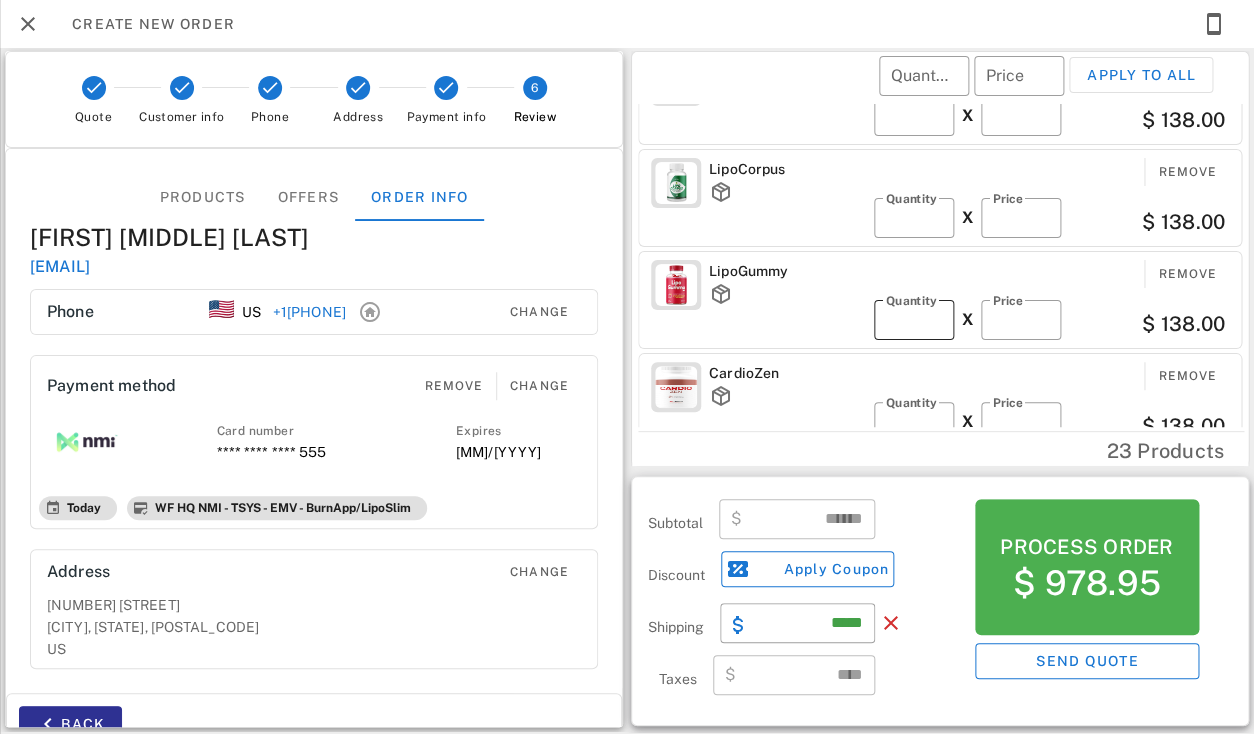 scroll, scrollTop: 0, scrollLeft: 0, axis: both 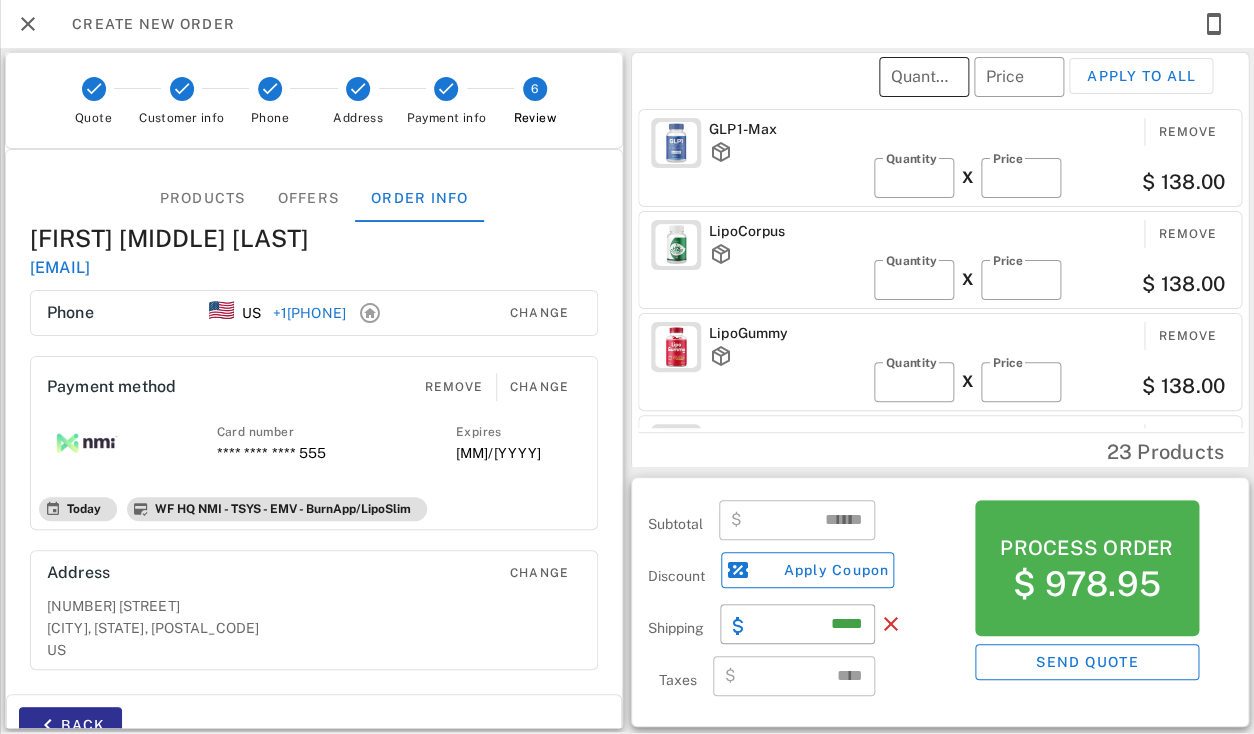 click on "Quantity" at bounding box center (924, 77) 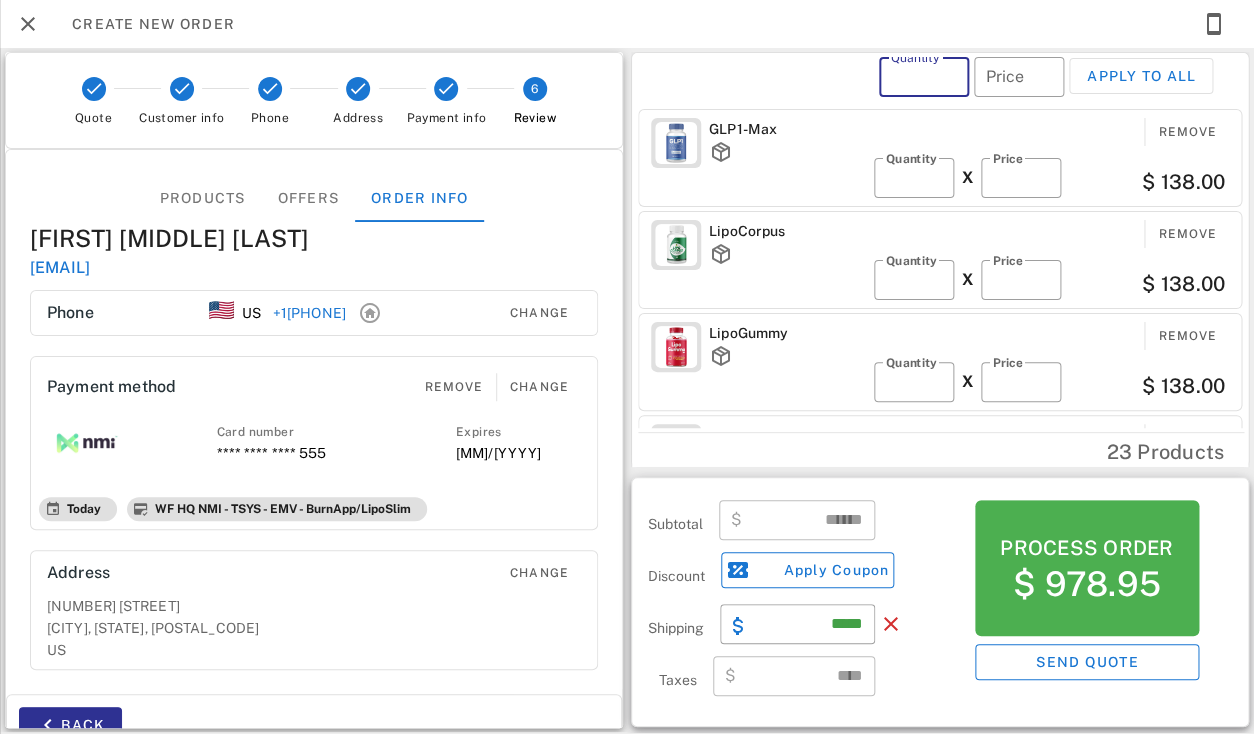 type on "*" 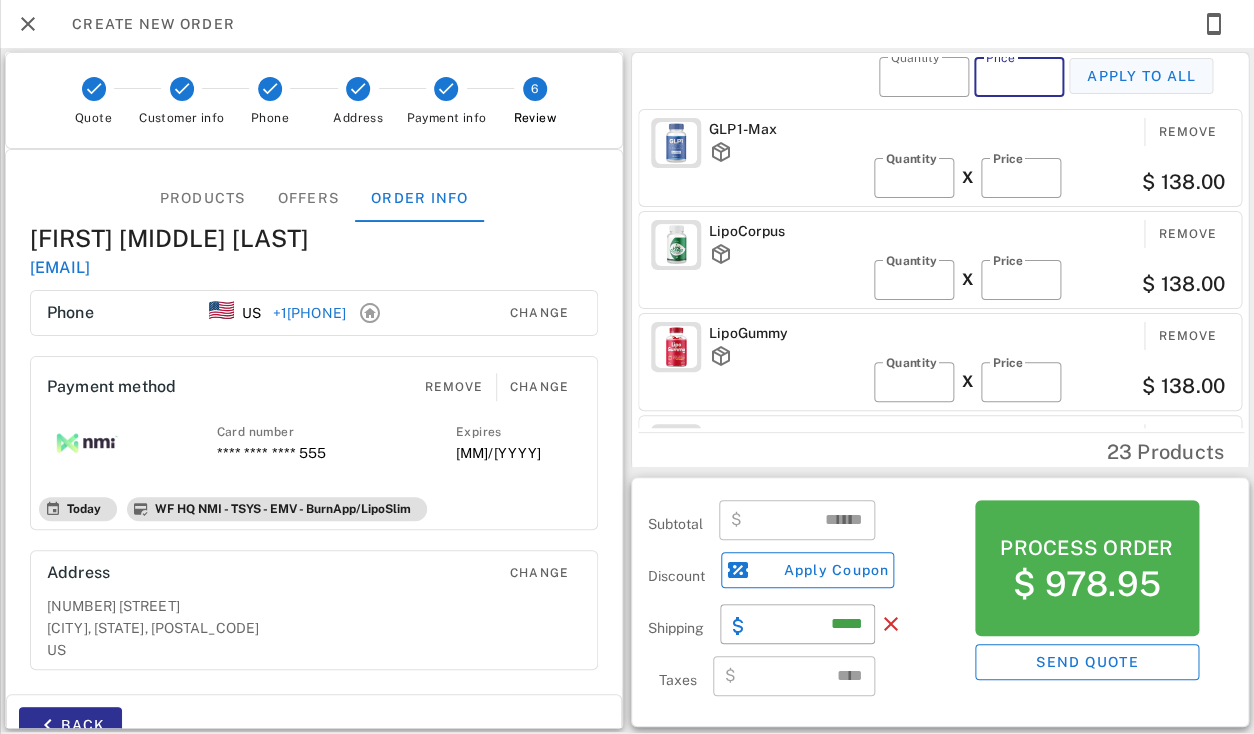 type on "**" 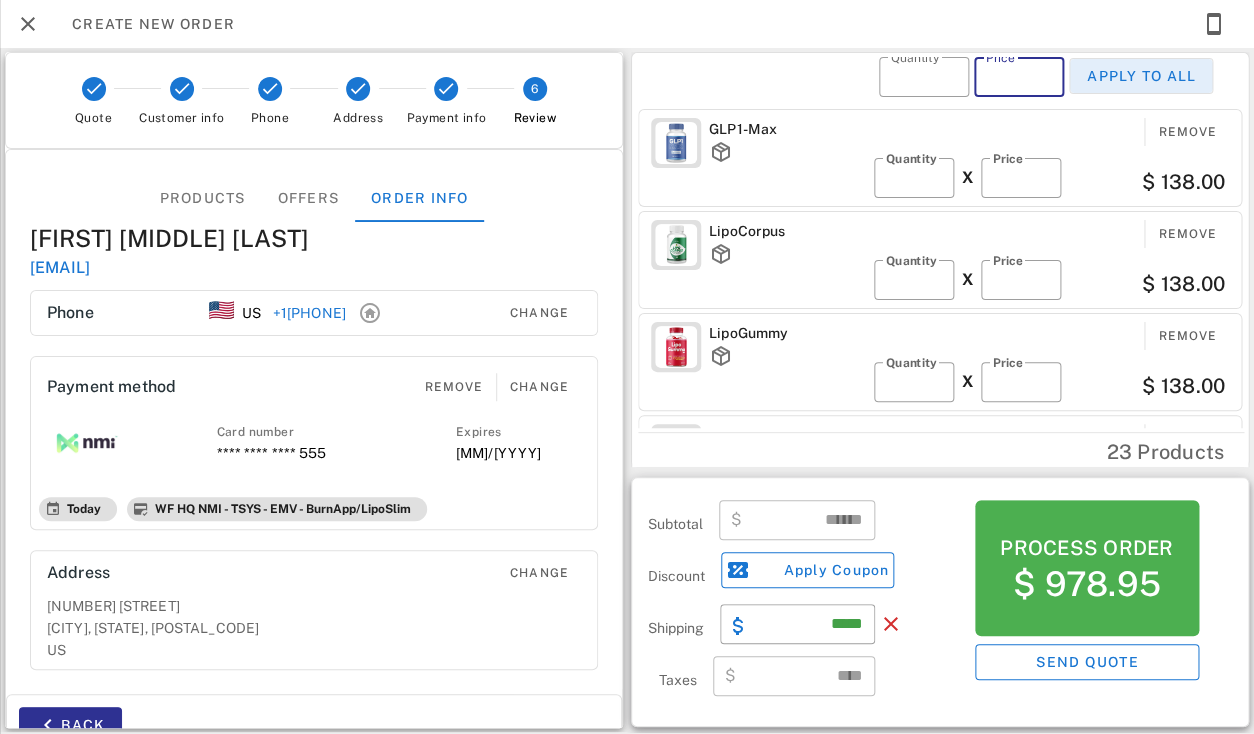 click on "Apply to all" at bounding box center (1141, 76) 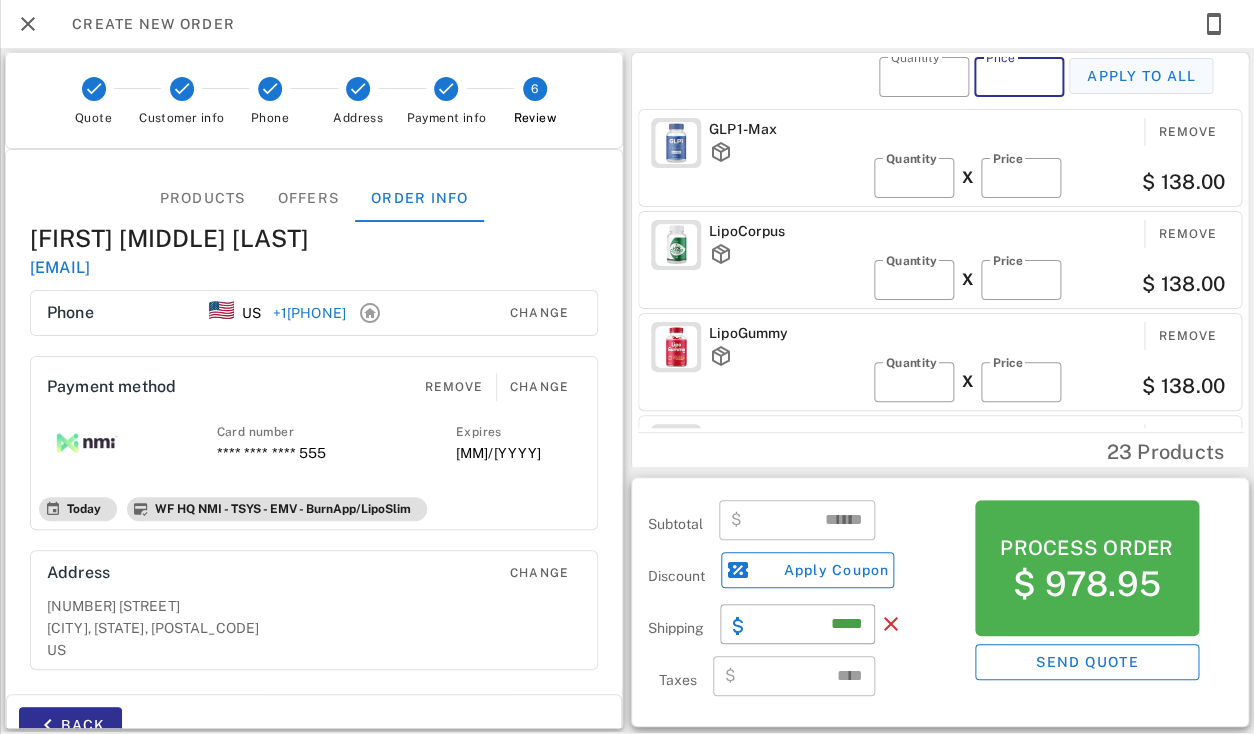 type 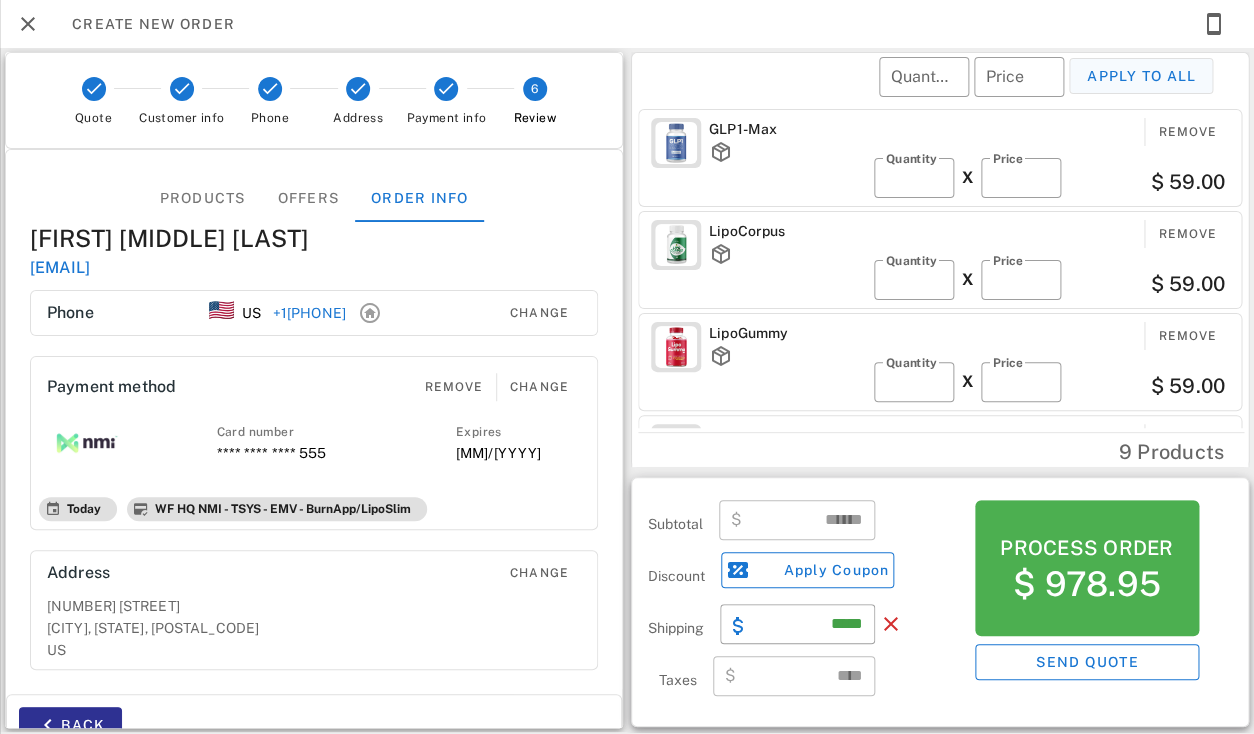 type on "******" 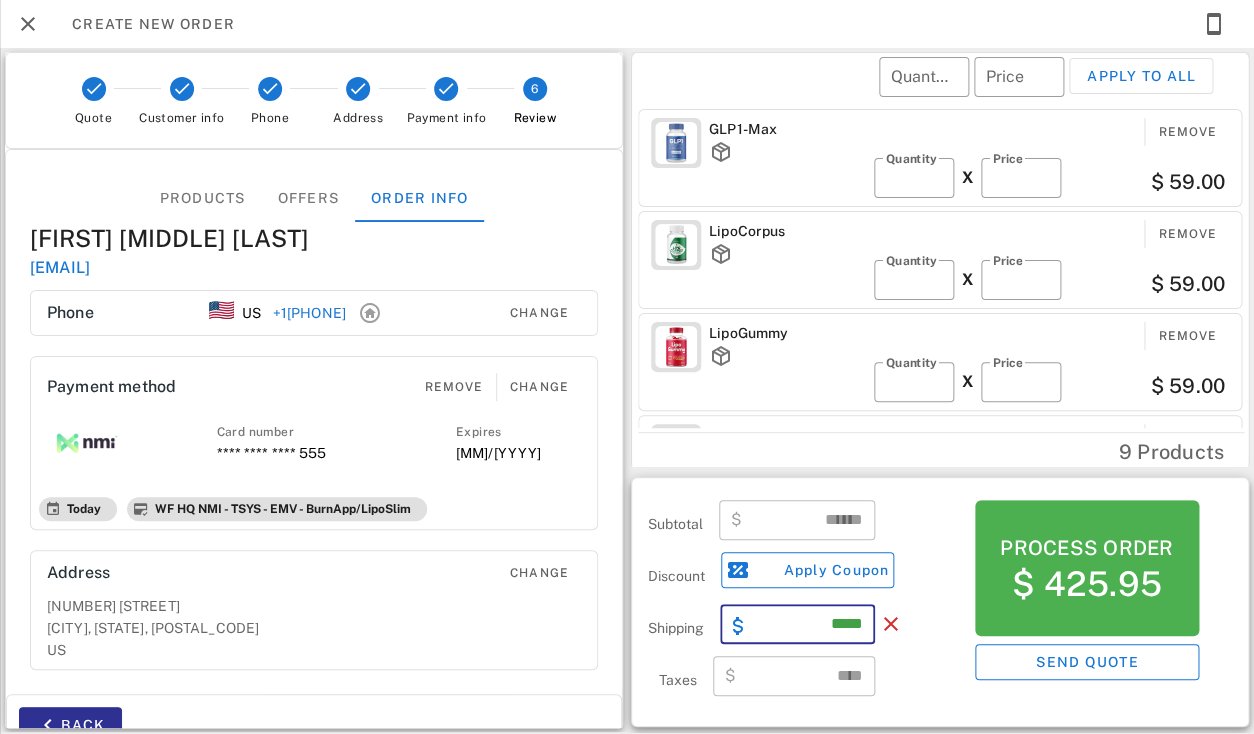 click on "*****" at bounding box center [809, 624] 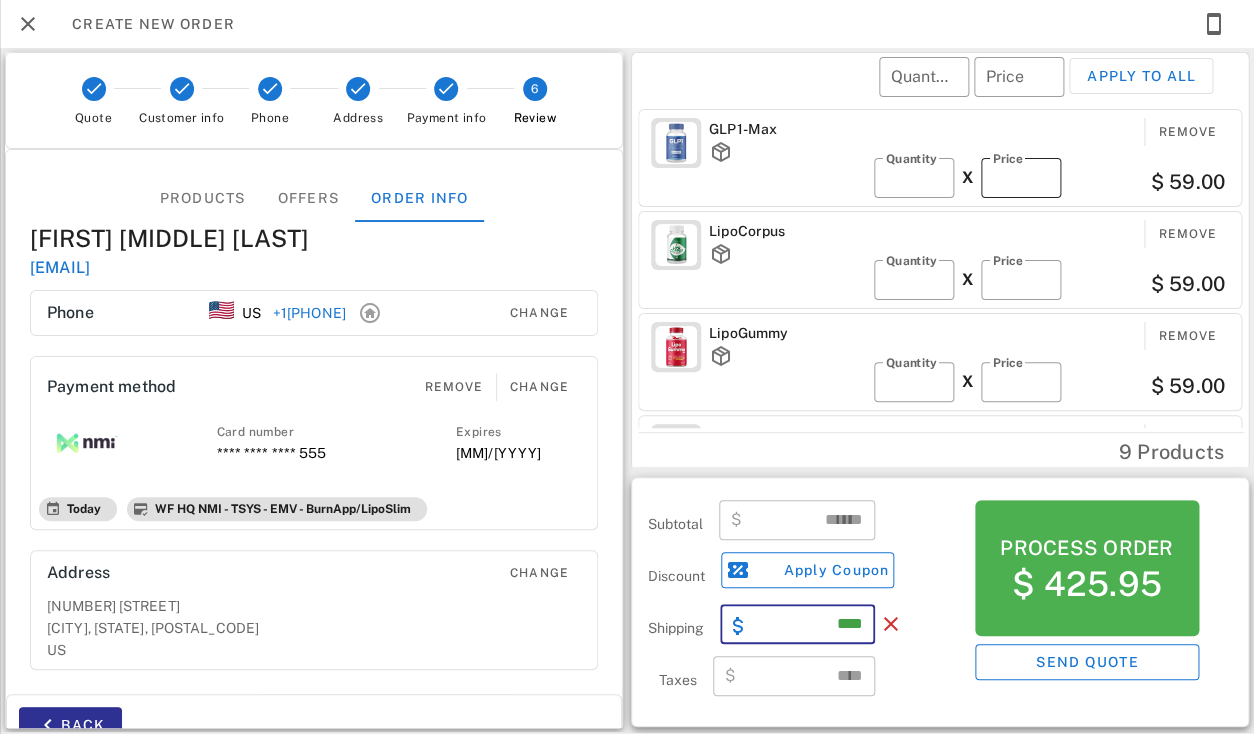 type on "****" 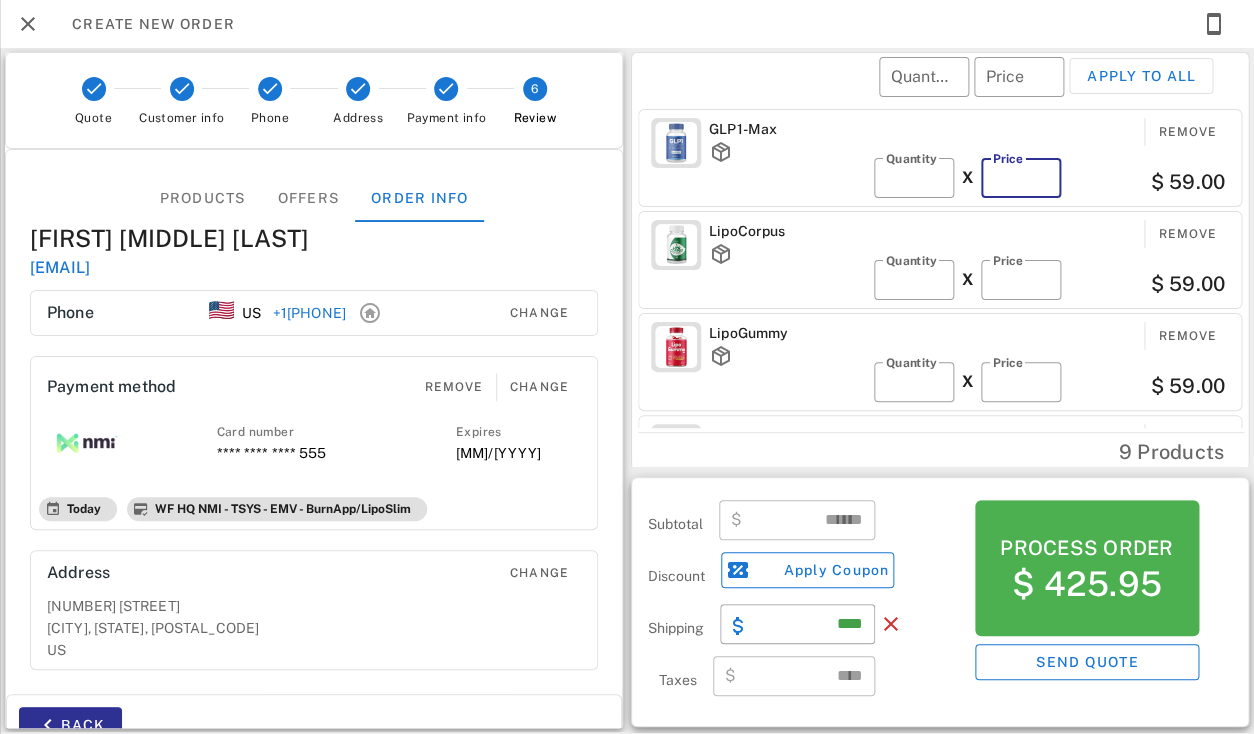 click on "**" at bounding box center [1021, 178] 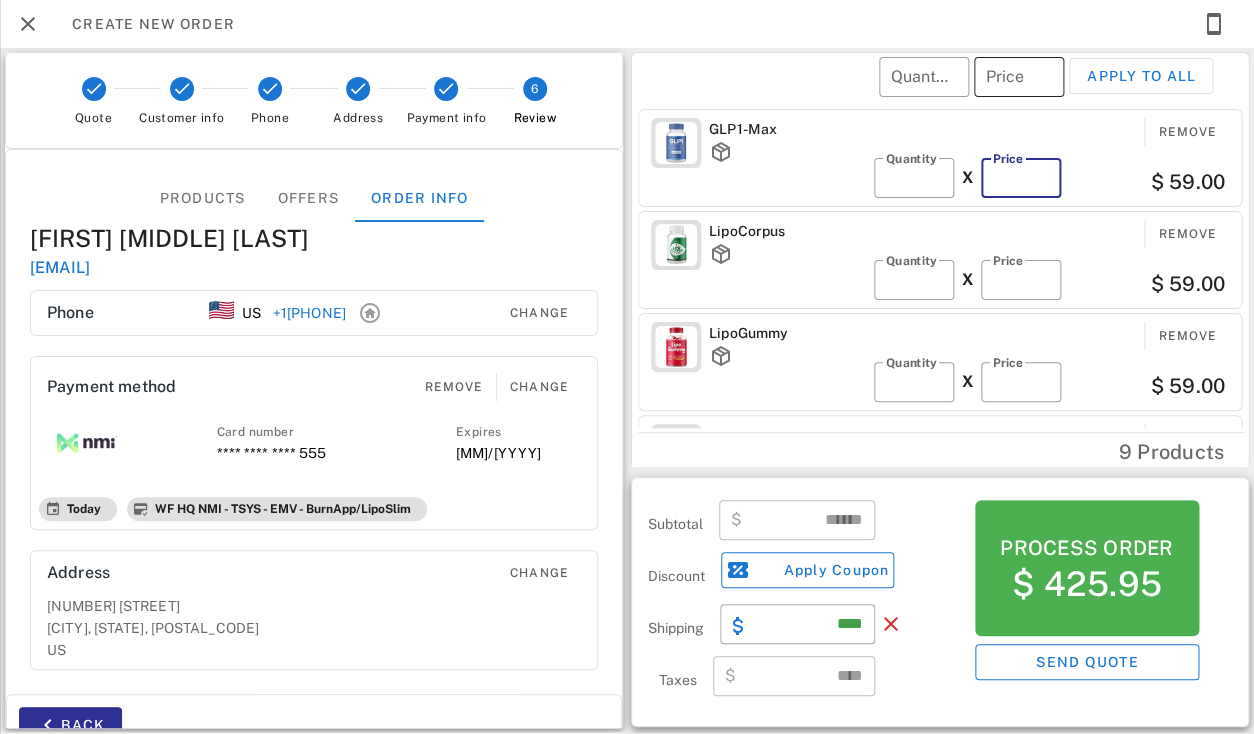 click on "Price" at bounding box center (1019, 77) 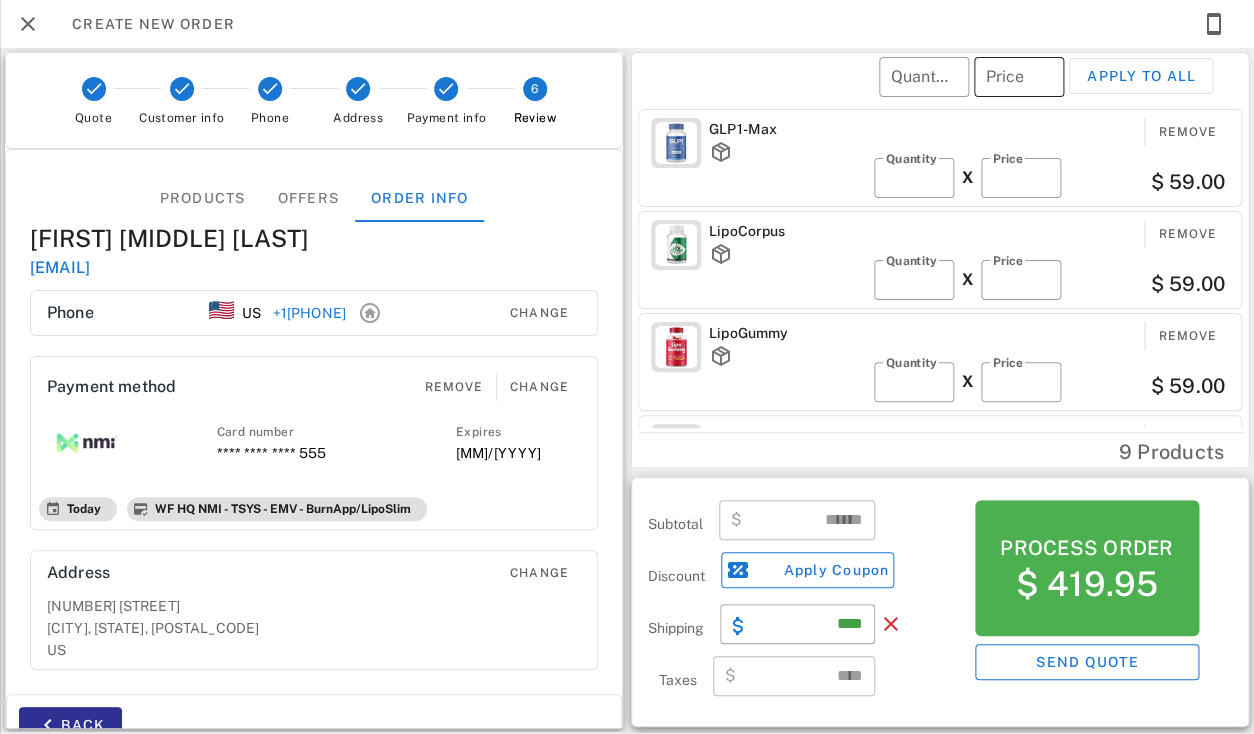 click on "Price" at bounding box center [1019, 77] 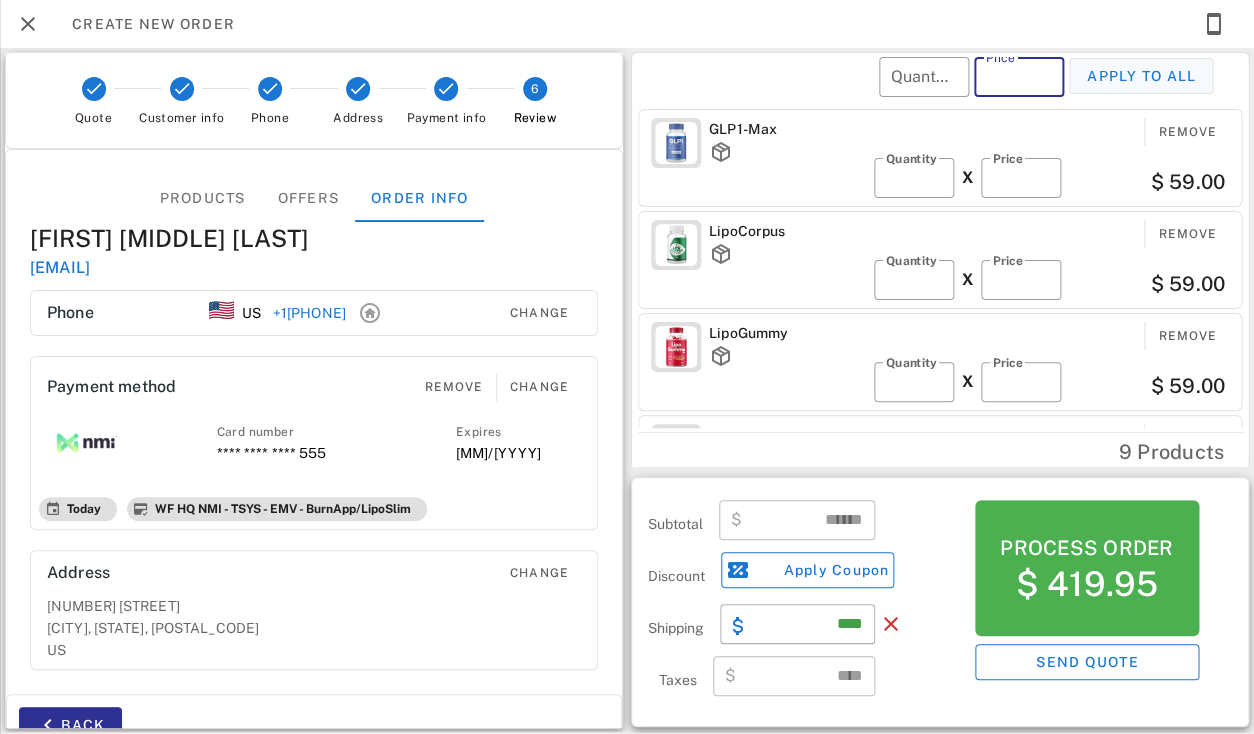 type on "**" 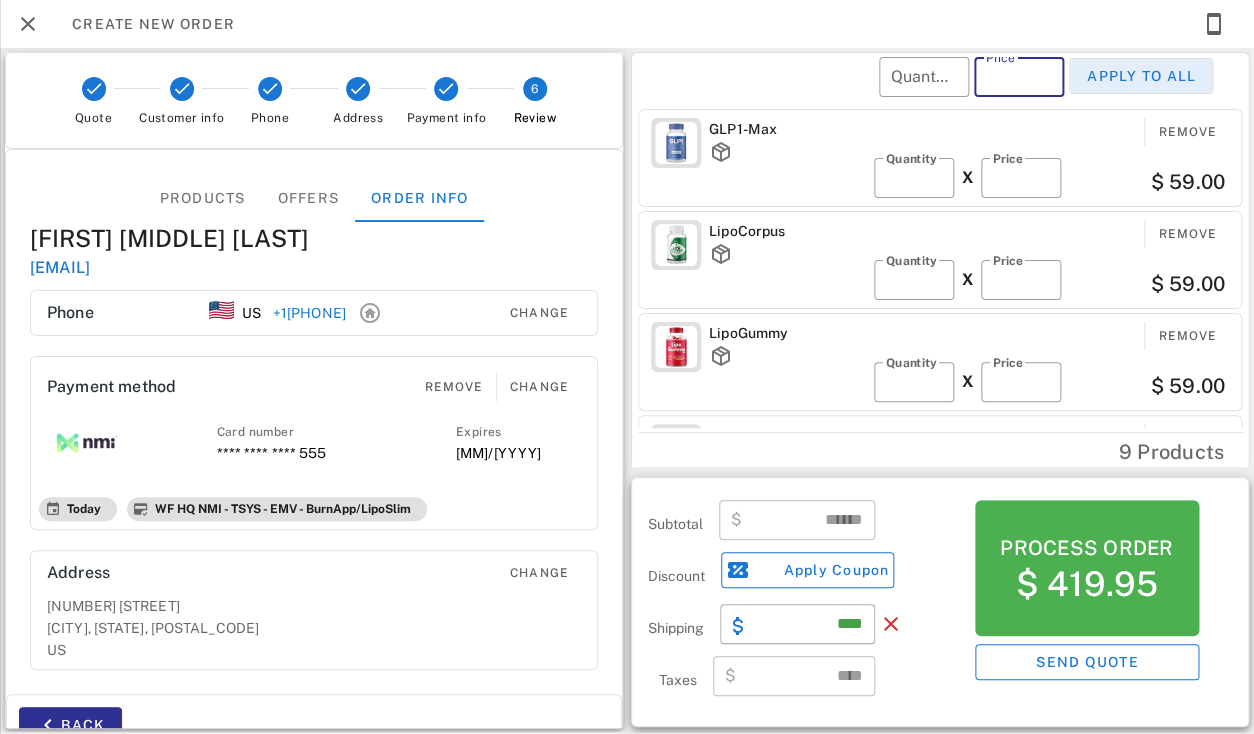 click on "Apply to all" at bounding box center (1141, 76) 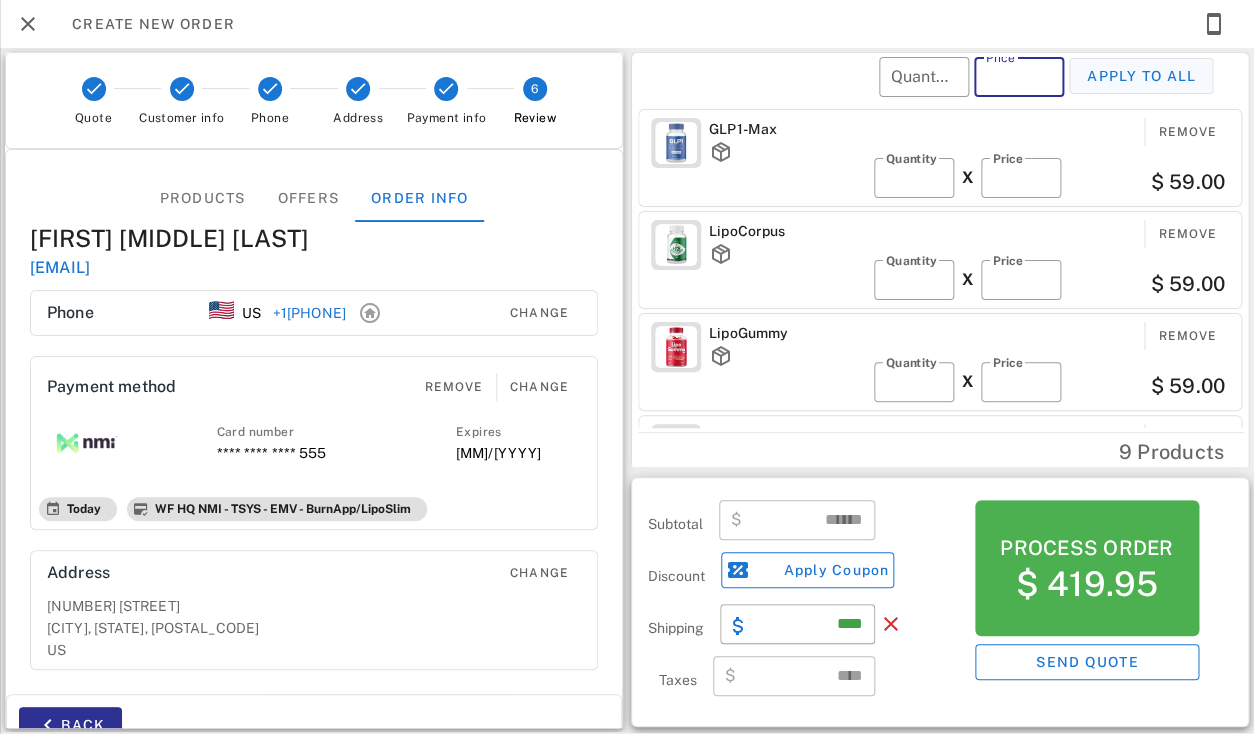 type 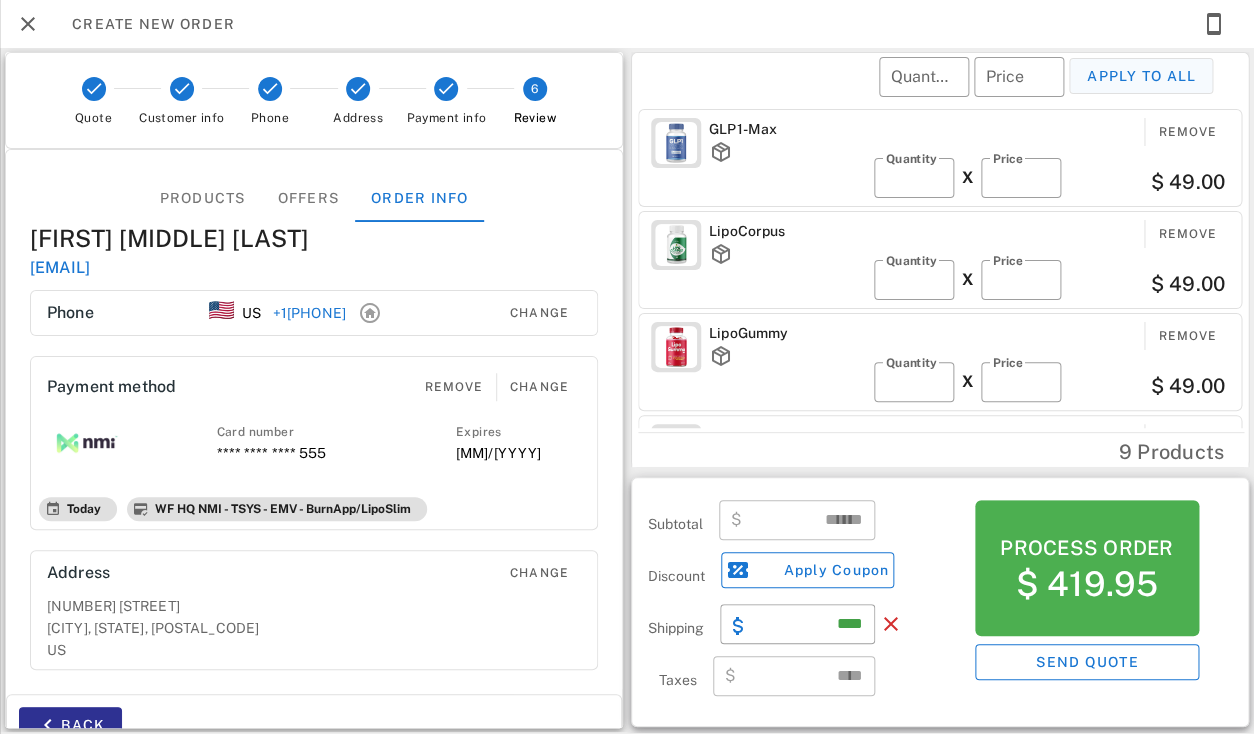 type on "******" 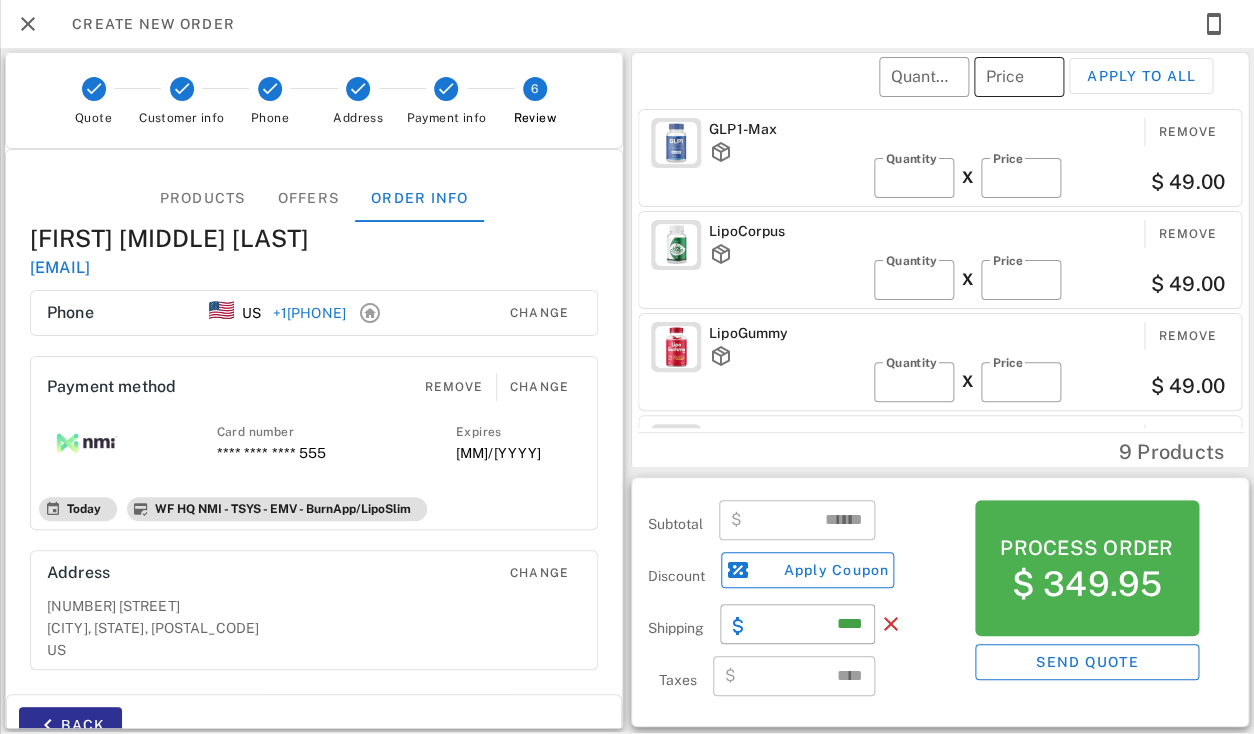 click on "Price" at bounding box center [1019, 77] 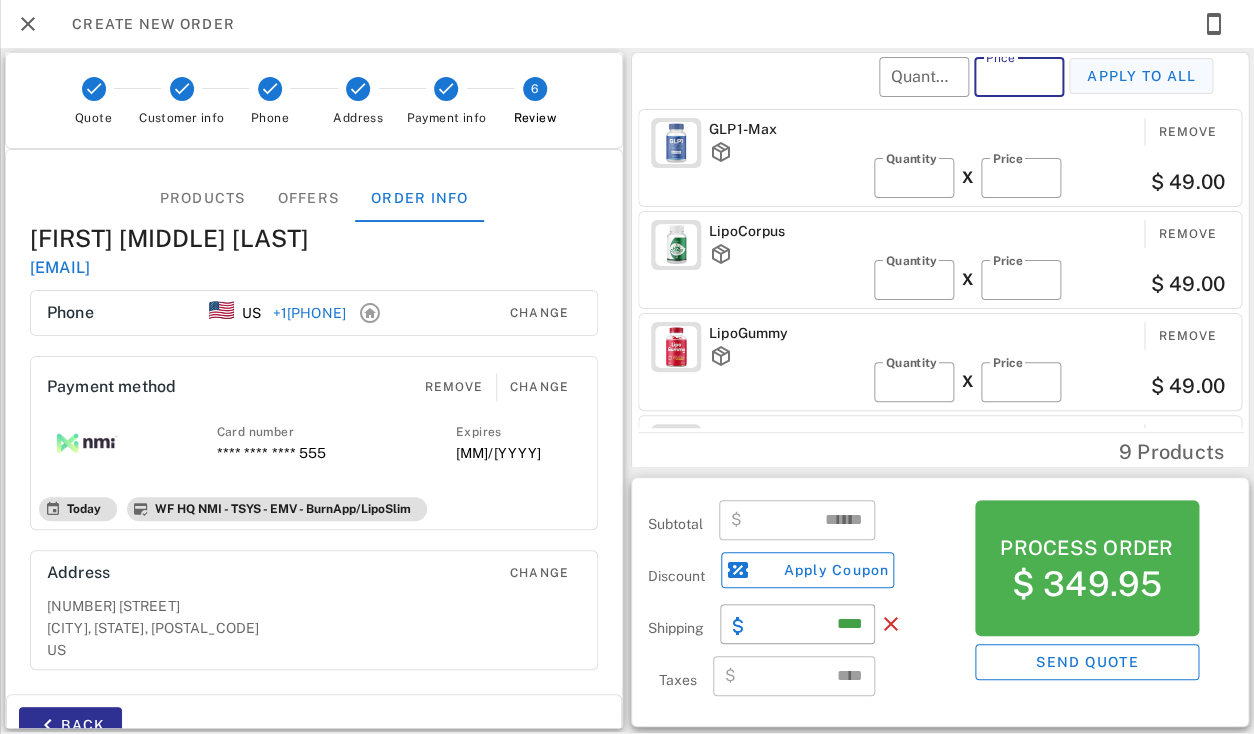 type on "**" 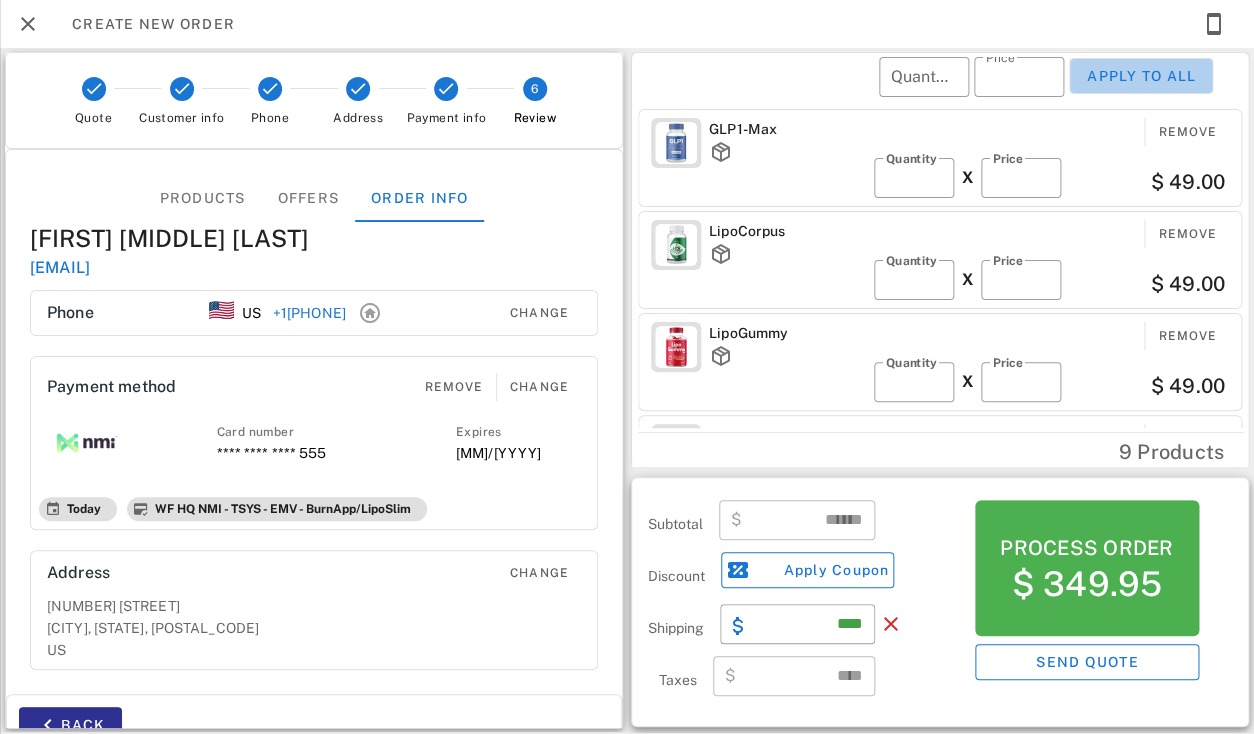click on "Apply to all" at bounding box center (1141, 76) 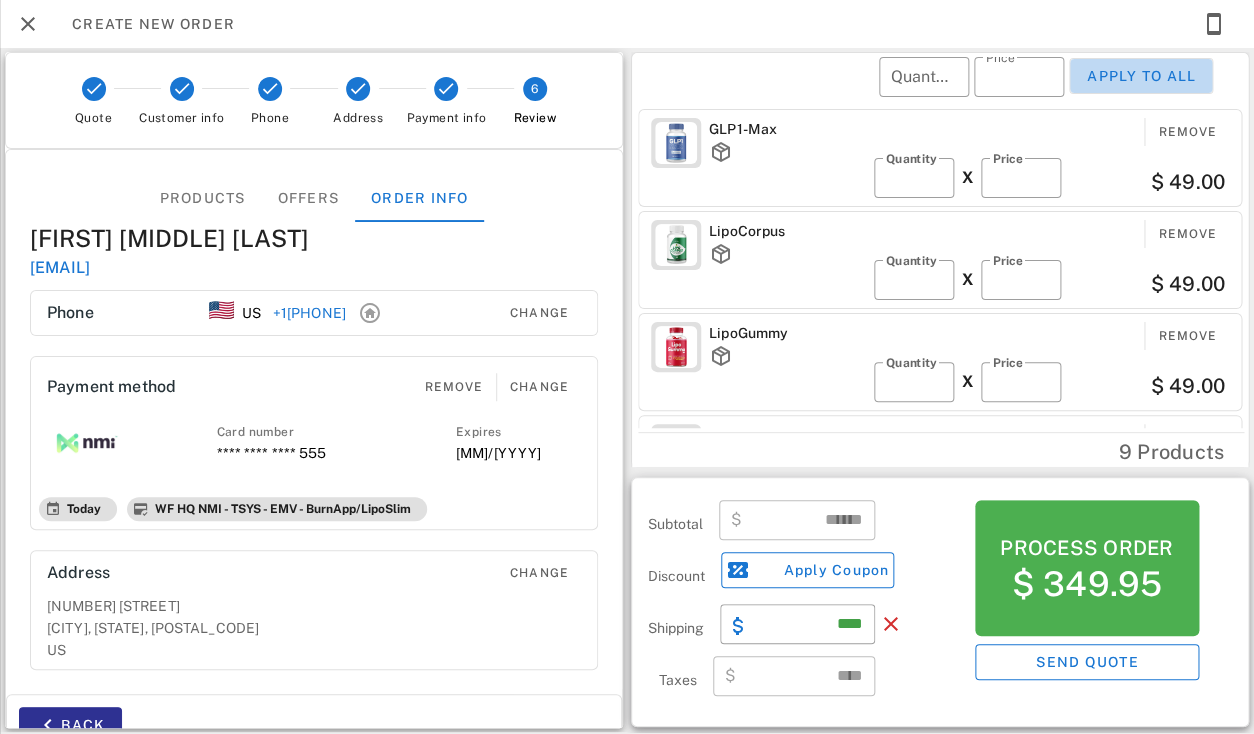 type 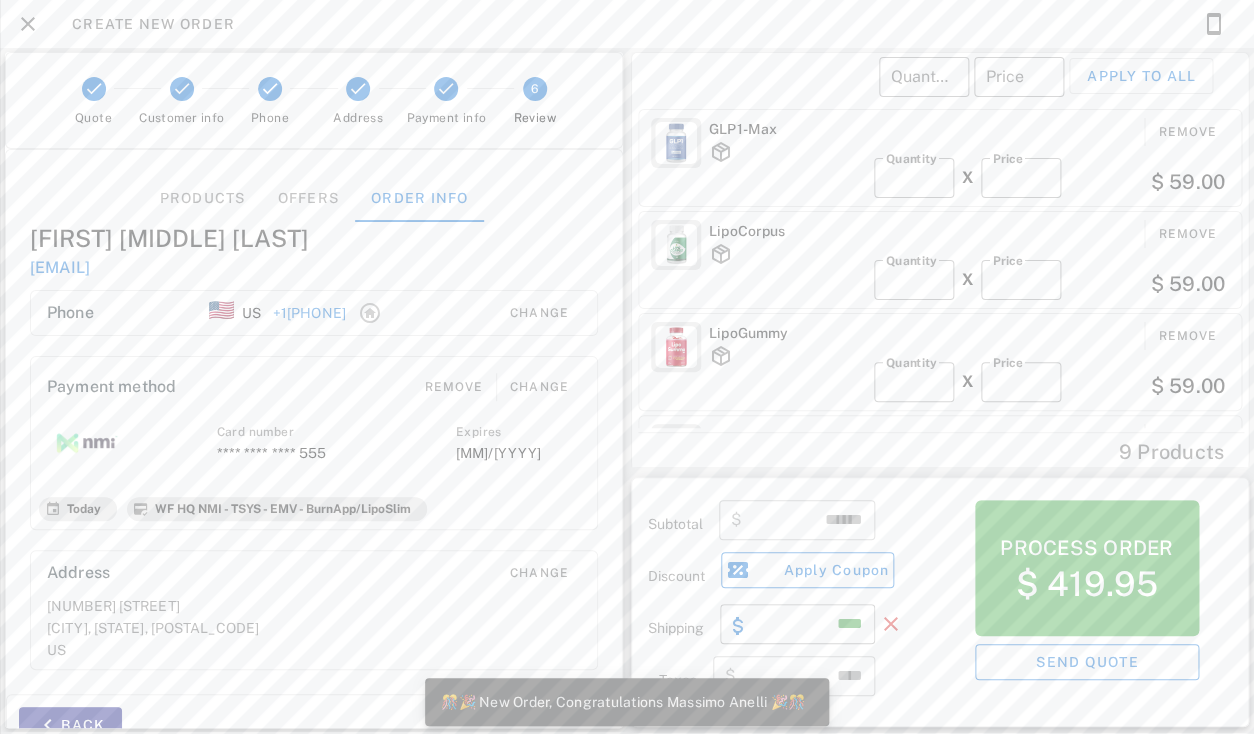 scroll, scrollTop: 999761, scrollLeft: 999619, axis: both 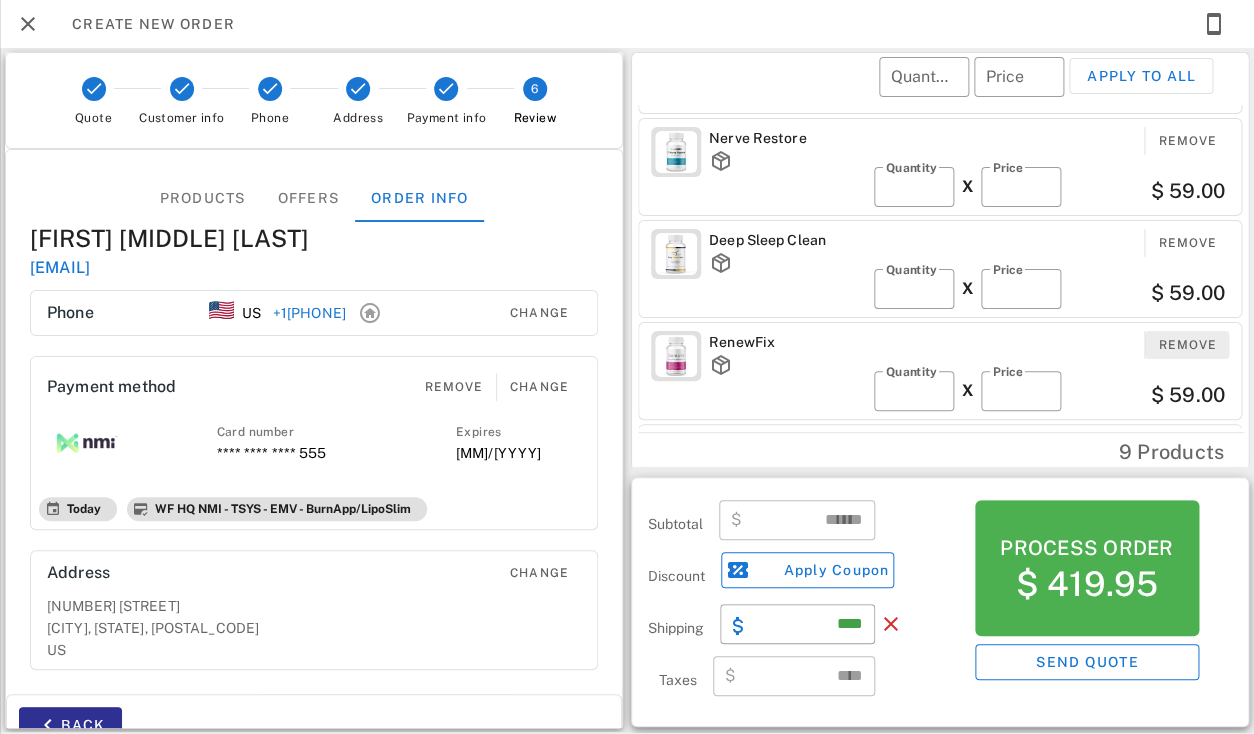 click on "Remove" at bounding box center (1187, 345) 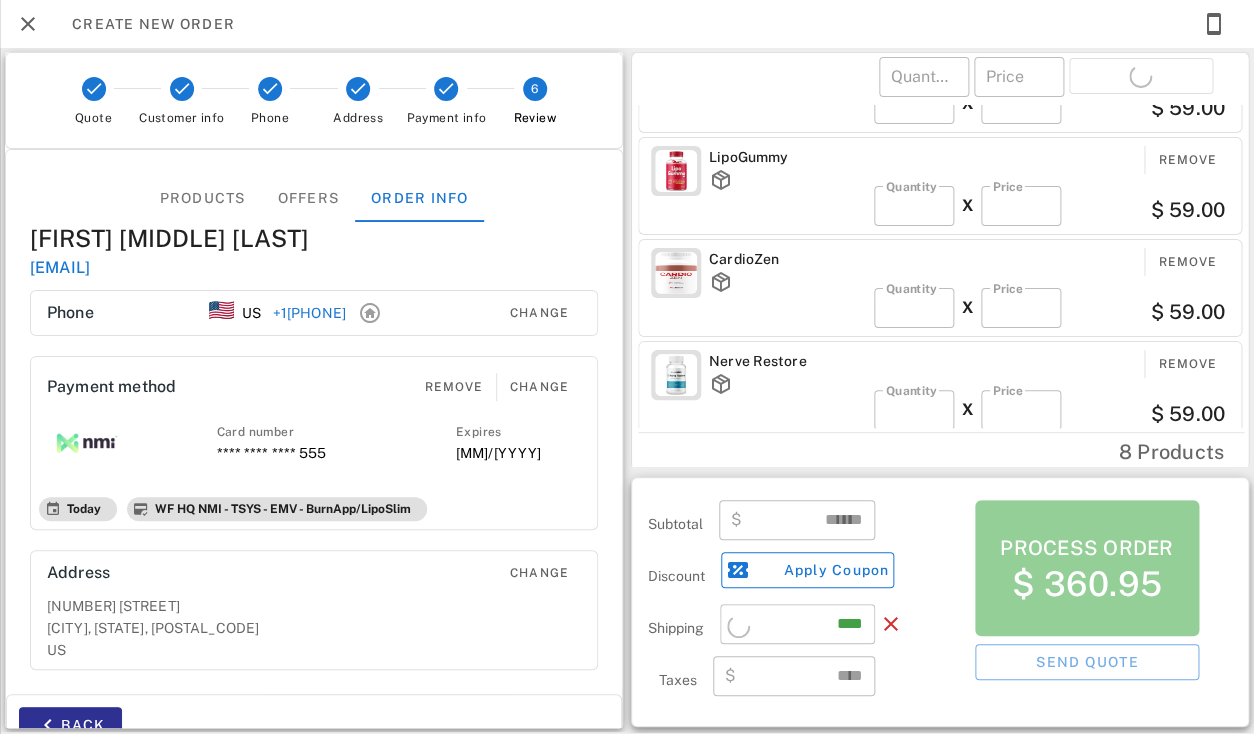scroll, scrollTop: 168, scrollLeft: 0, axis: vertical 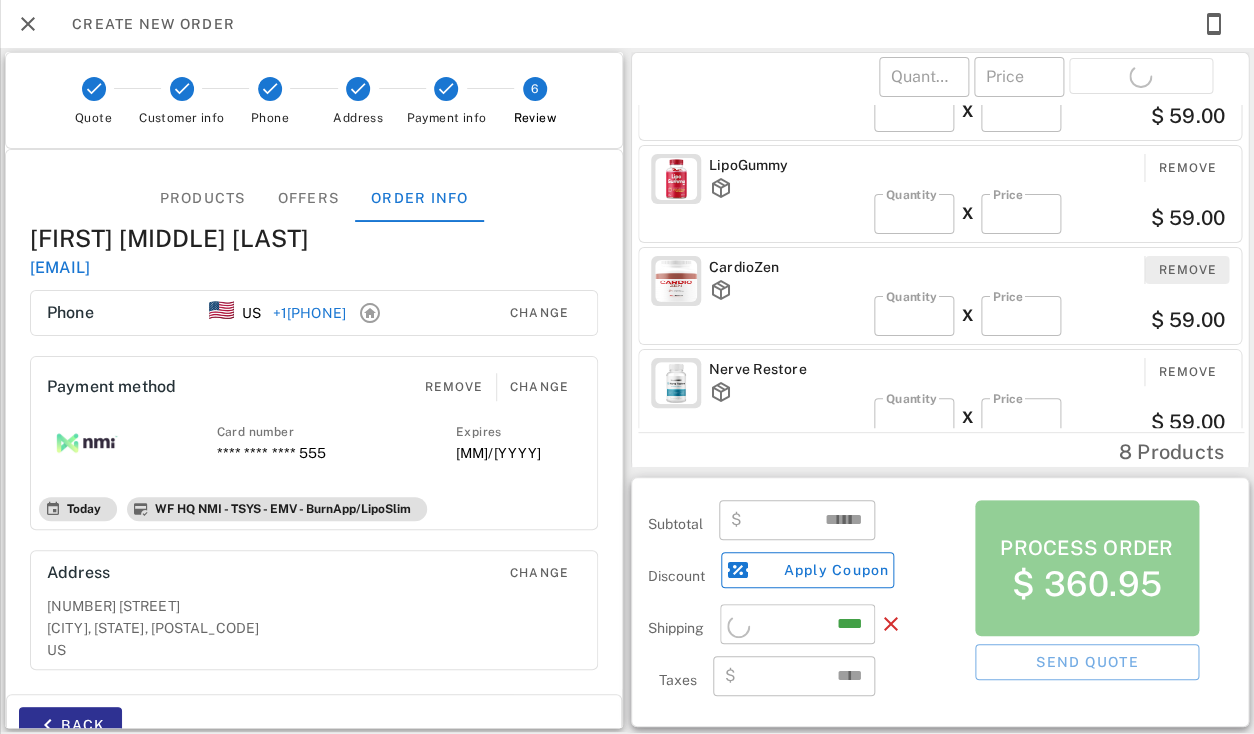click on "Remove" at bounding box center (1187, 270) 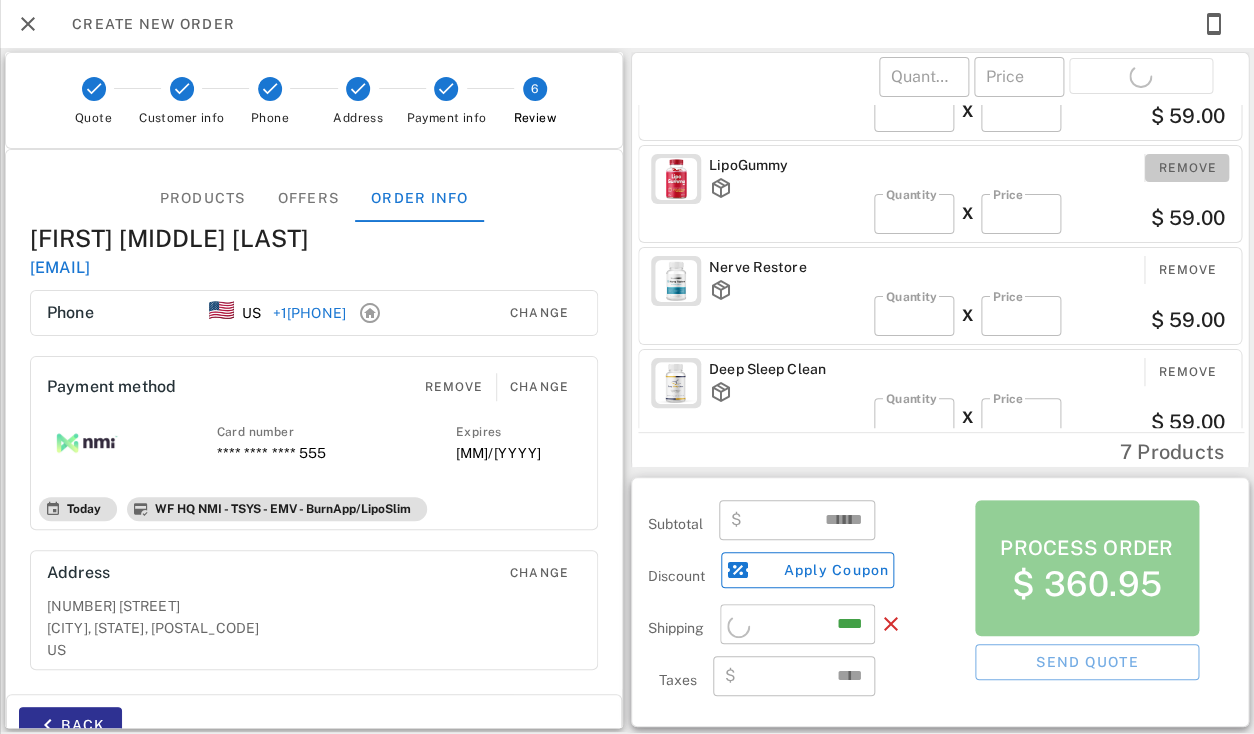 click on "Remove" at bounding box center (1187, 168) 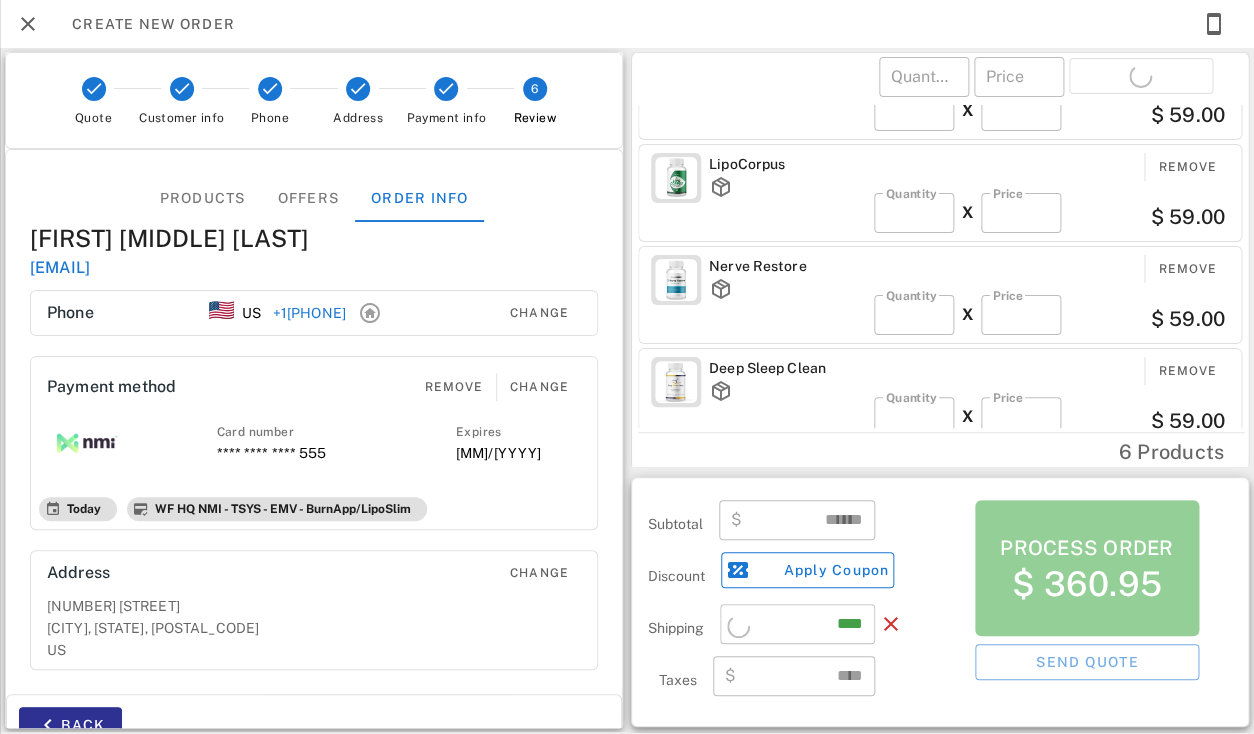 scroll, scrollTop: 0, scrollLeft: 0, axis: both 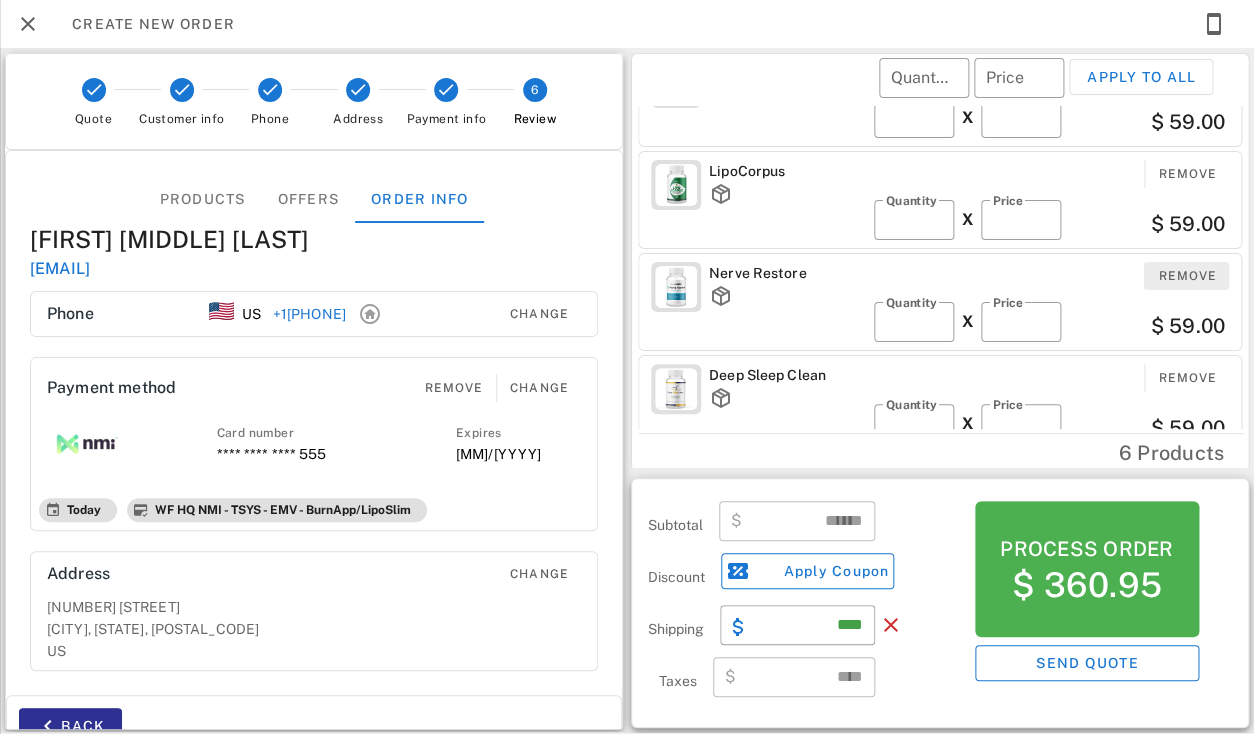 click on "Remove" at bounding box center (1187, 276) 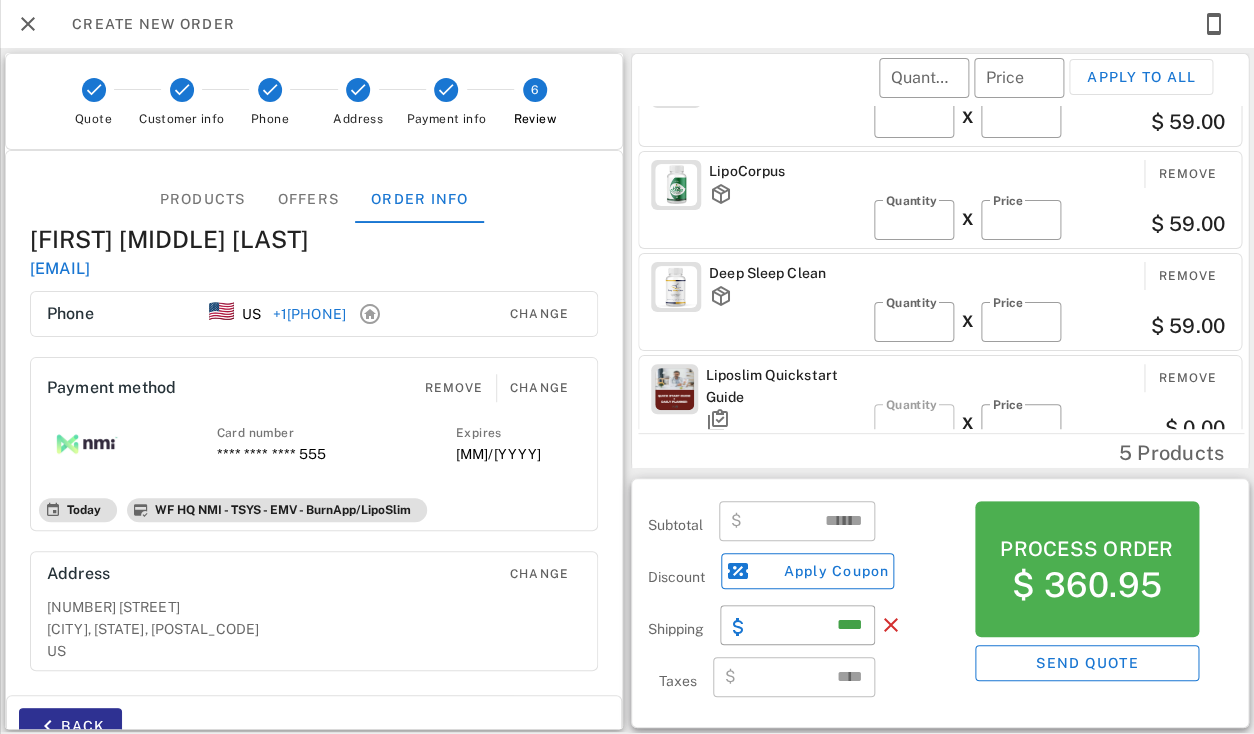 type on "******" 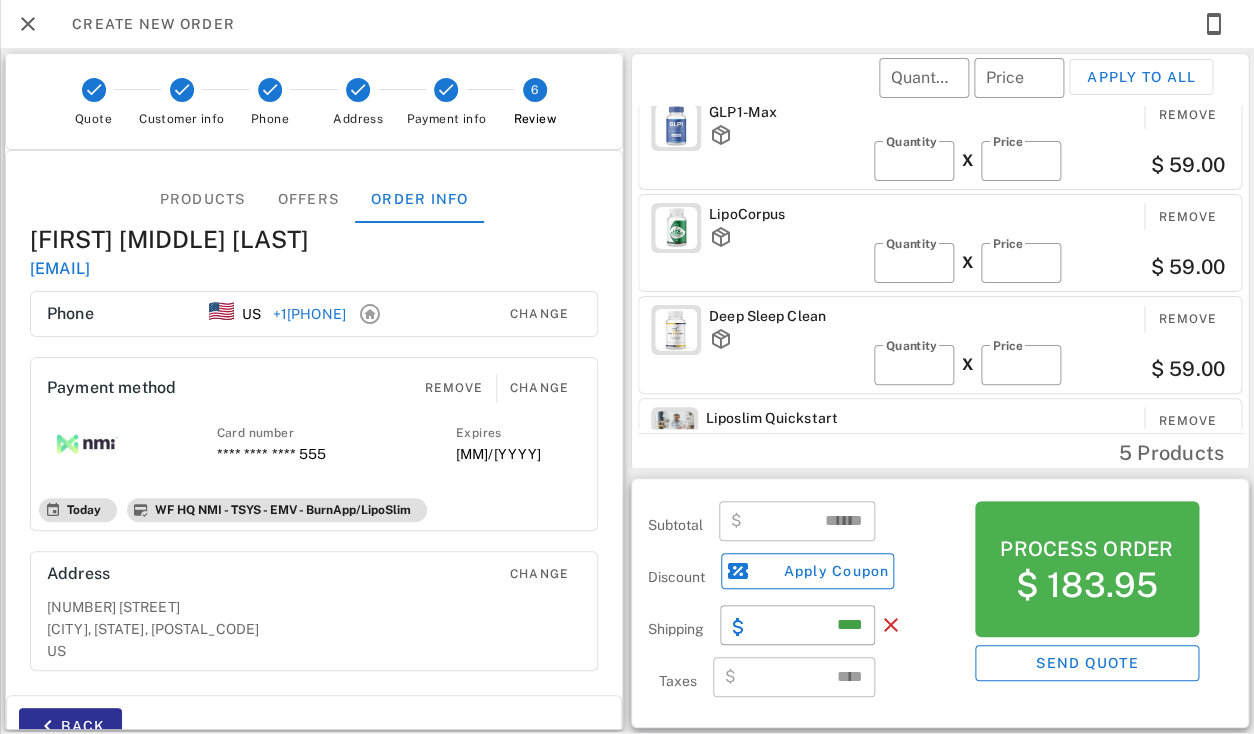 scroll, scrollTop: 0, scrollLeft: 0, axis: both 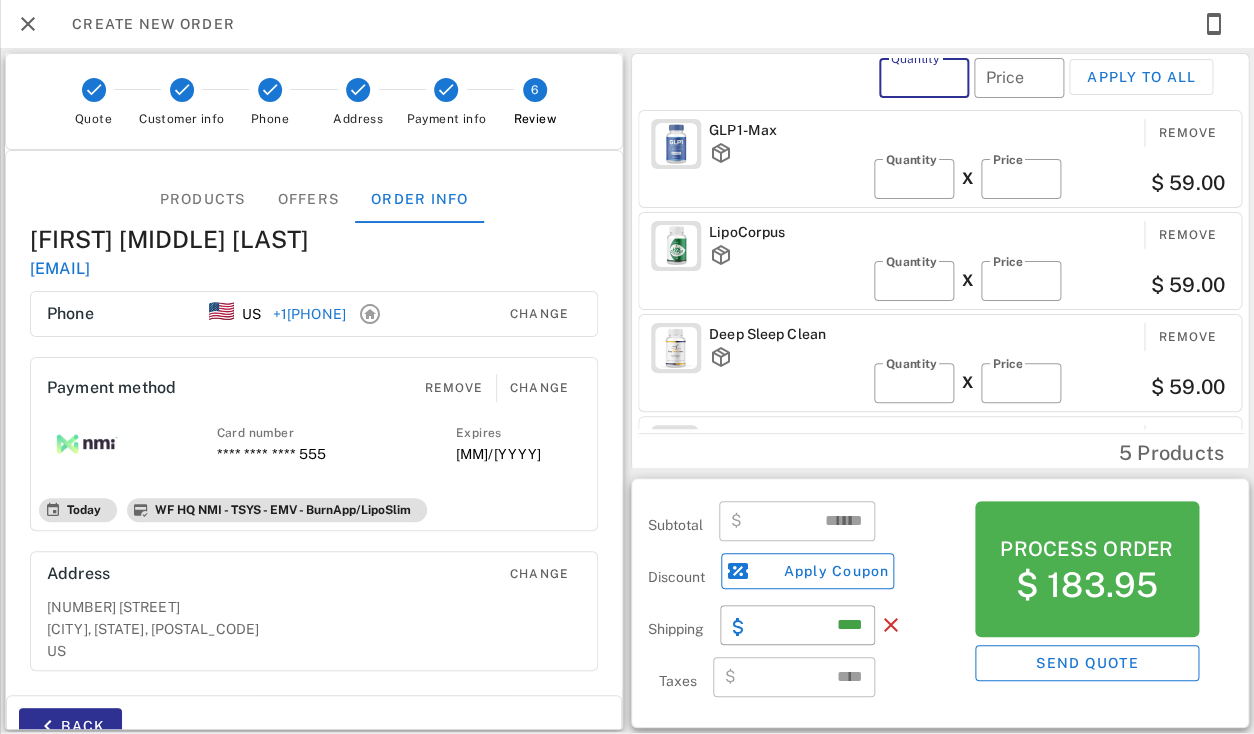 click on "Quantity" at bounding box center [924, 78] 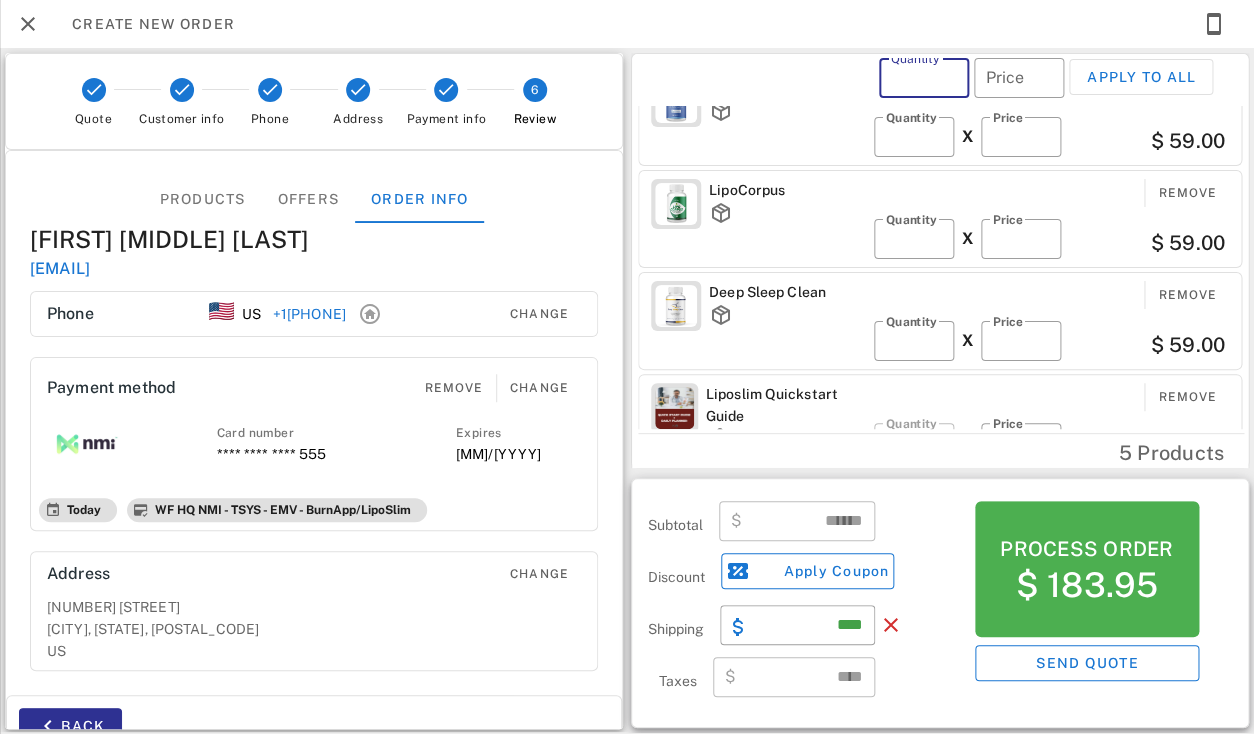 scroll, scrollTop: 0, scrollLeft: 0, axis: both 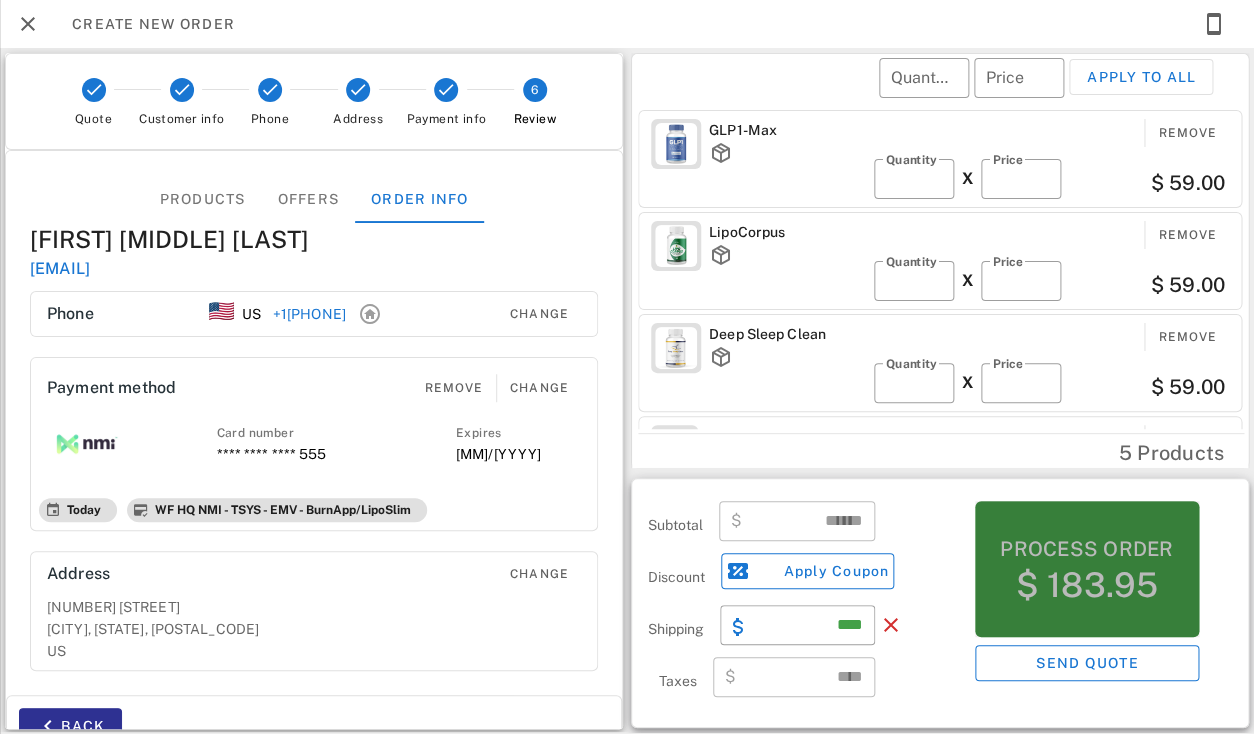 click on "$ 183.95" at bounding box center [1086, 585] 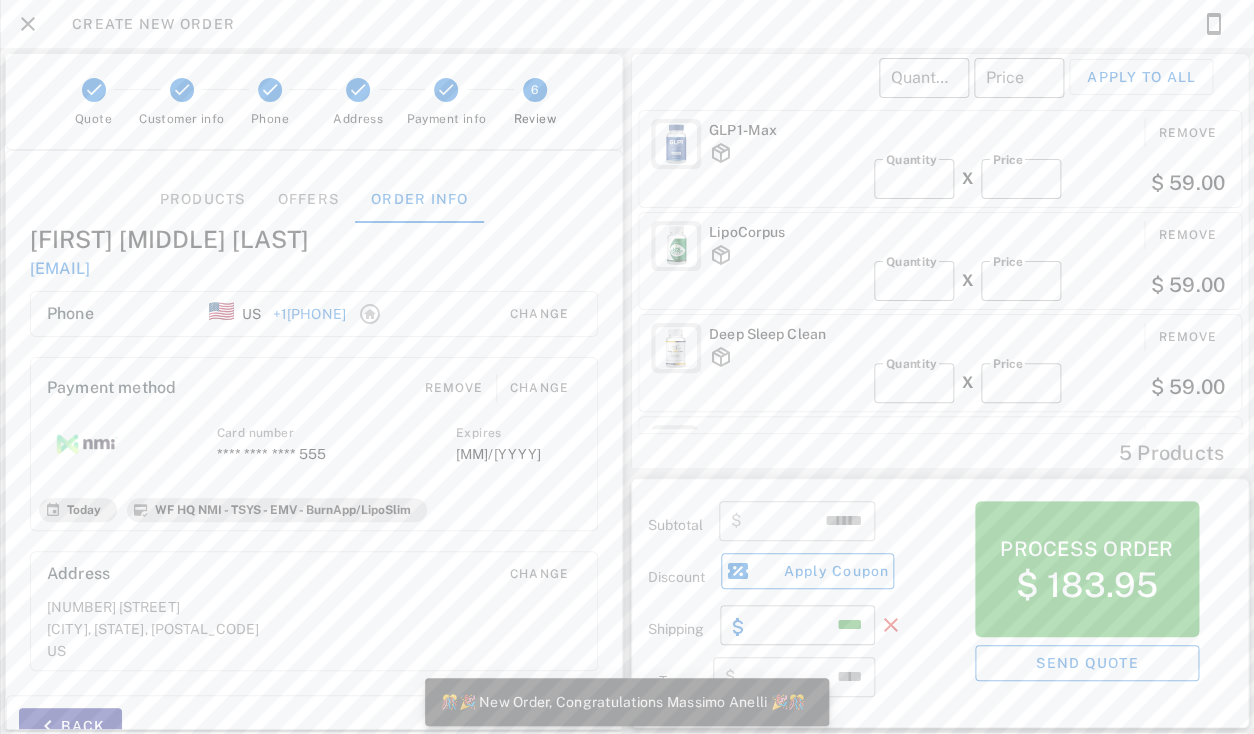 scroll, scrollTop: 999761, scrollLeft: 999619, axis: both 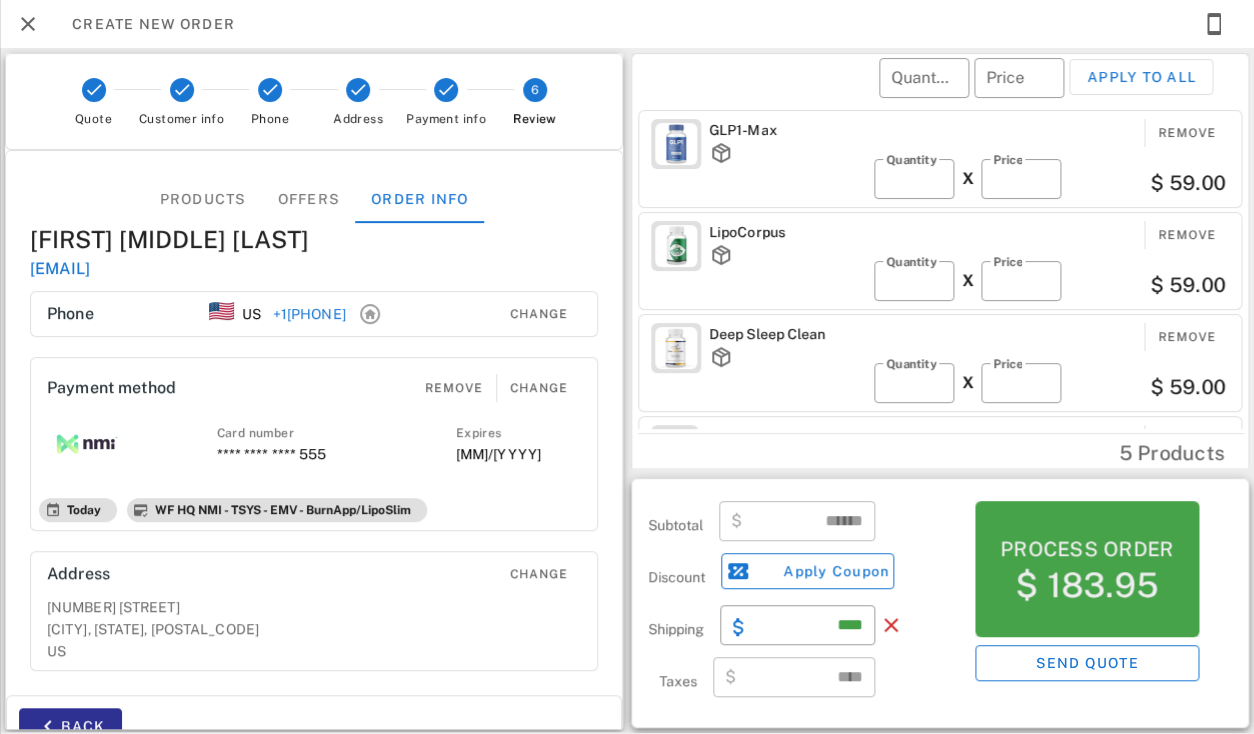 click on "Process order $ 183.95" at bounding box center [1087, 569] 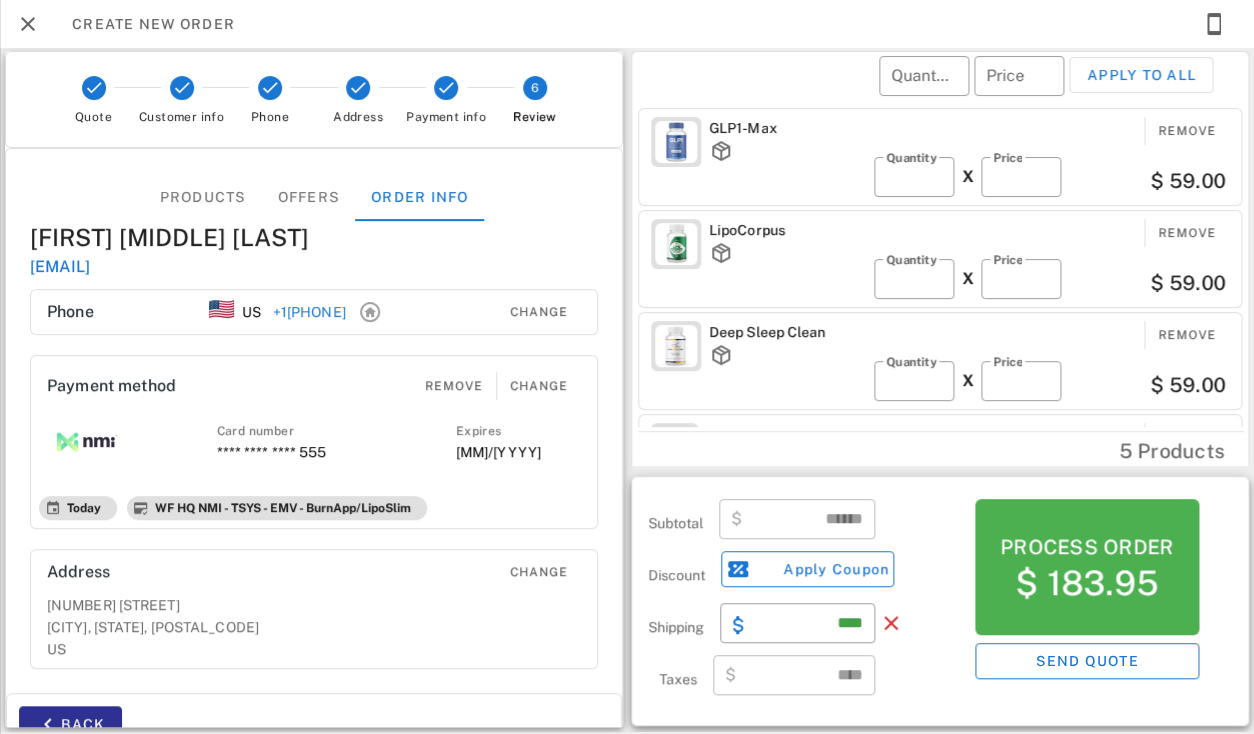 scroll, scrollTop: 0, scrollLeft: 0, axis: both 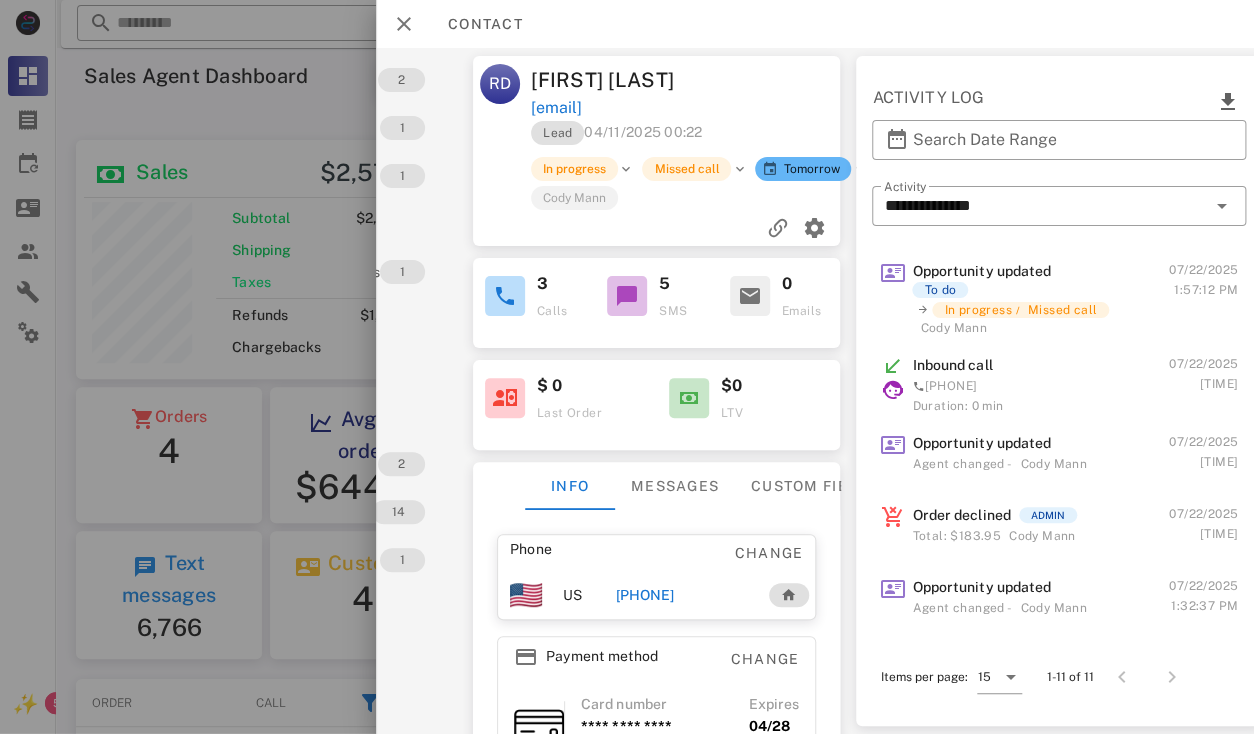click on "+1[PHONE]" at bounding box center [645, 595] 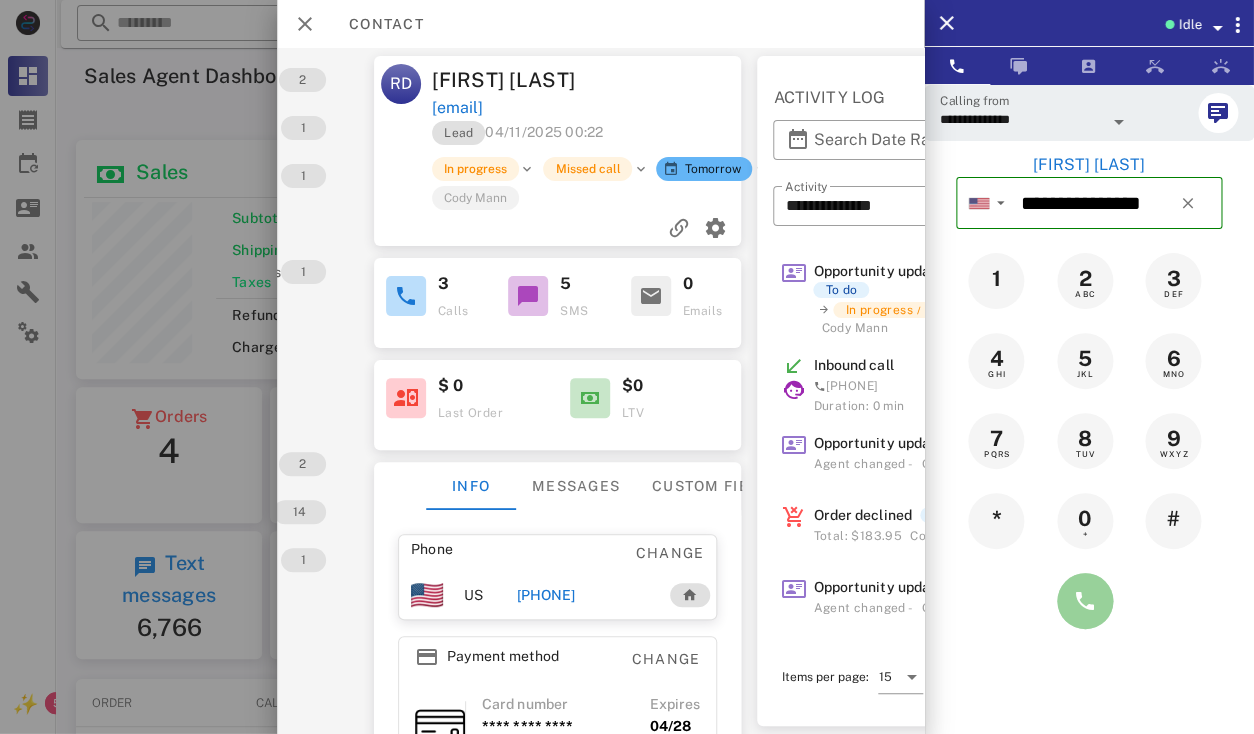 click at bounding box center (1085, 601) 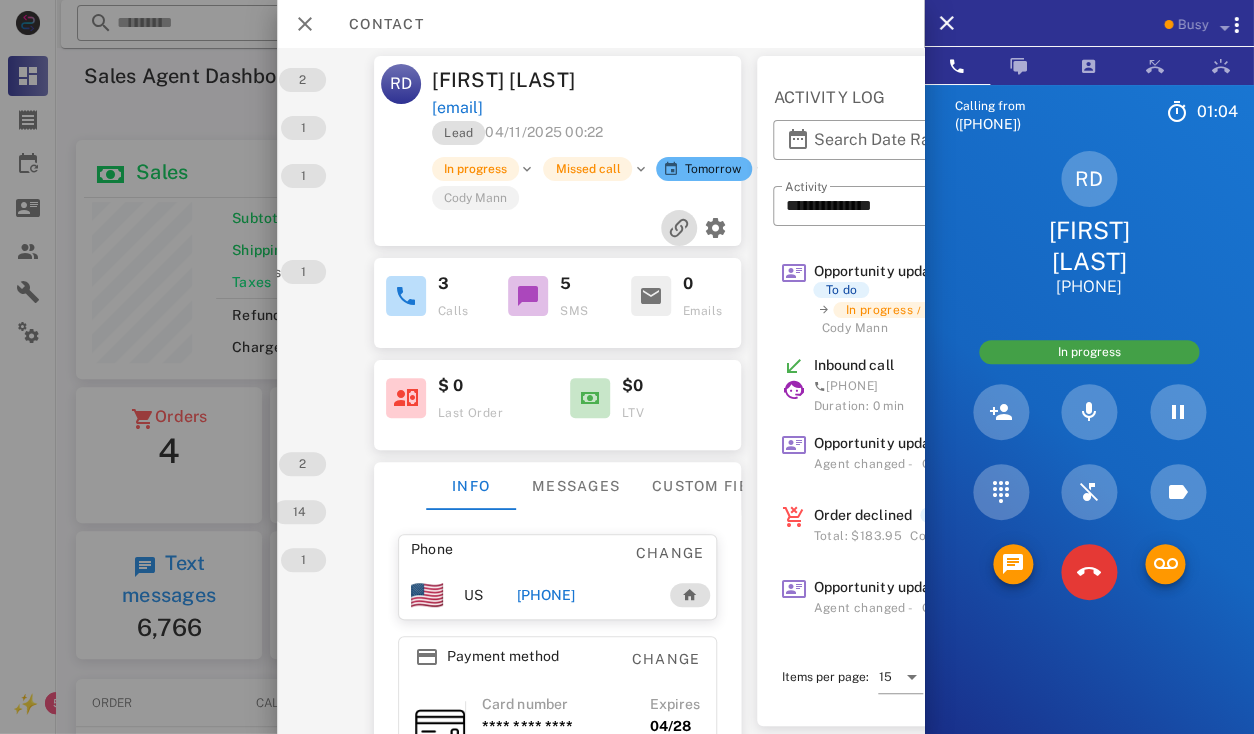 click at bounding box center (679, 228) 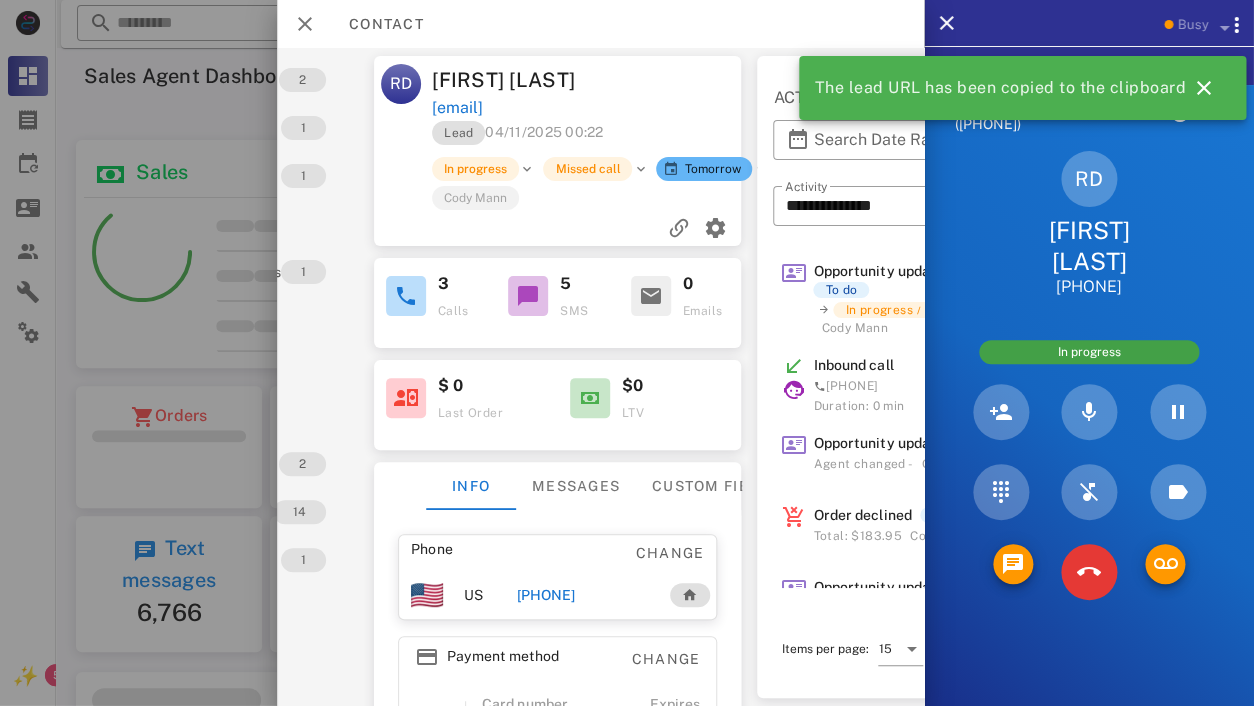 scroll, scrollTop: 999759, scrollLeft: 999619, axis: both 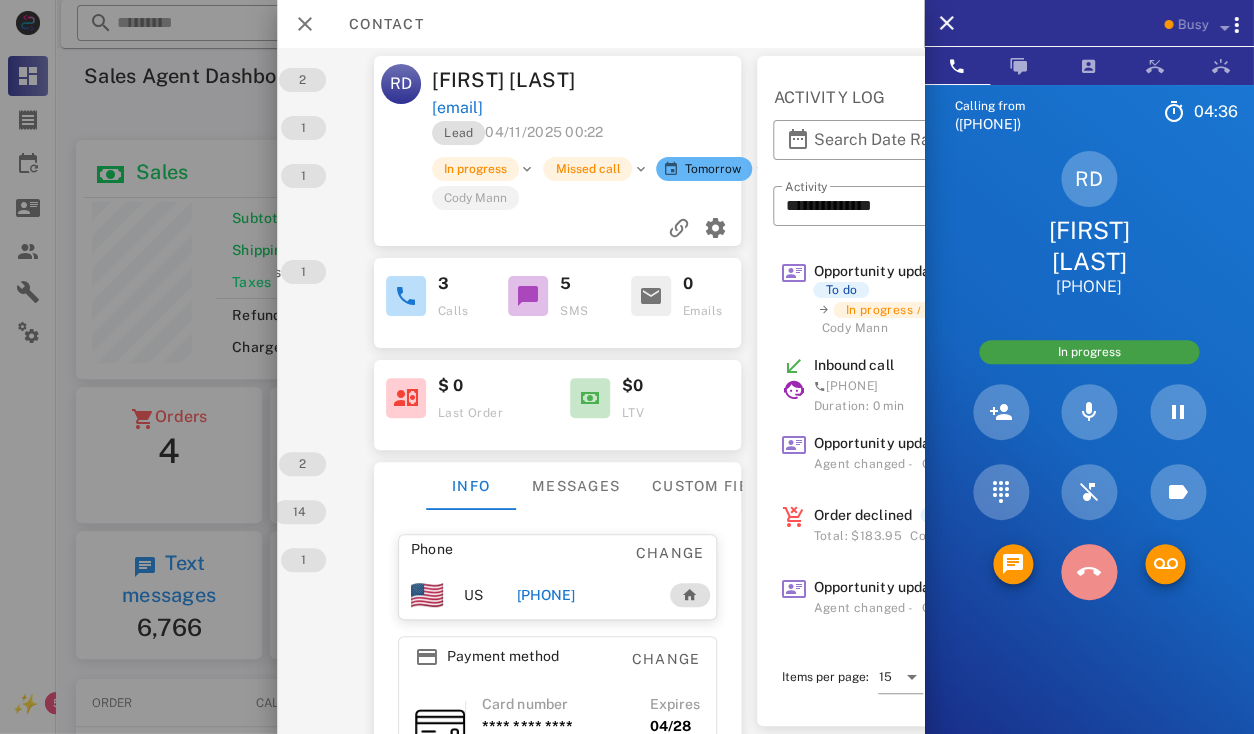 click at bounding box center (1089, 572) 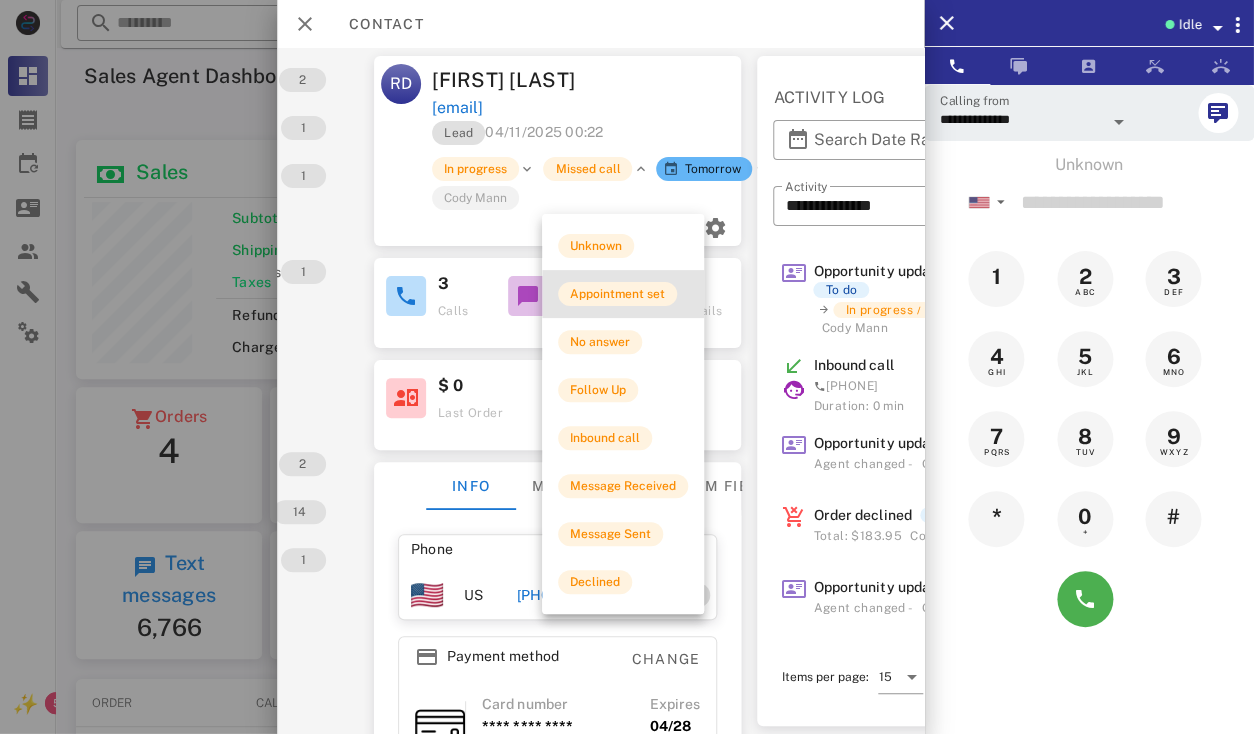 click on "Appointment set" at bounding box center (617, 294) 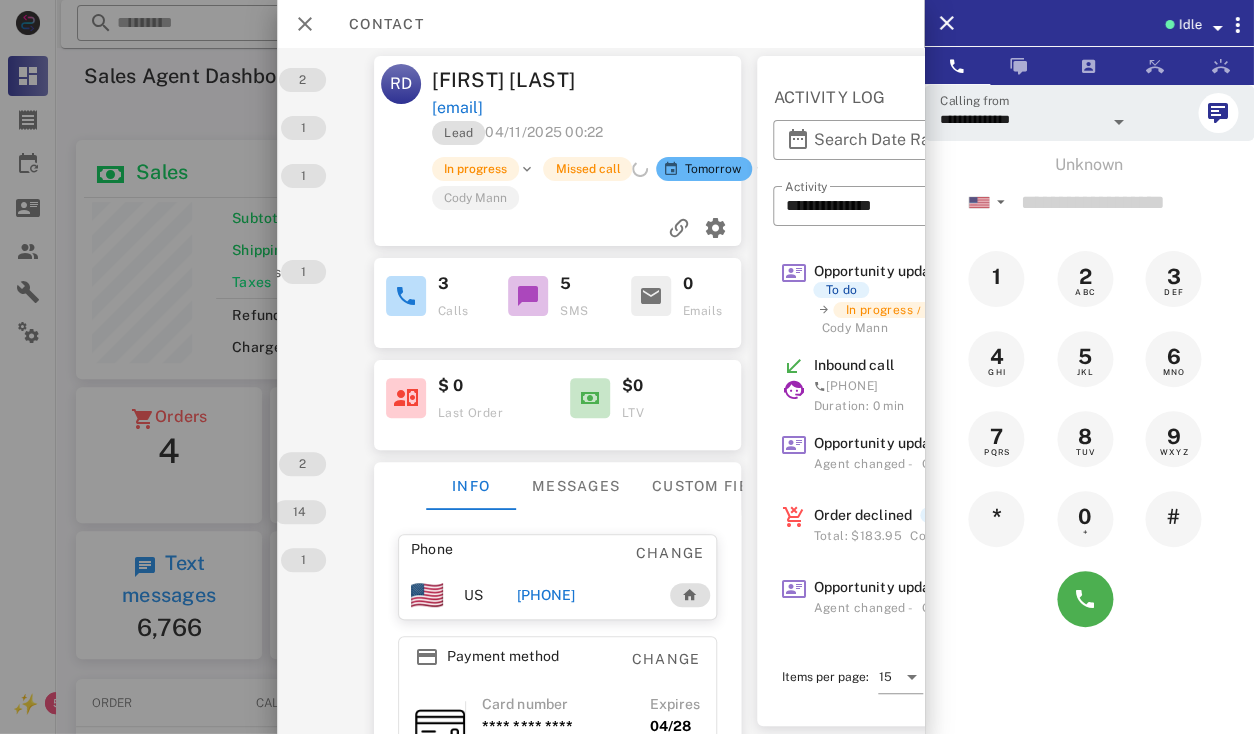 scroll, scrollTop: 0, scrollLeft: 0, axis: both 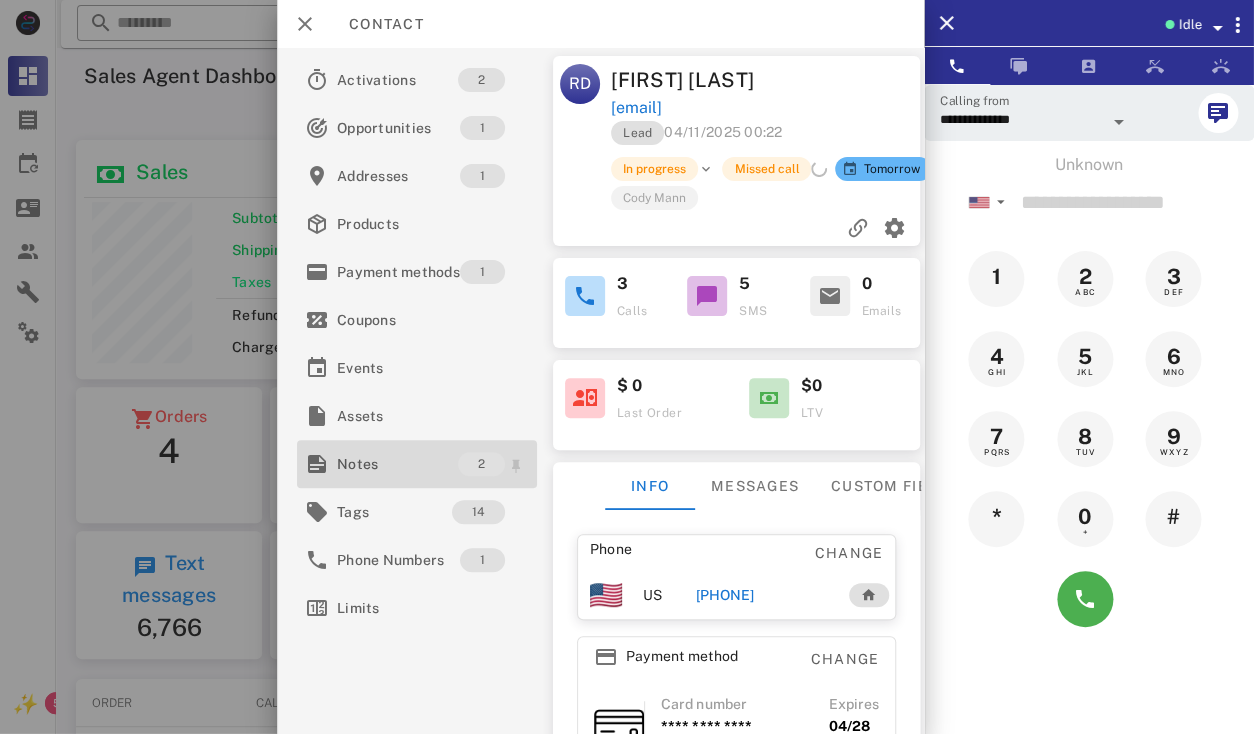 click on "Notes" at bounding box center [397, 464] 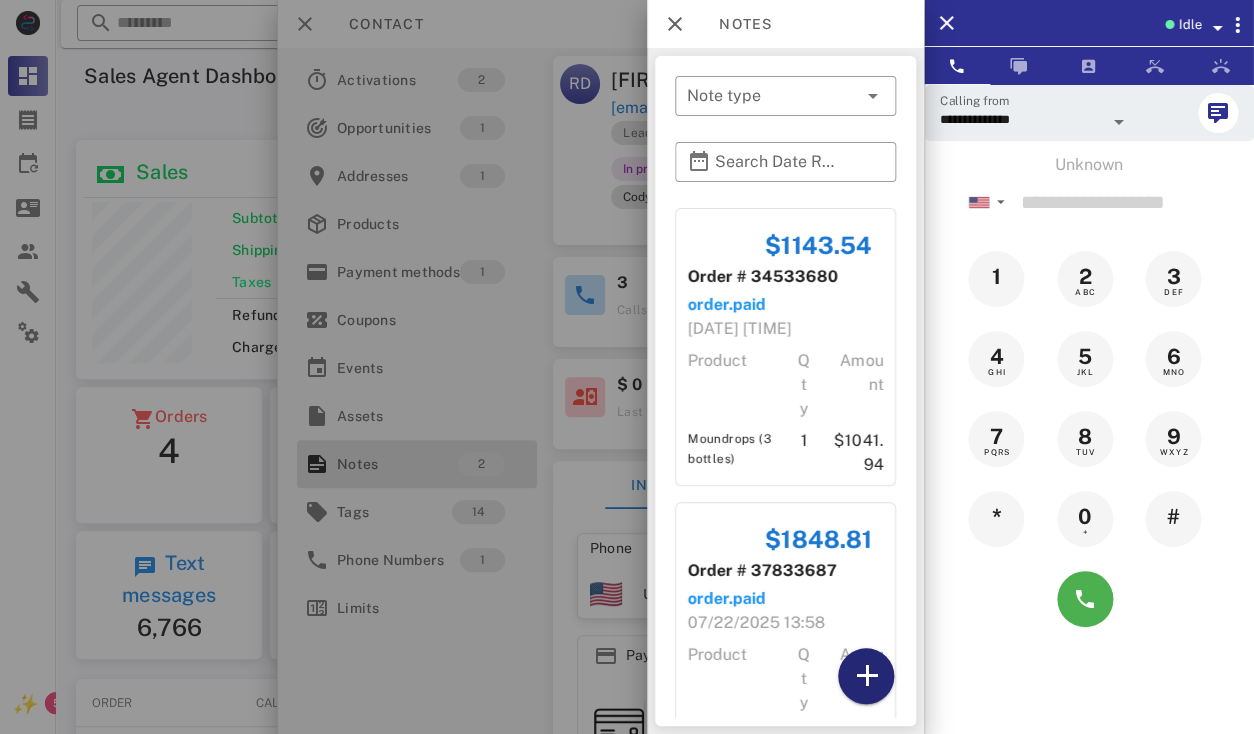 click at bounding box center [866, 676] 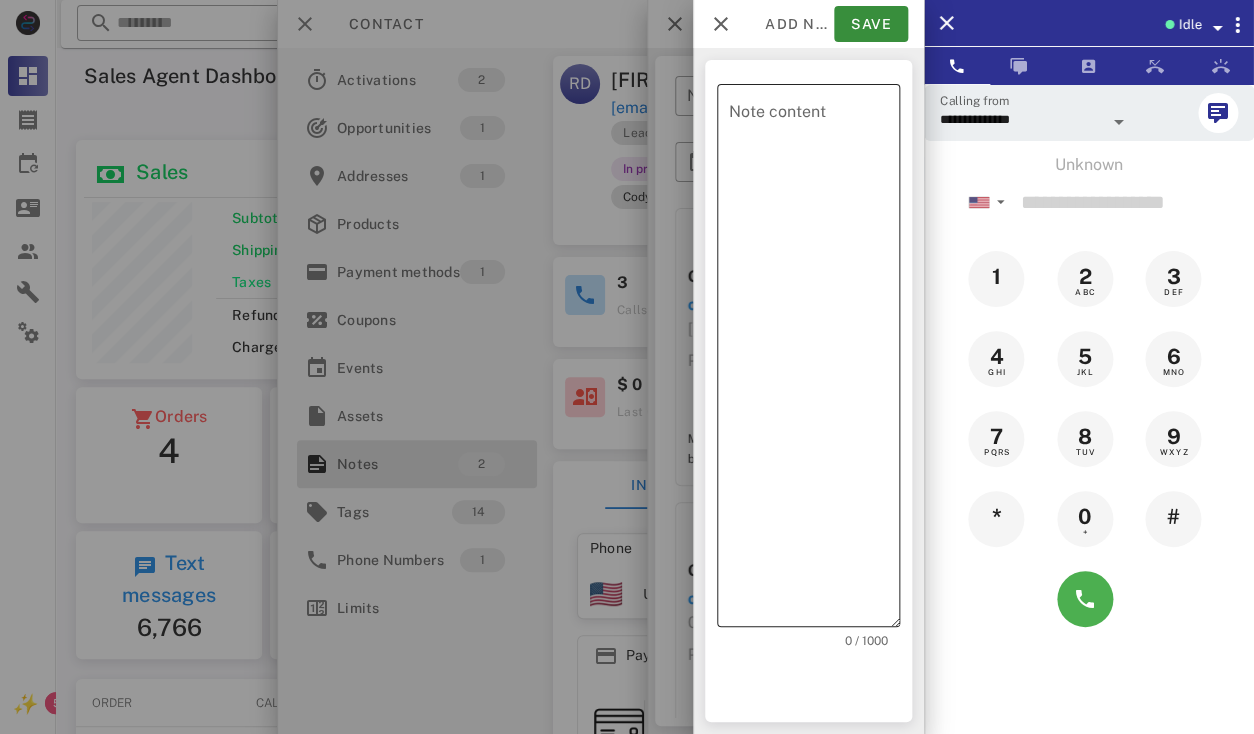 click on "Note content" at bounding box center [814, 360] 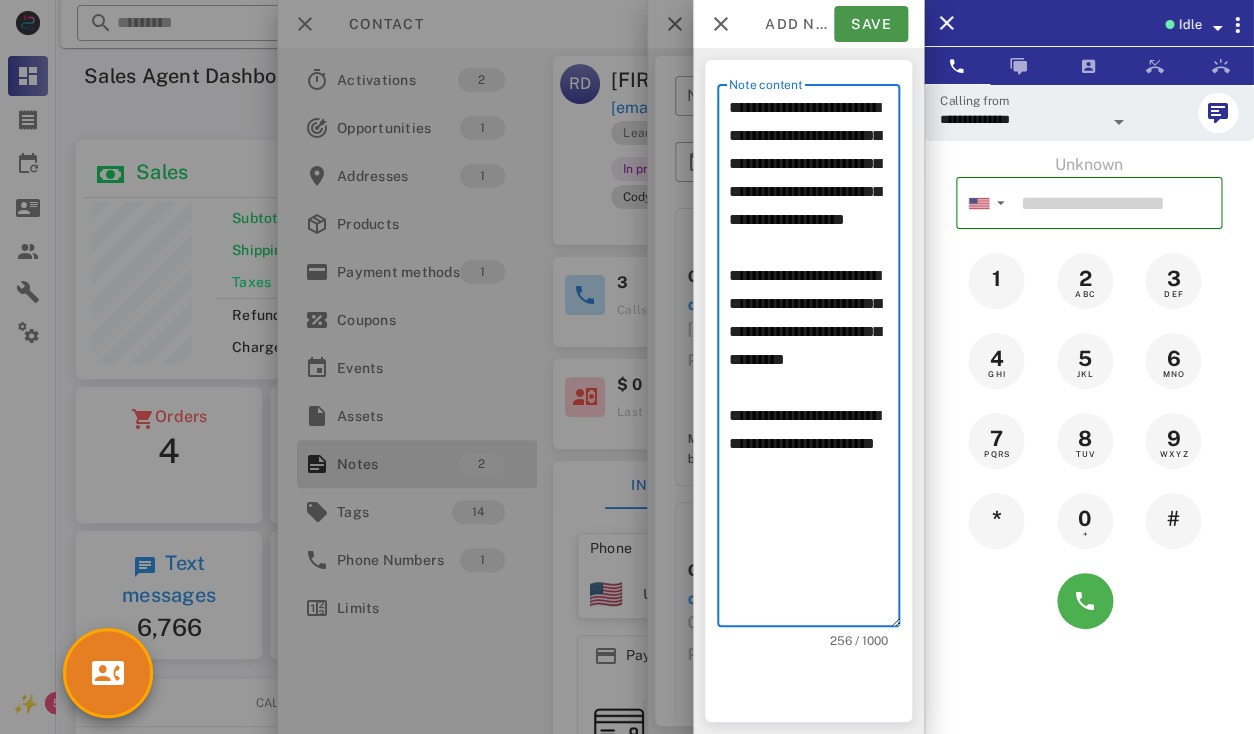 type on "**********" 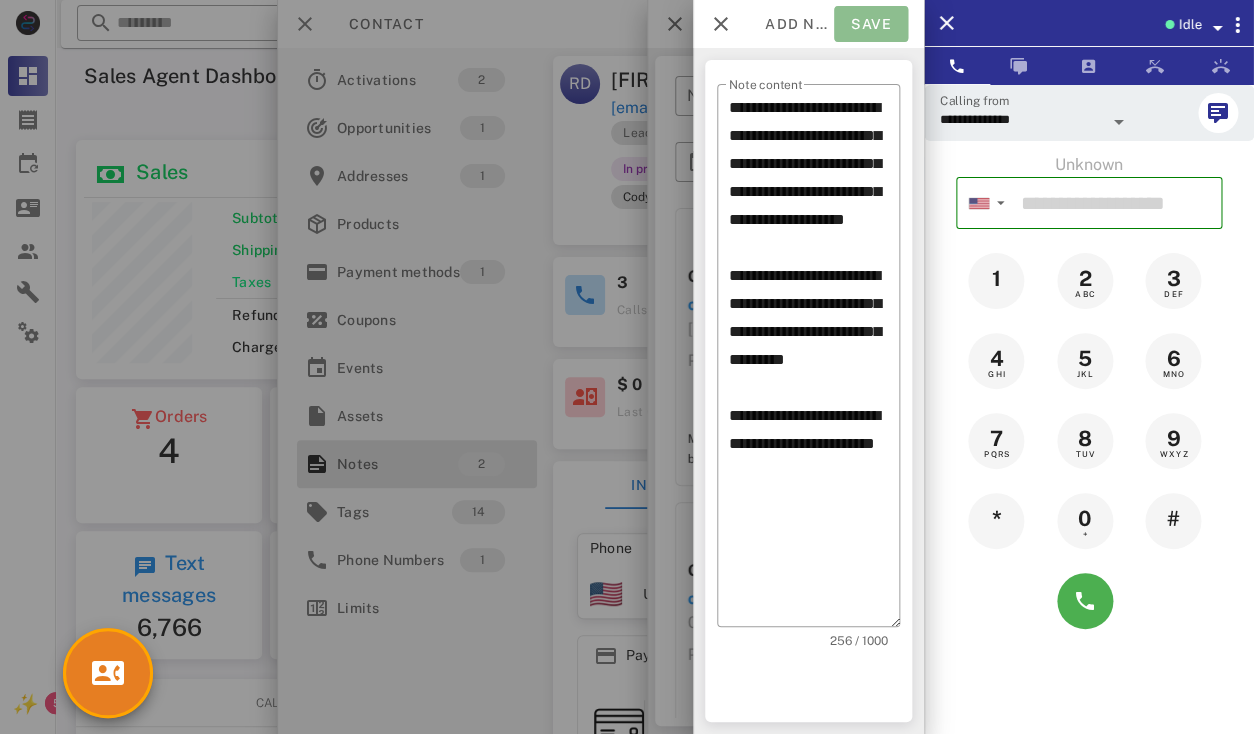 click on "Save" at bounding box center [871, 24] 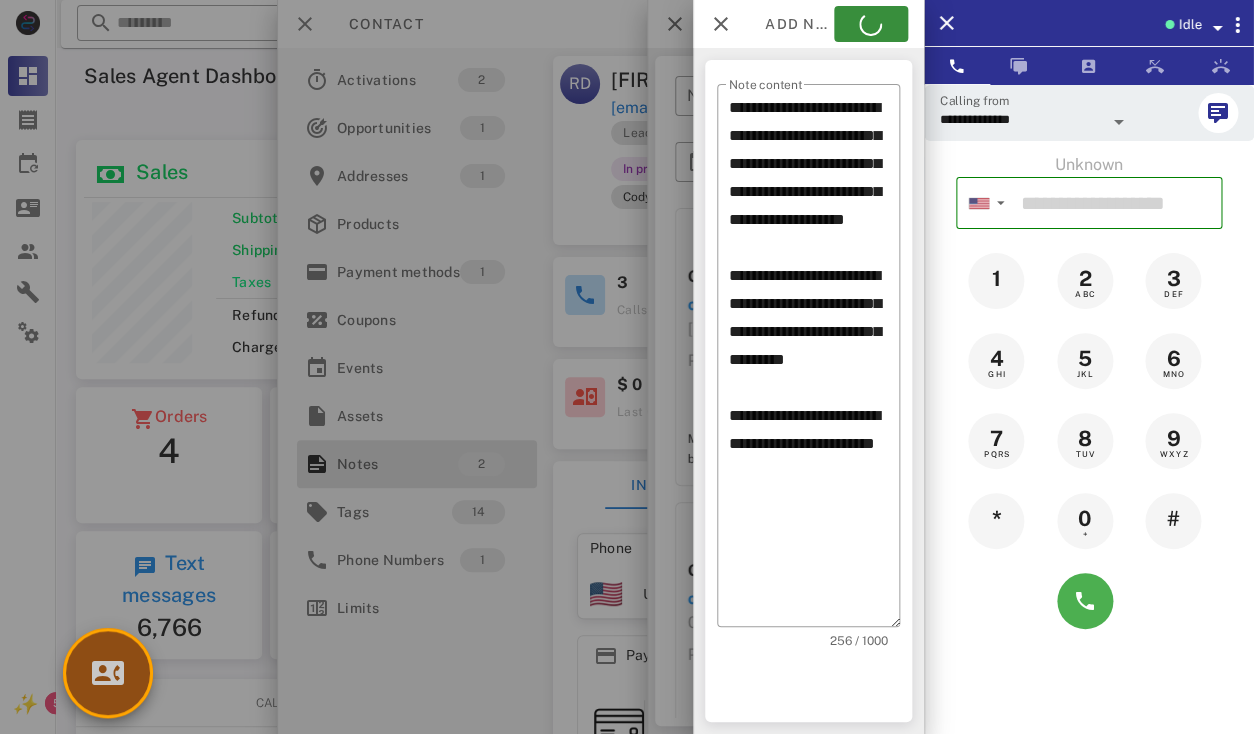 click at bounding box center [108, 673] 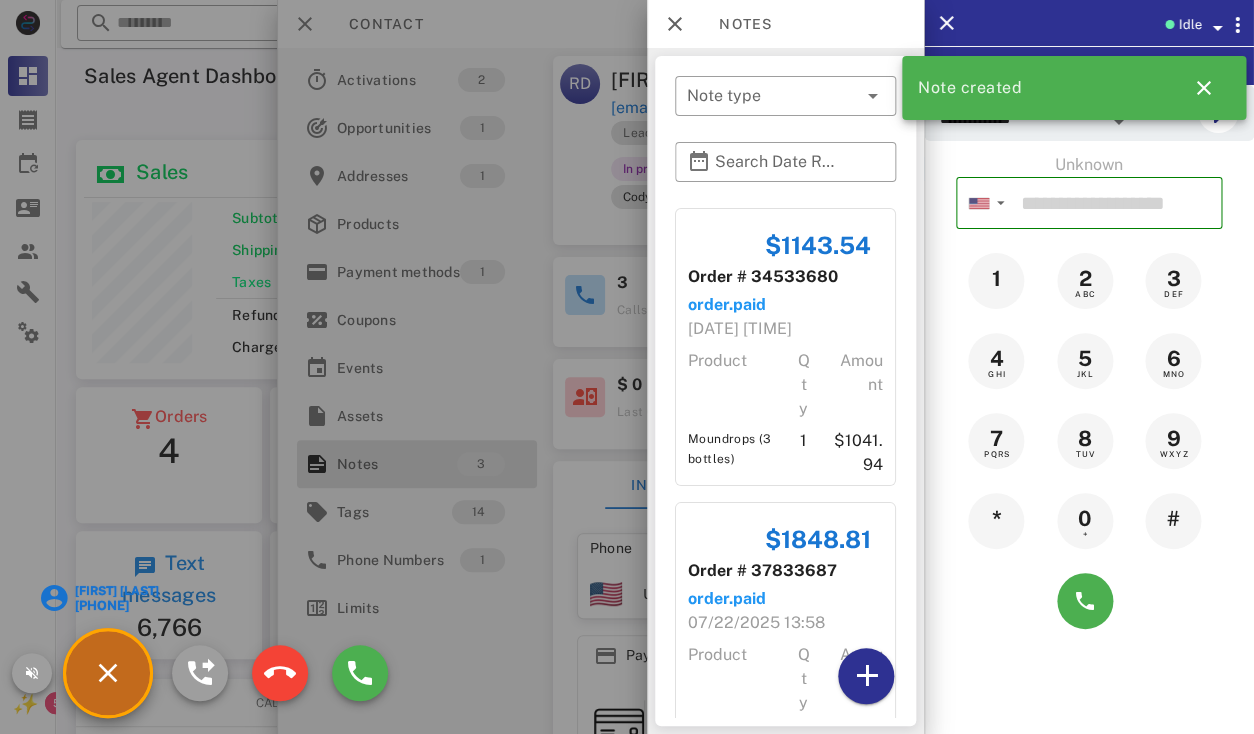 click at bounding box center [627, 367] 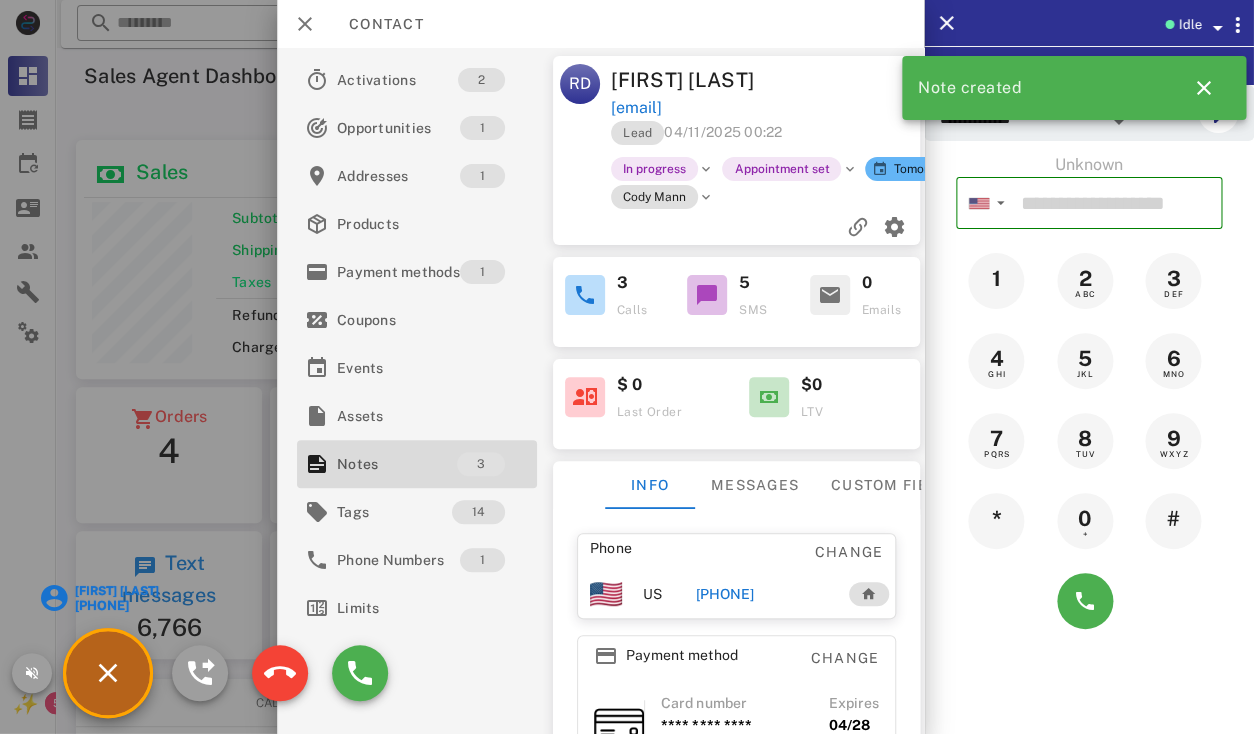 click on "[FIRST] [LAST]" at bounding box center (116, 591) 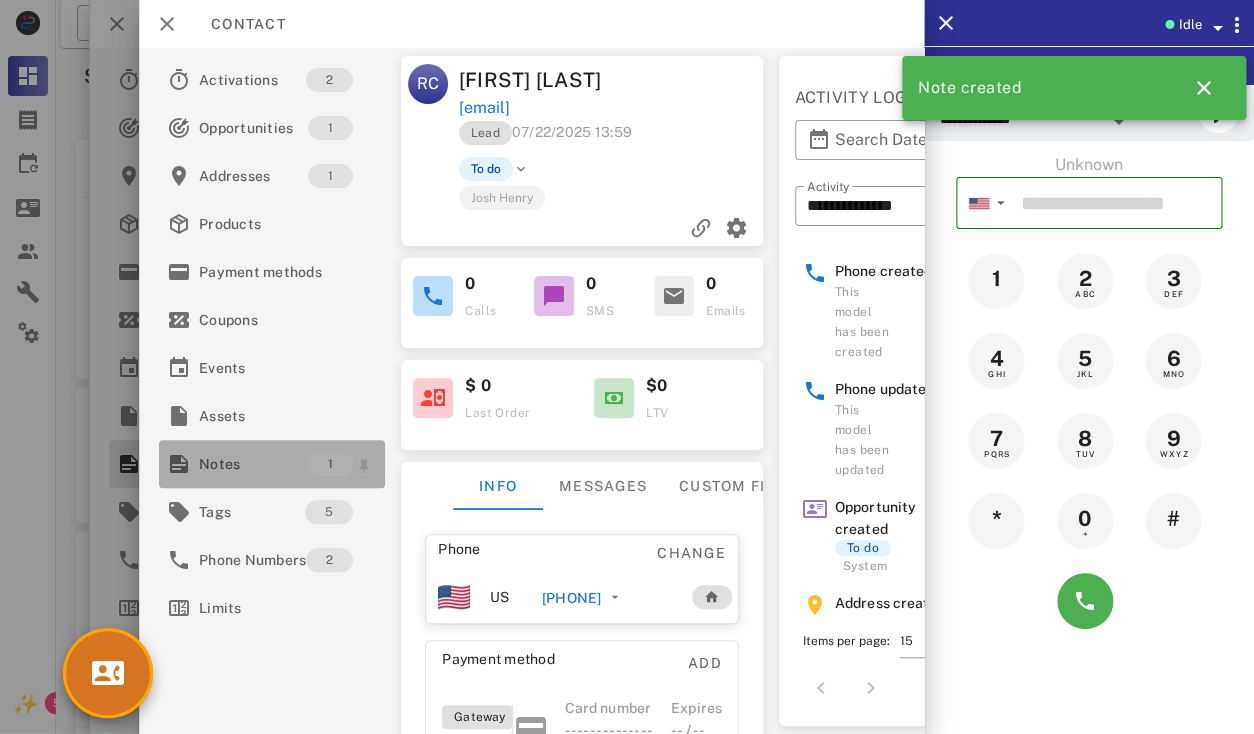 click on "Notes" at bounding box center (253, 464) 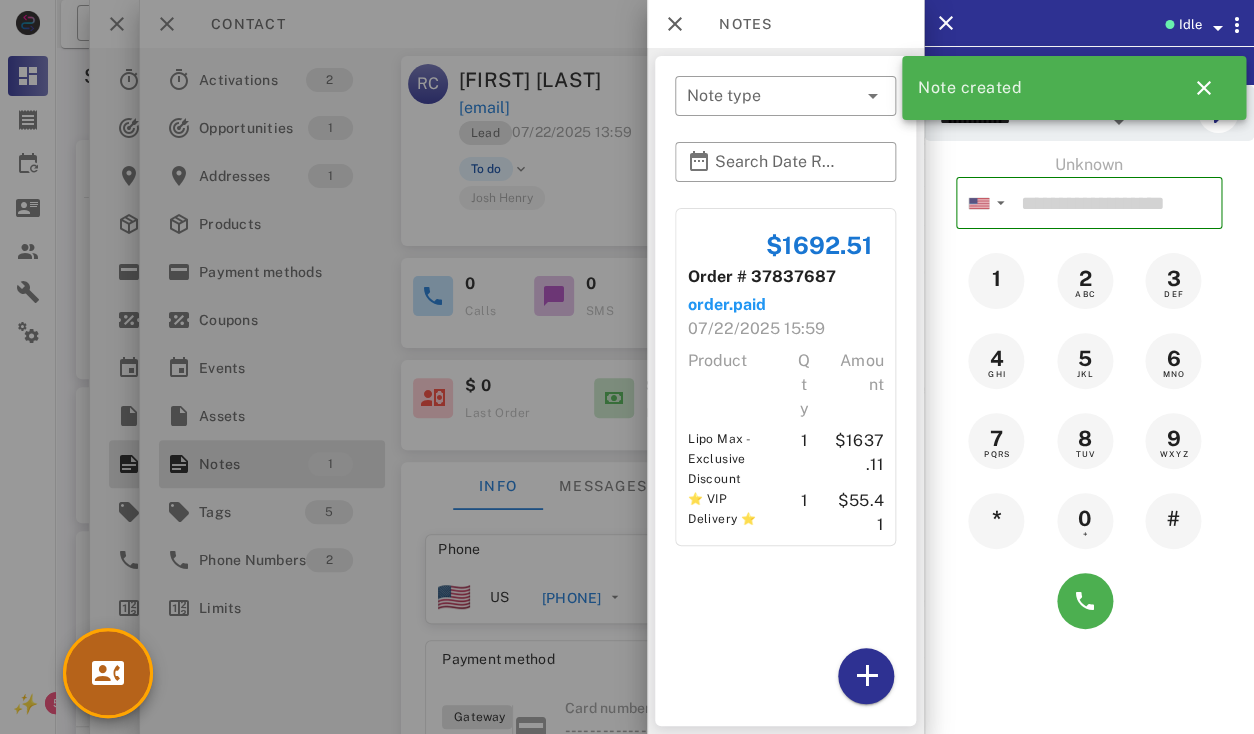 click at bounding box center [108, 673] 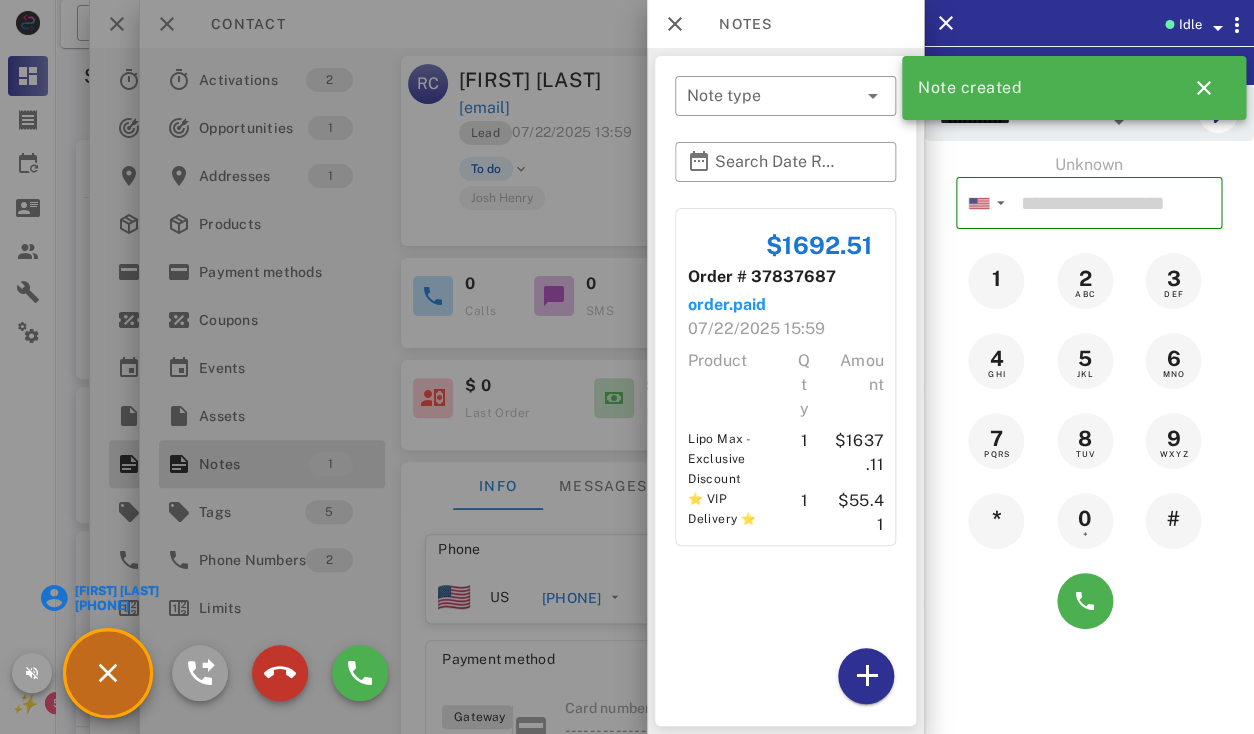 click at bounding box center [280, 673] 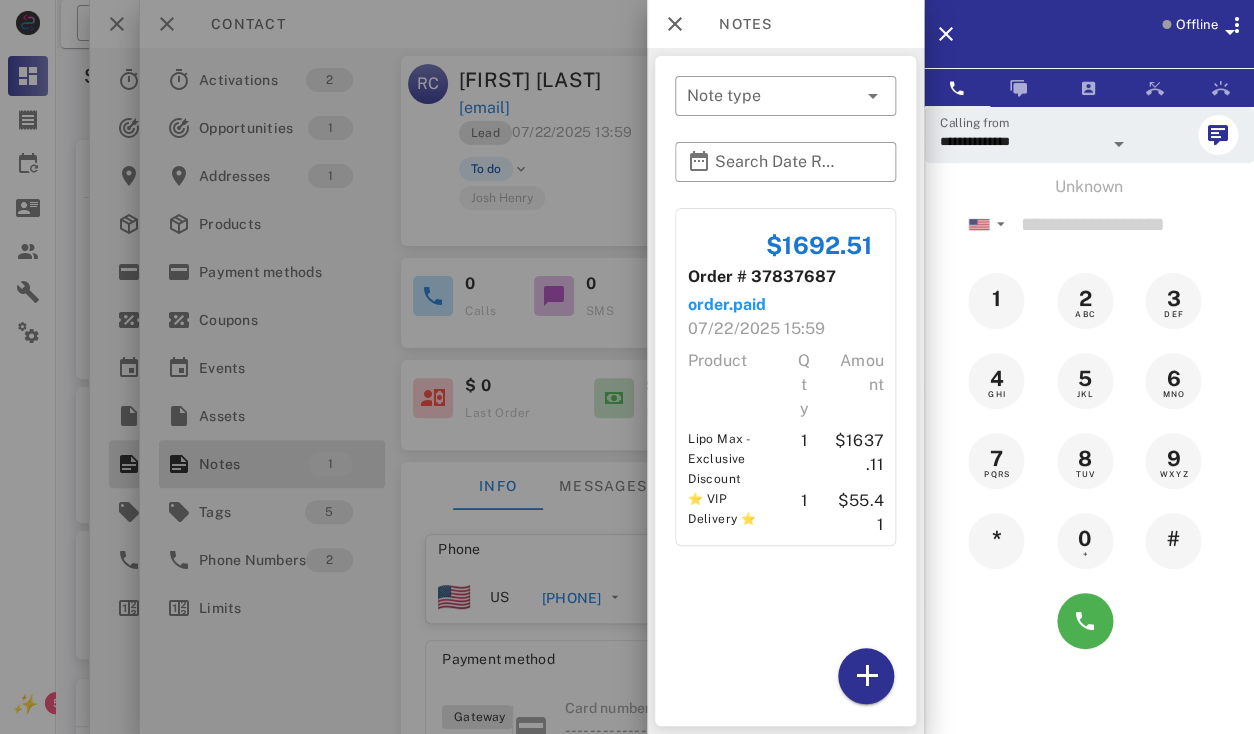 click at bounding box center (627, 367) 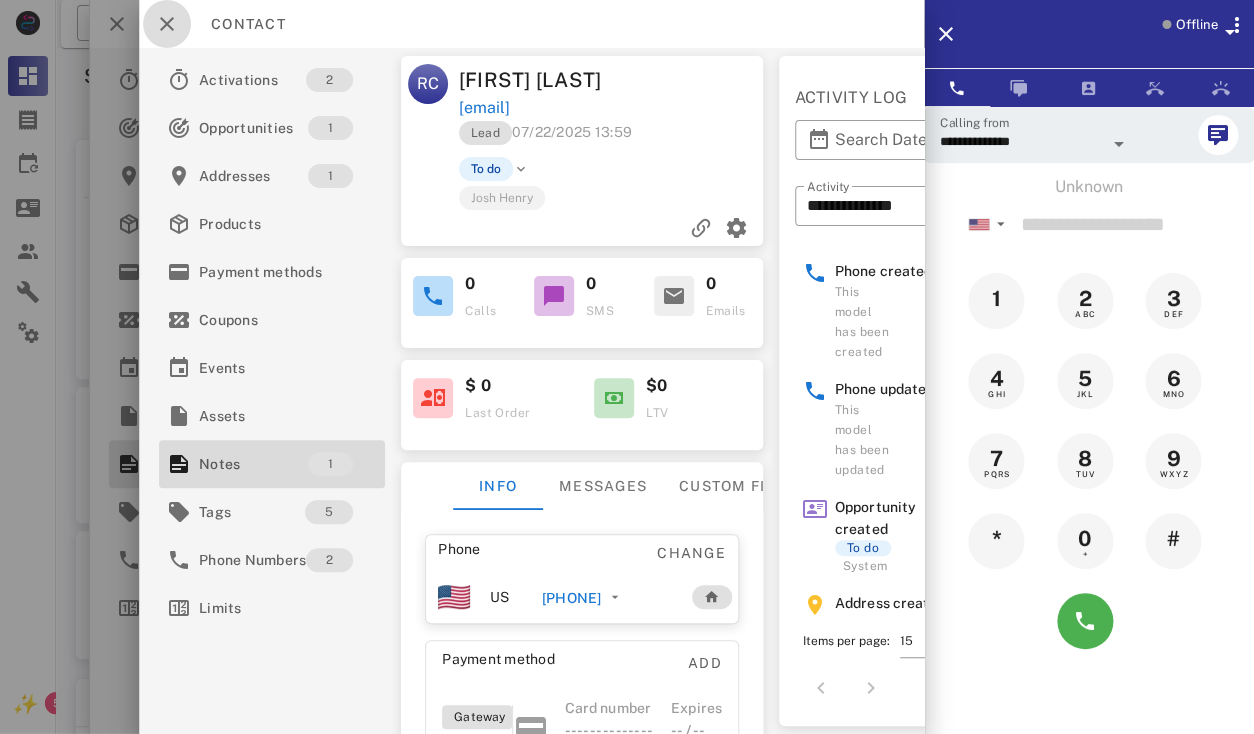 click at bounding box center (167, 24) 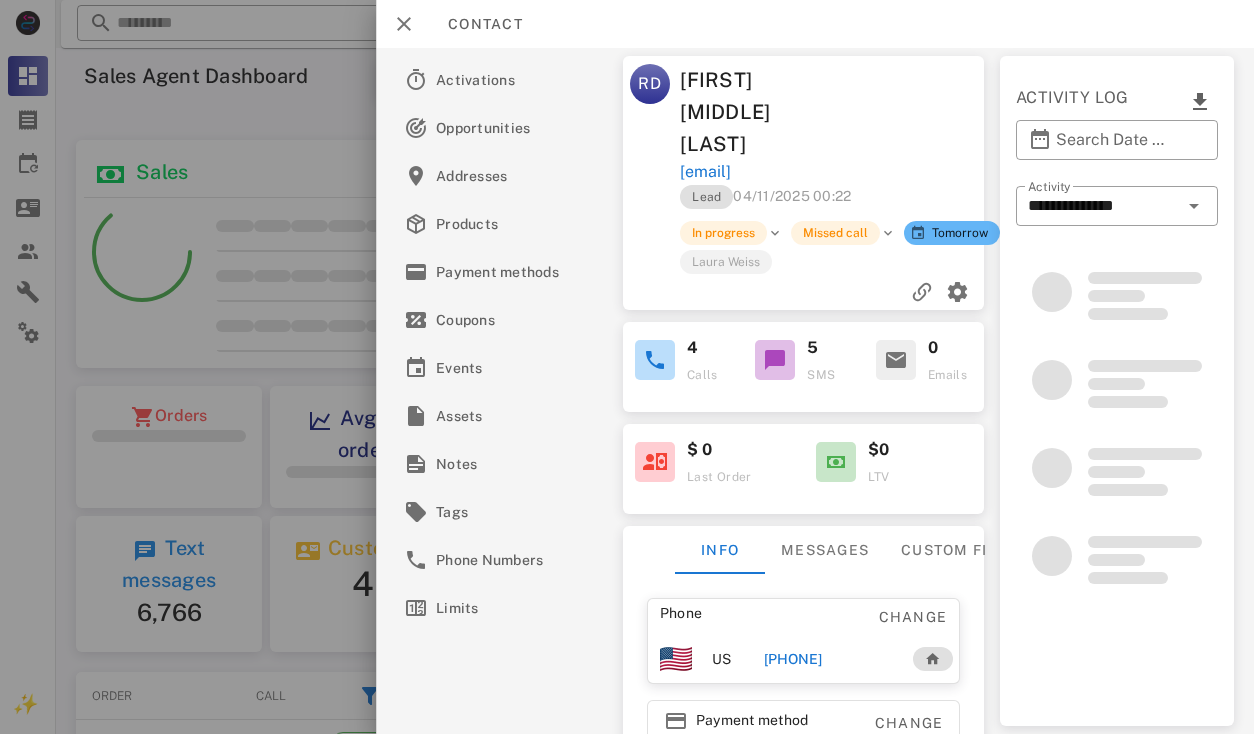 scroll, scrollTop: 0, scrollLeft: 0, axis: both 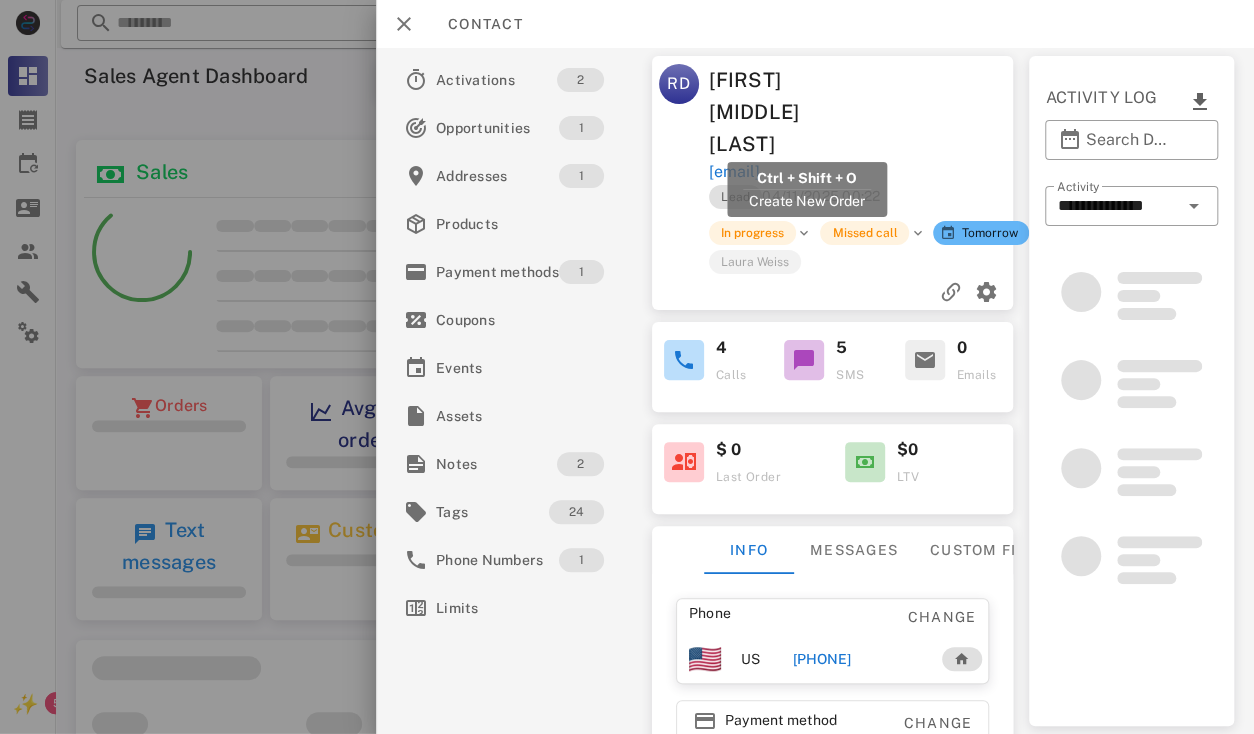 click on "[EMAIL]" at bounding box center [735, 172] 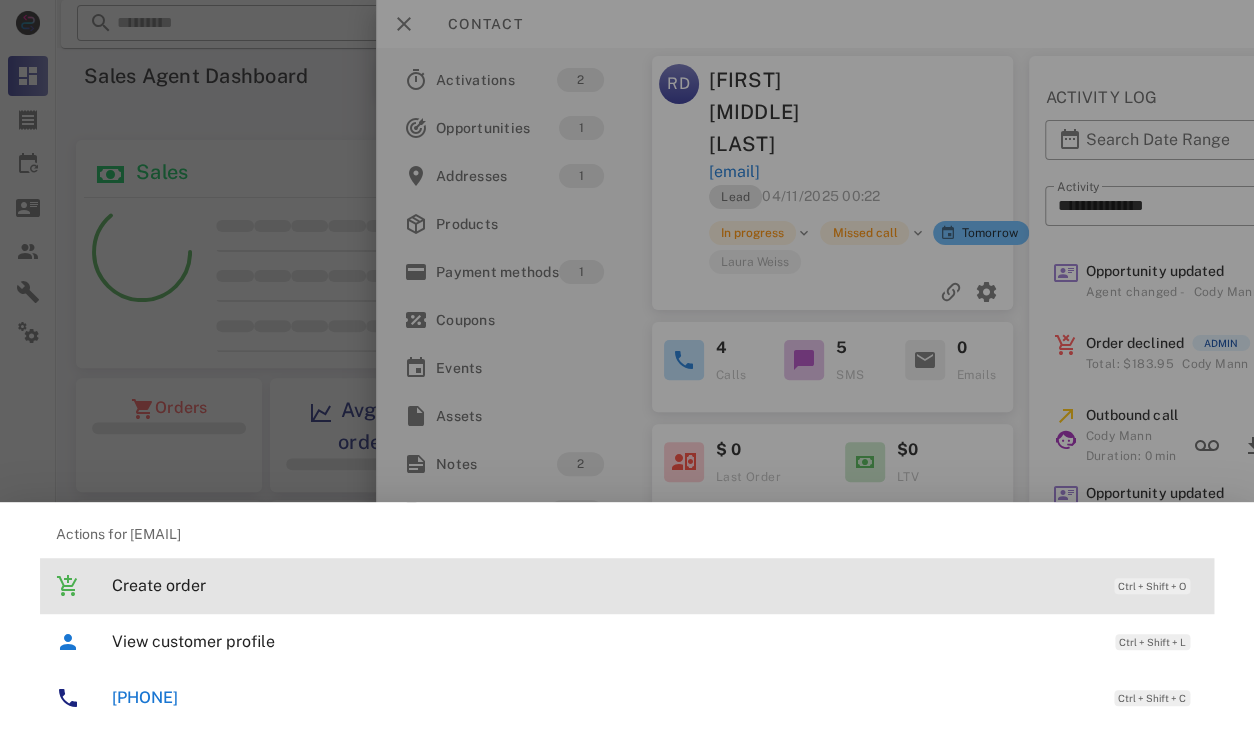 scroll, scrollTop: 999759, scrollLeft: 999619, axis: both 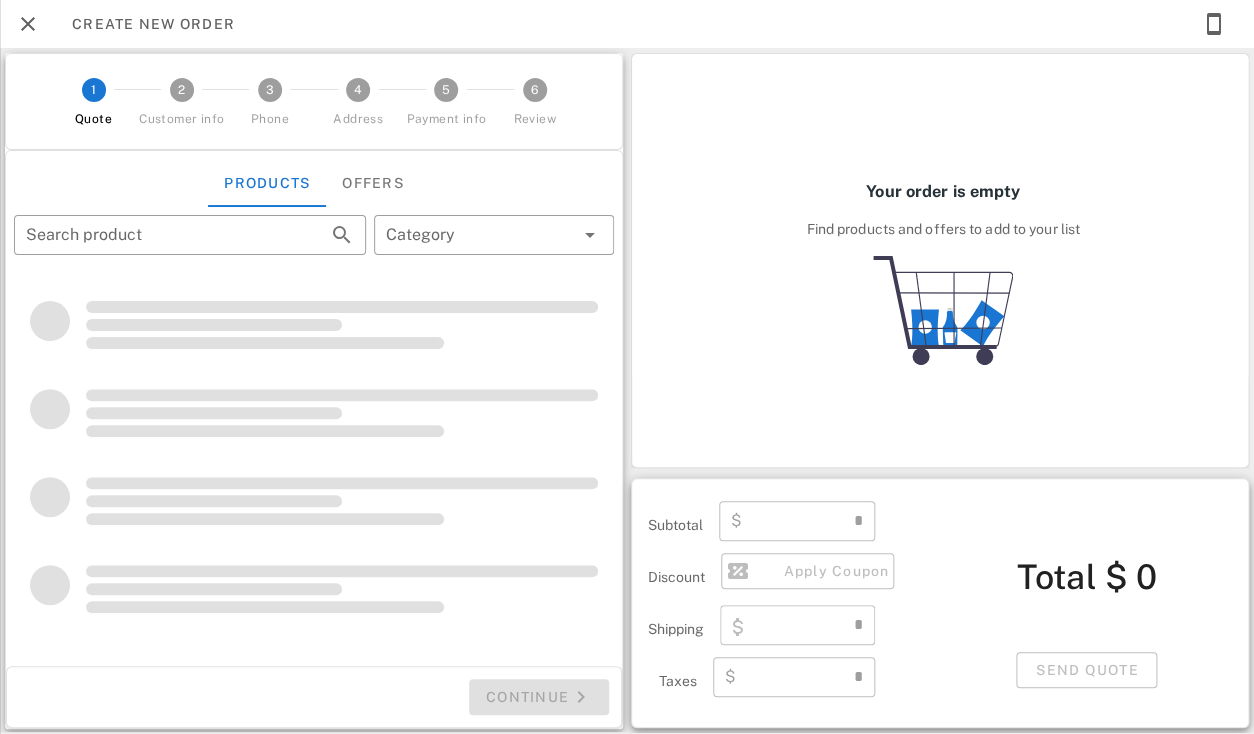 type on "**********" 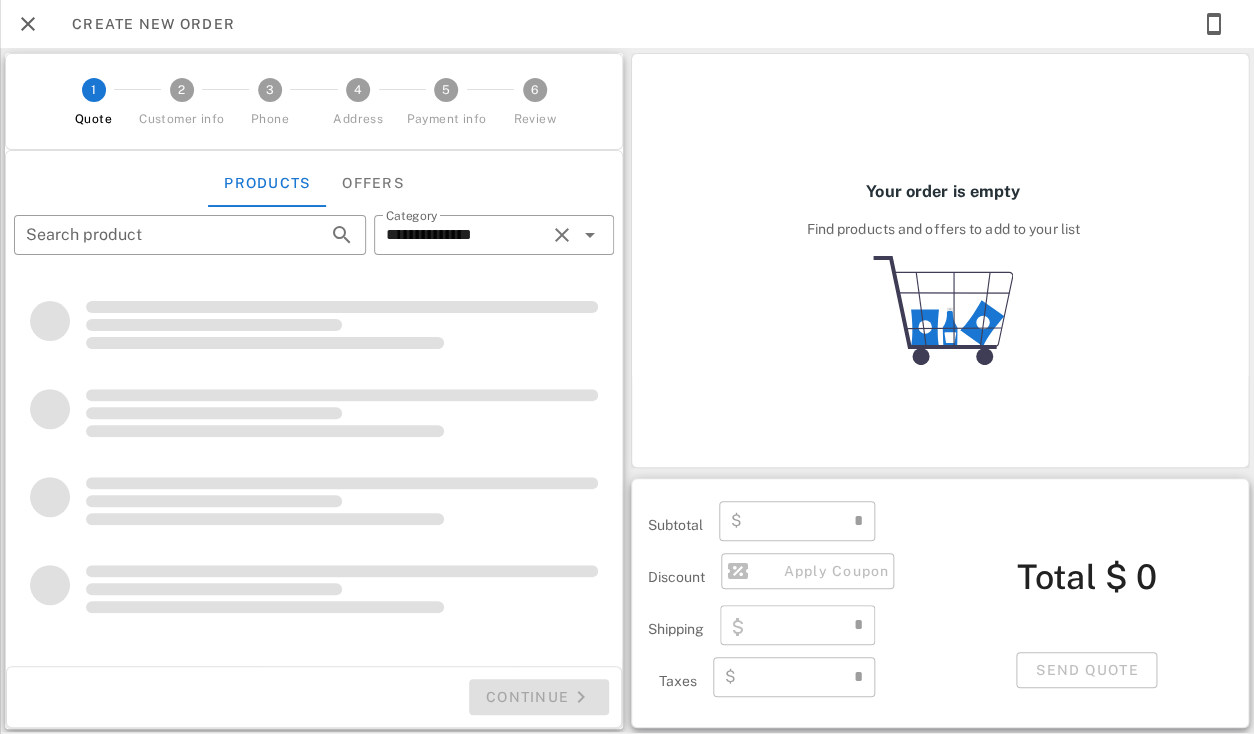 scroll, scrollTop: 999759, scrollLeft: 999619, axis: both 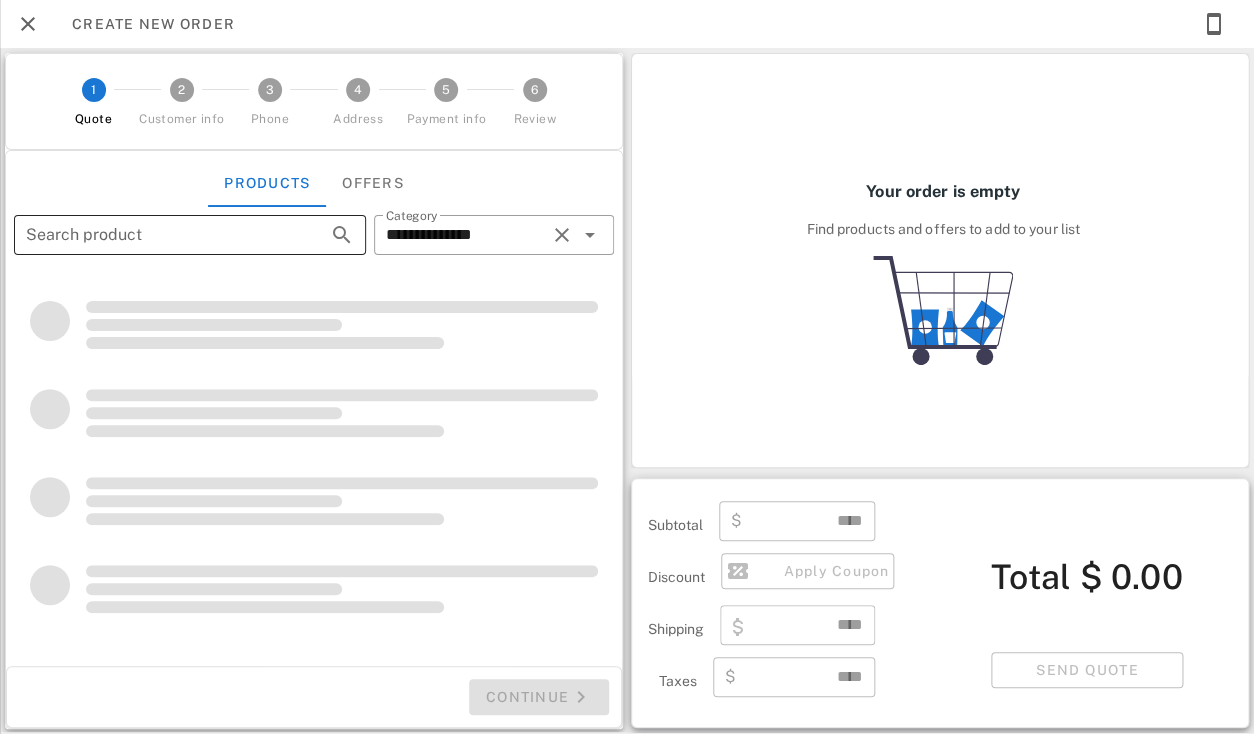 click on "Search product" at bounding box center (162, 235) 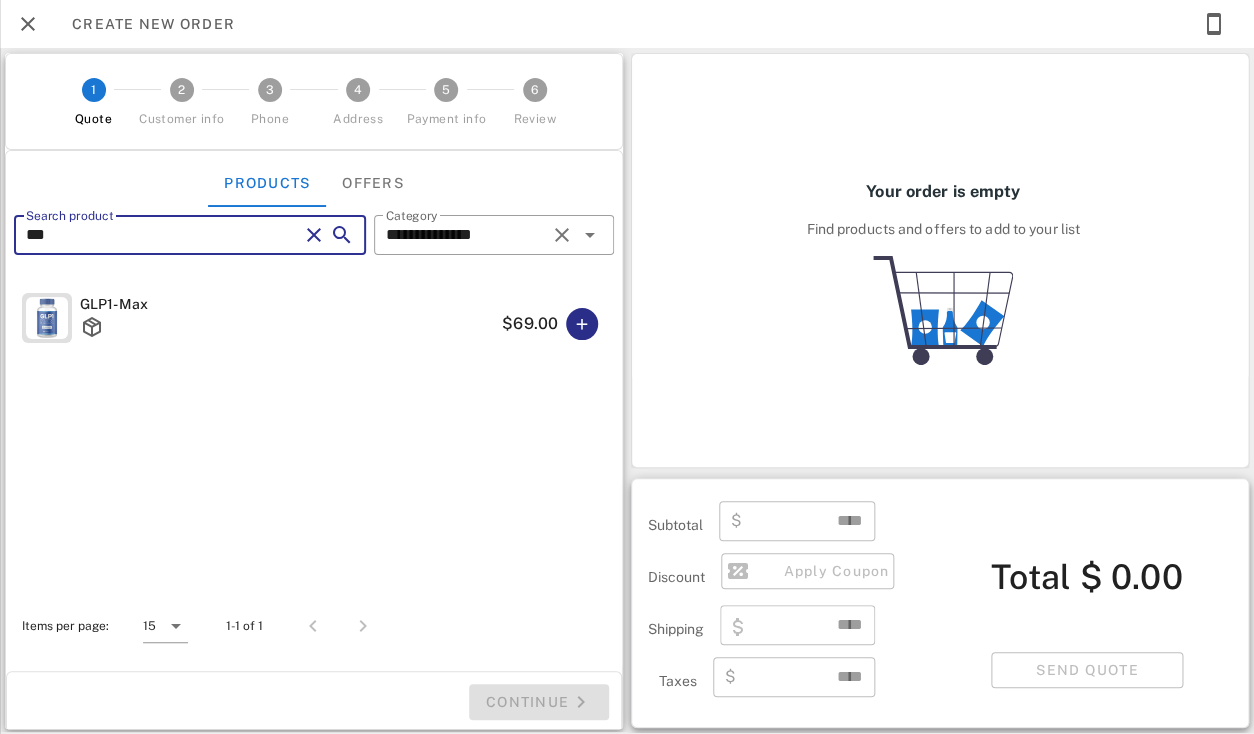 type on "***" 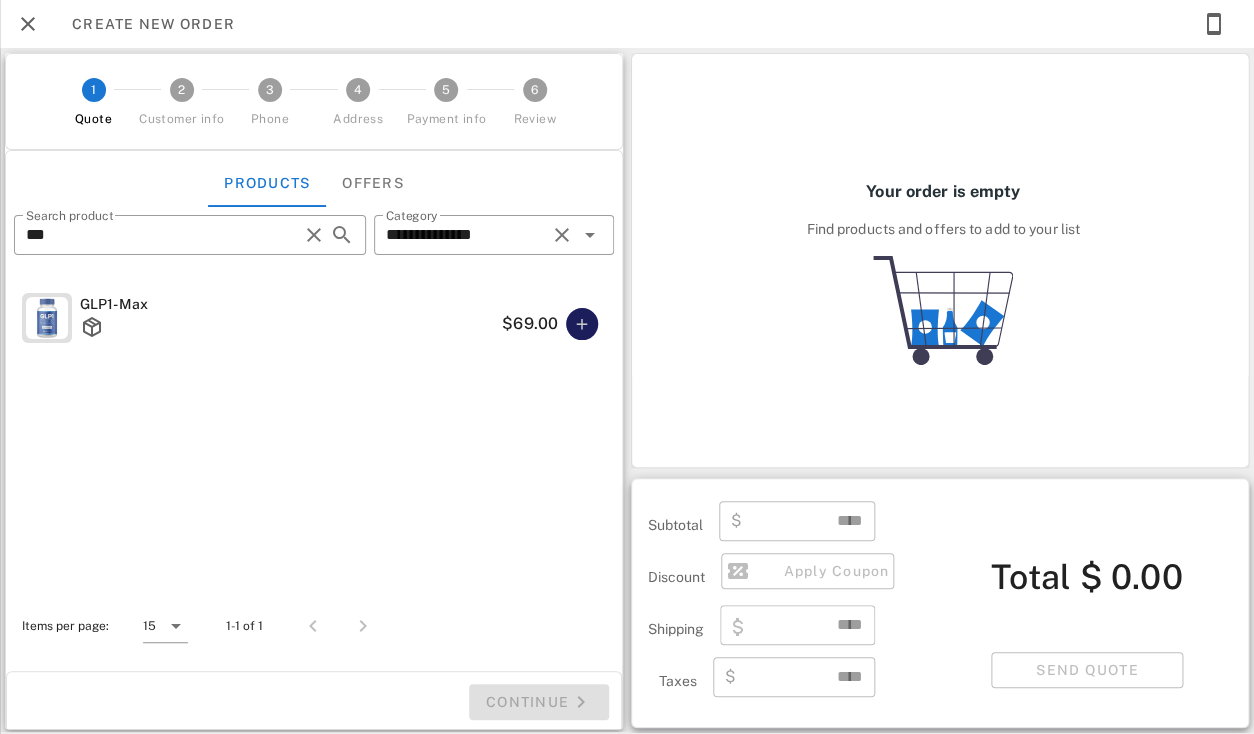 click at bounding box center [582, 324] 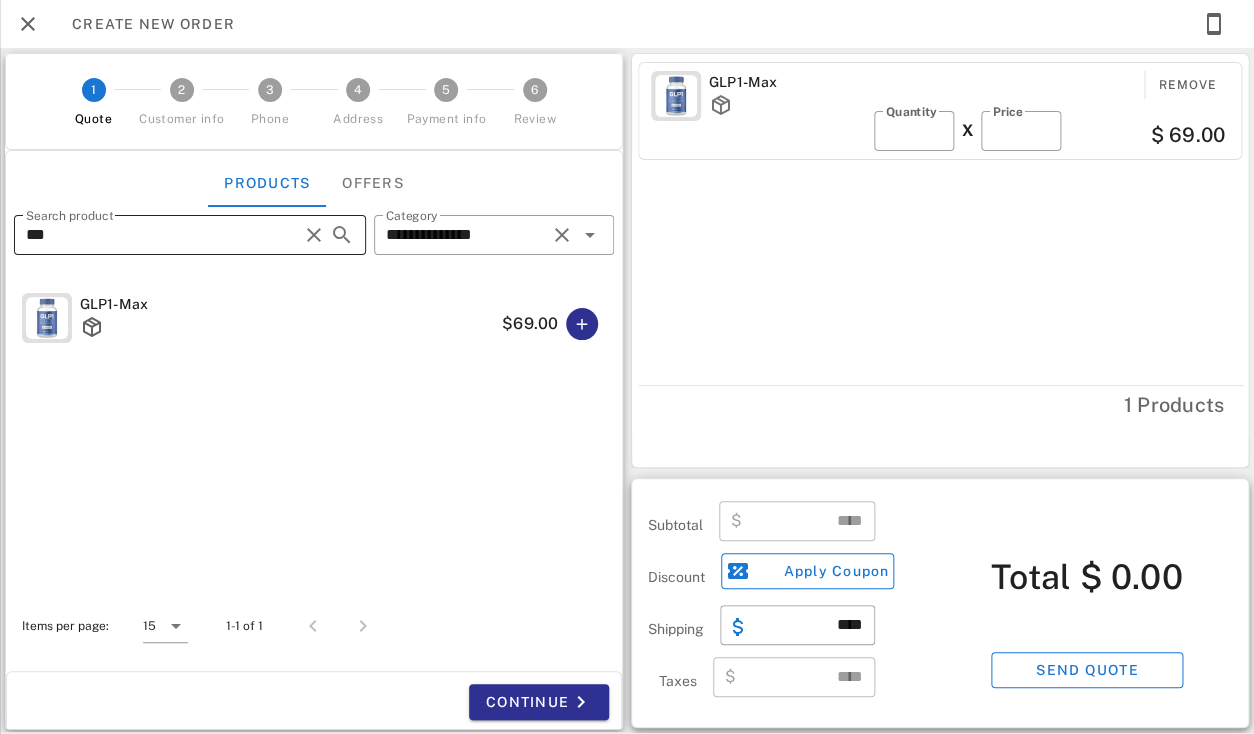 click on "***" at bounding box center (162, 235) 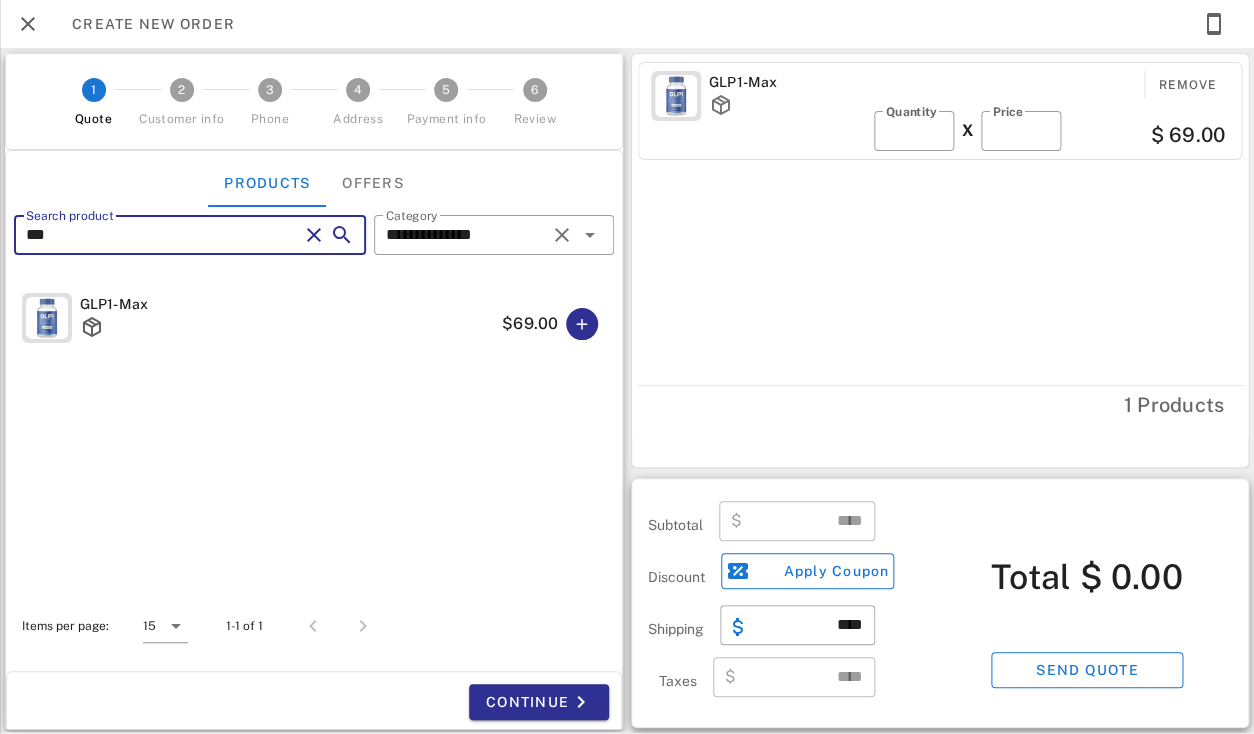 click on "***" at bounding box center [162, 235] 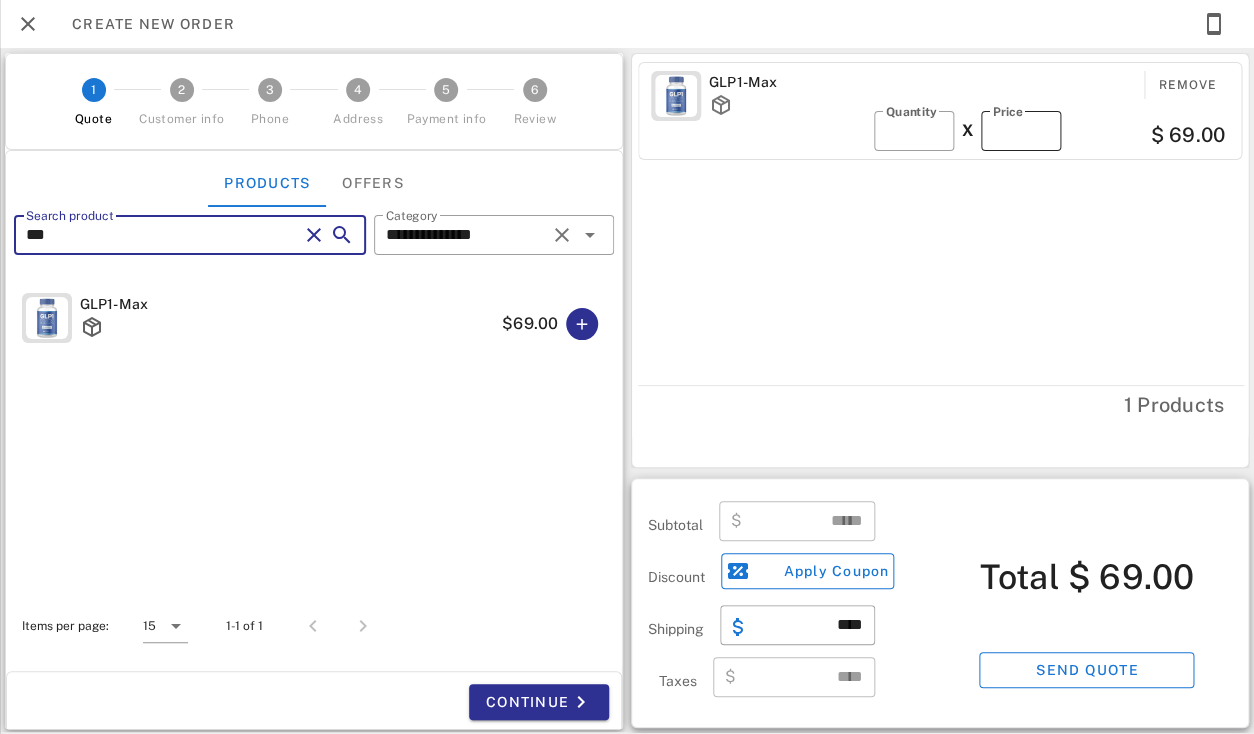 click on "**" at bounding box center [1021, 131] 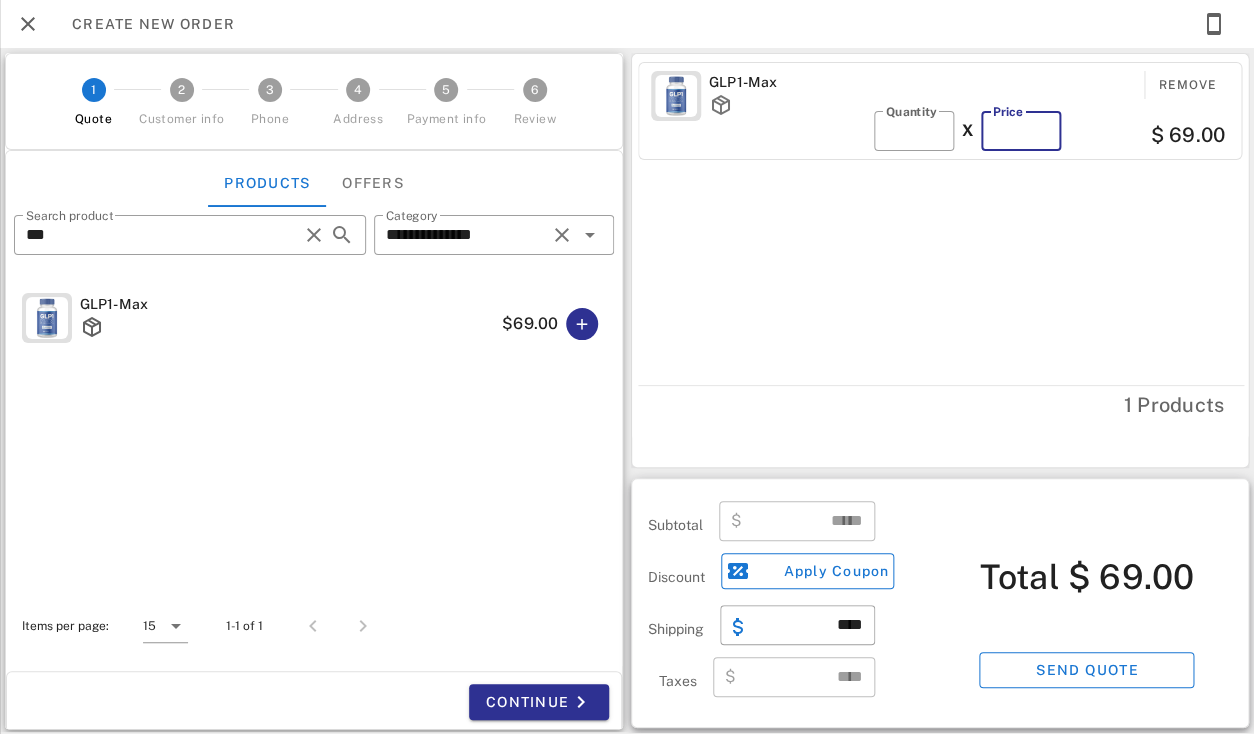 click on "**" at bounding box center (1021, 131) 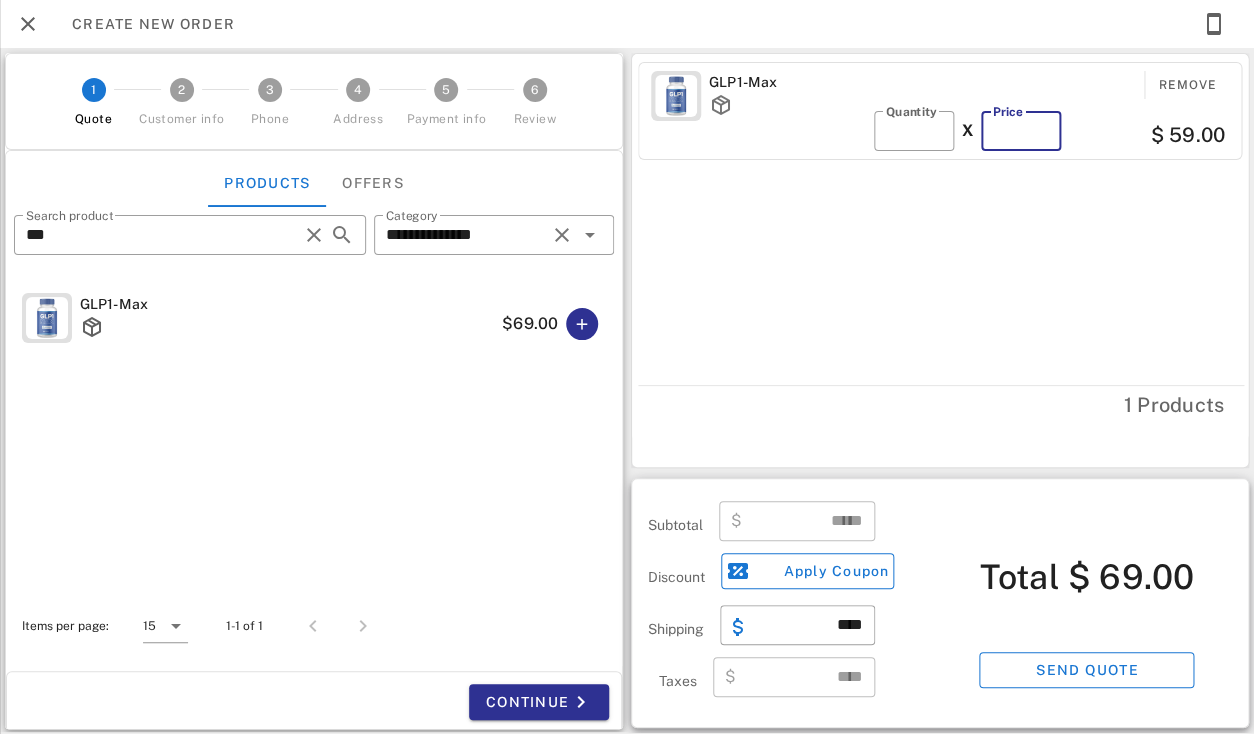 type on "**" 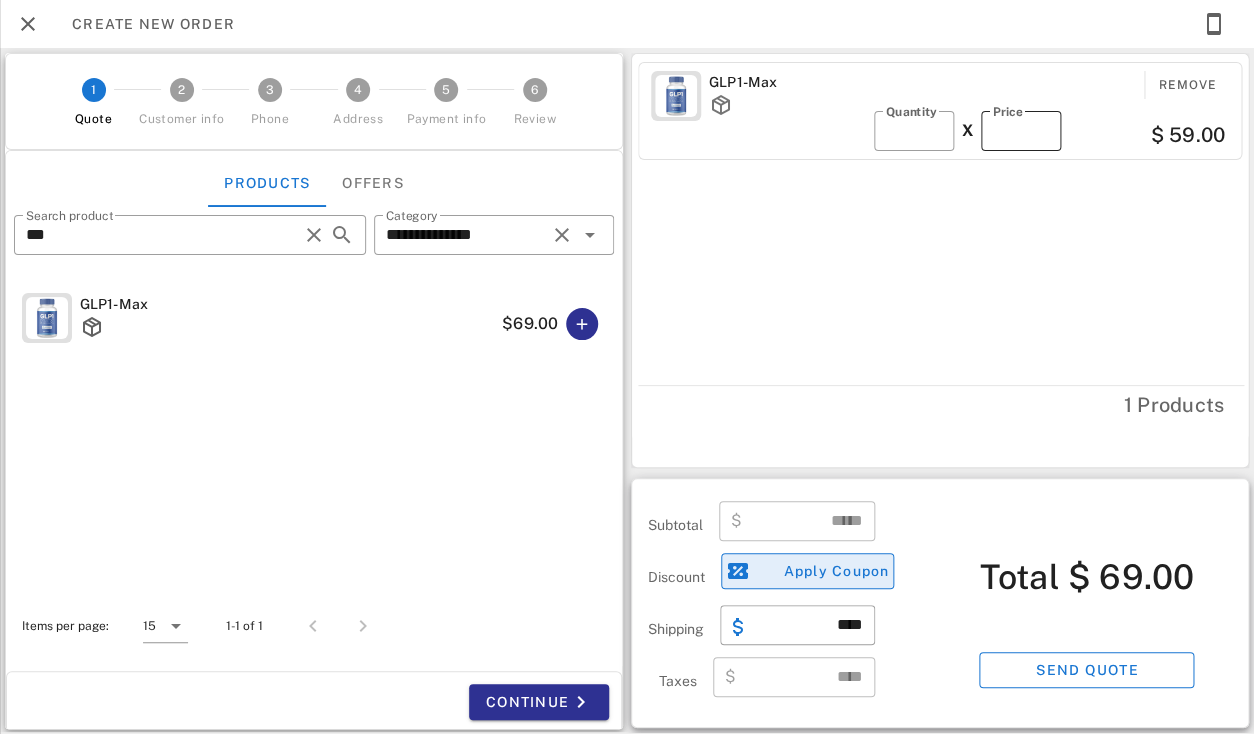 type 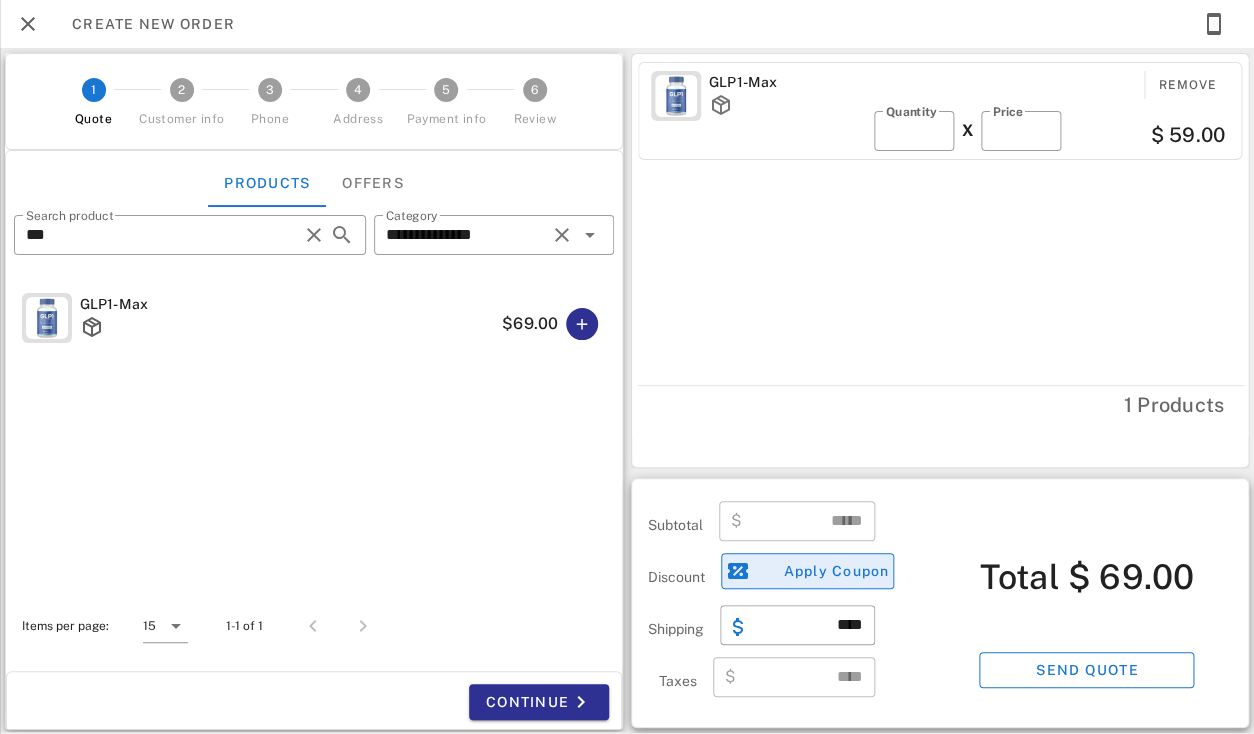 type on "*****" 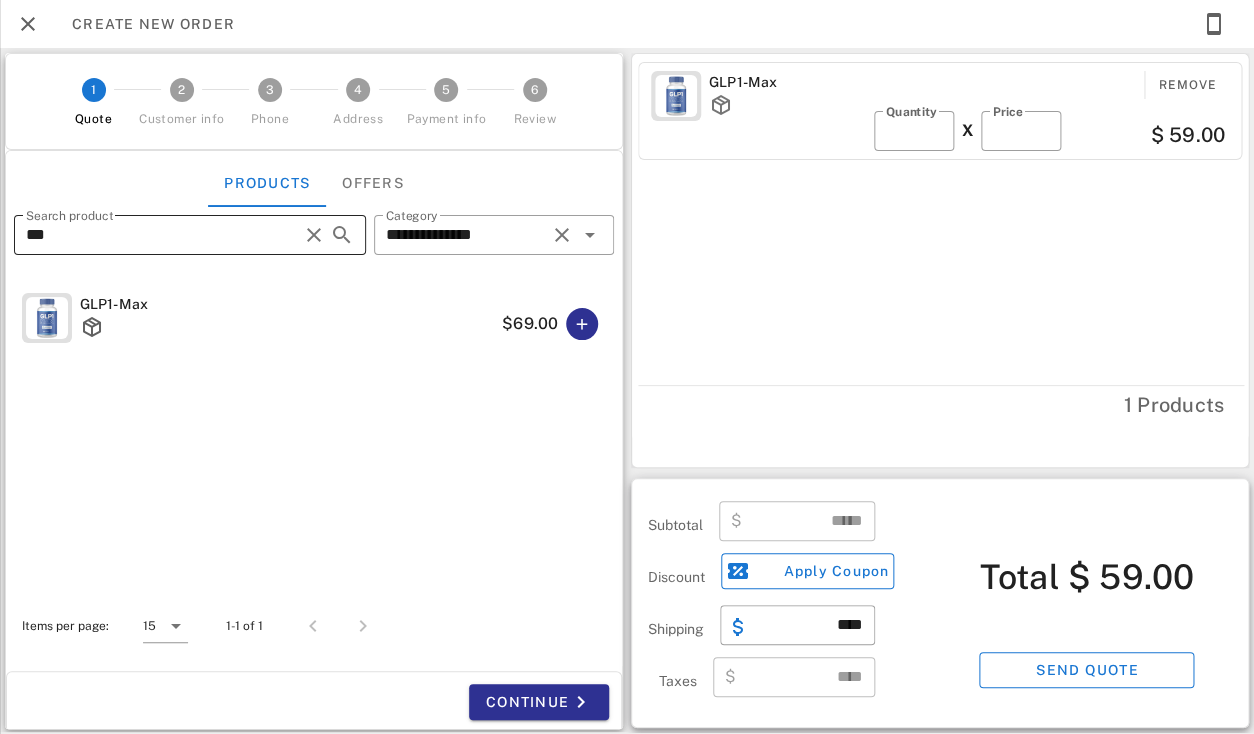 click on "***" at bounding box center [162, 235] 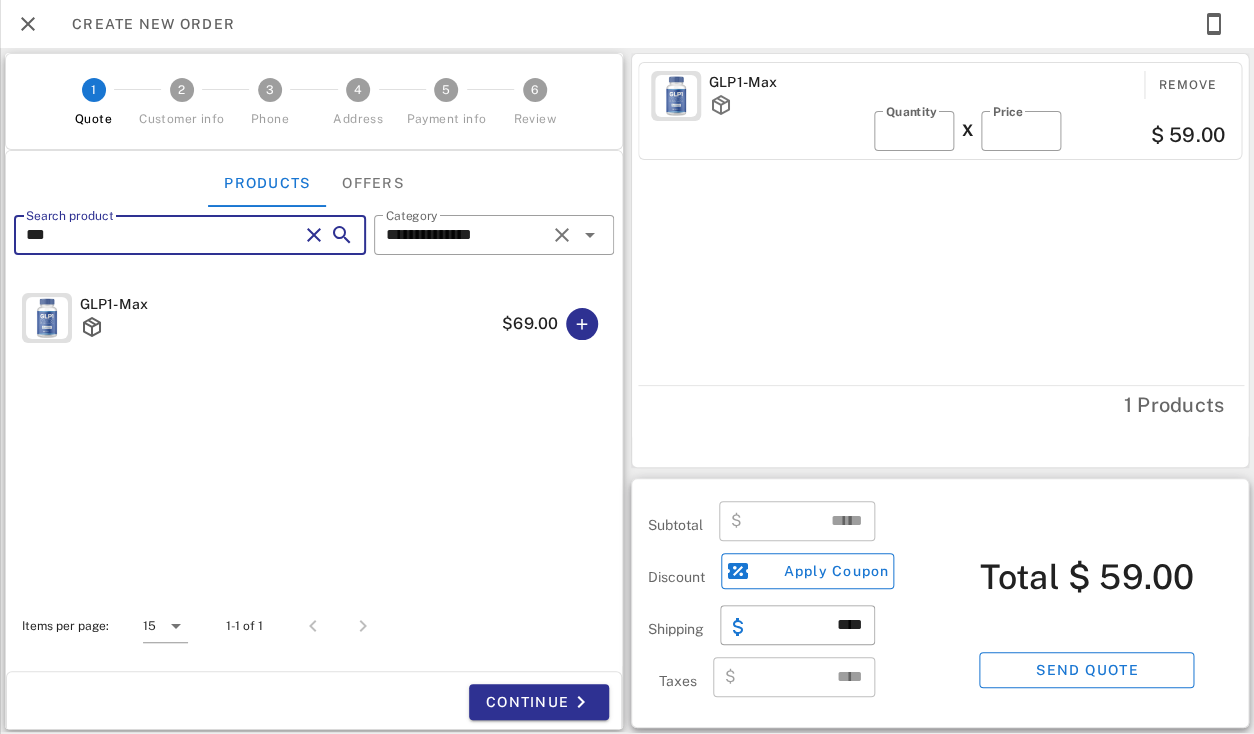 click on "***" at bounding box center (162, 235) 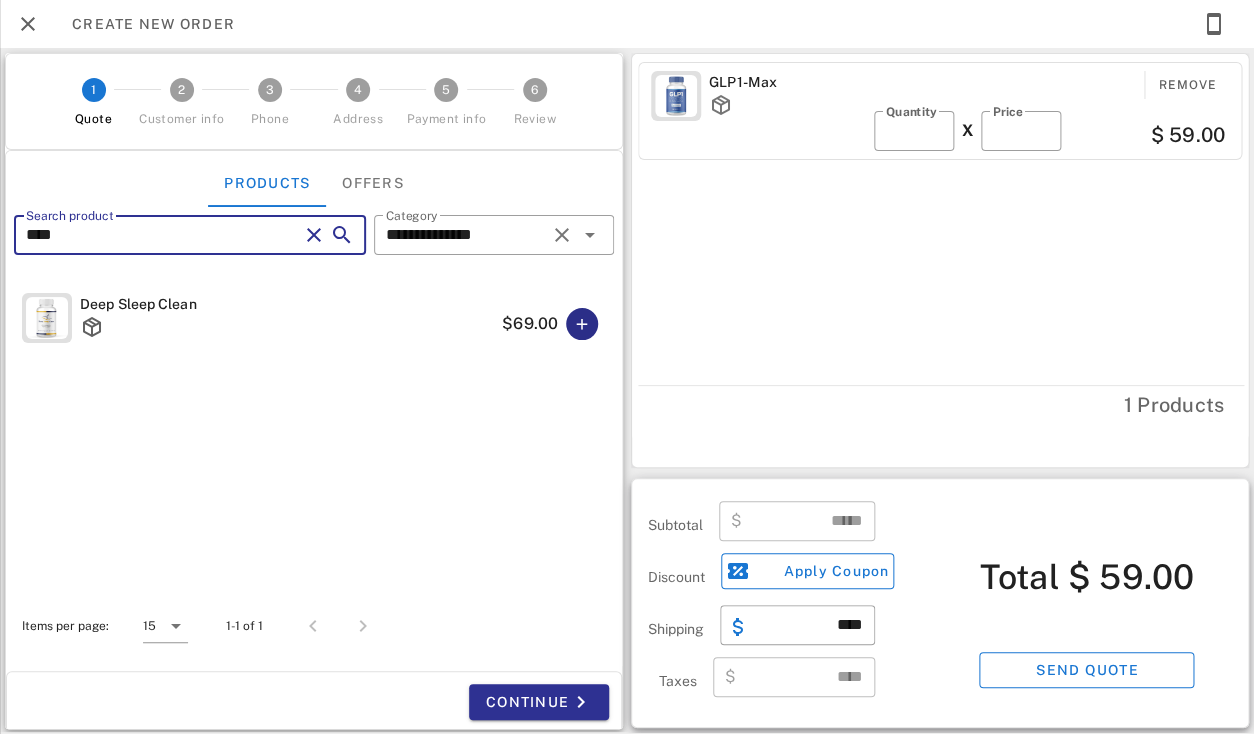 type on "****" 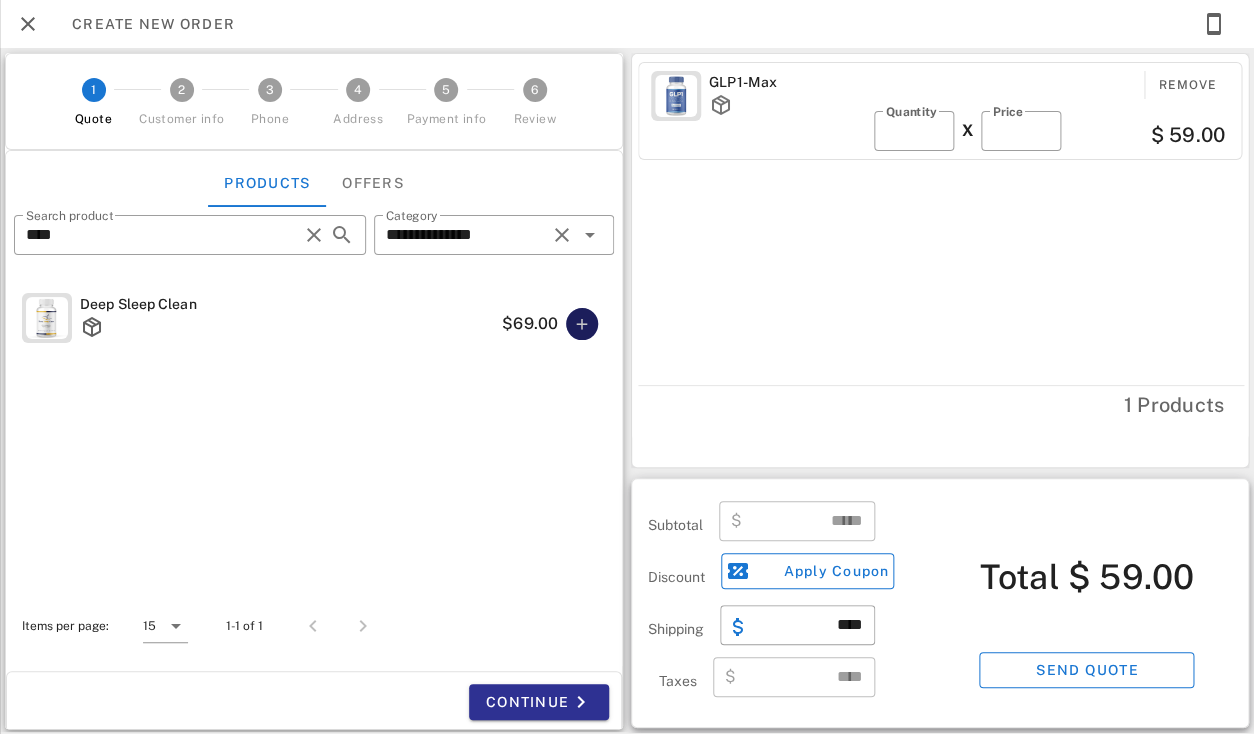 click at bounding box center [582, 324] 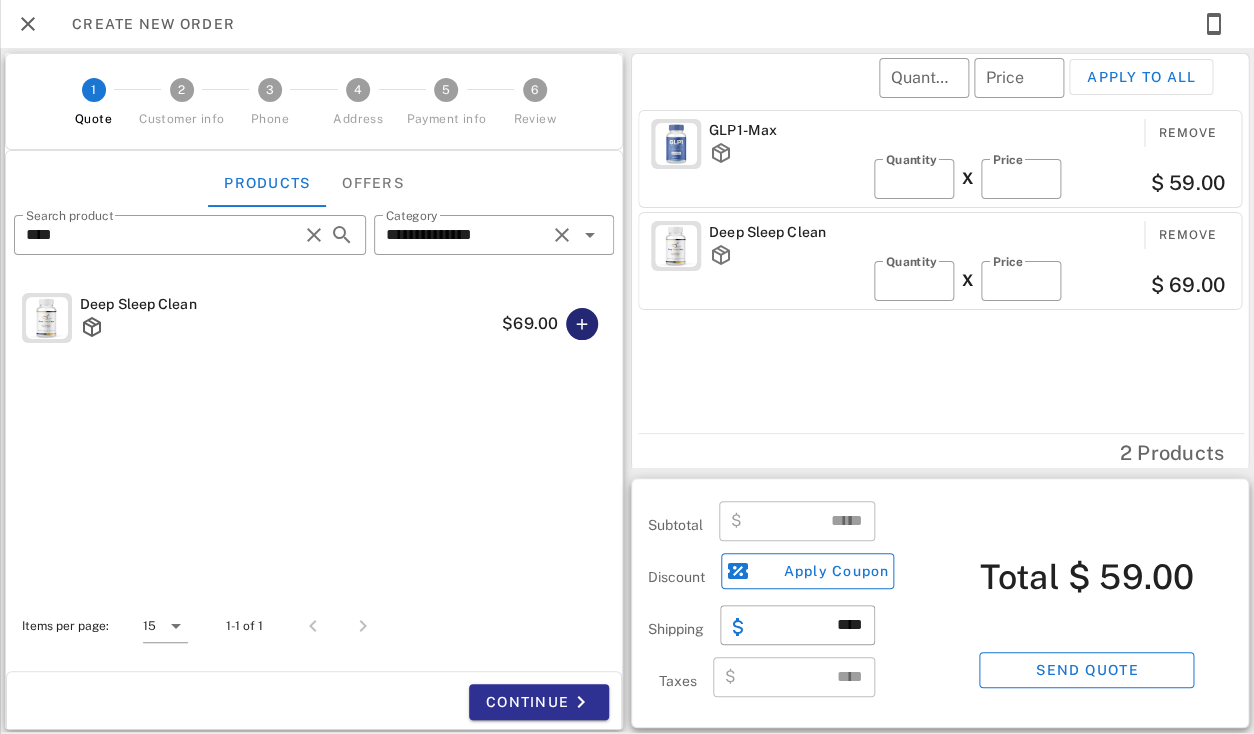 type 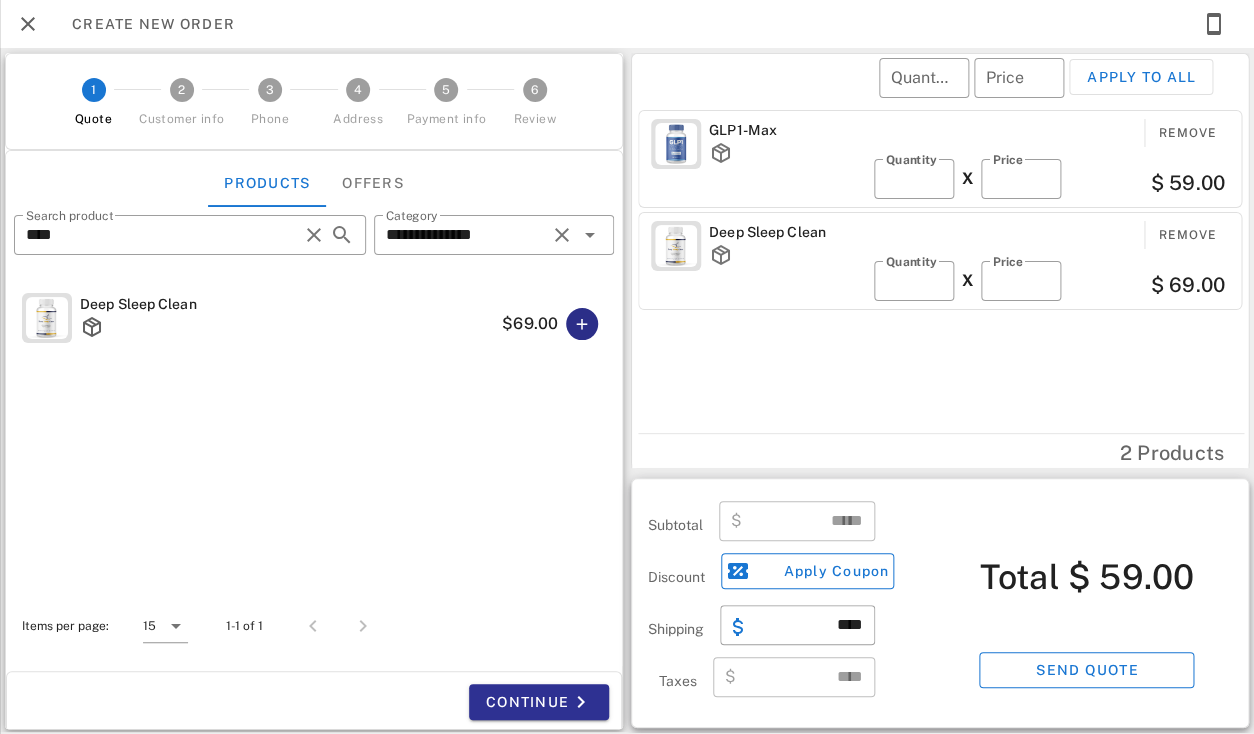 type on "******" 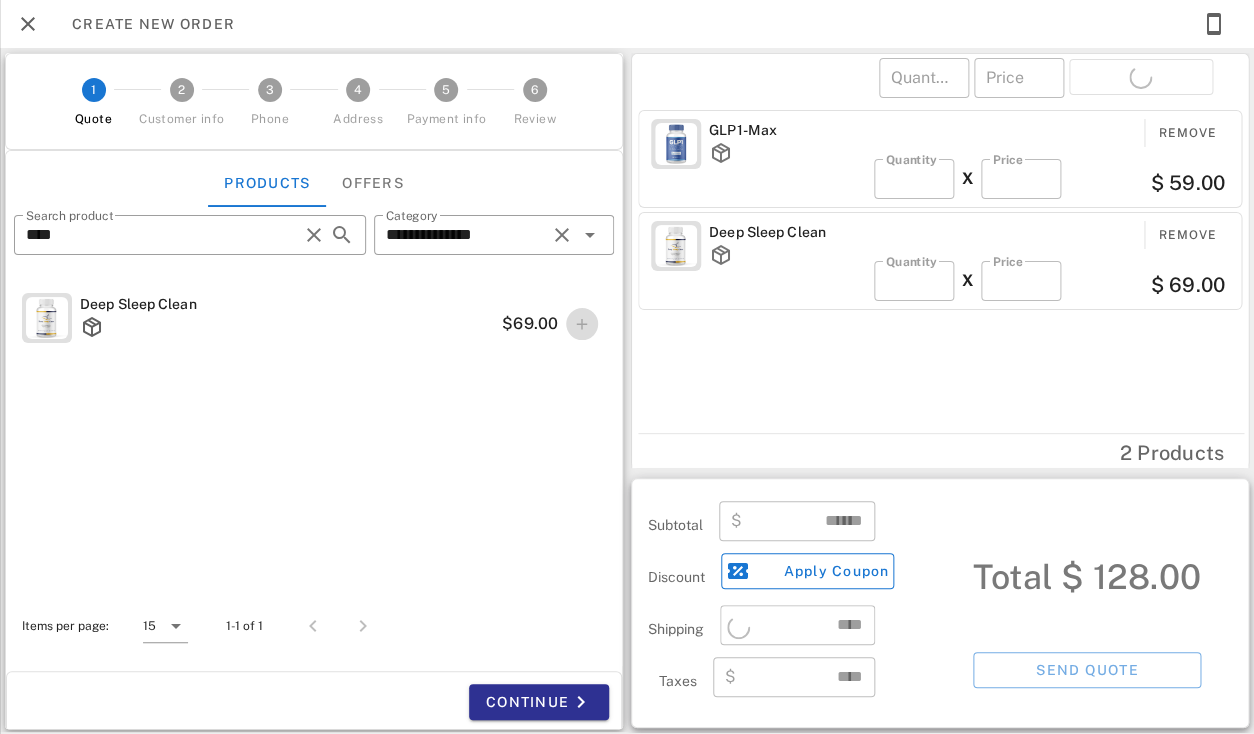 scroll, scrollTop: 2, scrollLeft: 0, axis: vertical 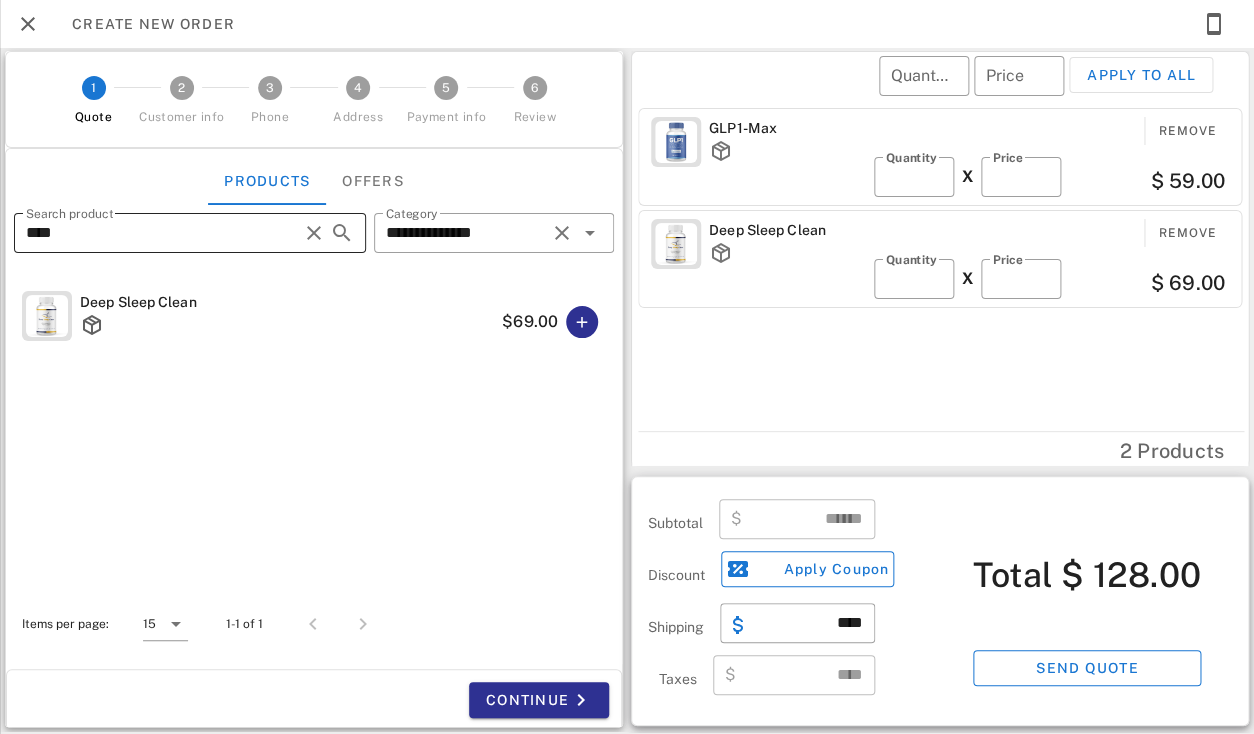 click on "****" at bounding box center (162, 233) 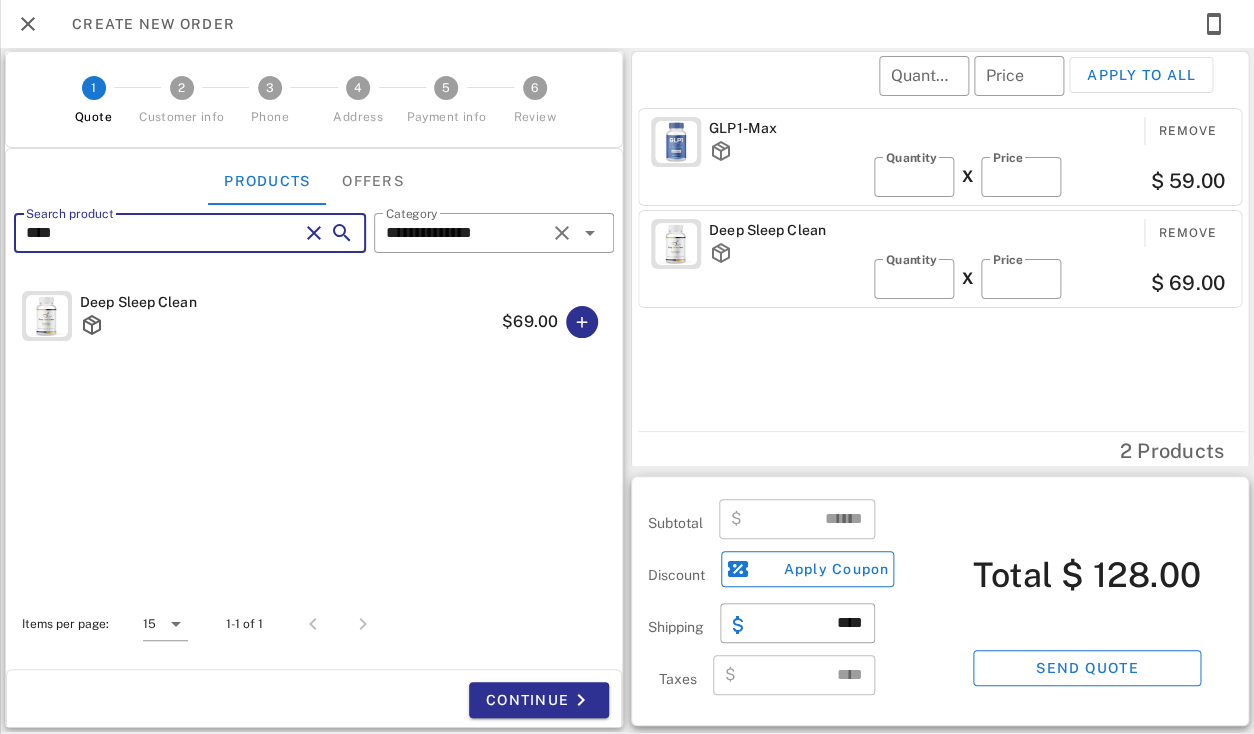 click on "****" at bounding box center [162, 233] 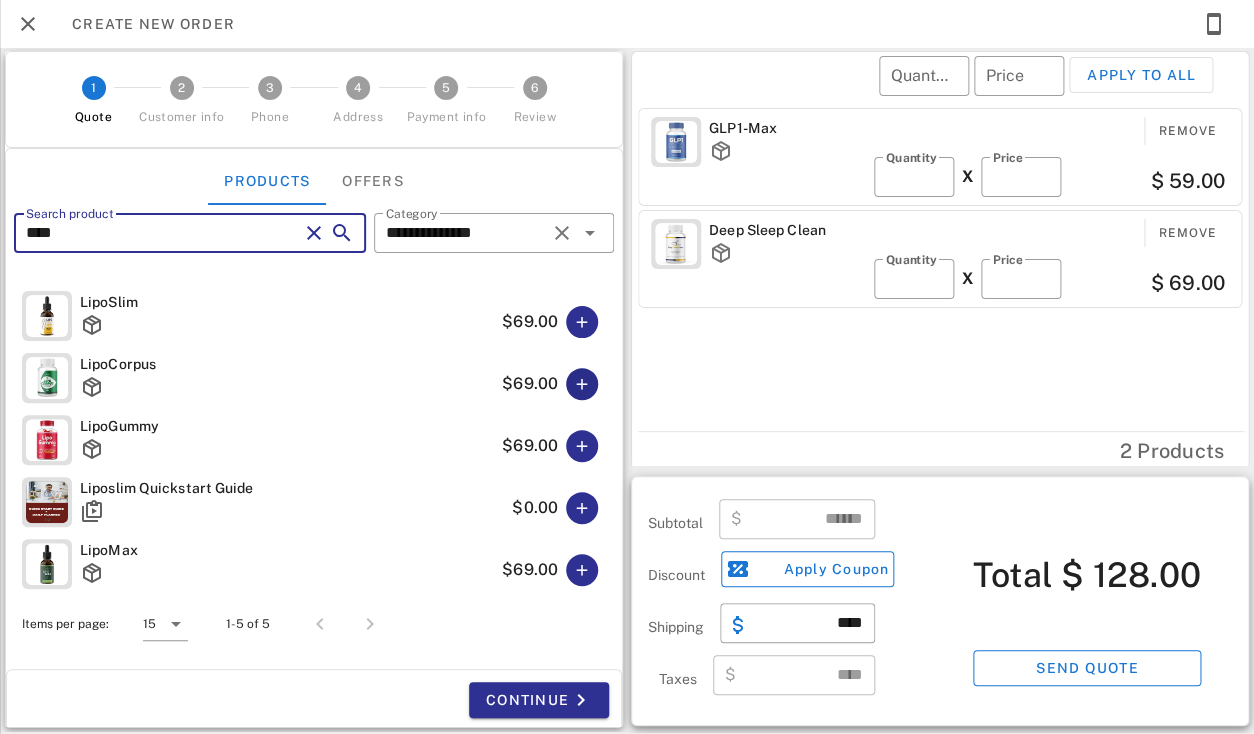 type on "****" 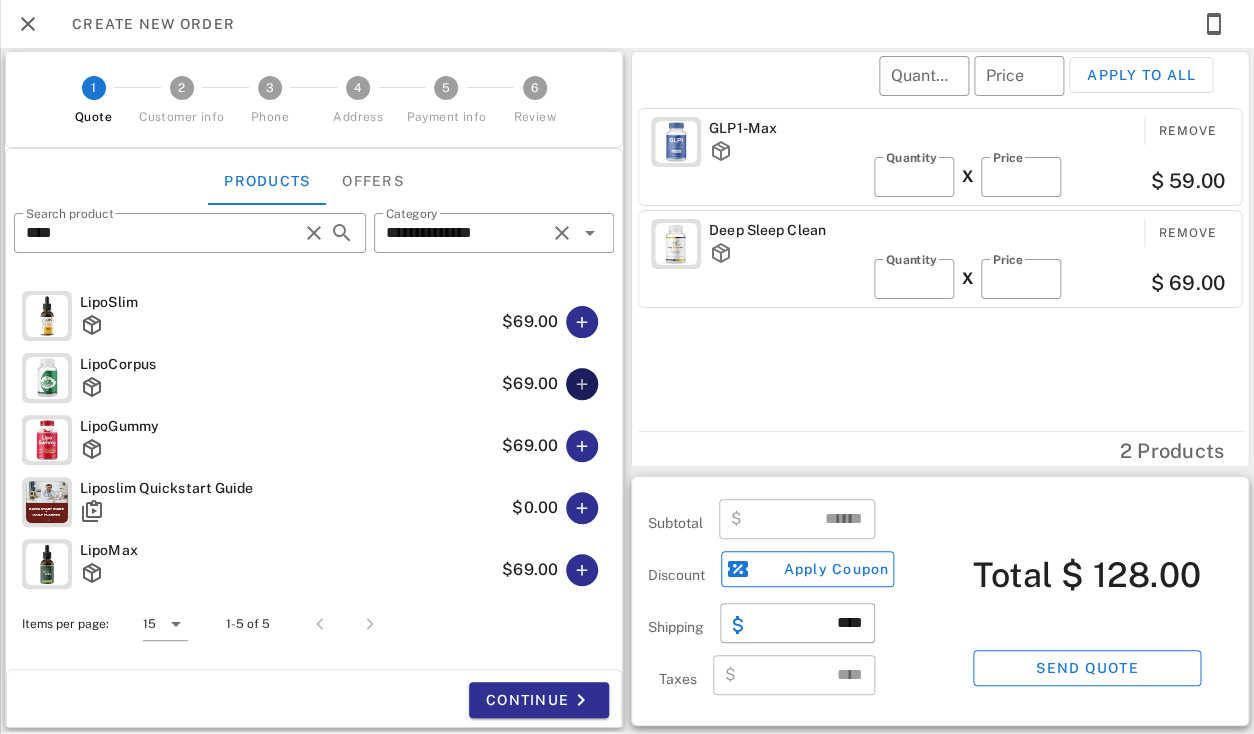 click at bounding box center (582, 384) 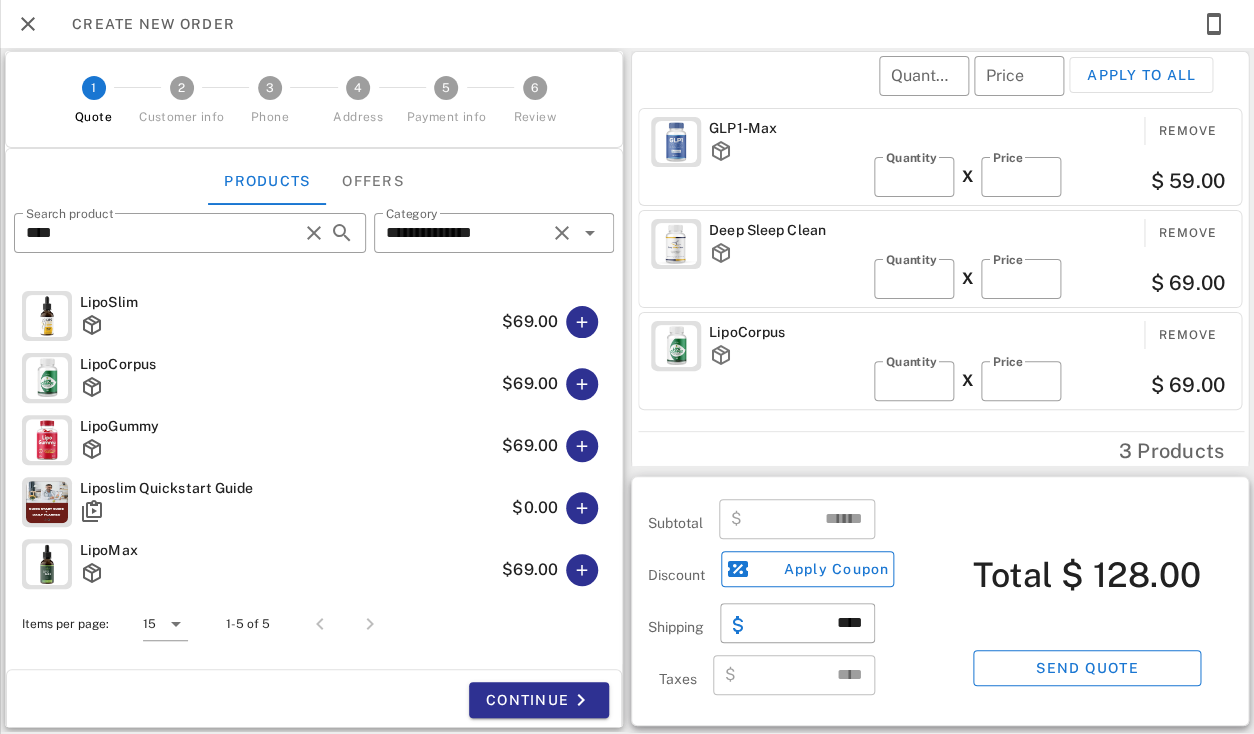 type on "******" 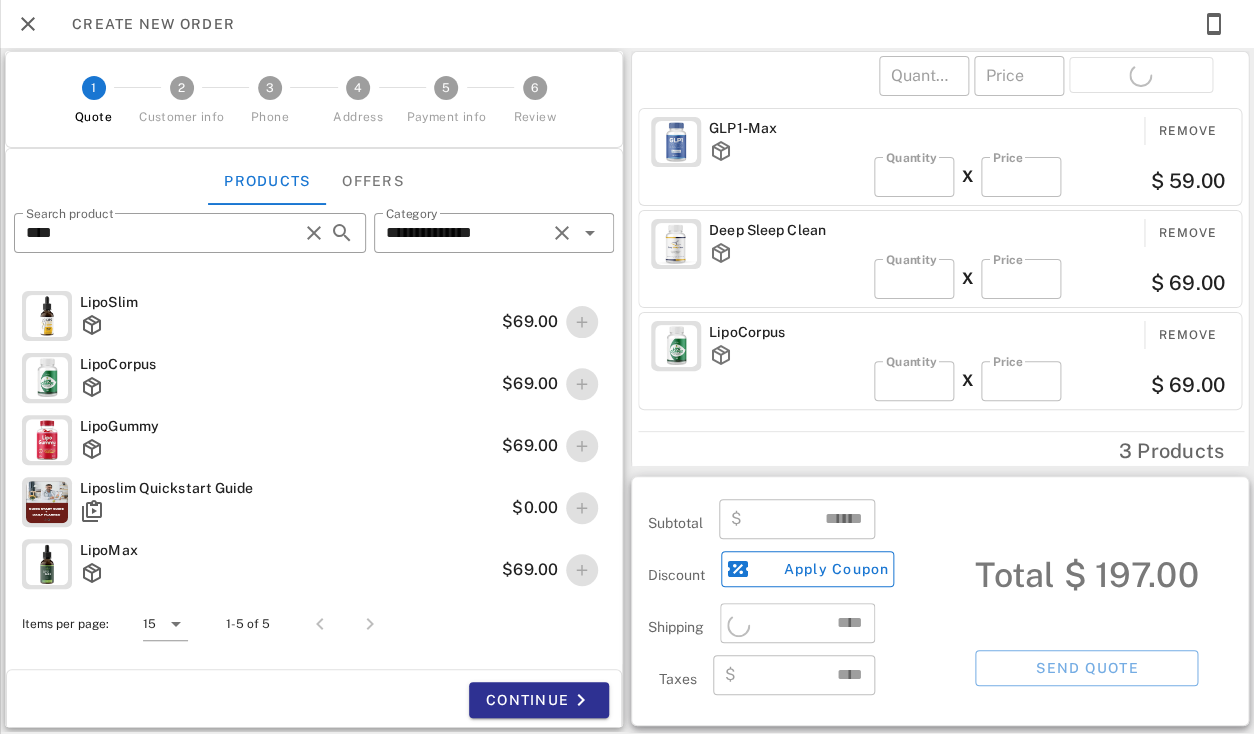 click on "​ Quantity ​ Price Apply to all" at bounding box center [943, 89] 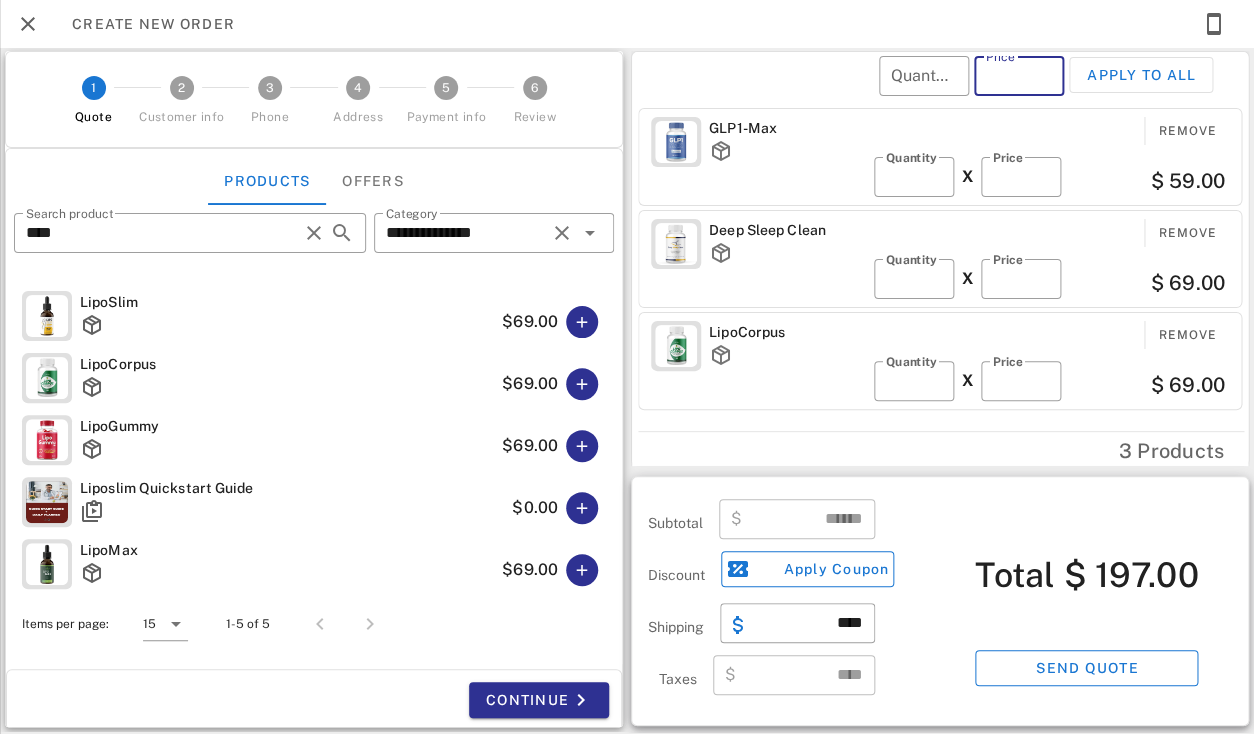 click on "Price" at bounding box center (1019, 76) 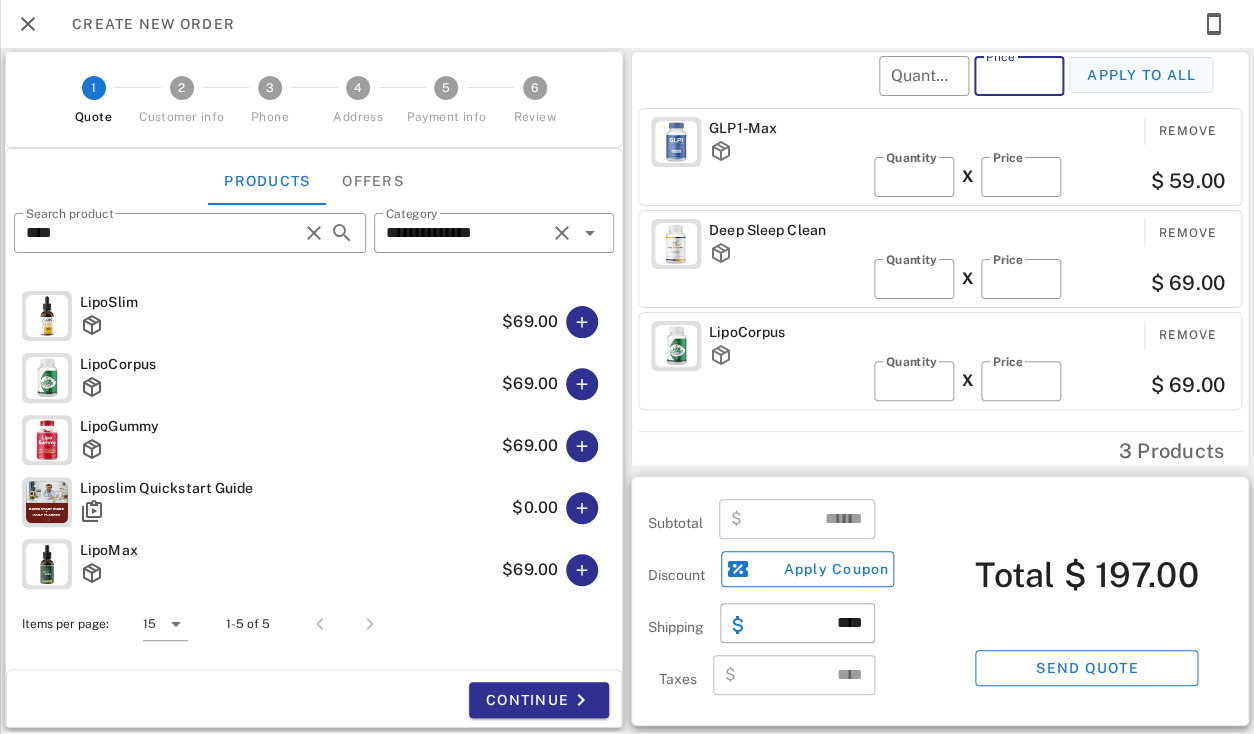 type on "**" 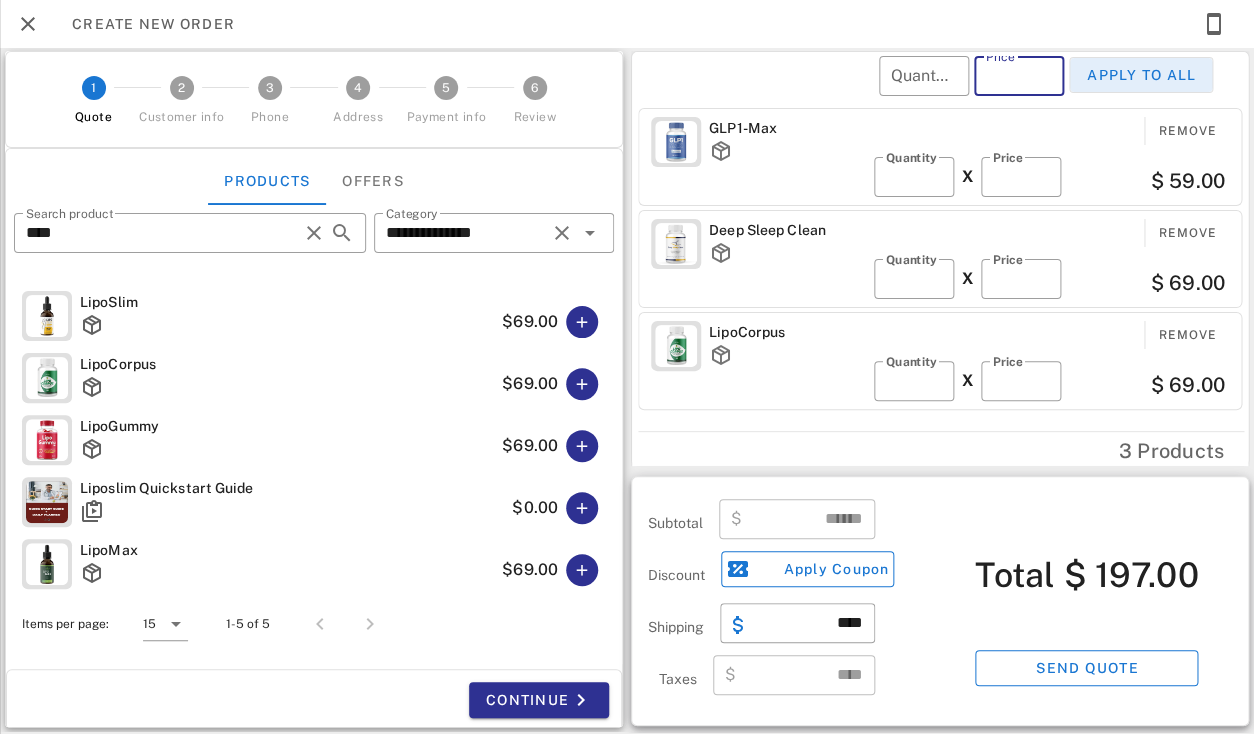 click on "Apply to all" at bounding box center [1141, 75] 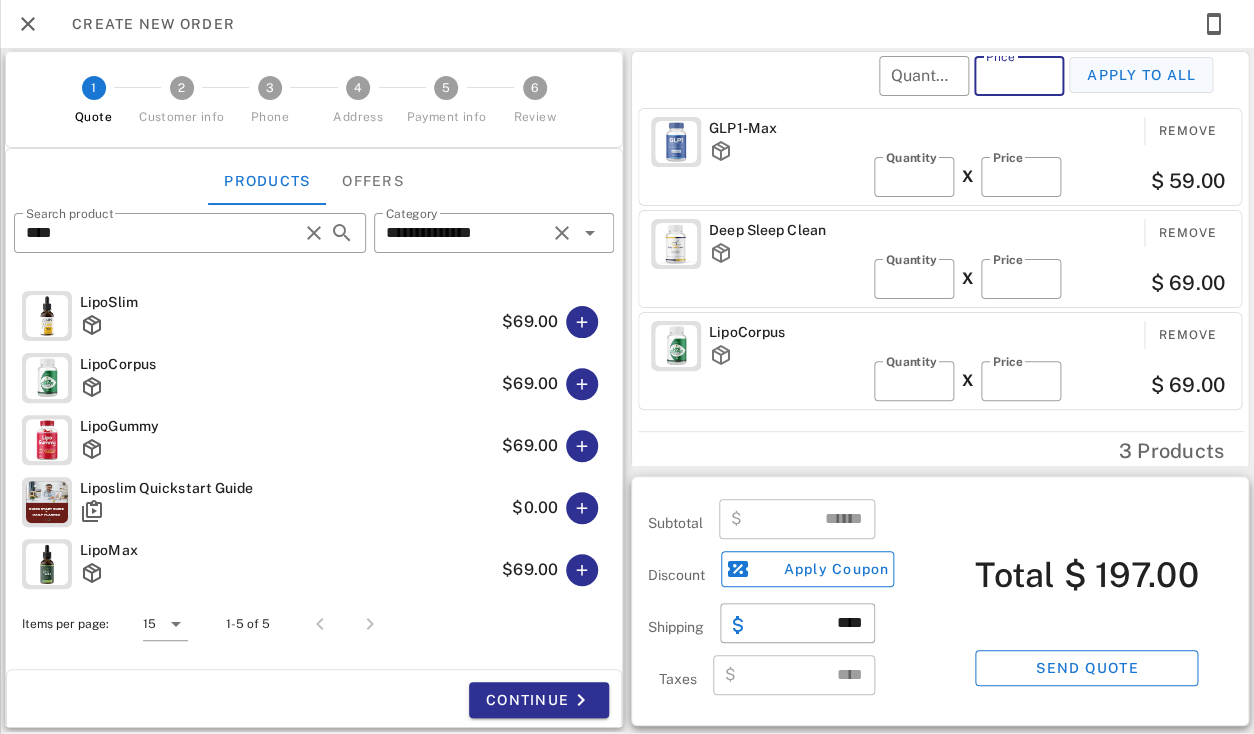 type 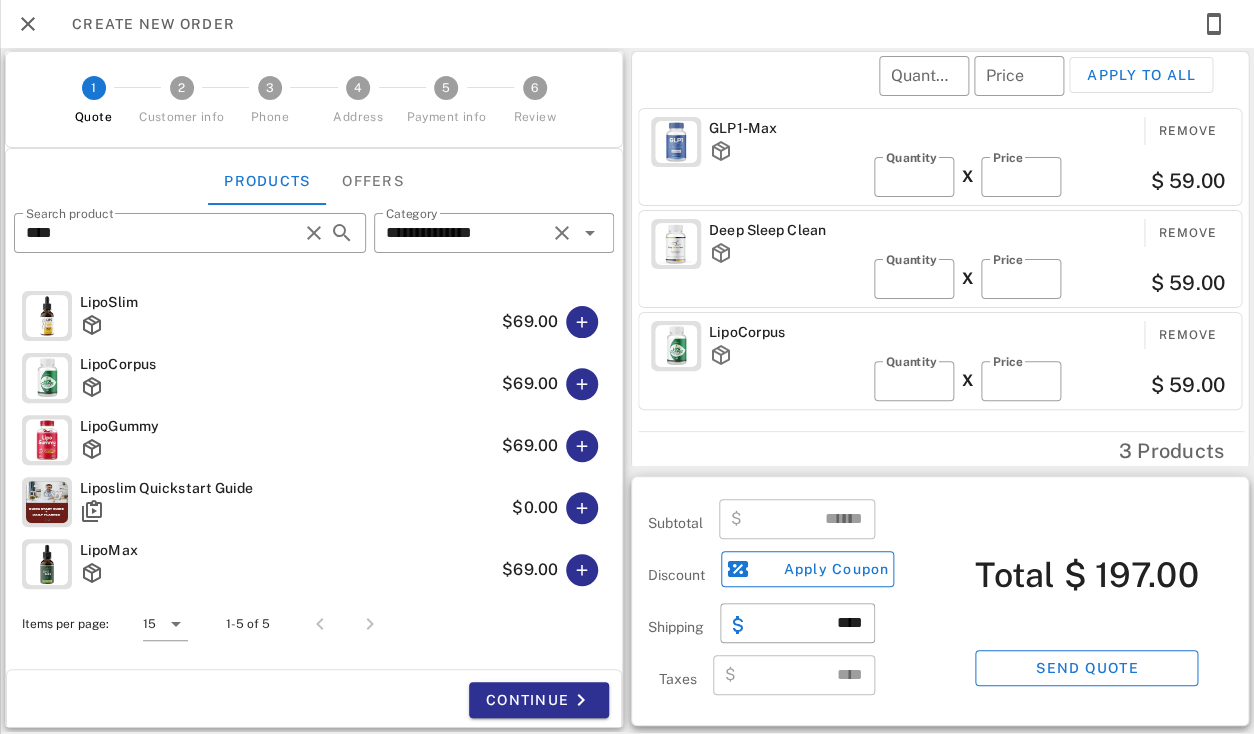 type on "******" 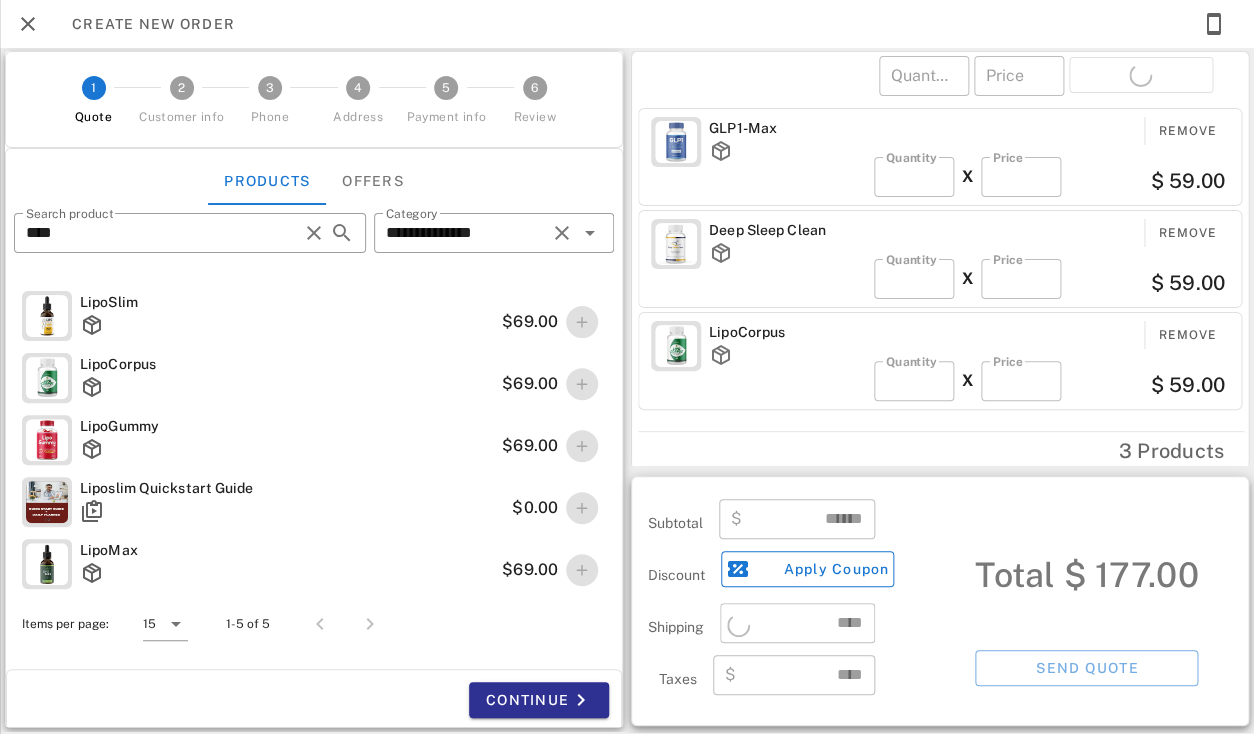 click on "​ ****" at bounding box center [797, 627] 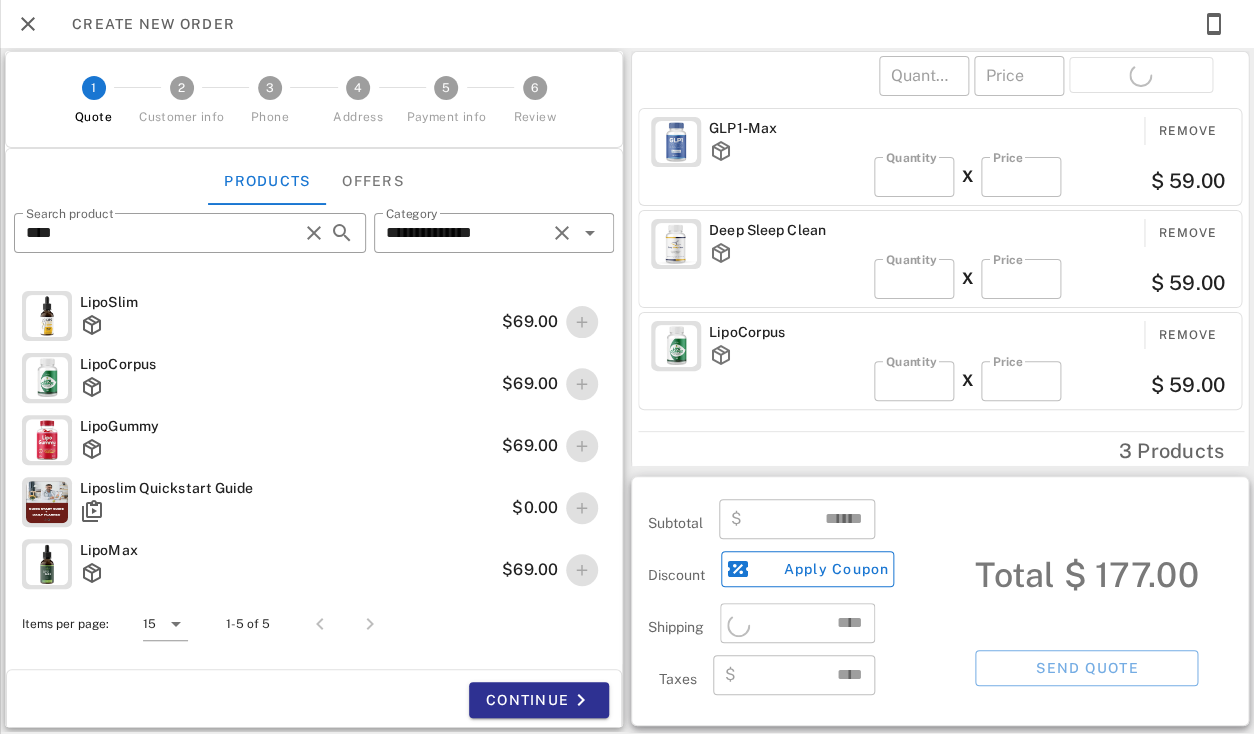 click on "​ ****" at bounding box center (797, 627) 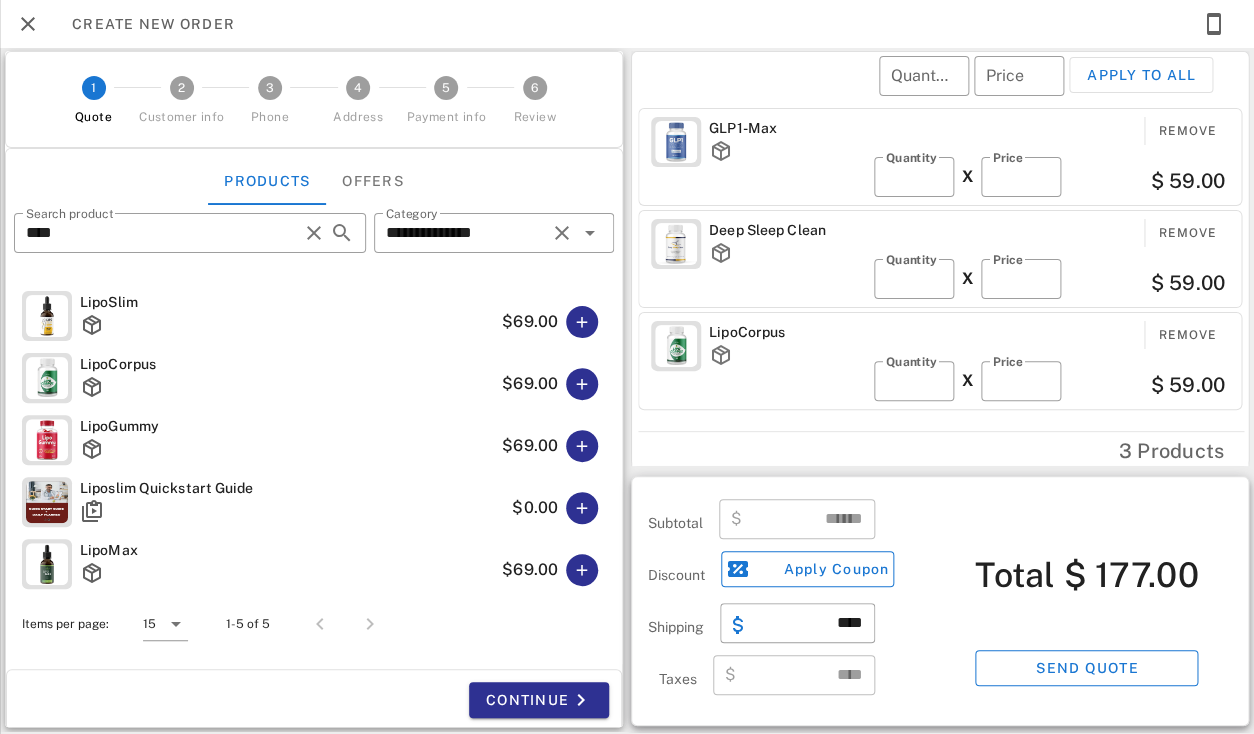 click on "****" at bounding box center [809, 623] 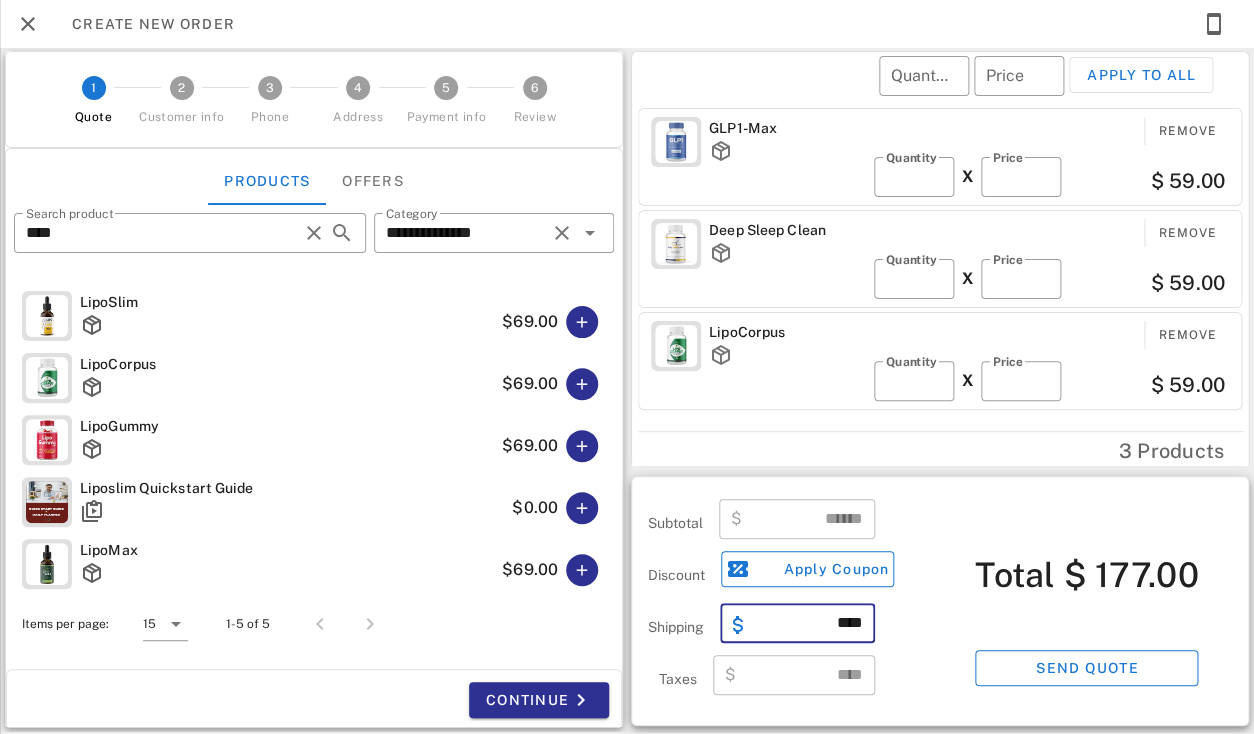 type on "****" 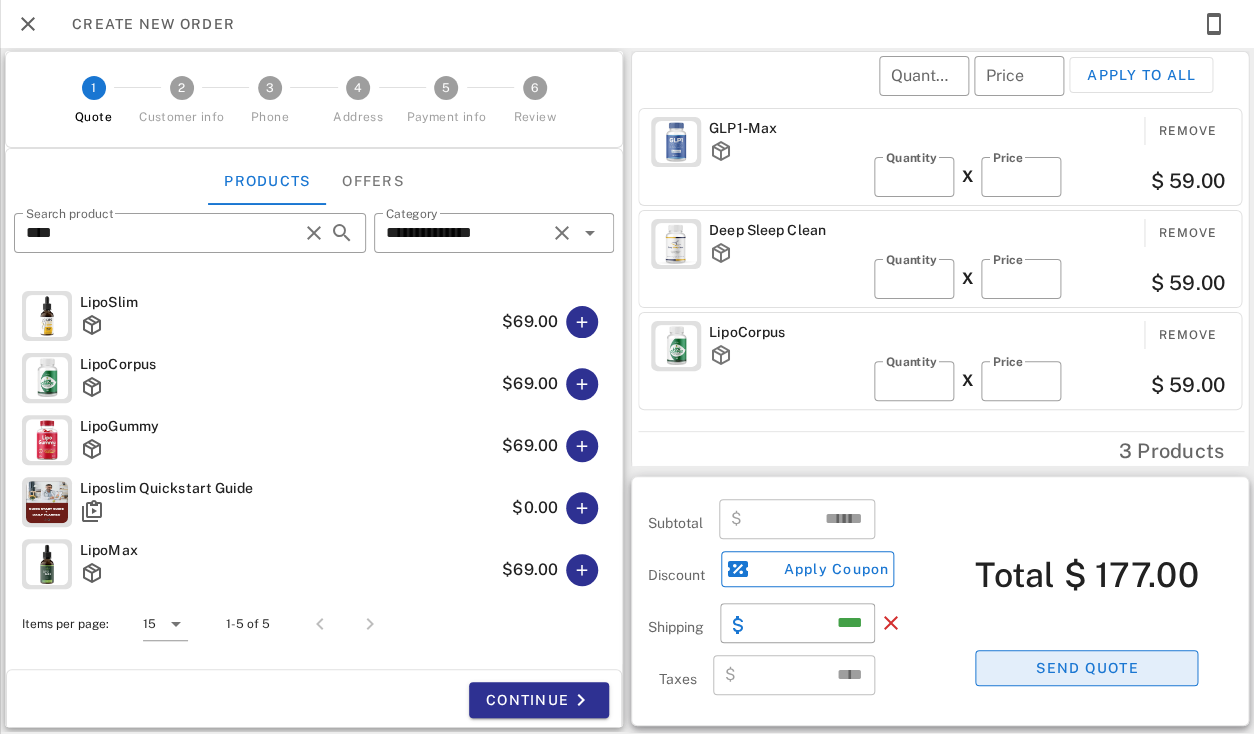 type 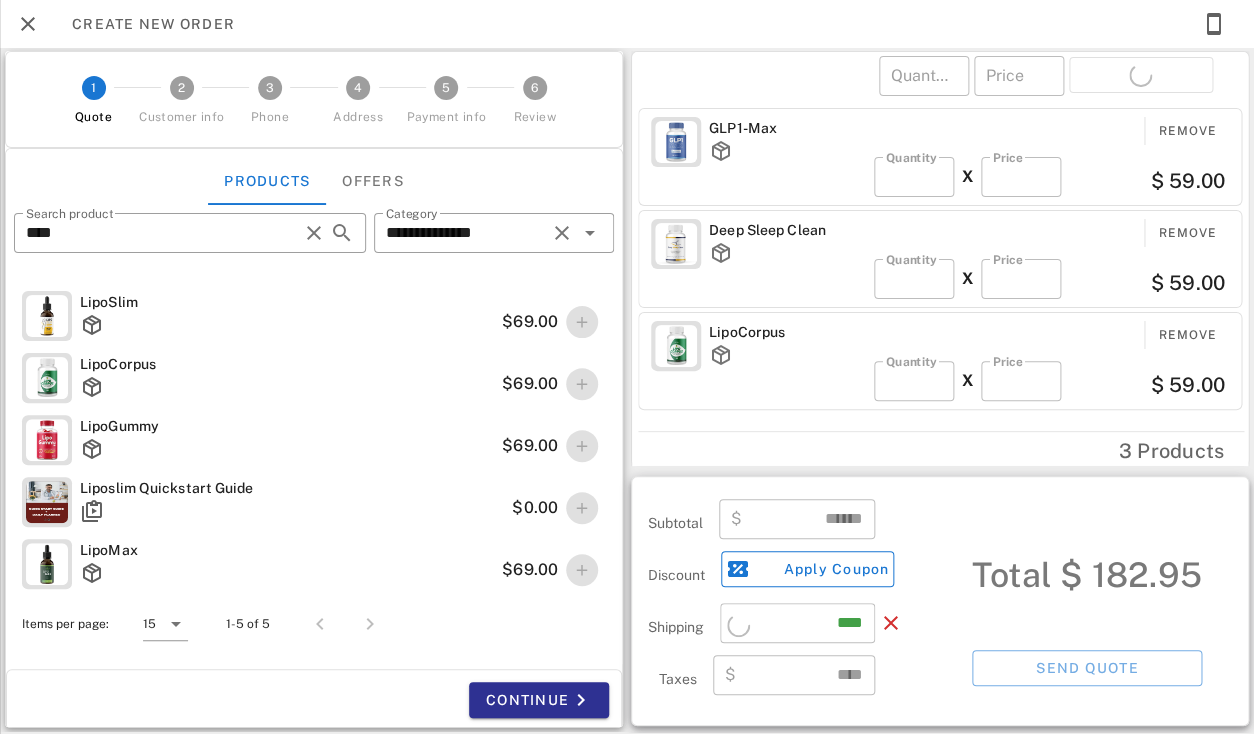 click on "​ ****" at bounding box center (797, 627) 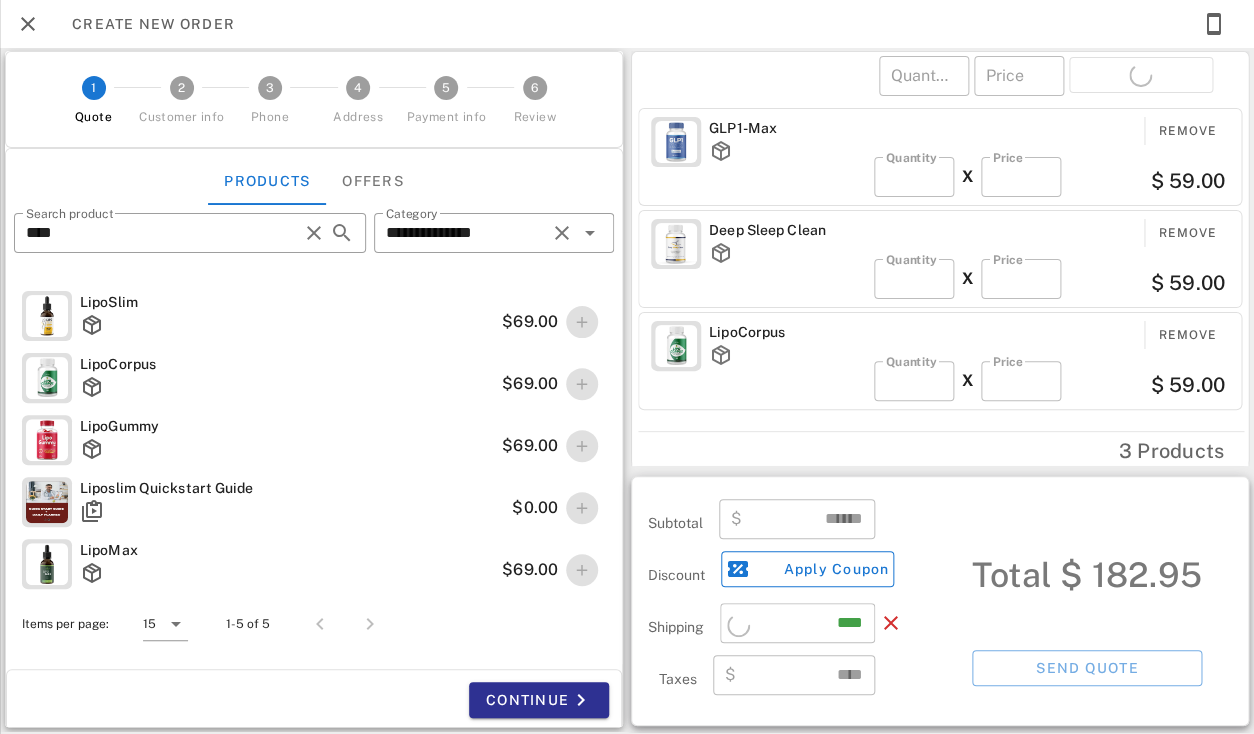 click on "​ ****" at bounding box center (797, 627) 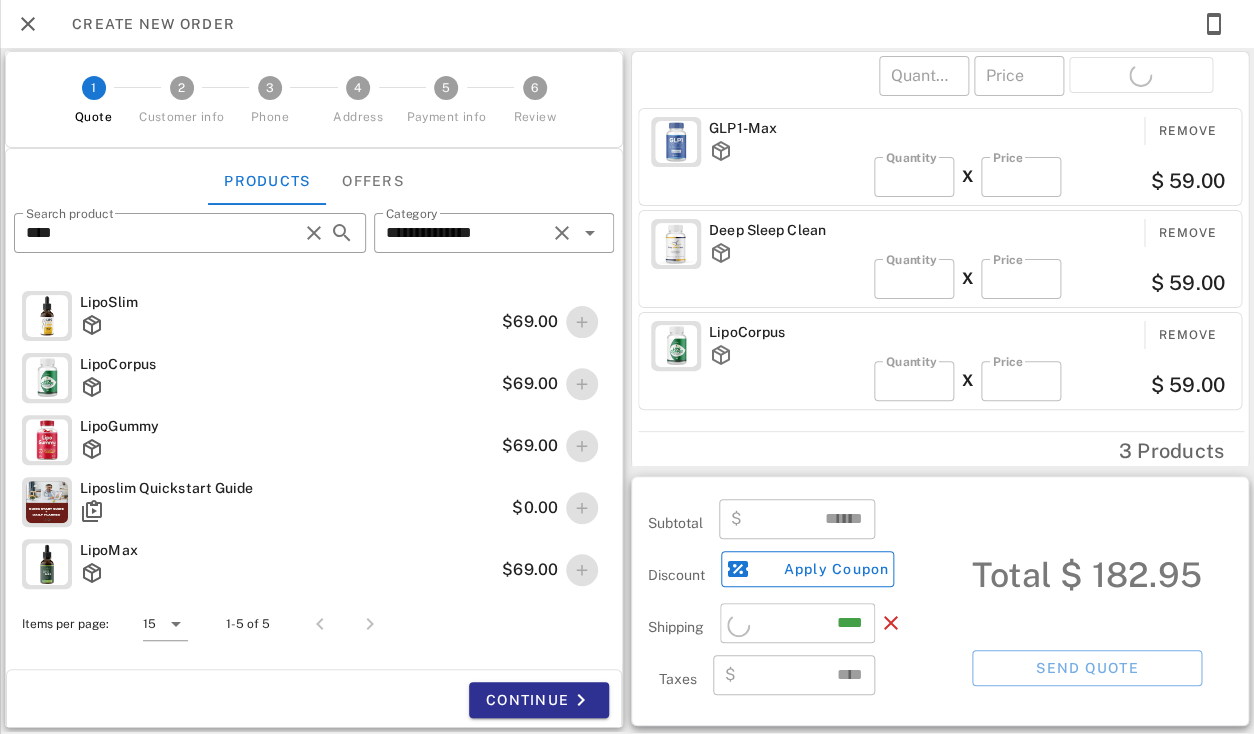 click on "​ ****" at bounding box center [797, 627] 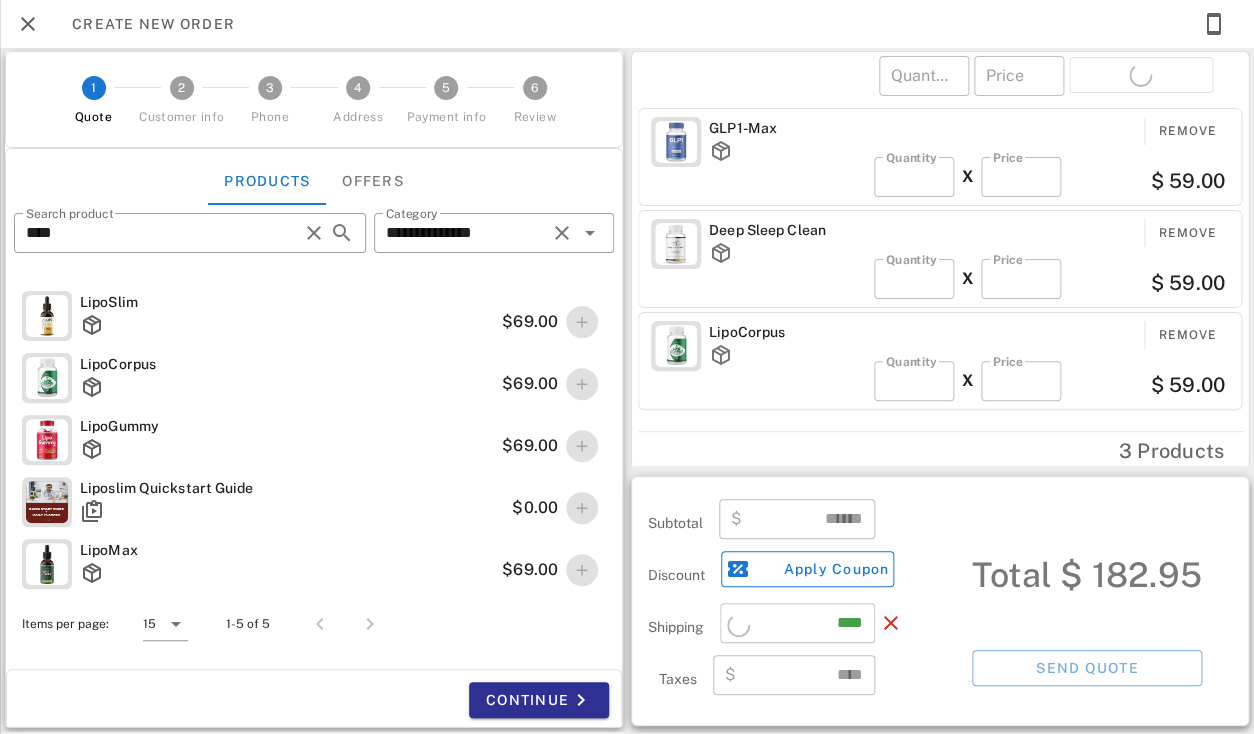 click on "​ ****" at bounding box center [797, 627] 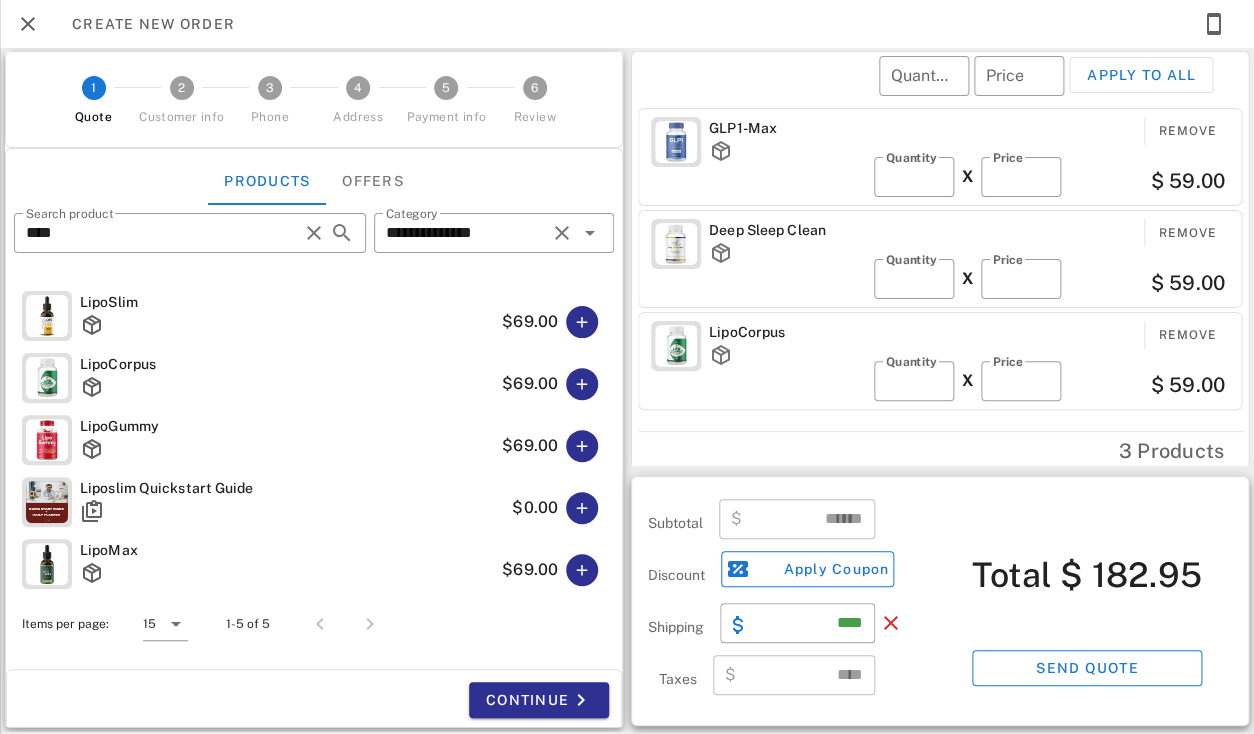 click on "****" at bounding box center [809, 623] 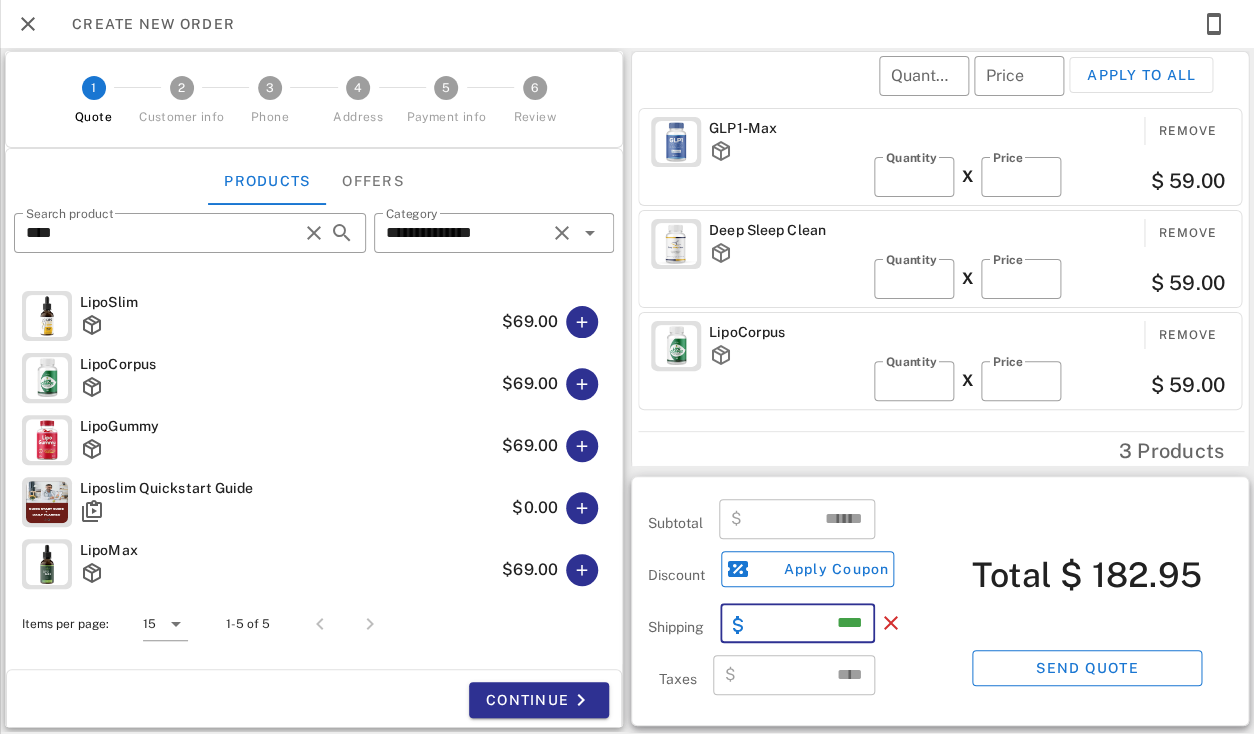 type on "****" 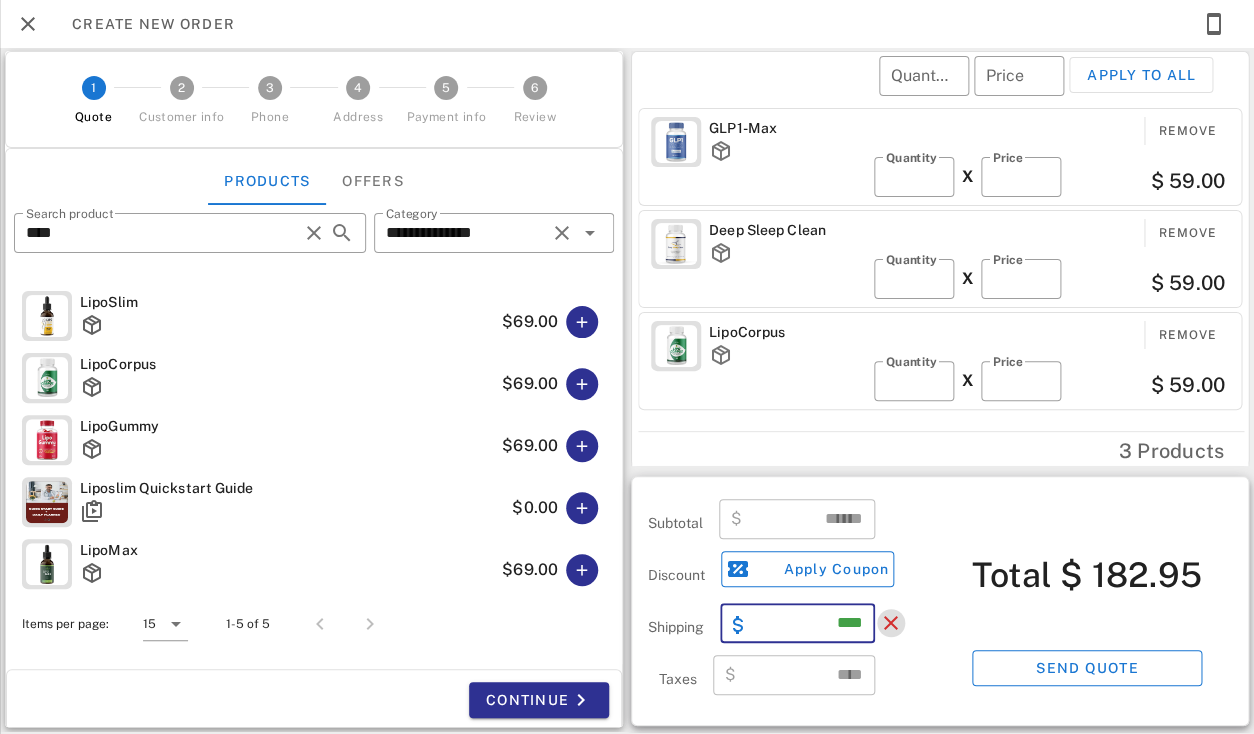 type 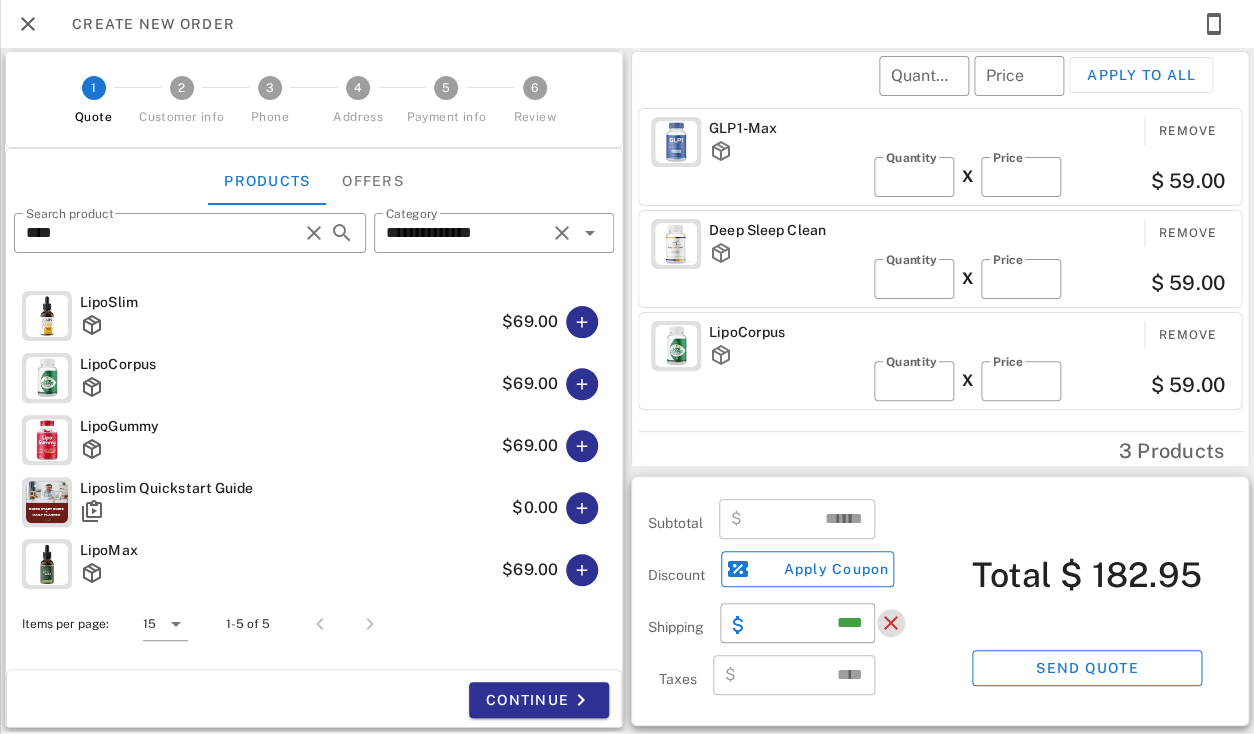 scroll, scrollTop: 18, scrollLeft: 0, axis: vertical 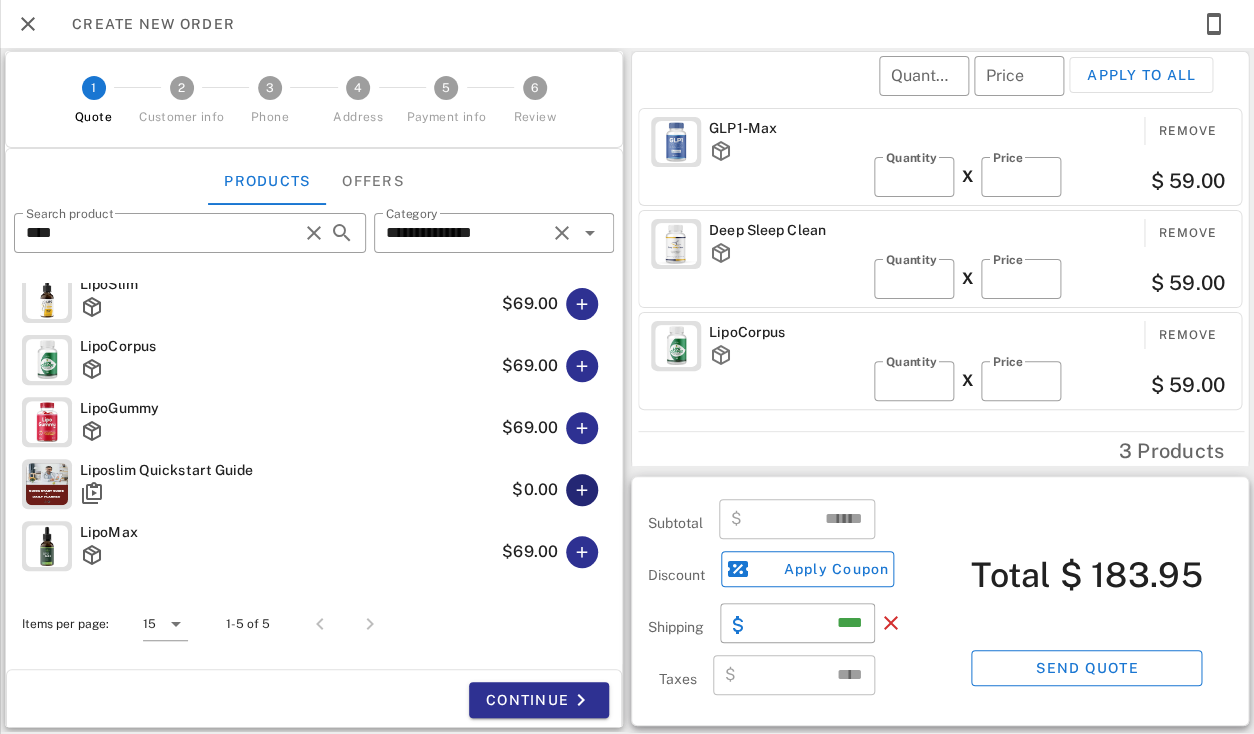 click at bounding box center (582, 490) 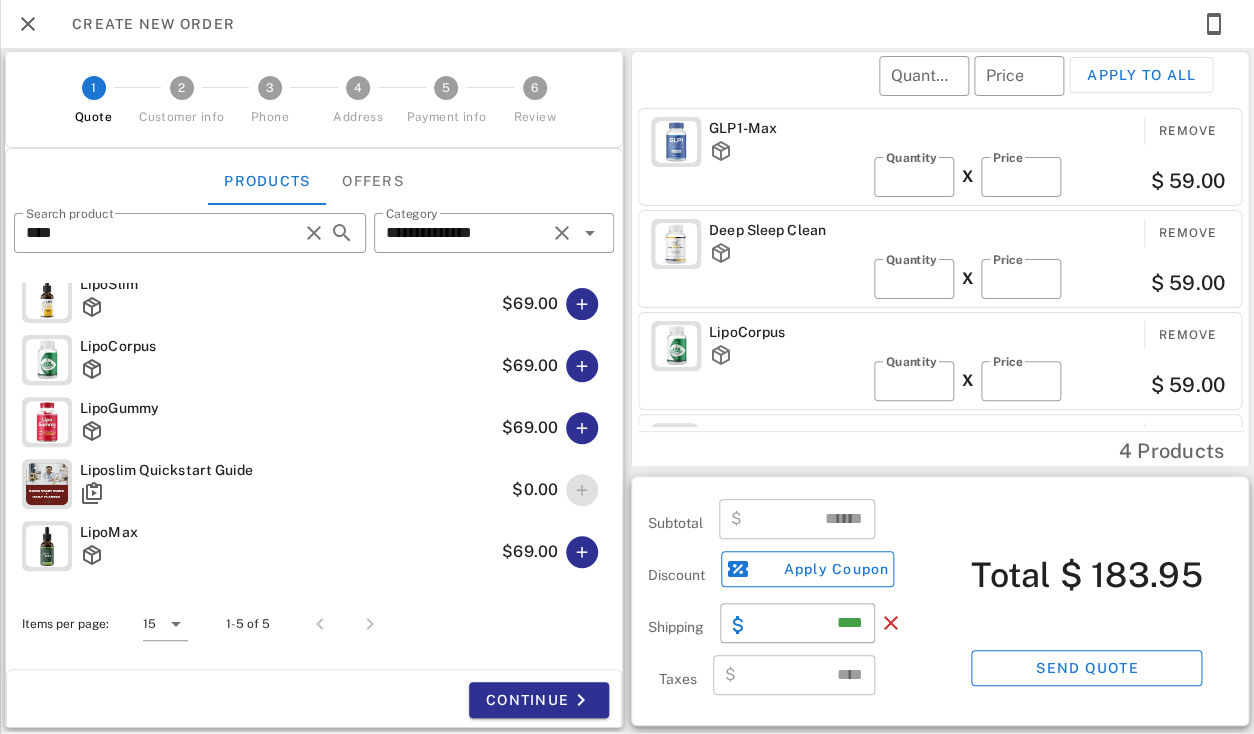 scroll, scrollTop: 0, scrollLeft: 0, axis: both 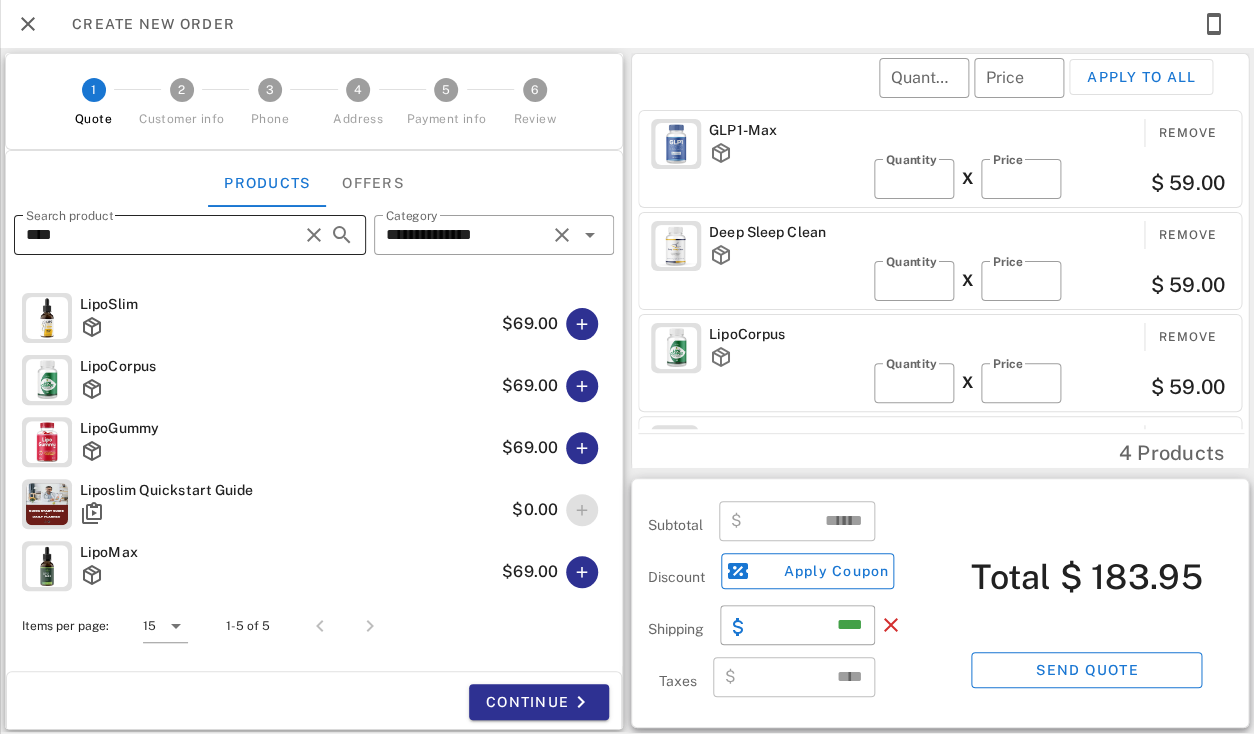 click on "****" at bounding box center (162, 235) 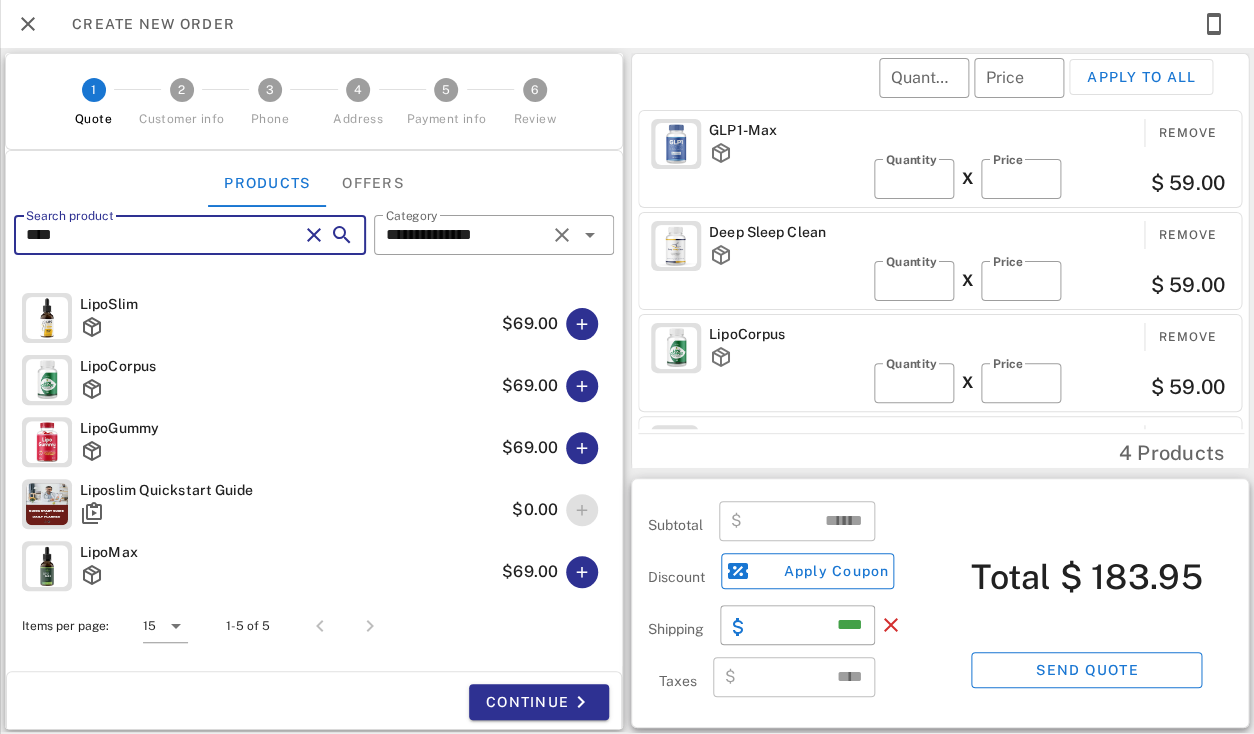 click on "****" at bounding box center [162, 235] 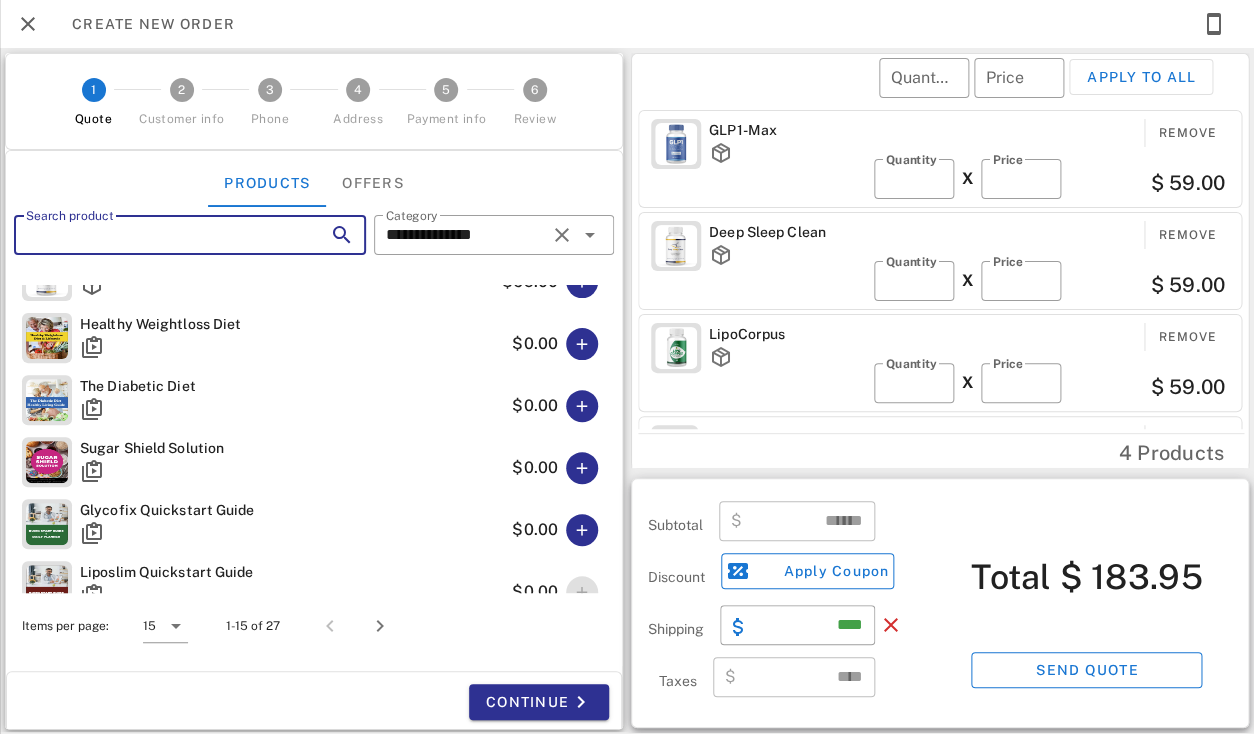 scroll, scrollTop: 612, scrollLeft: 0, axis: vertical 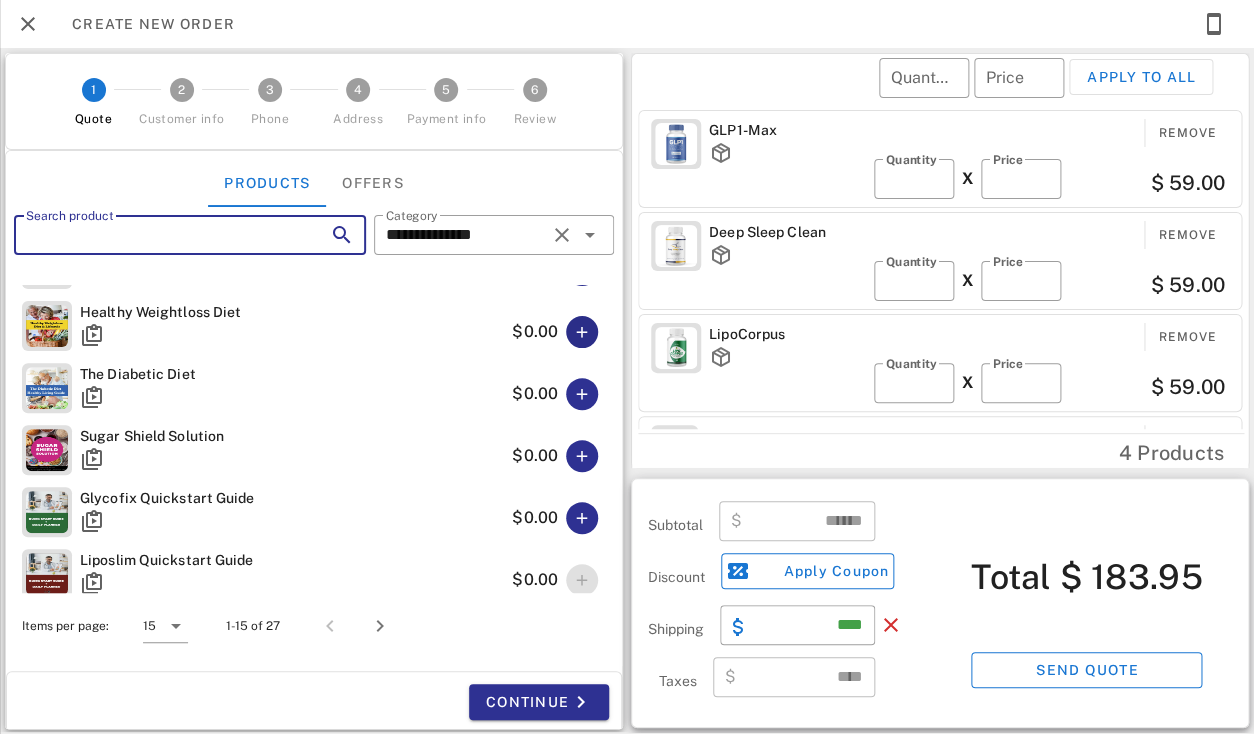 type 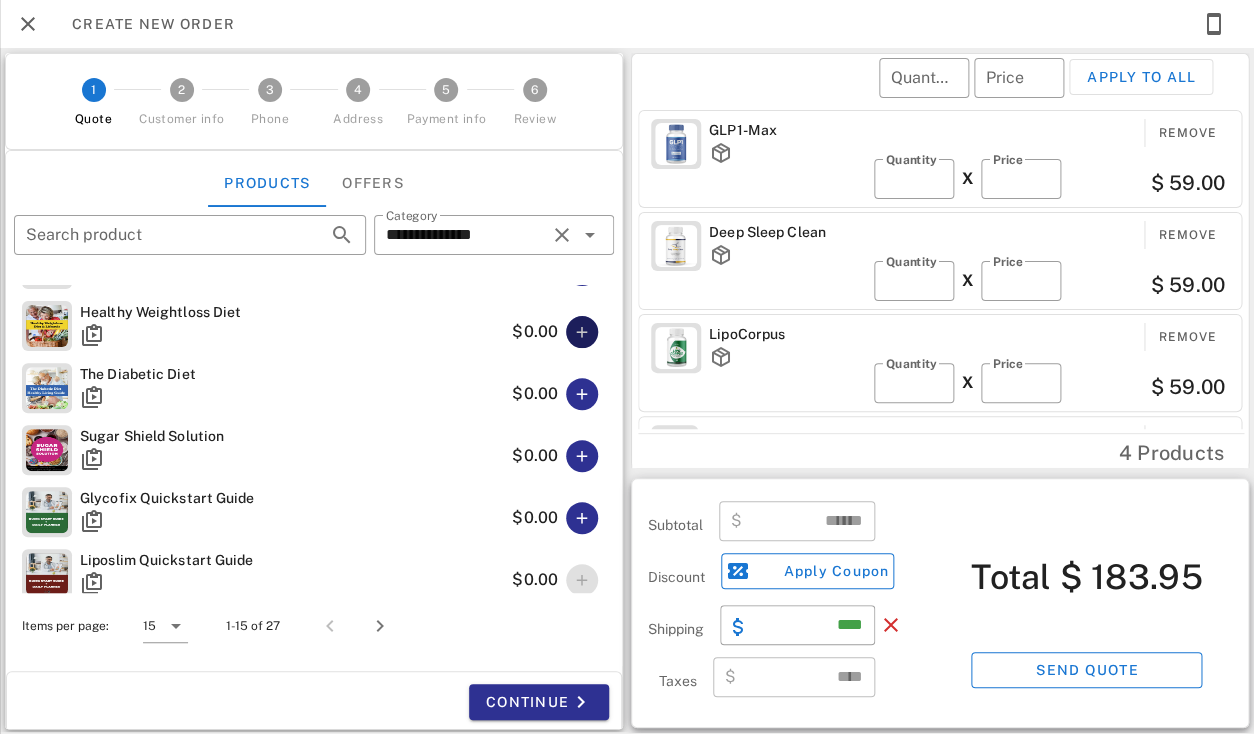 click at bounding box center (582, 332) 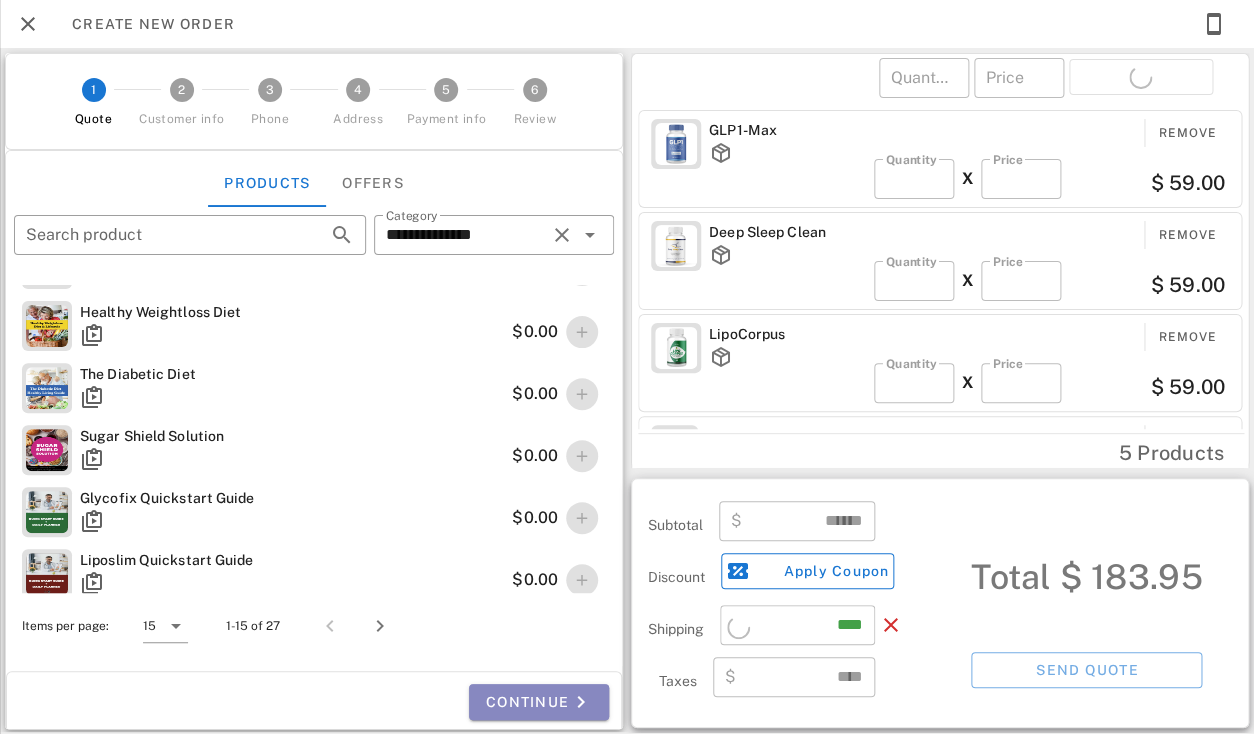 click on "Continue" at bounding box center (539, 702) 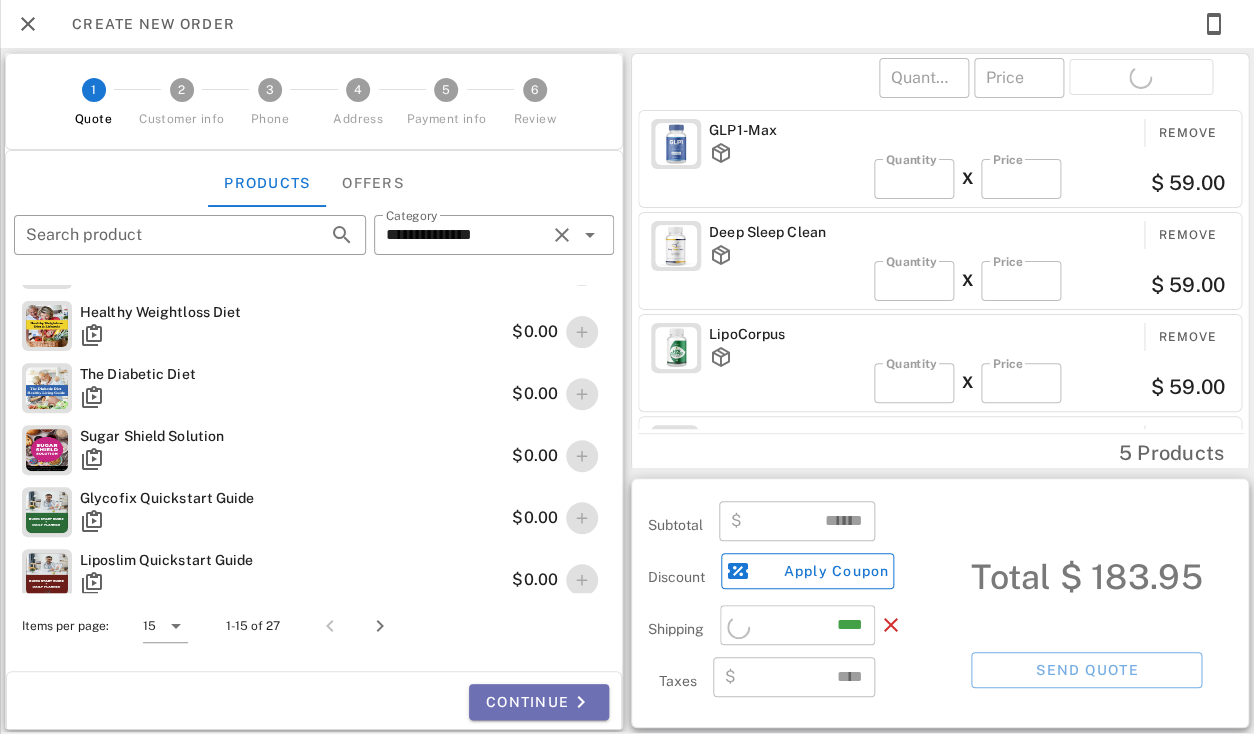 scroll, scrollTop: 612, scrollLeft: 0, axis: vertical 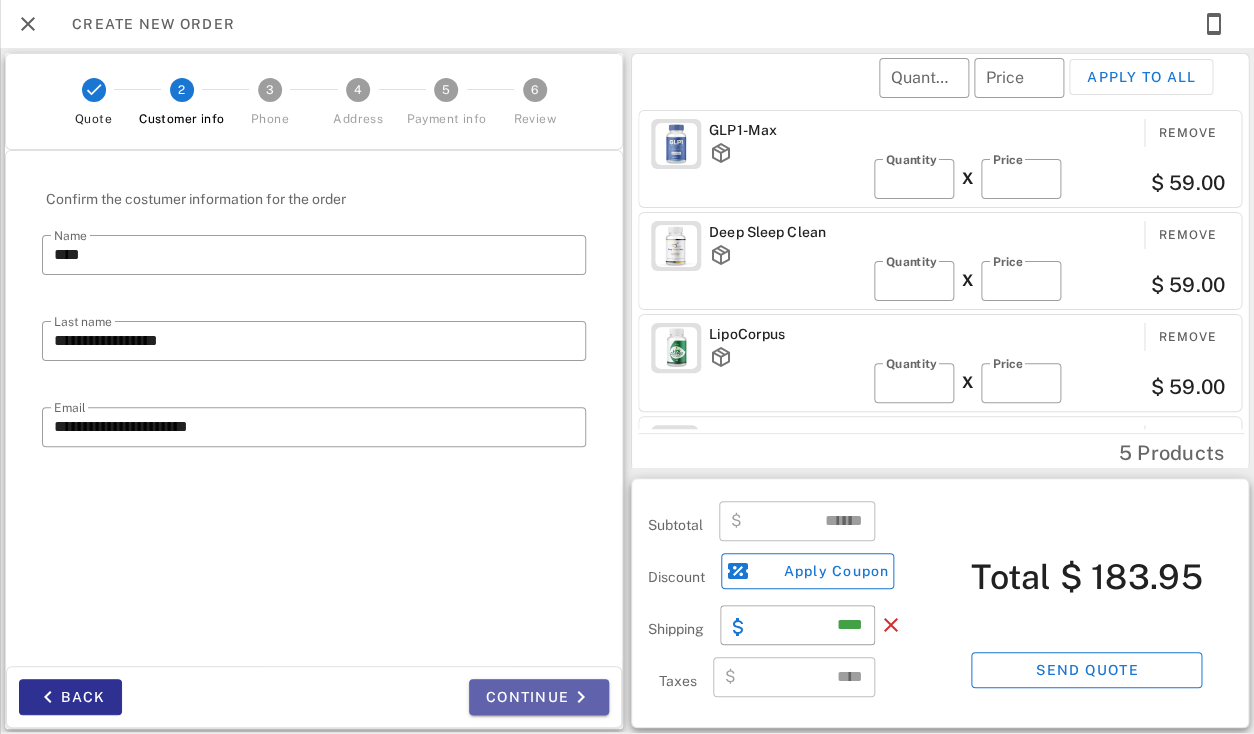 click on "Continue" at bounding box center [539, 697] 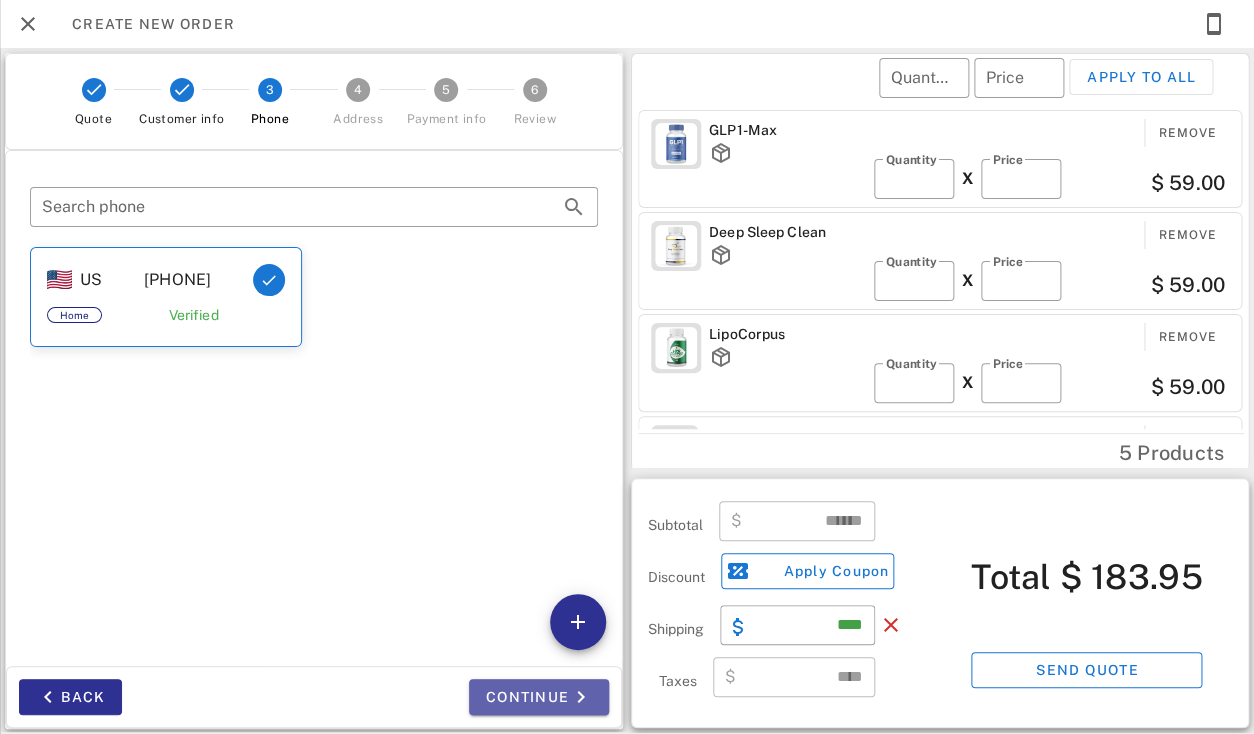 click on "Continue" at bounding box center (539, 697) 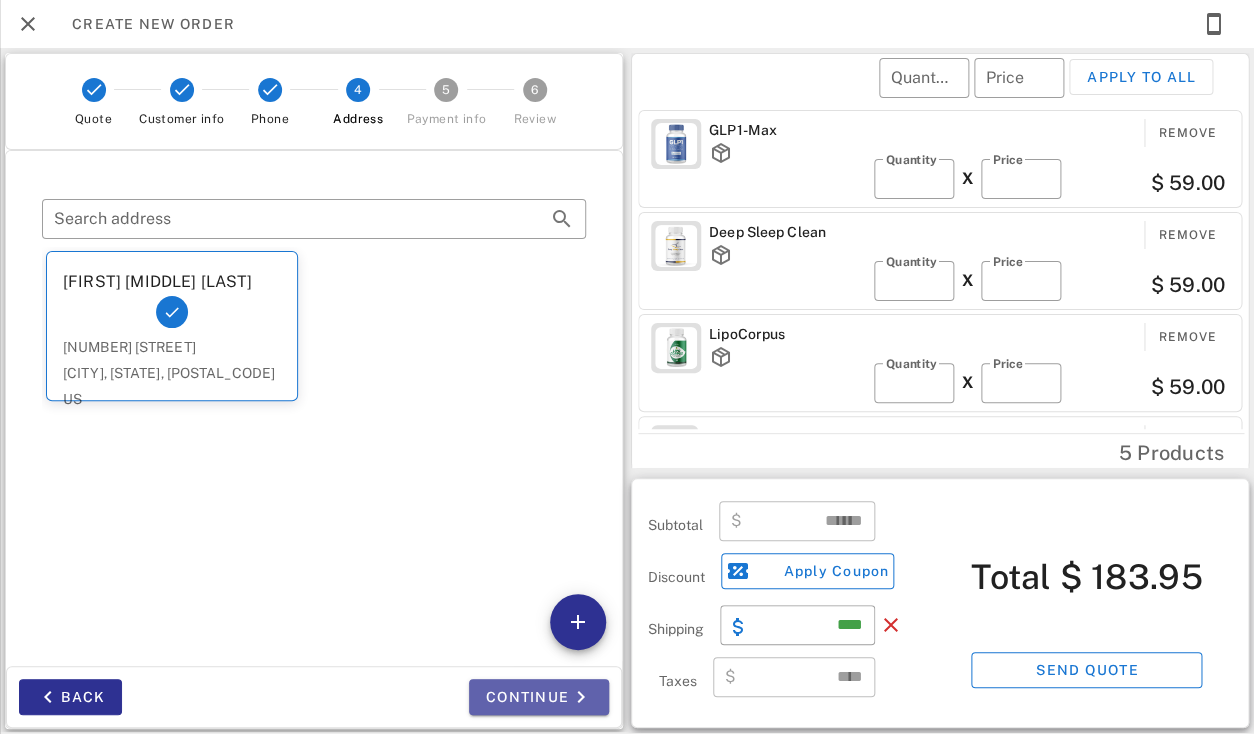 click on "Continue" at bounding box center [539, 697] 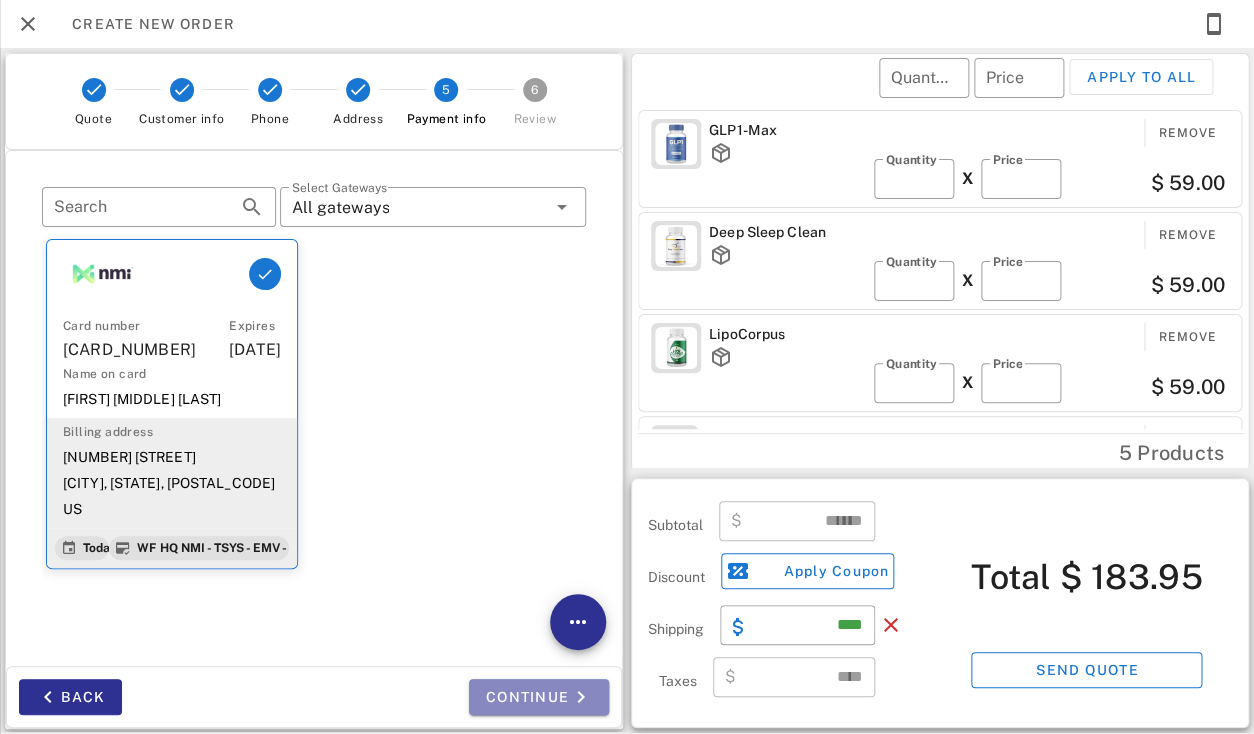 click on "Continue" at bounding box center (539, 697) 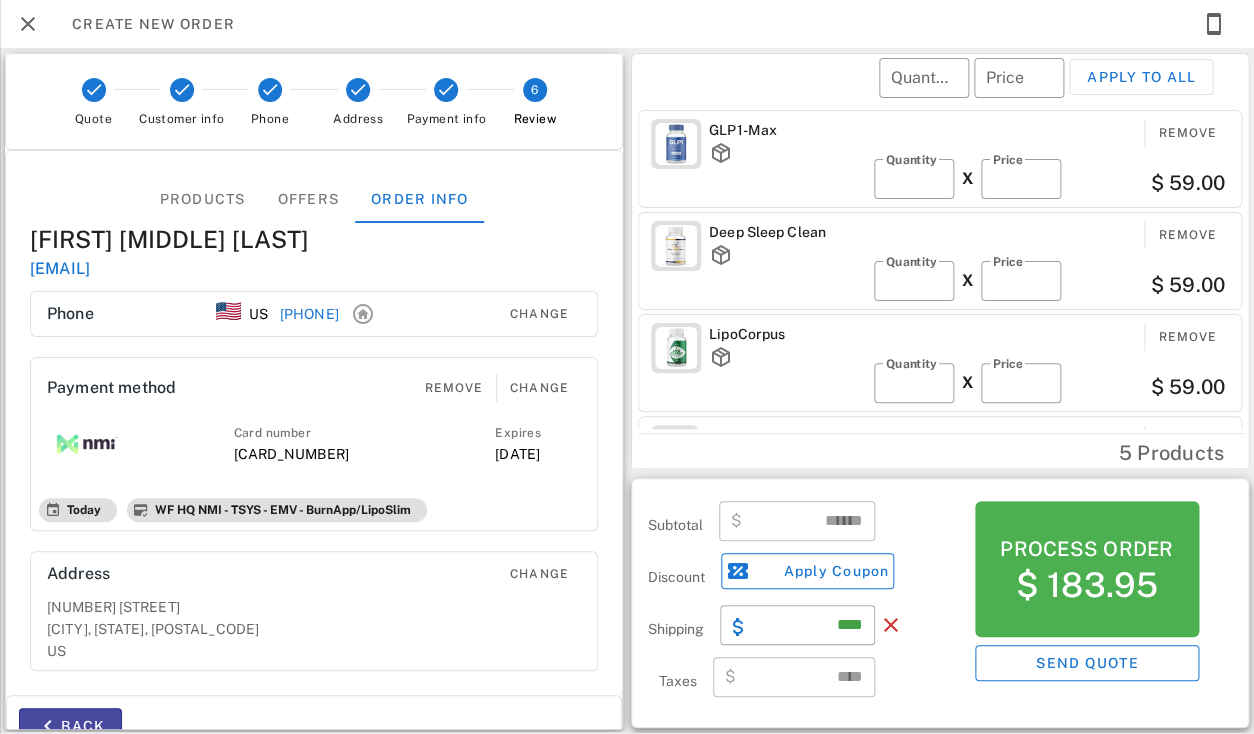 click on "Back" at bounding box center [70, 726] 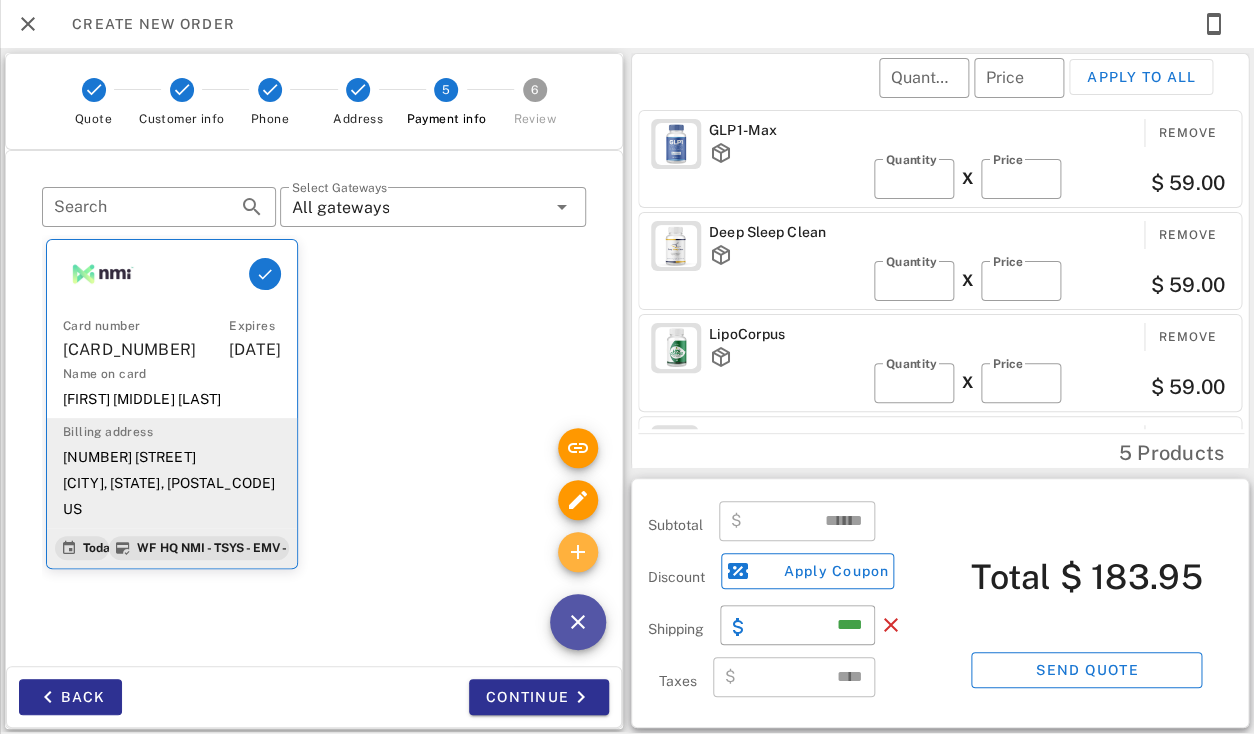 click at bounding box center (578, 552) 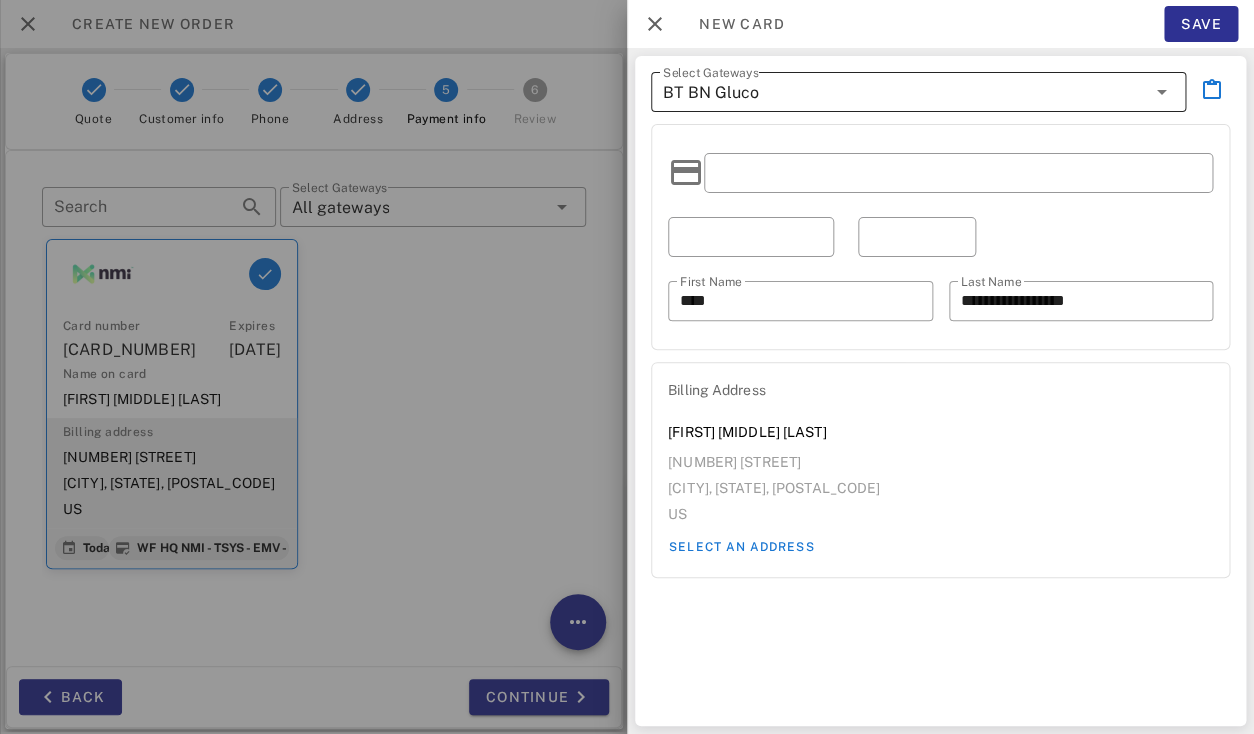 click on "BT BN Gluco" at bounding box center (904, 92) 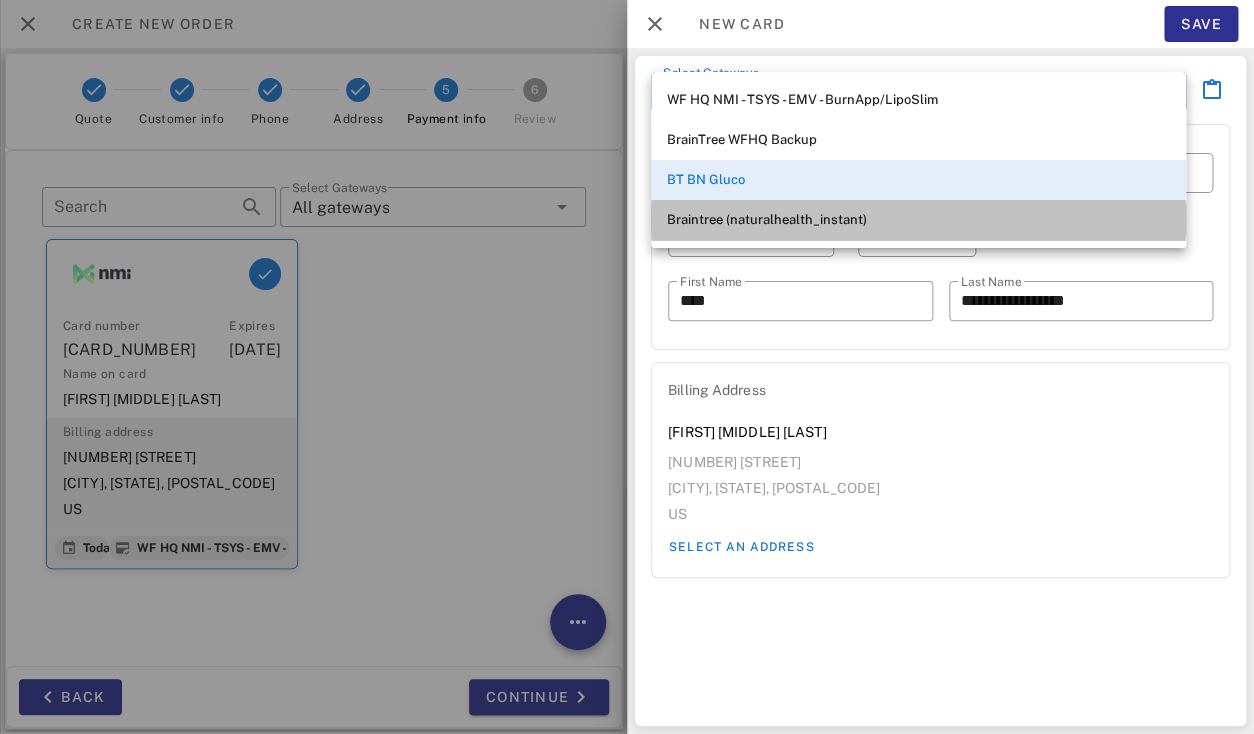 click on "Braintree (naturalhealth_instant)" at bounding box center [918, 220] 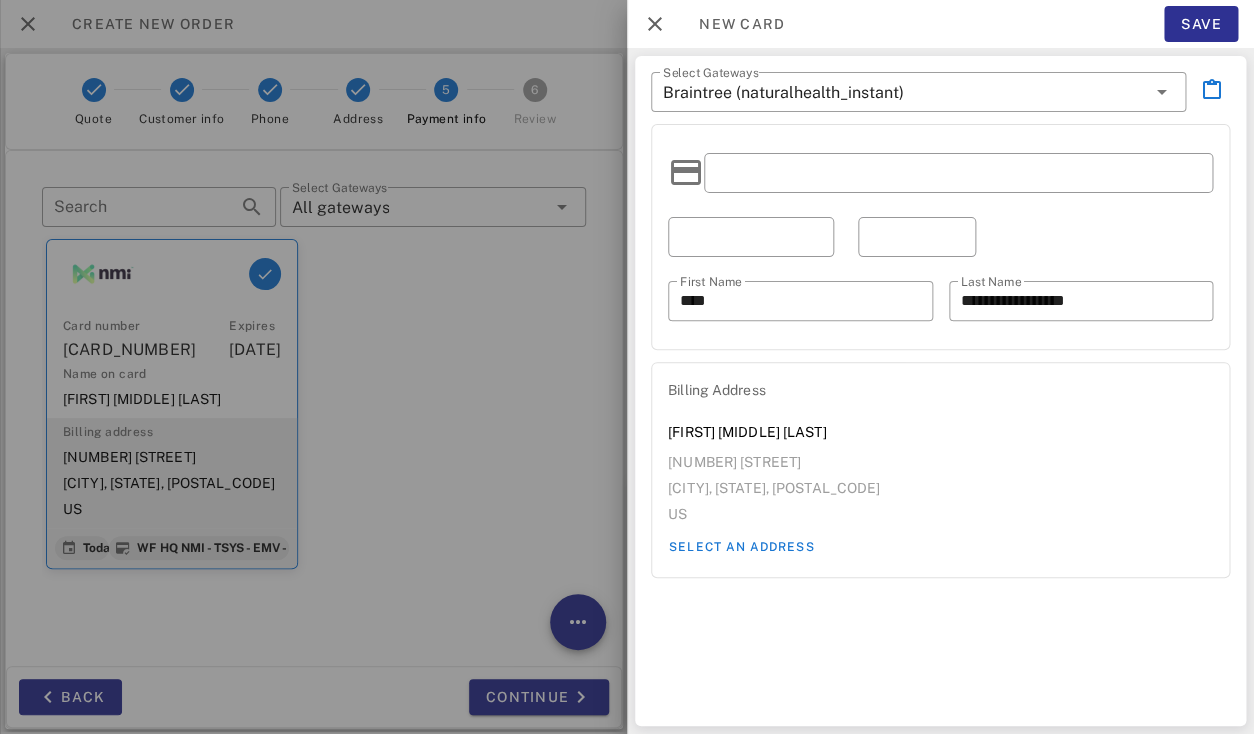 click on "**********" at bounding box center [940, 237] 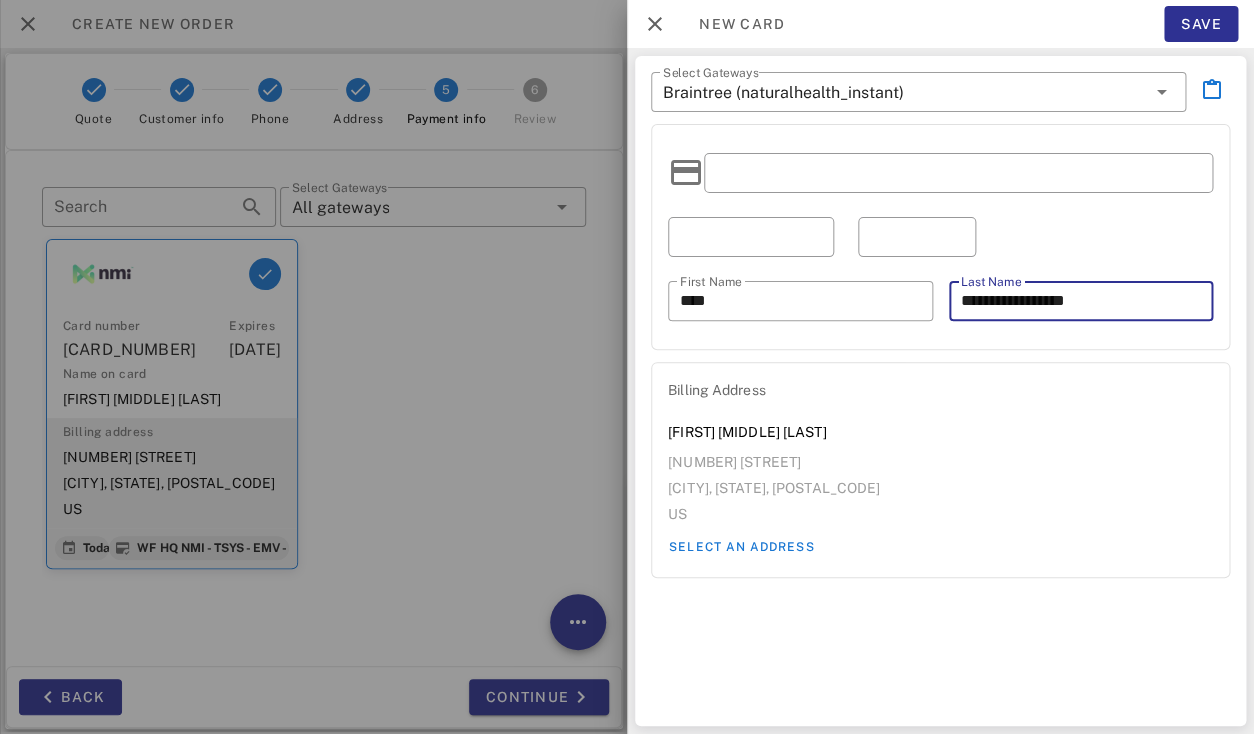 click on "**********" at bounding box center [1081, 301] 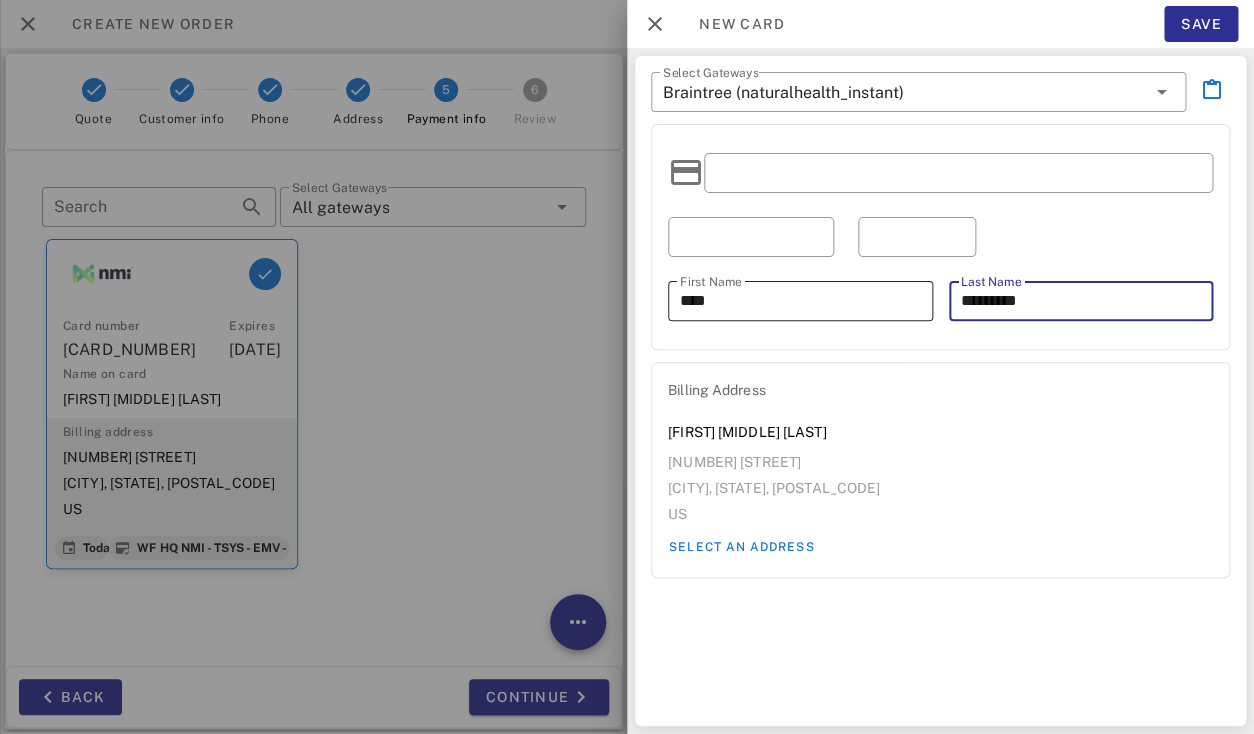 type on "*********" 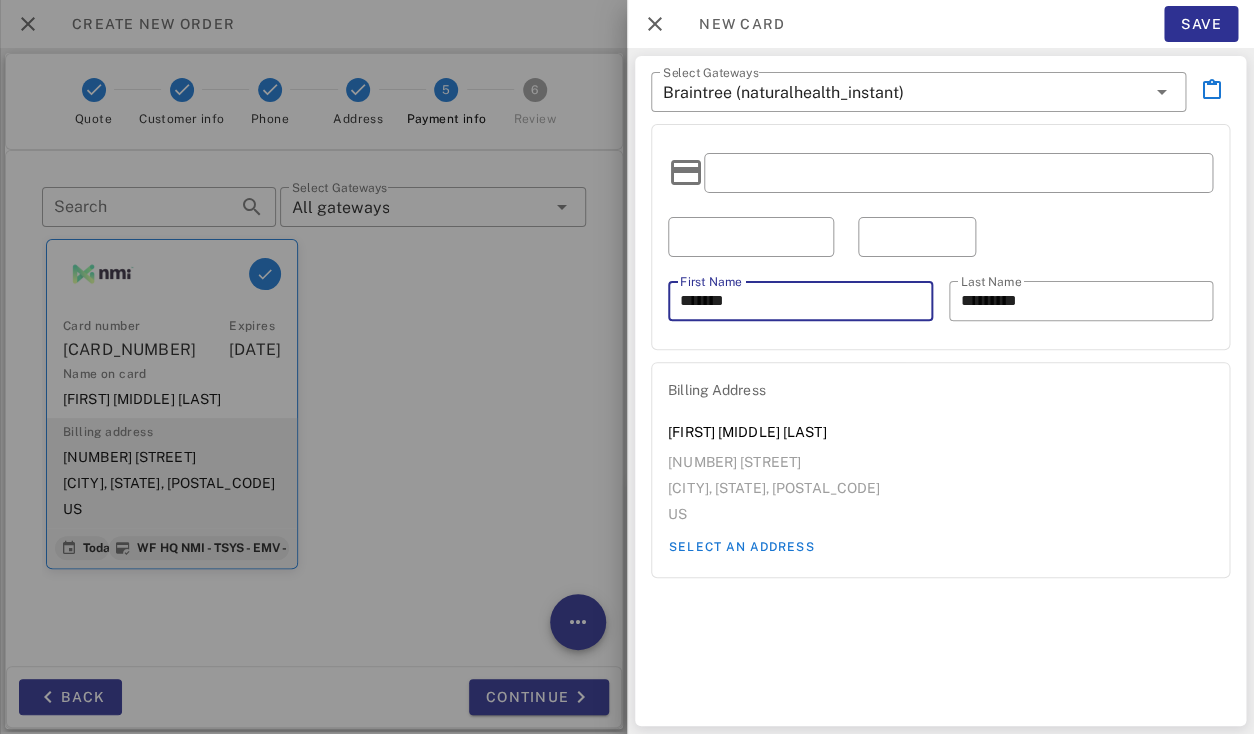 type on "*******" 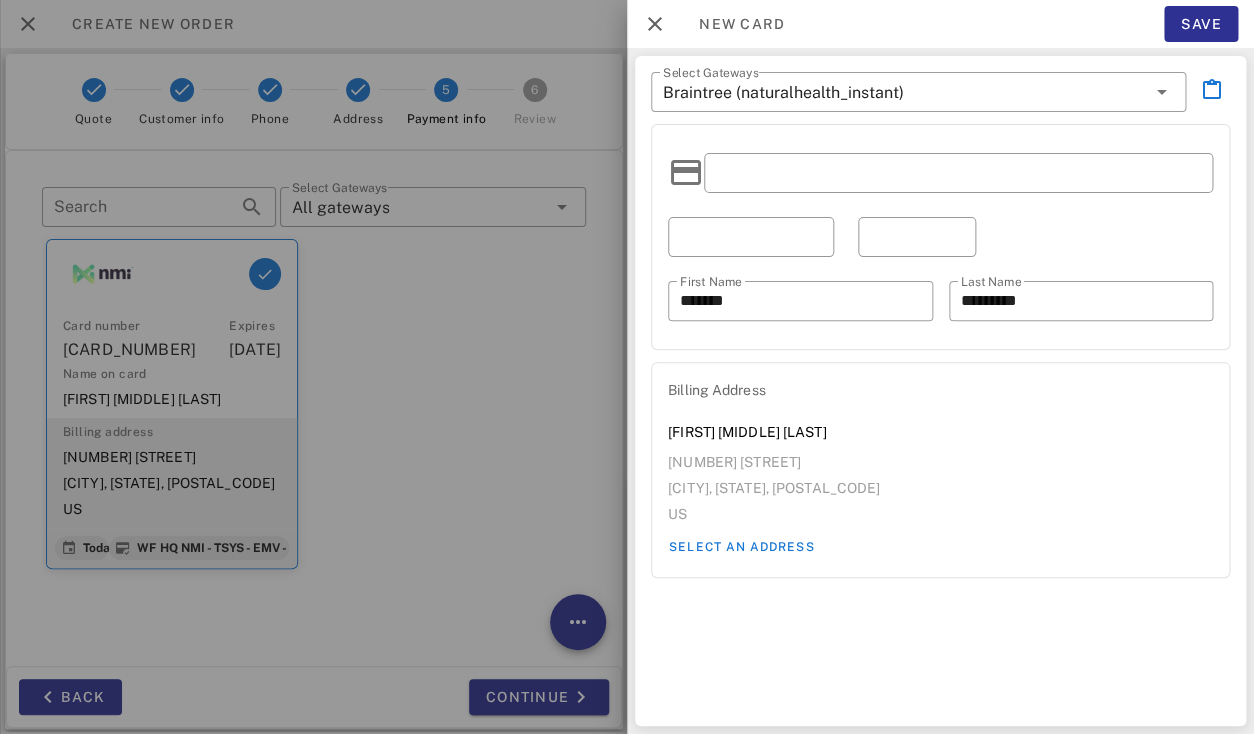 click on "New card  Save" at bounding box center [940, 24] 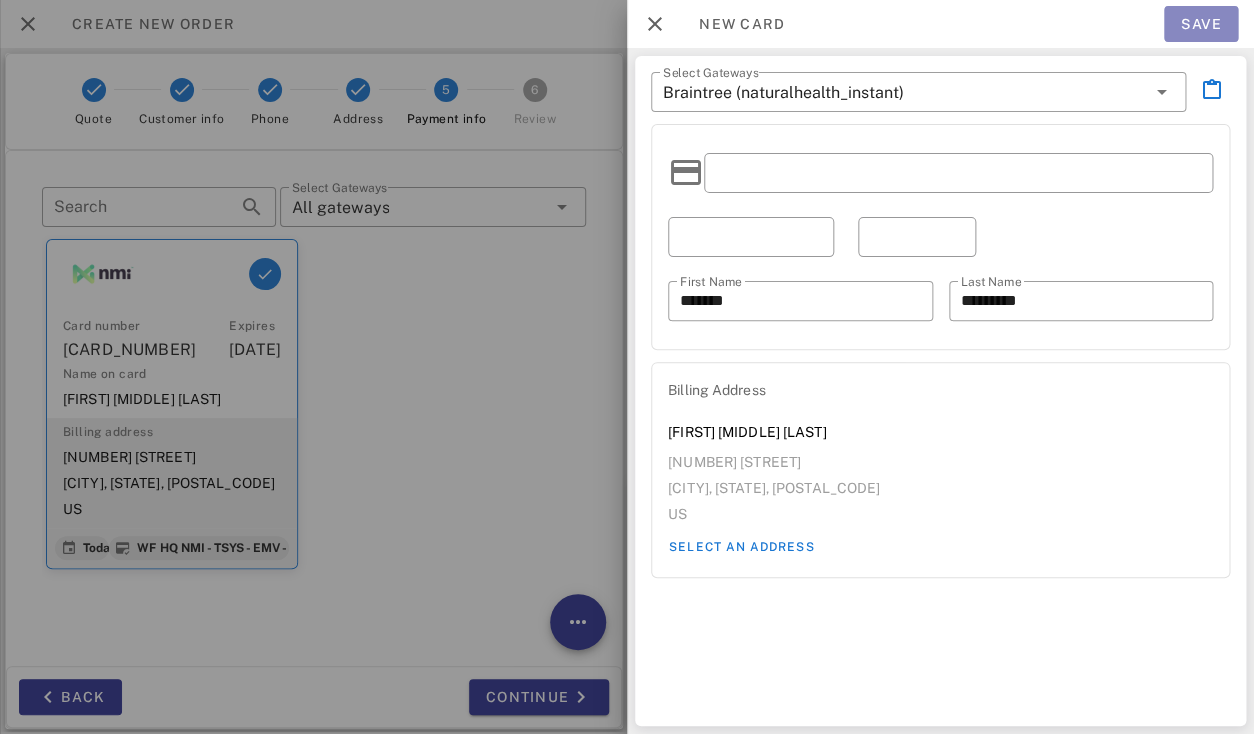 click on "Save" at bounding box center [1201, 24] 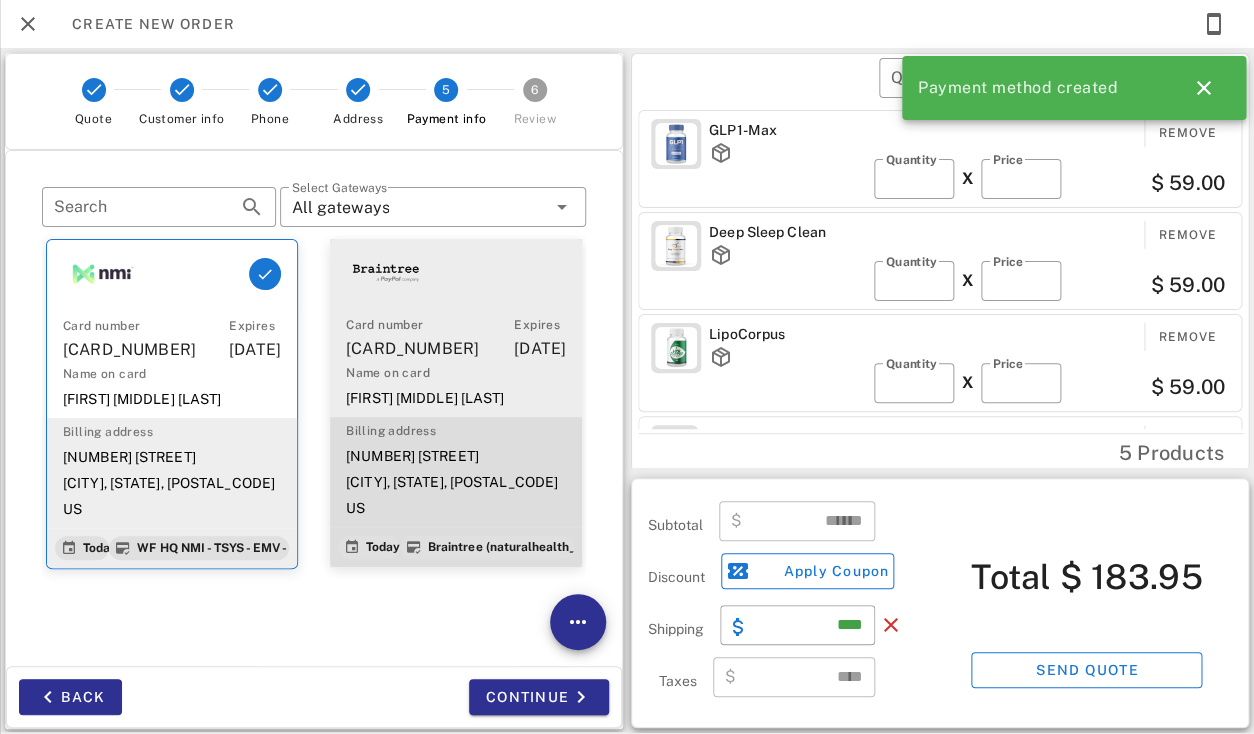 click on "Card number" at bounding box center (430, 325) 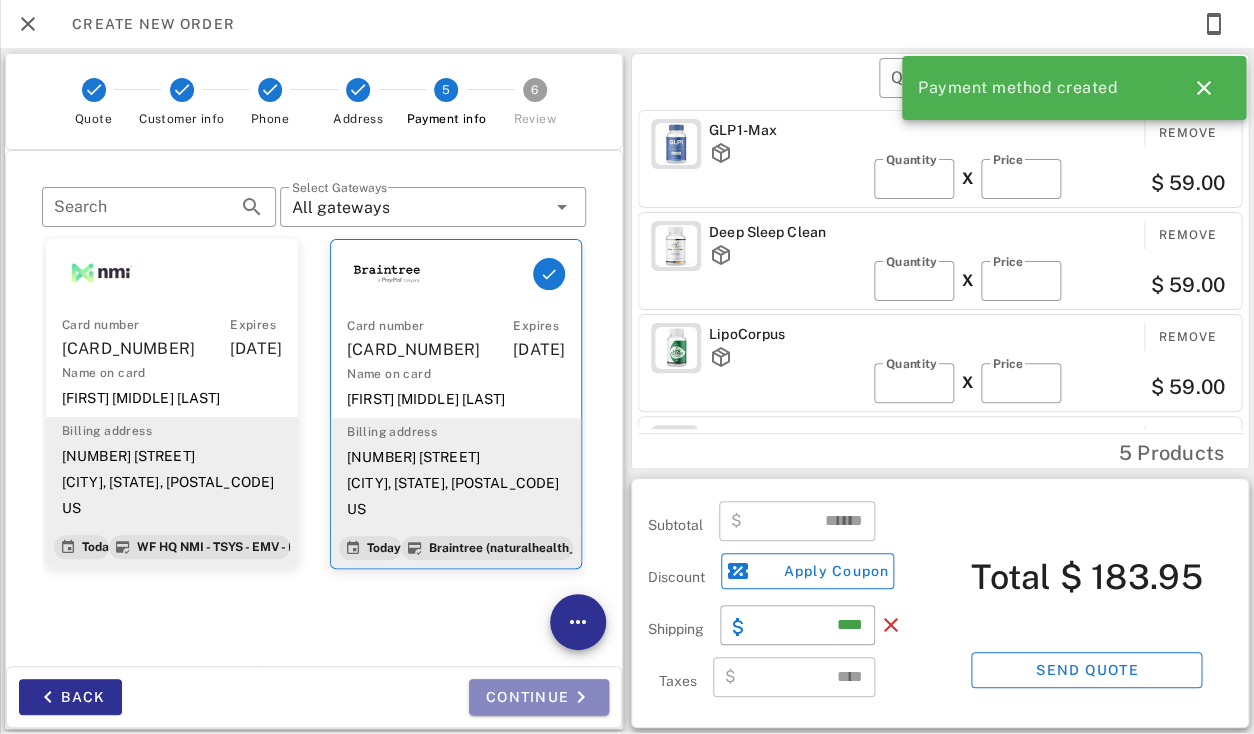 click on "Continue" at bounding box center [539, 697] 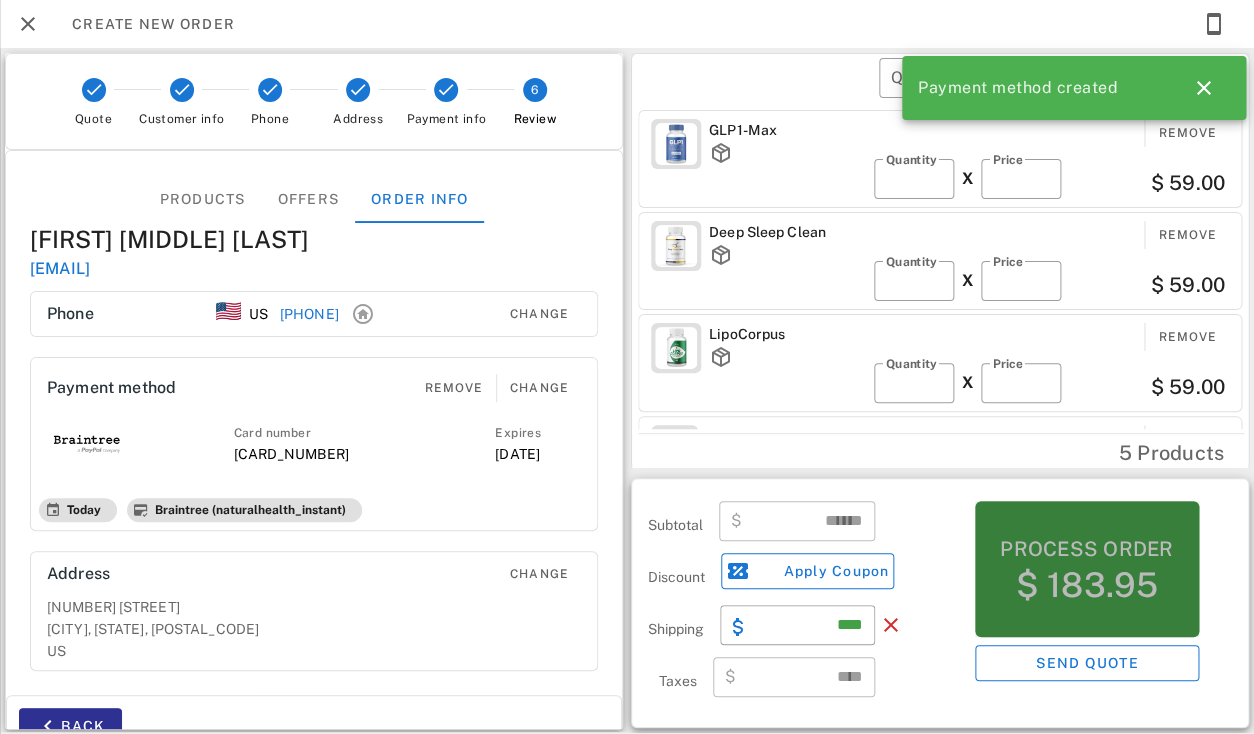 click on "Process order" at bounding box center [1086, 549] 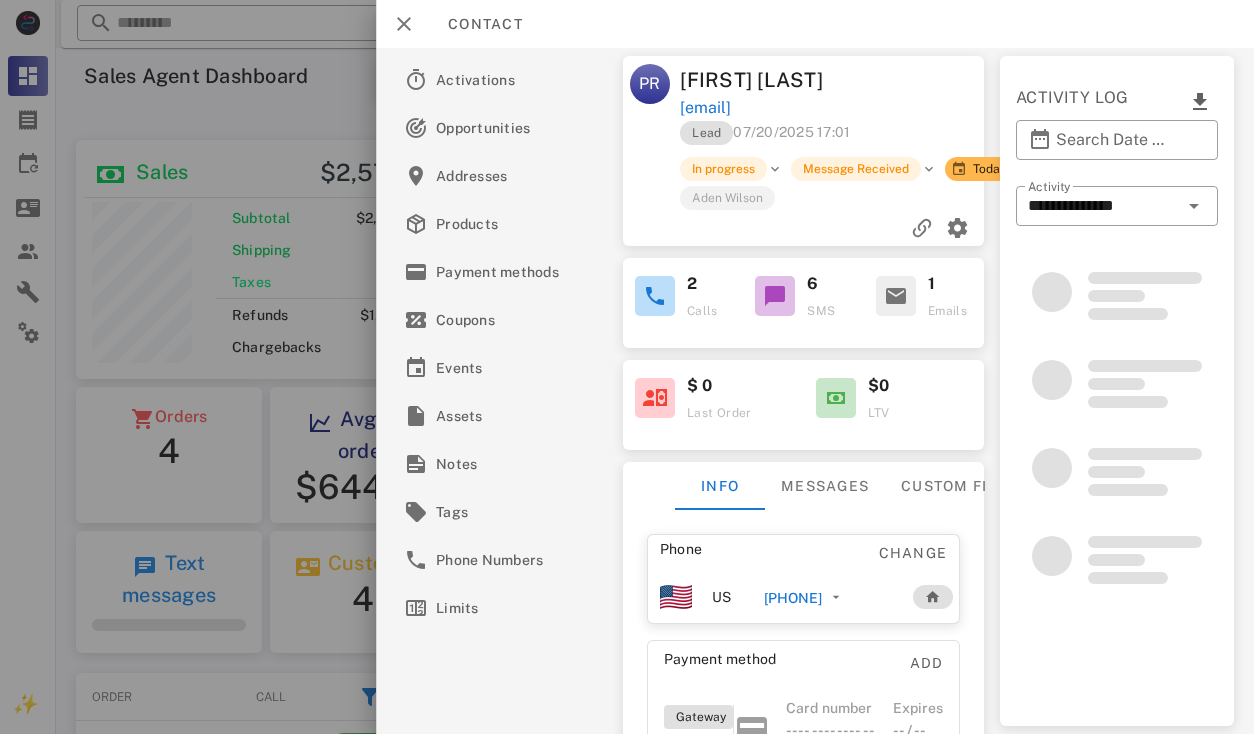 scroll, scrollTop: 0, scrollLeft: 0, axis: both 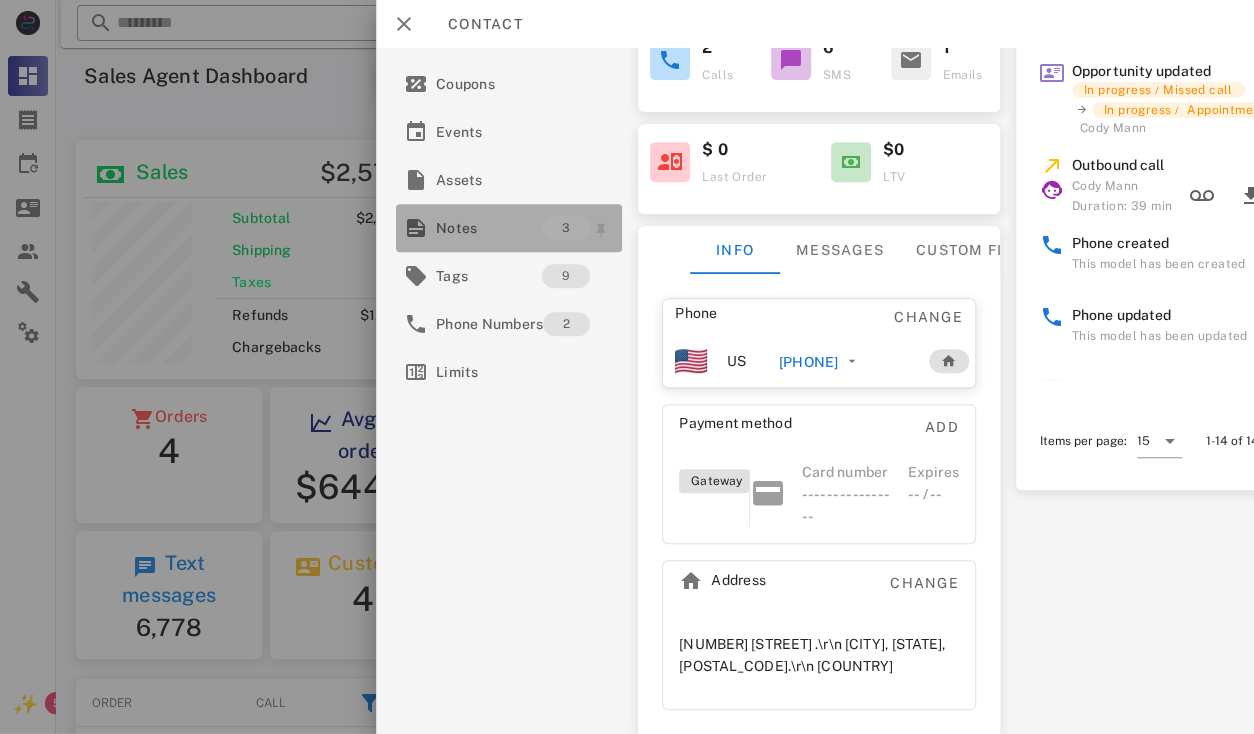 click on "Notes" at bounding box center [489, 228] 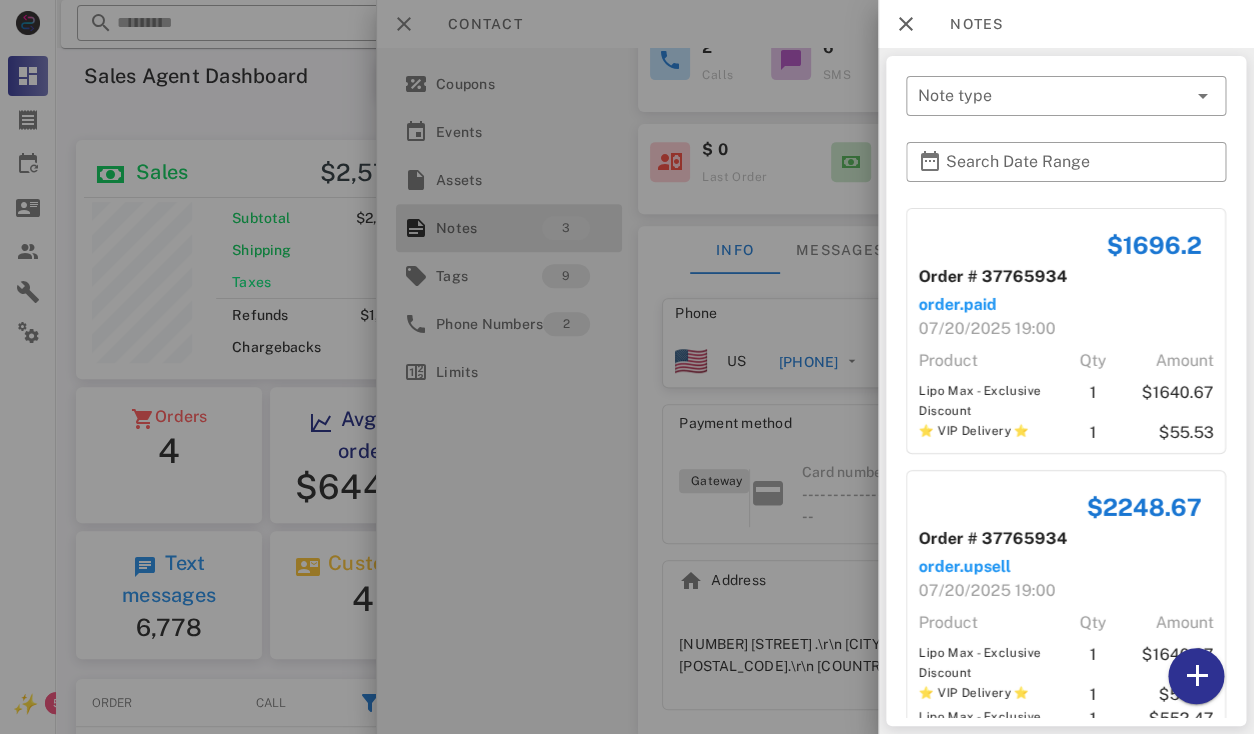 scroll, scrollTop: 334, scrollLeft: 0, axis: vertical 